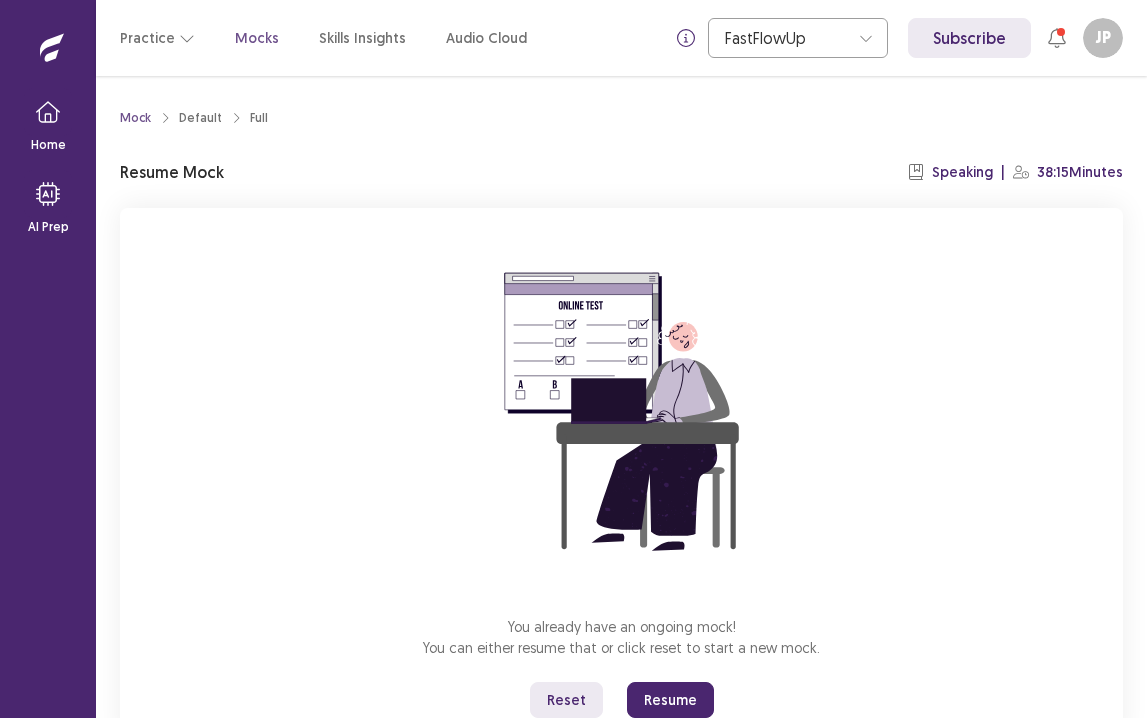 scroll, scrollTop: 0, scrollLeft: 0, axis: both 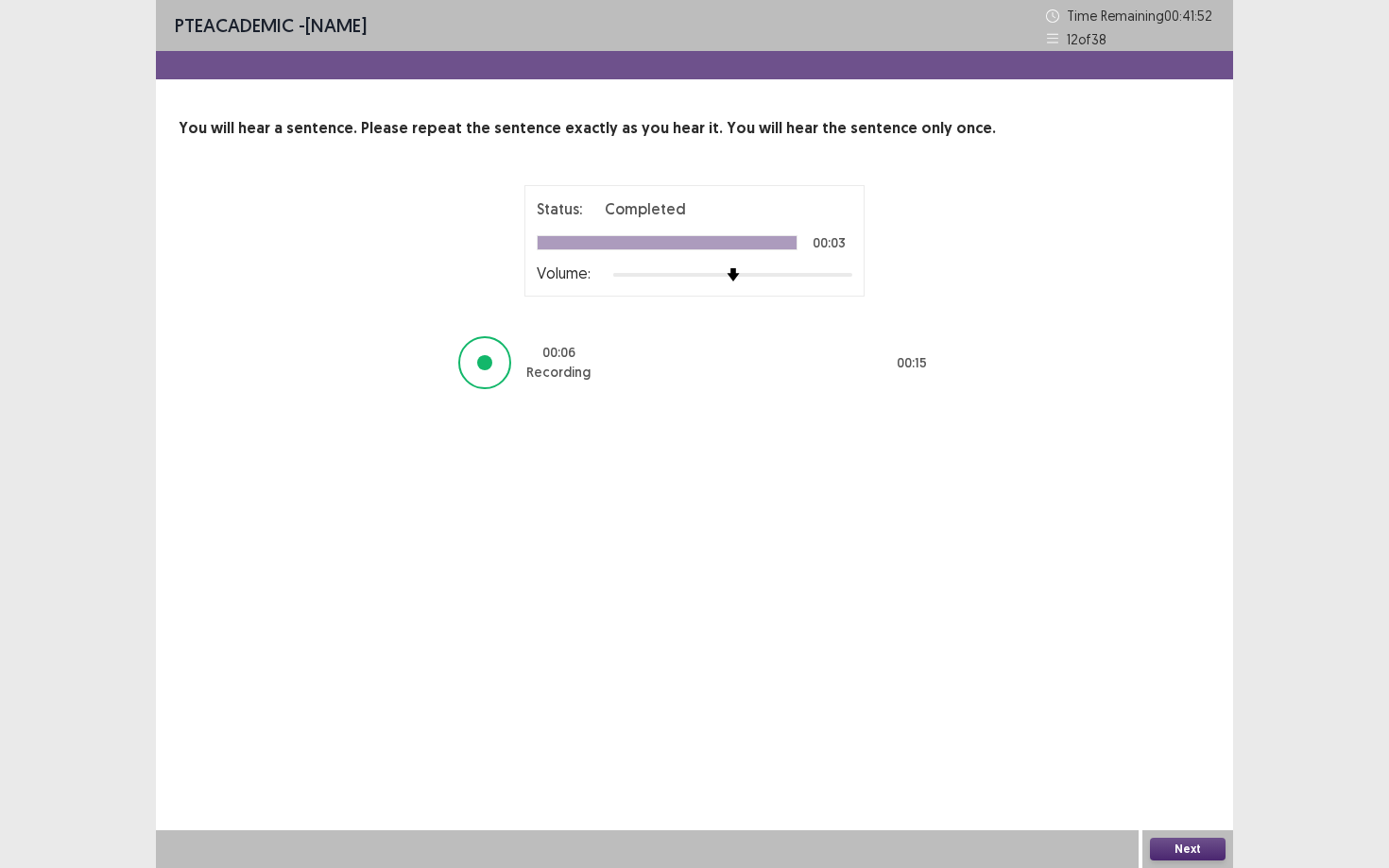 click on "Next" at bounding box center (1188, 849) 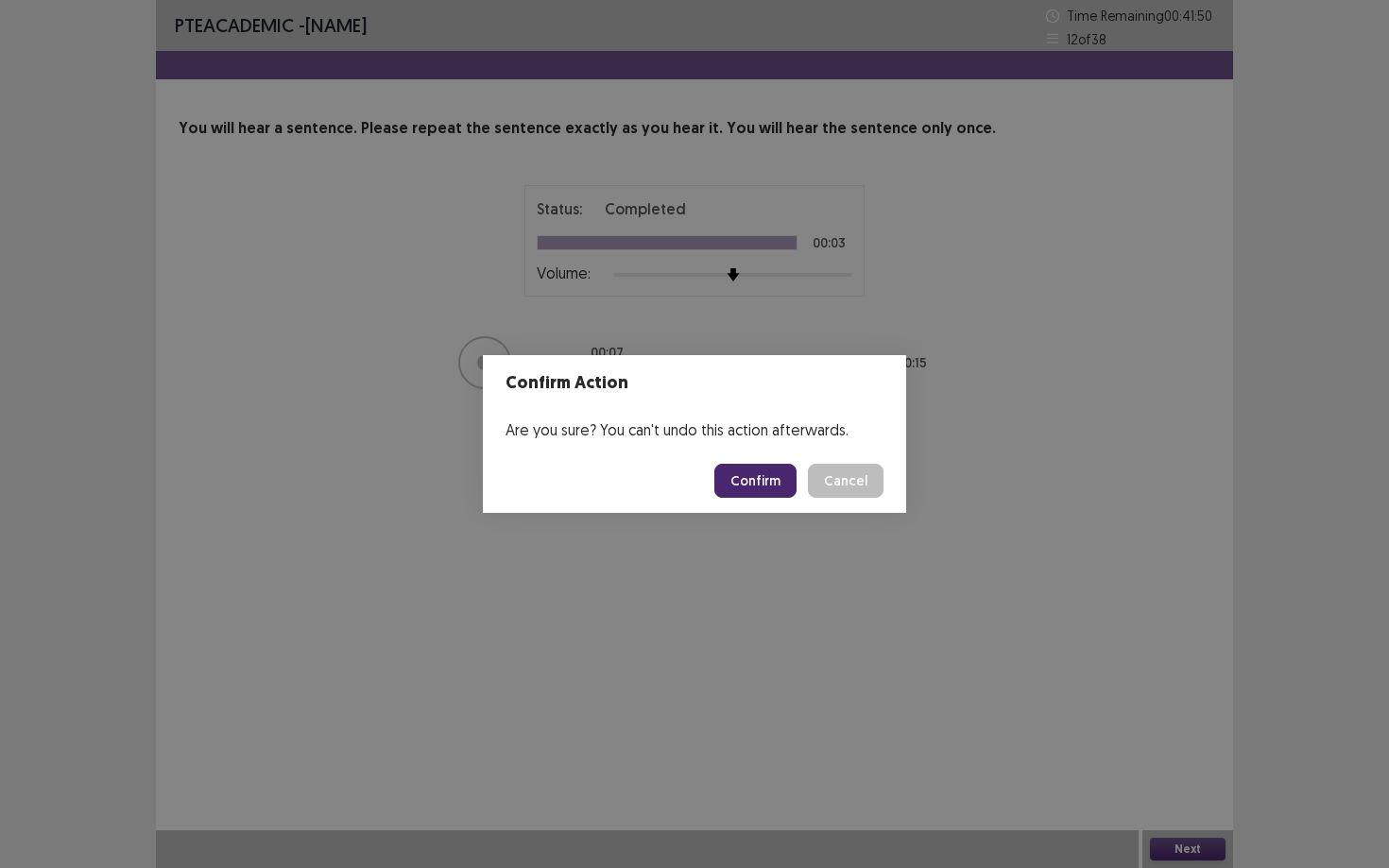 click on "Confirm" at bounding box center (755, 481) 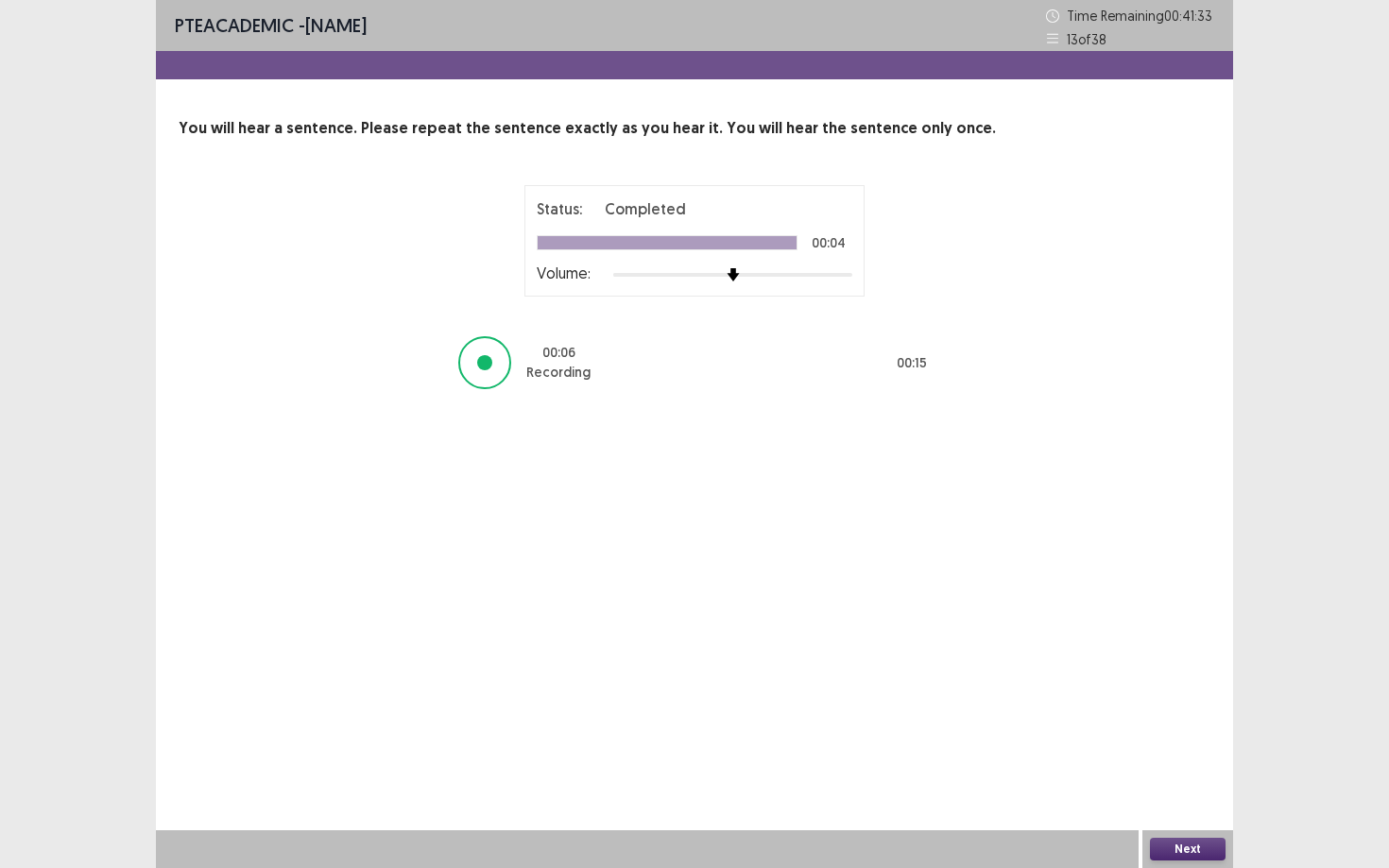 click on "Next" at bounding box center (1188, 849) 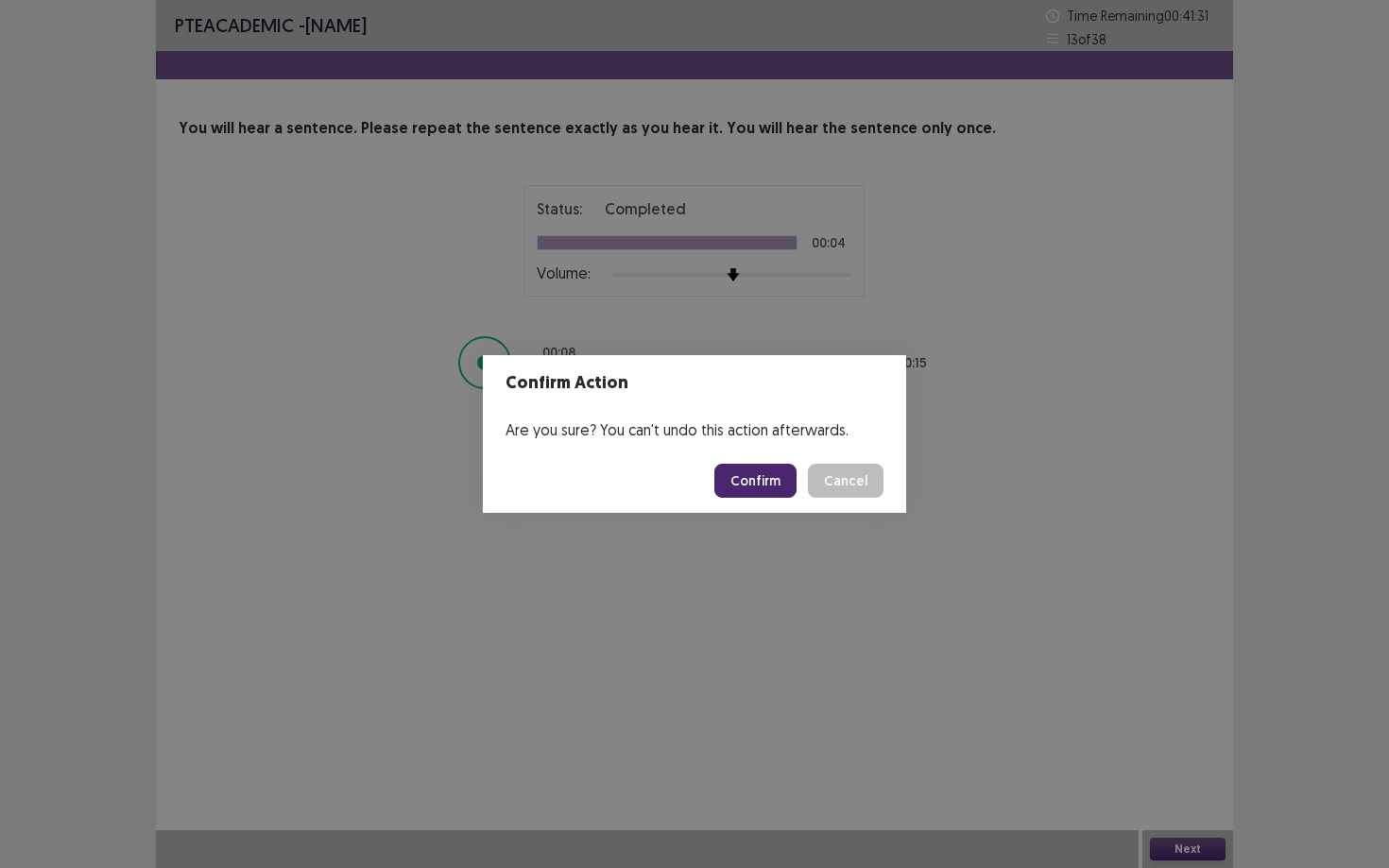 click on "Confirm" at bounding box center [755, 481] 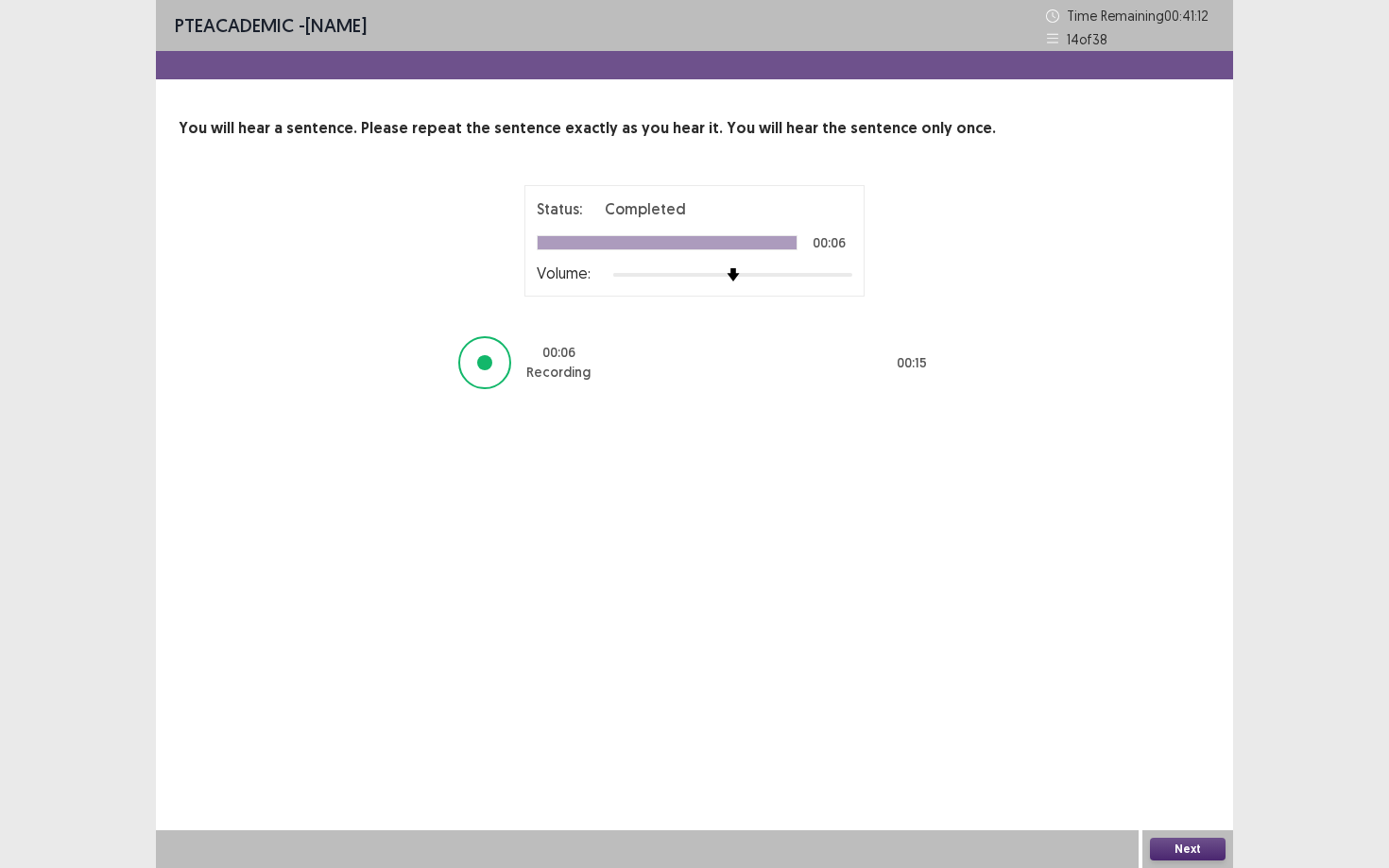 click on "Next" at bounding box center (1188, 849) 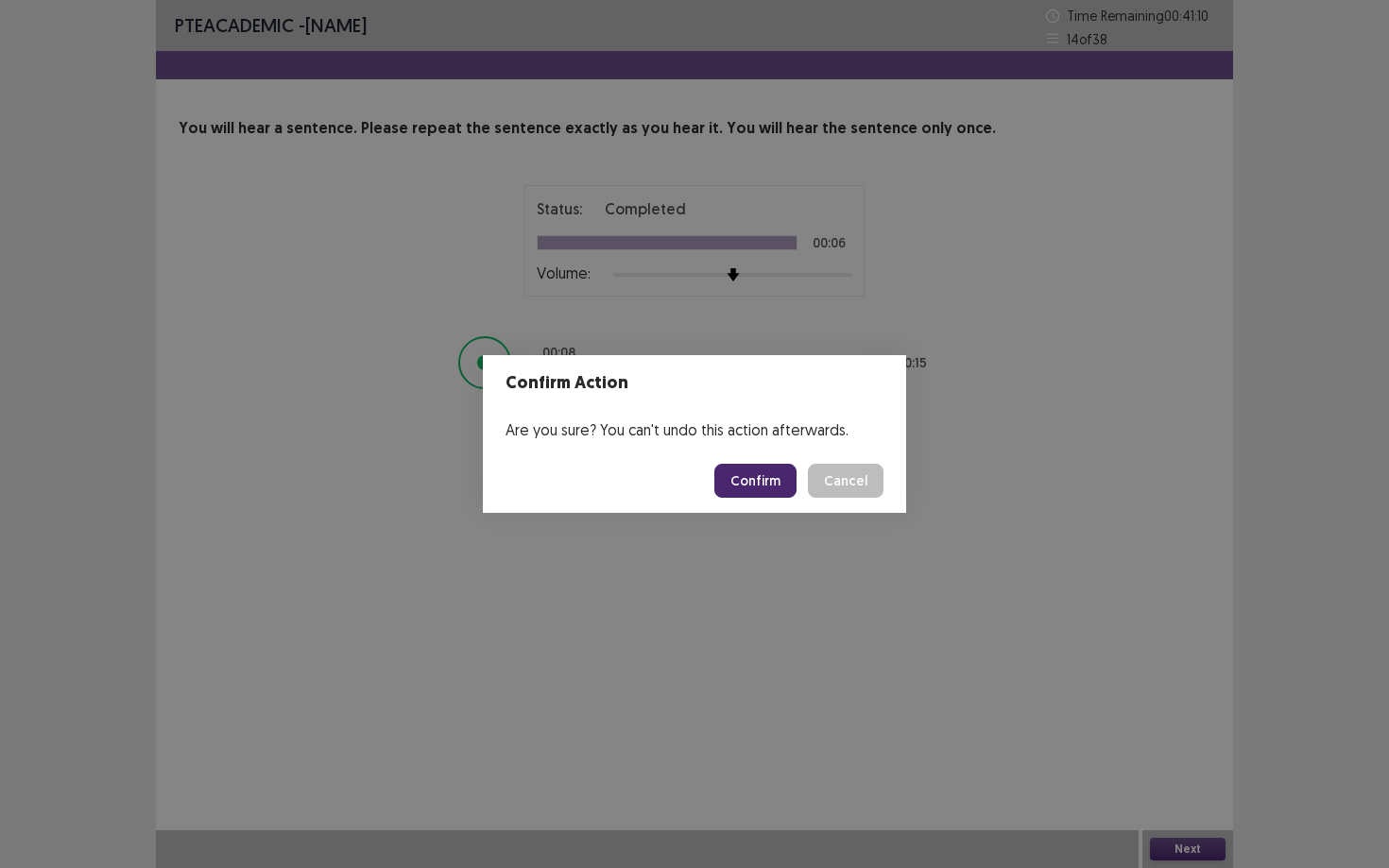 click on "Confirm" at bounding box center (755, 481) 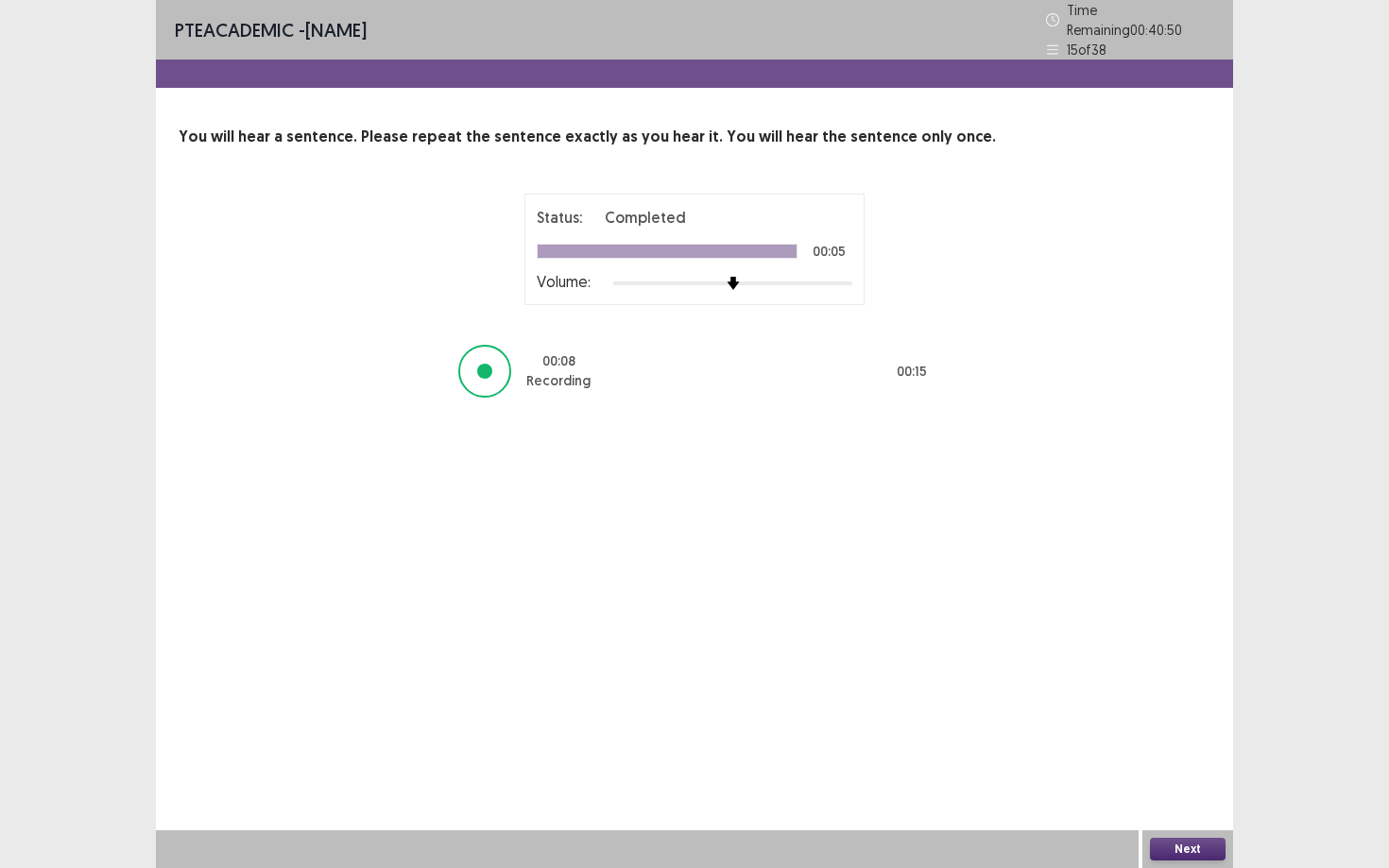 click on "Next" at bounding box center (1188, 849) 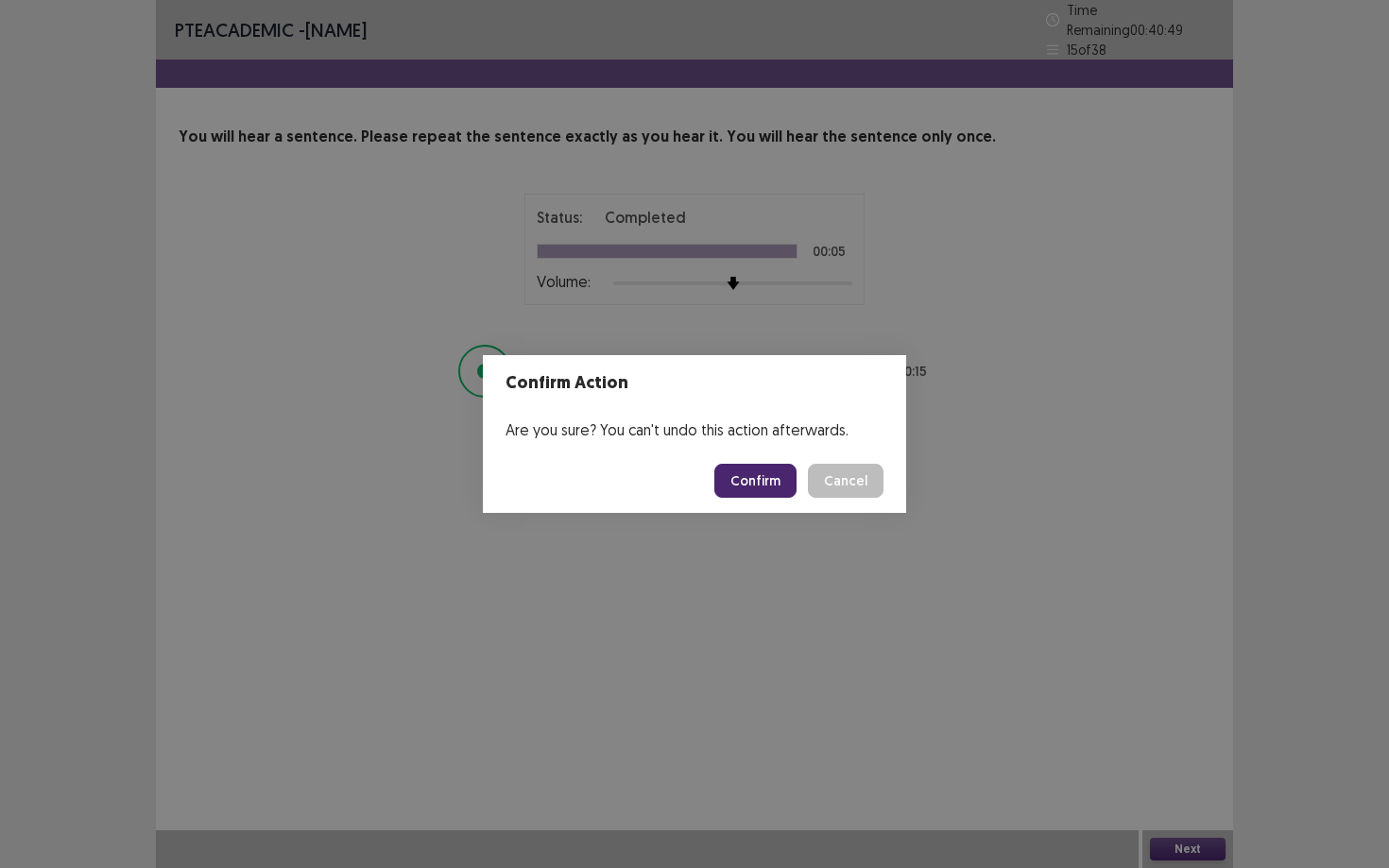 click on "Confirm" at bounding box center [755, 481] 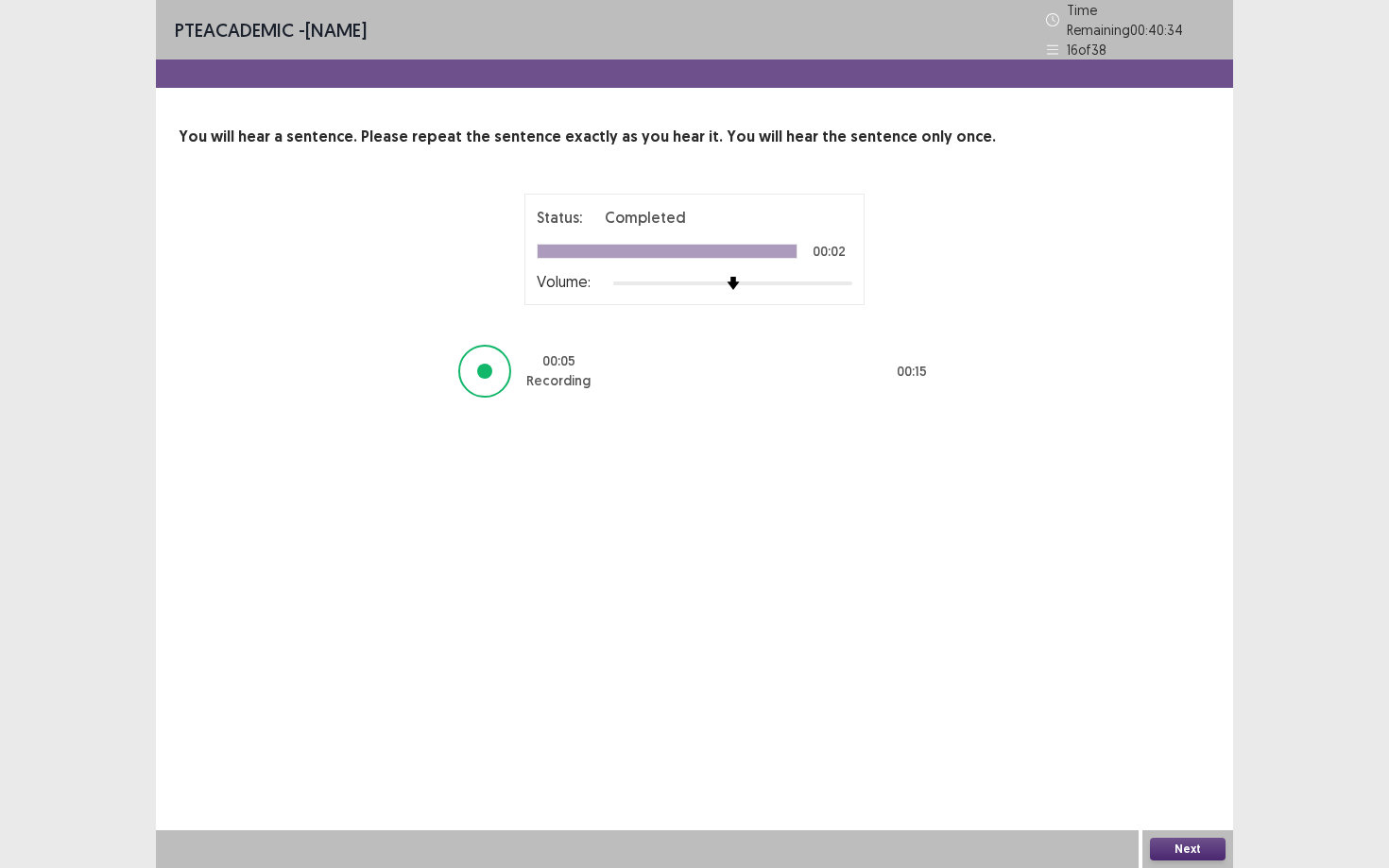 click on "Next" at bounding box center (1188, 849) 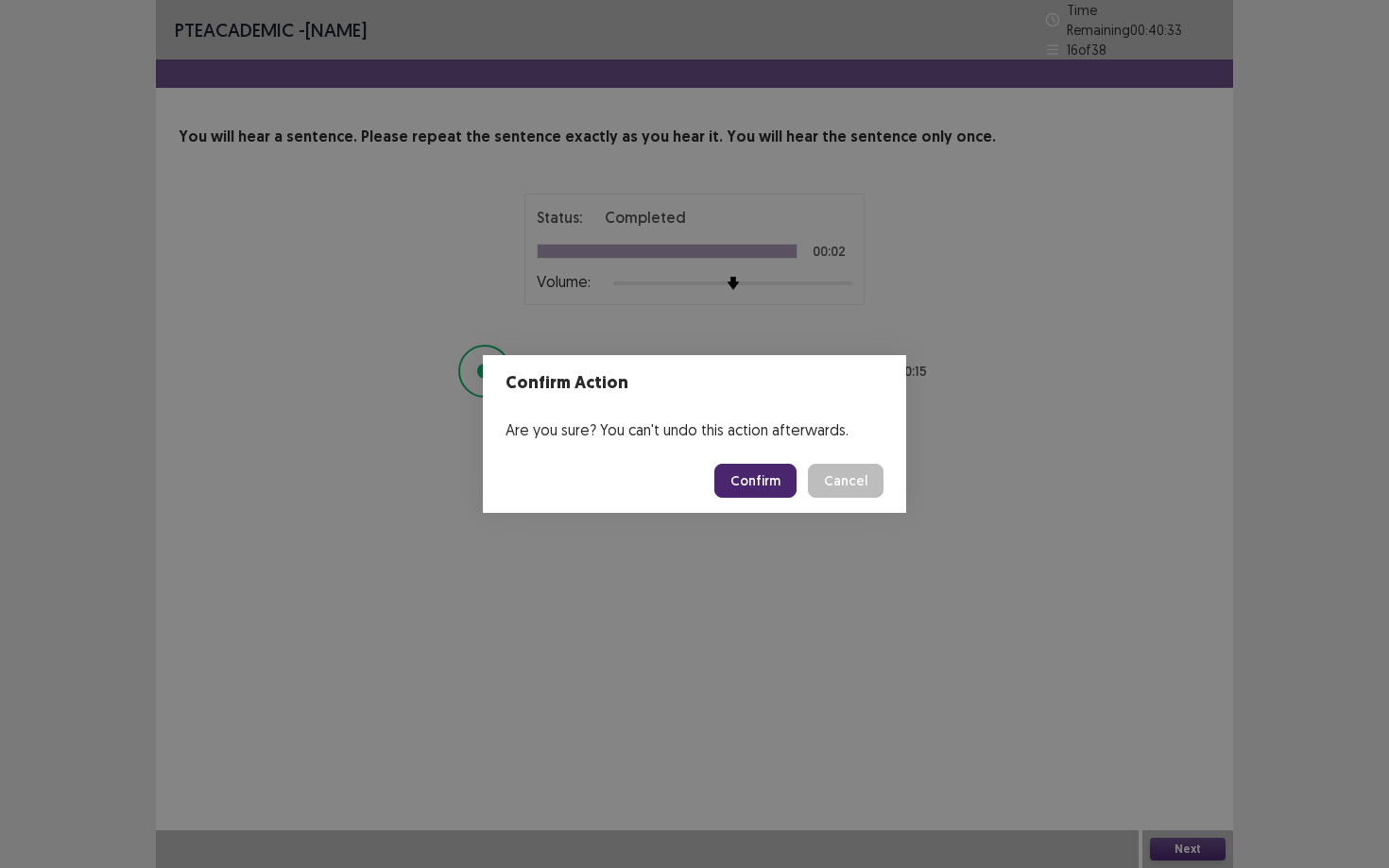 click on "Confirm" at bounding box center [755, 481] 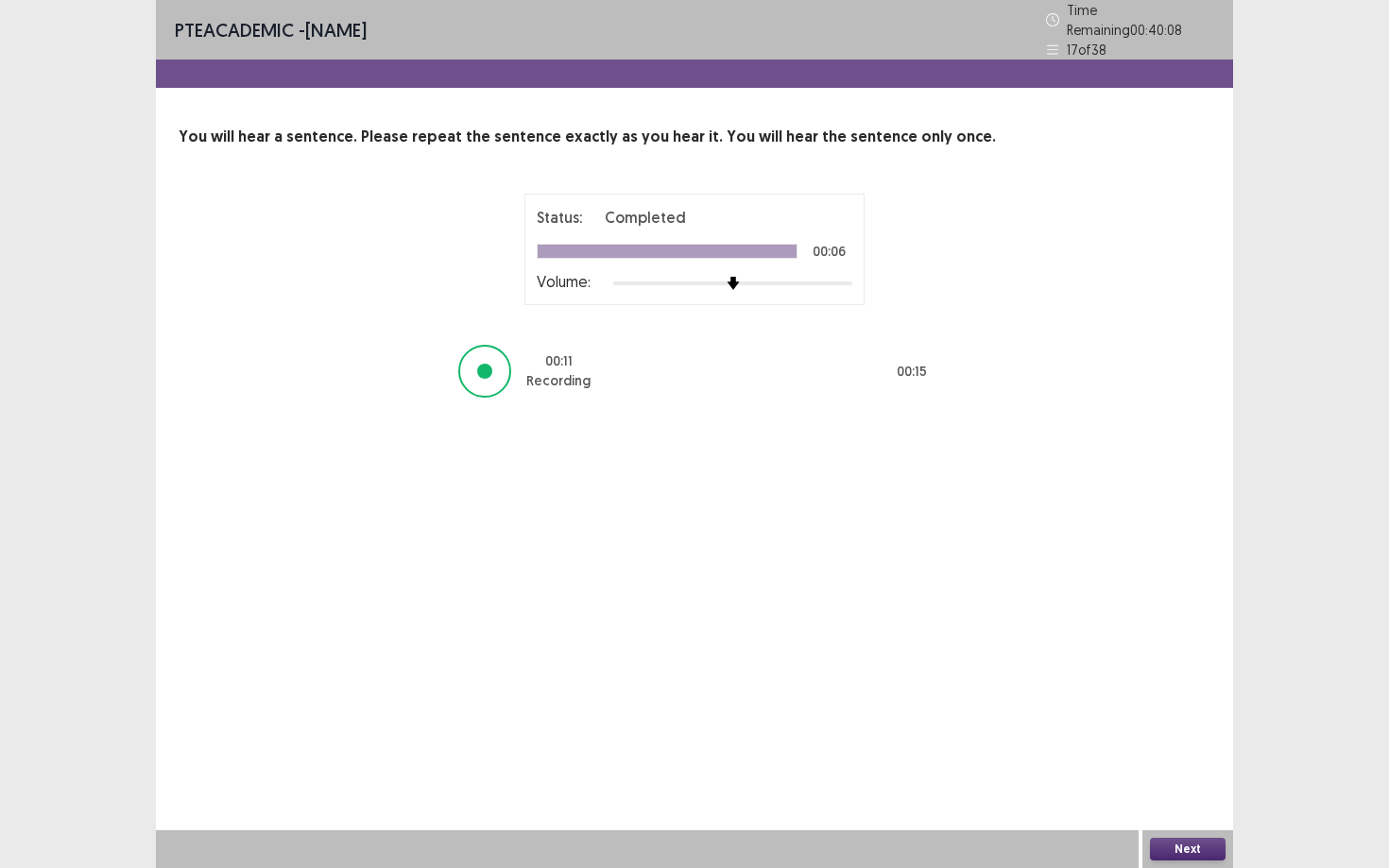 click on "Next" at bounding box center (1188, 849) 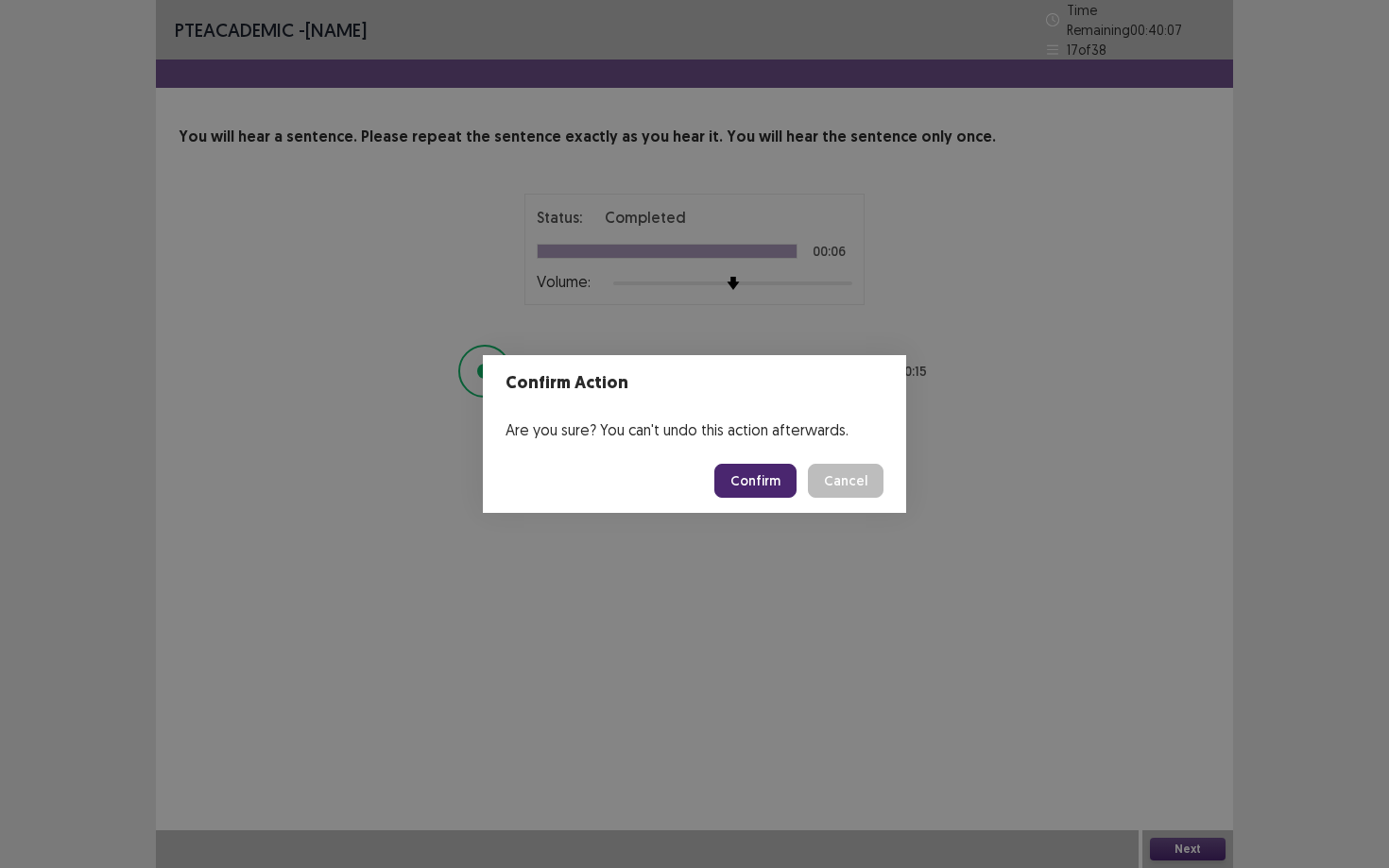 click on "Confirm" at bounding box center [755, 481] 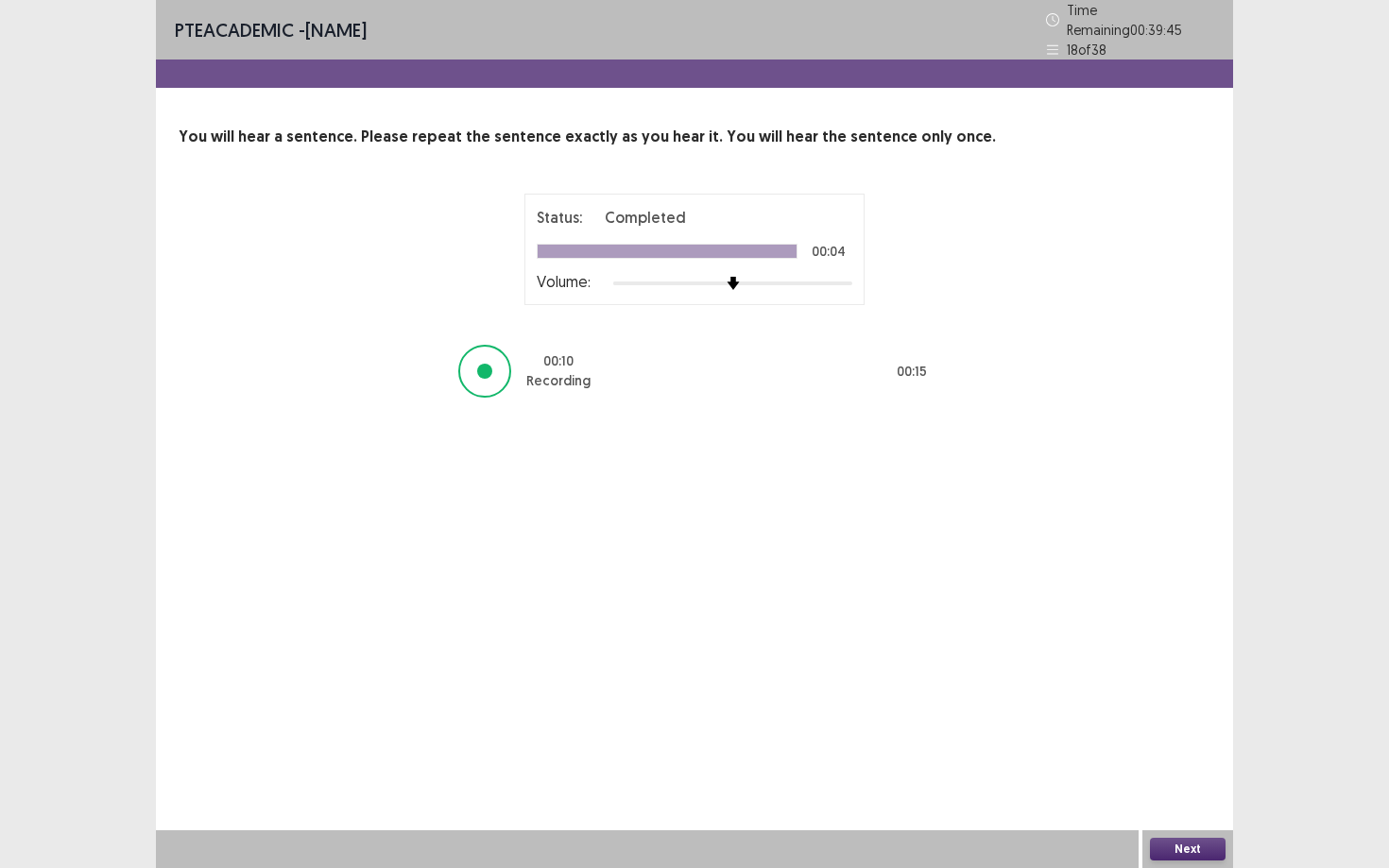 click on "Next" at bounding box center (1188, 849) 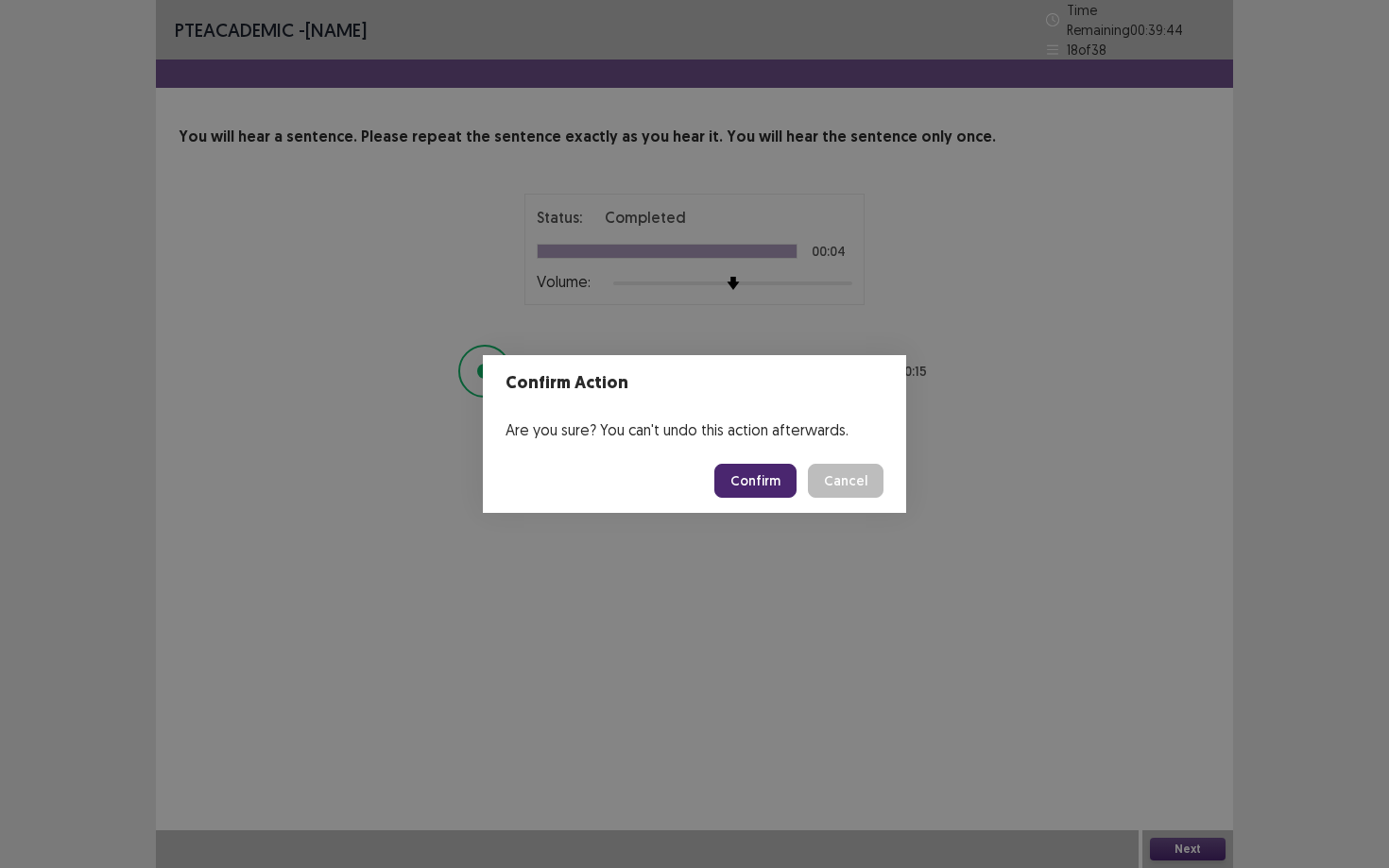 click on "Confirm" at bounding box center (755, 481) 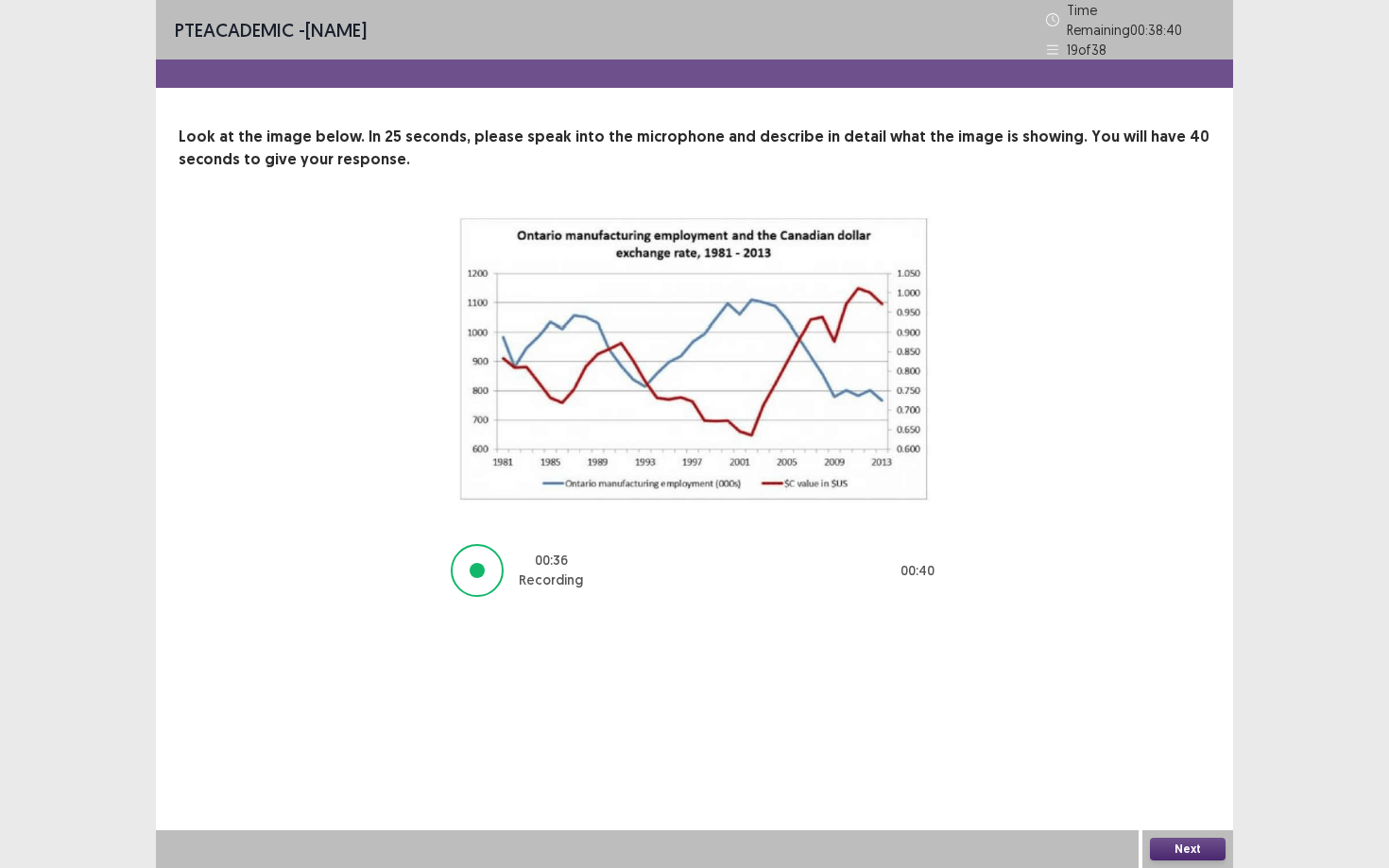 click on "Next" at bounding box center [1188, 849] 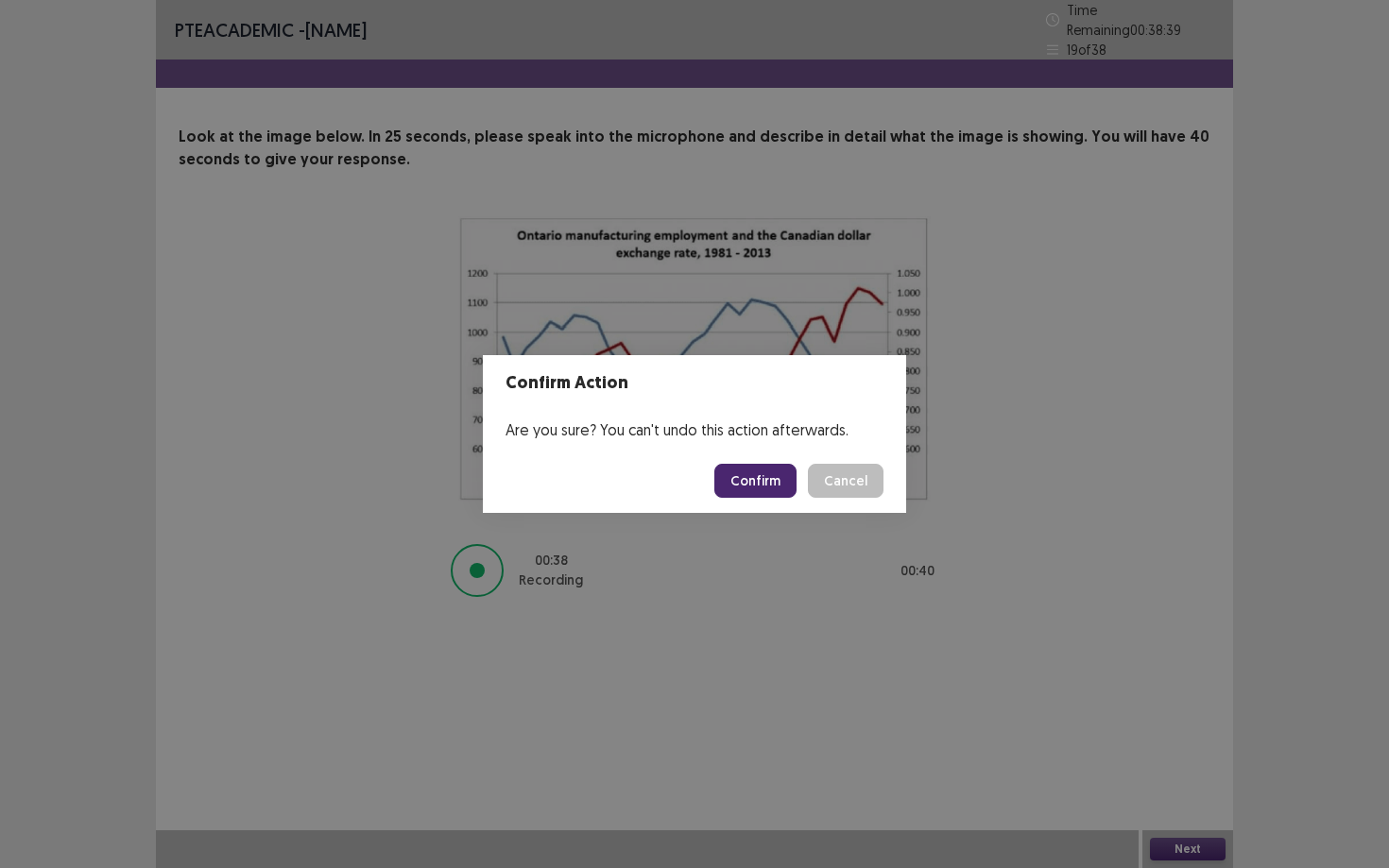 click on "Confirm" at bounding box center [755, 481] 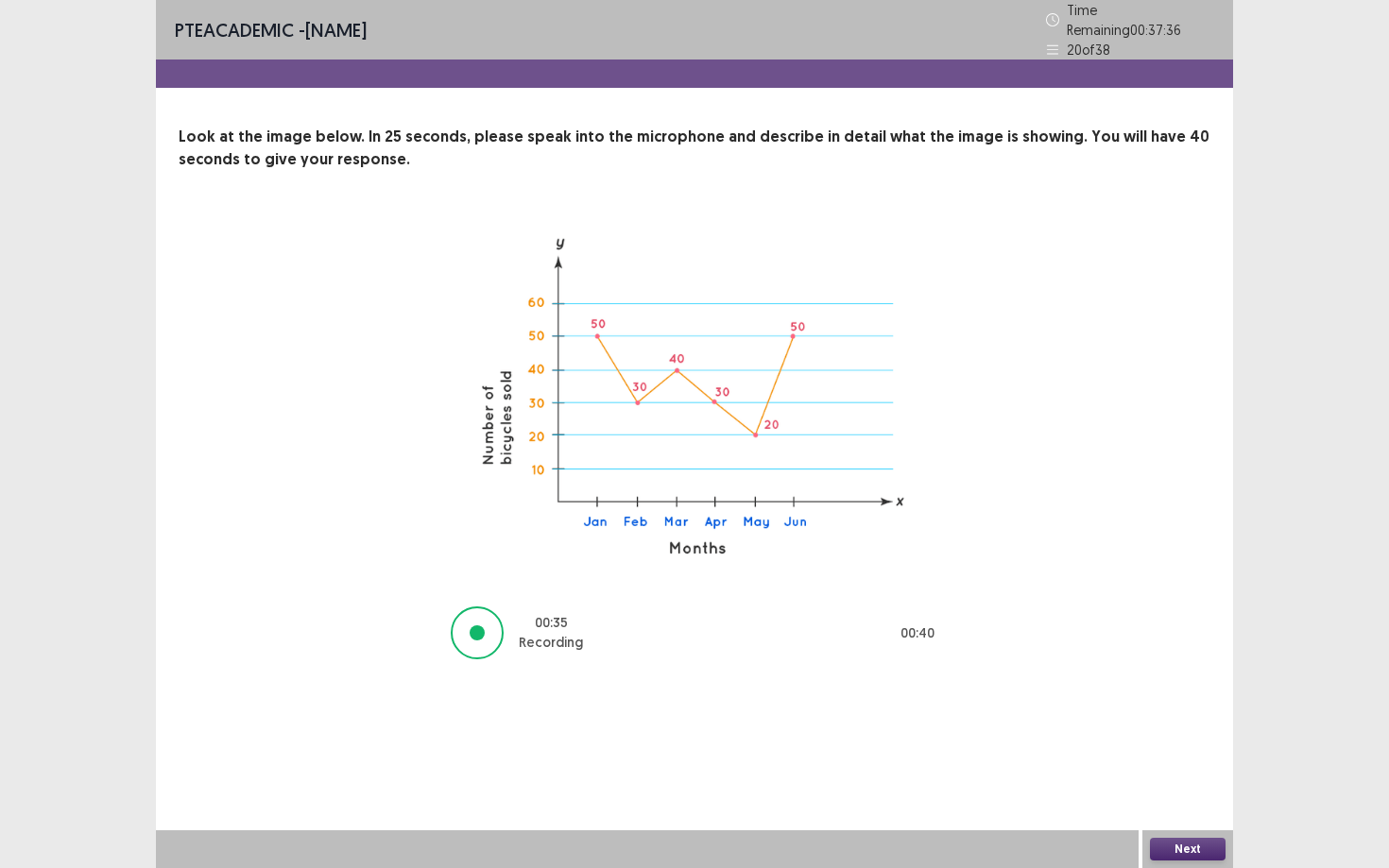 click on "Next" at bounding box center [1188, 849] 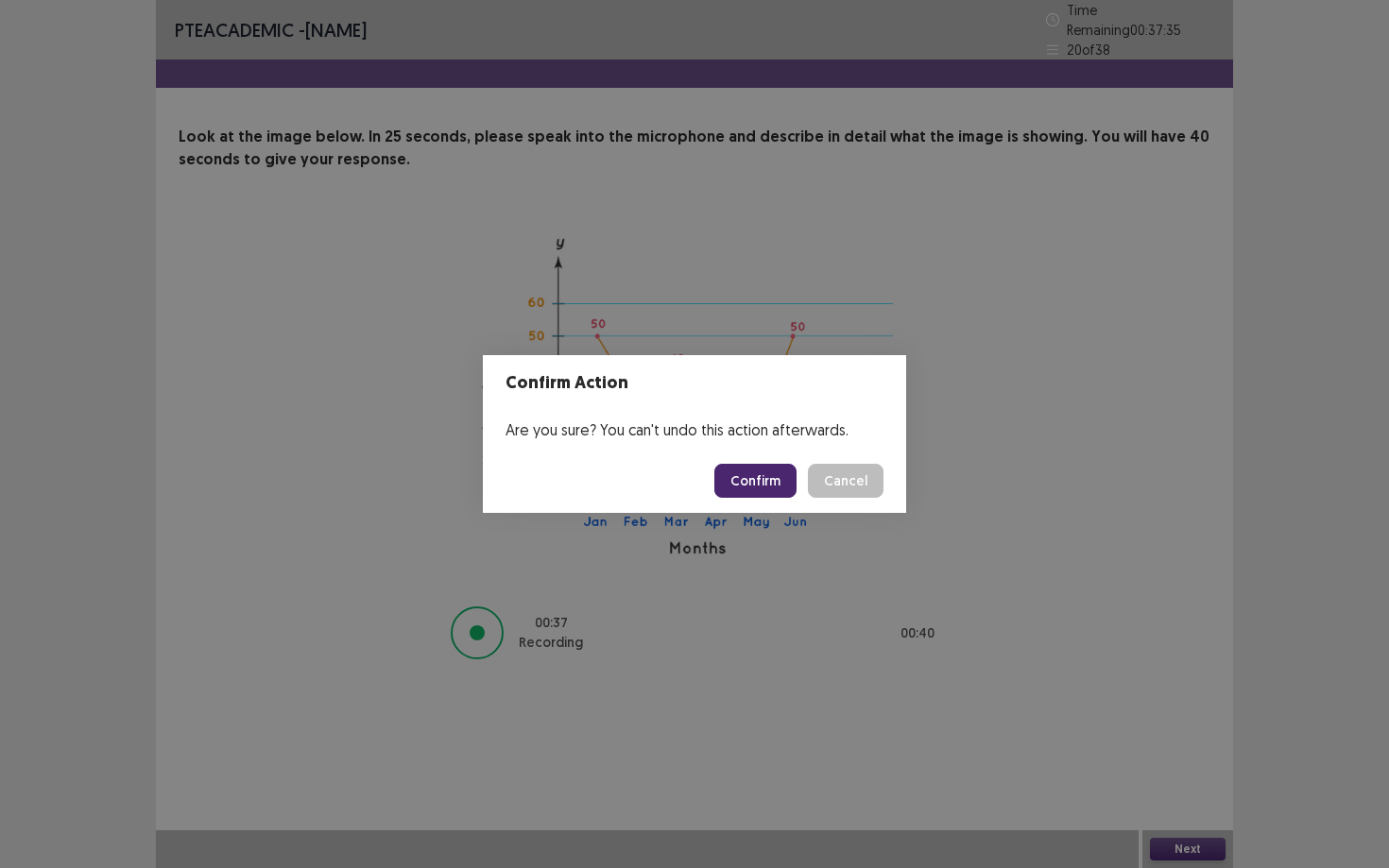 click on "Confirm" at bounding box center [755, 481] 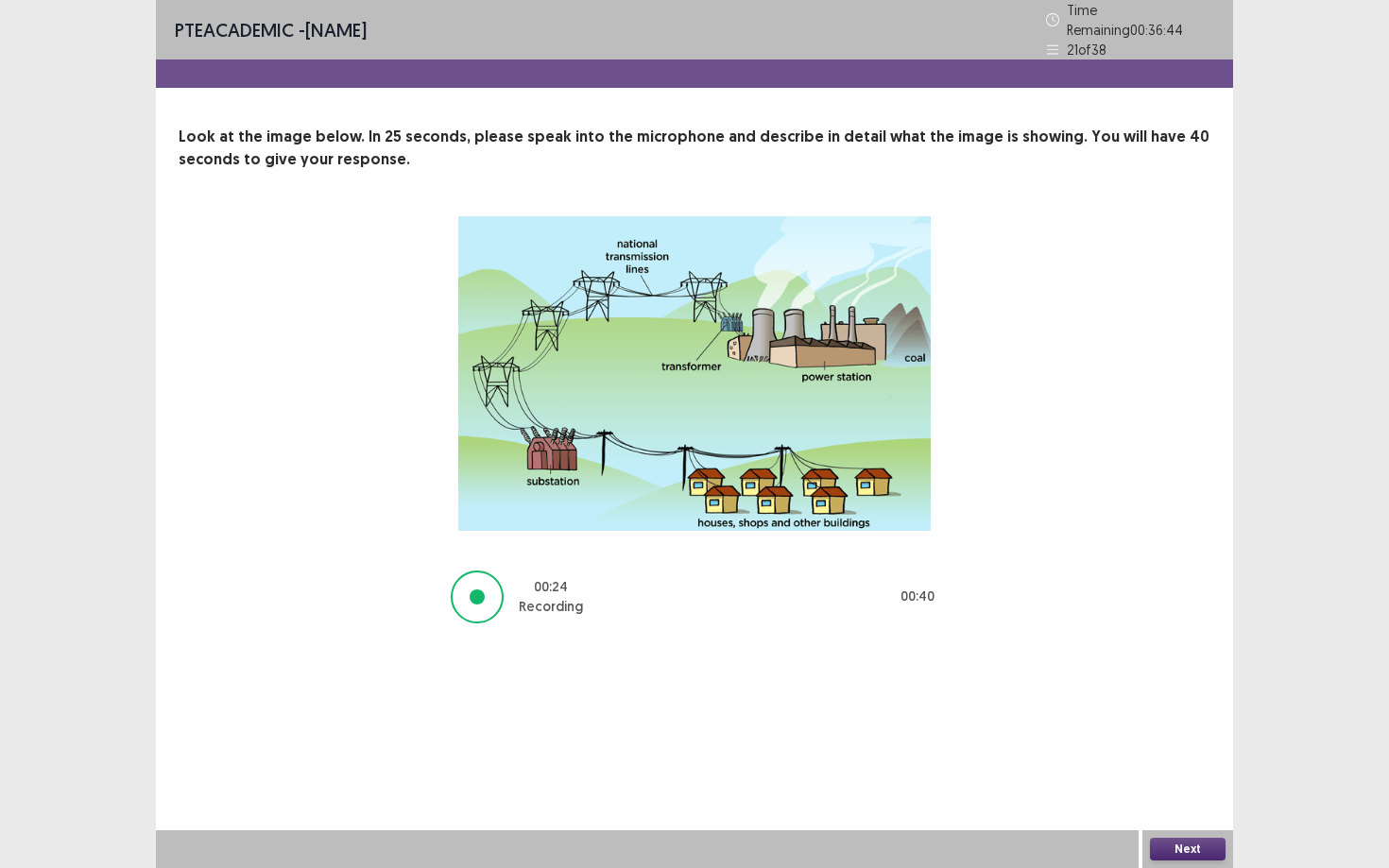 click on "Next" at bounding box center (1188, 849) 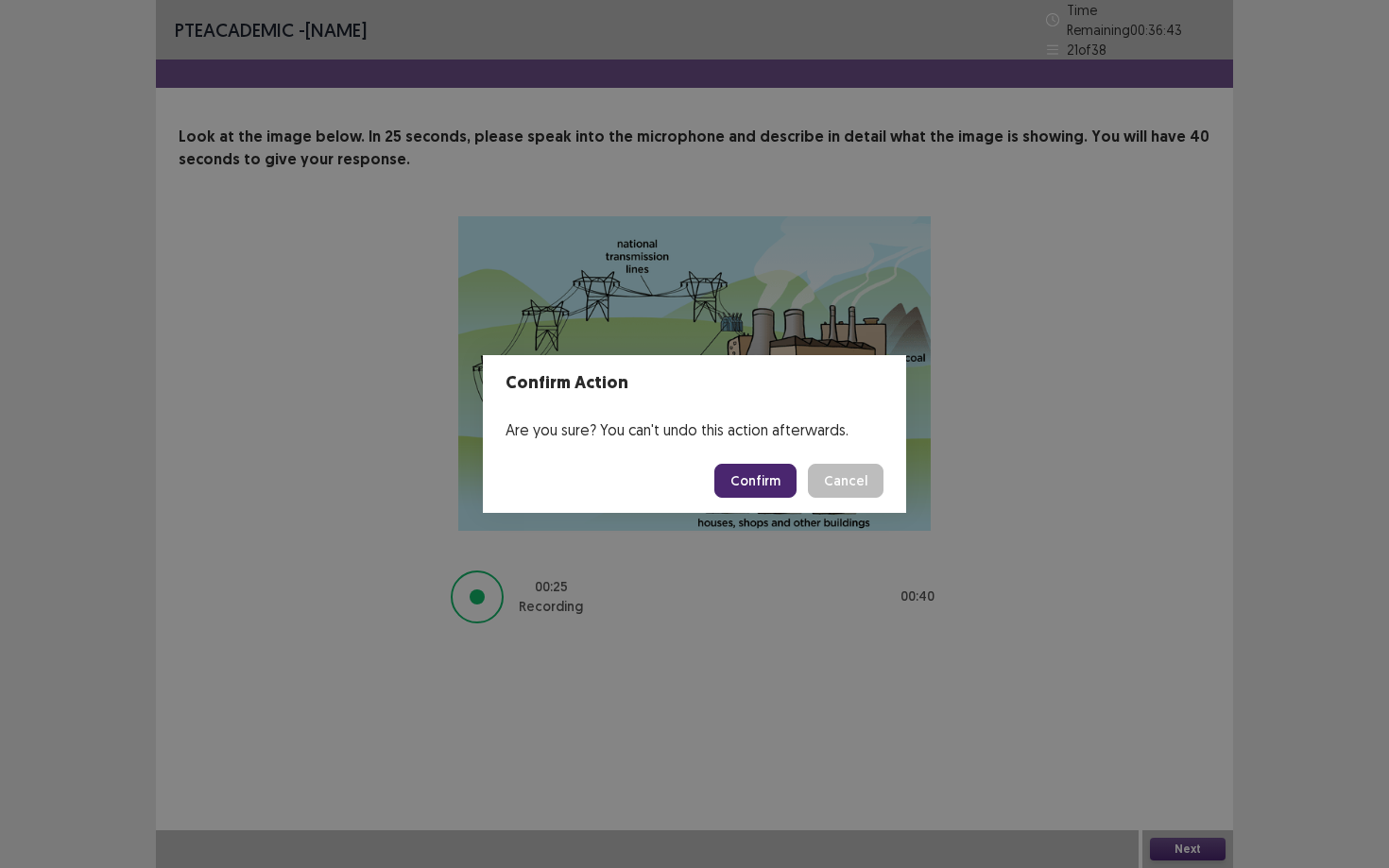click on "Confirm" at bounding box center (755, 481) 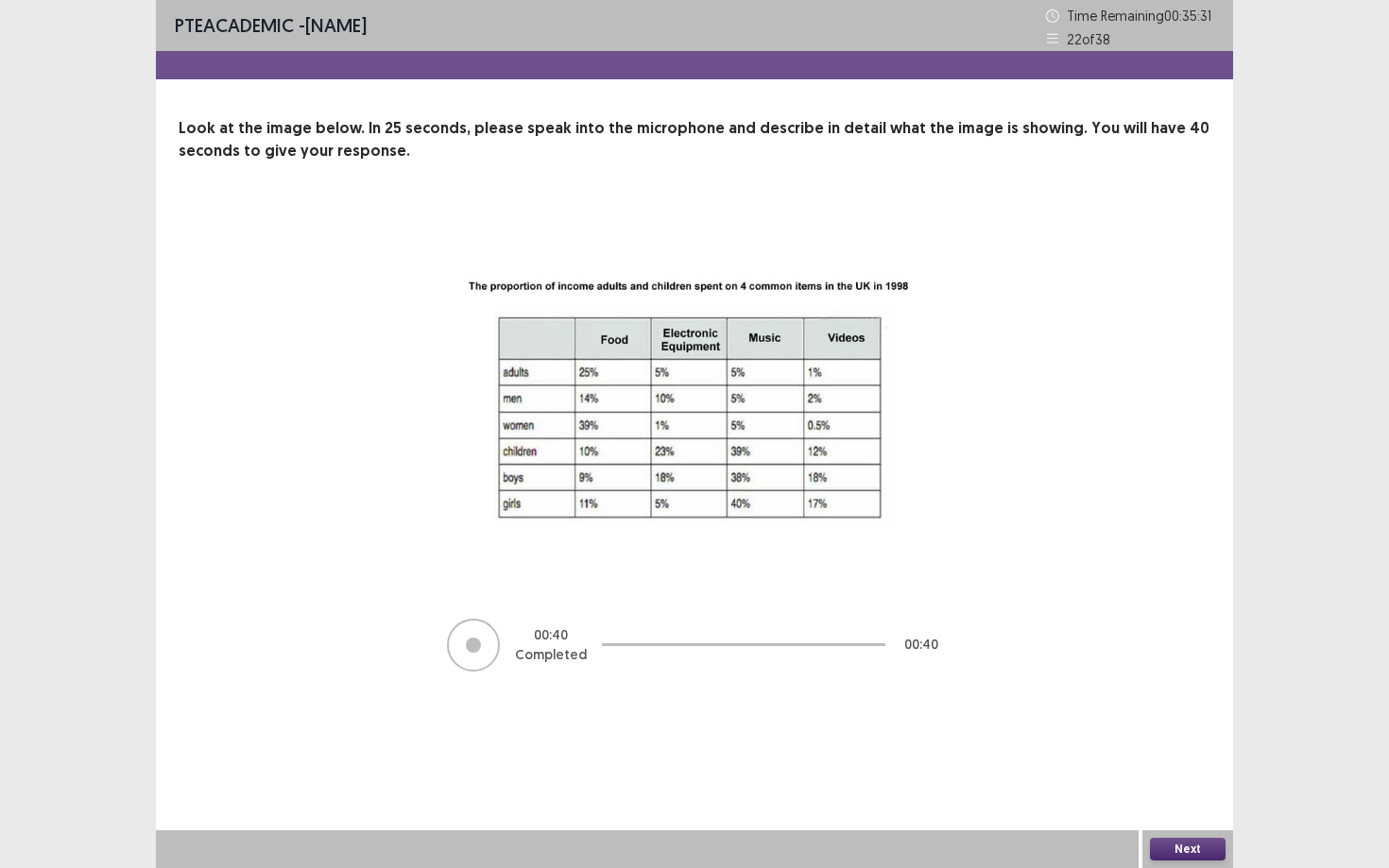 click on "Next" at bounding box center (1188, 849) 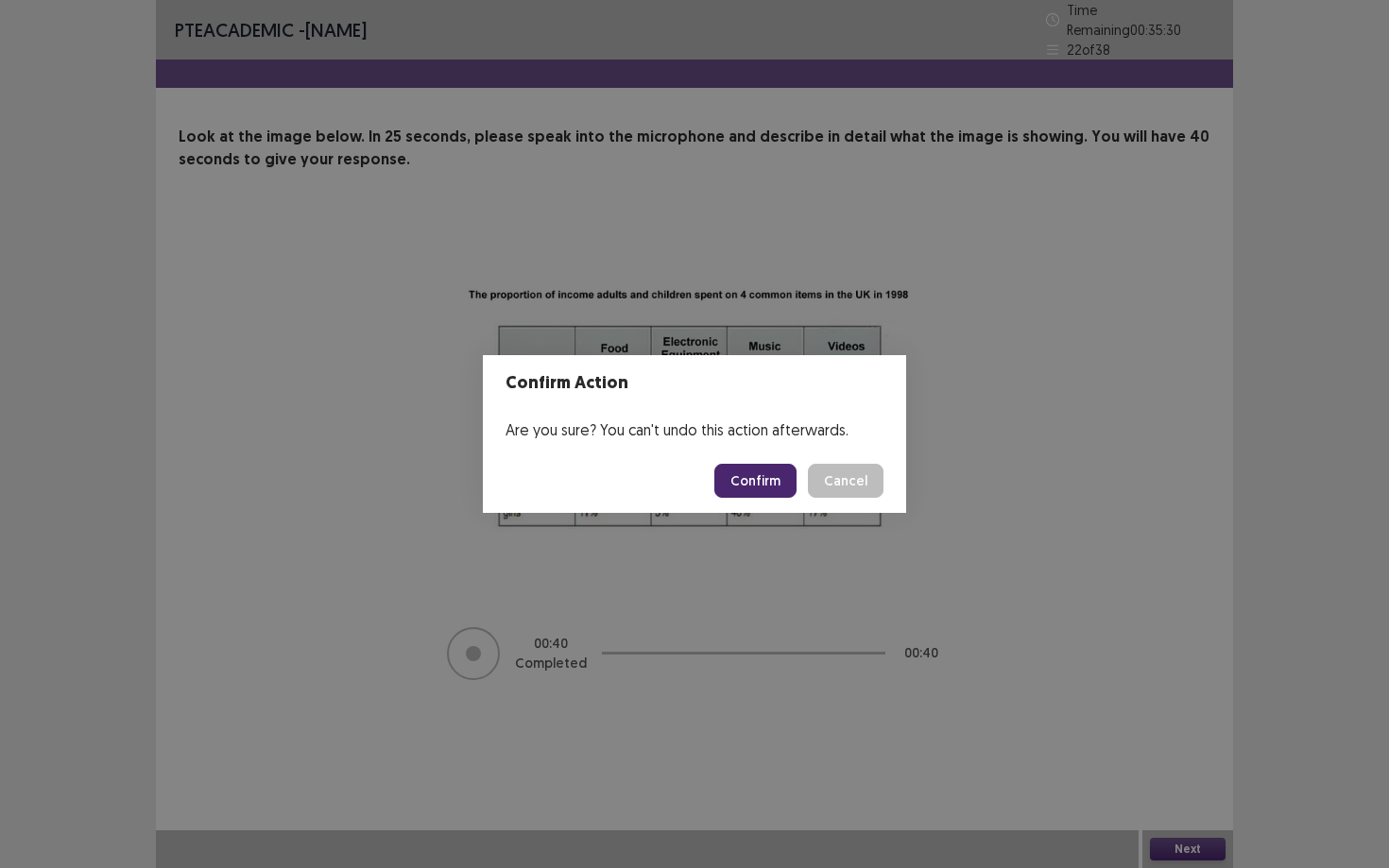 click on "Confirm" at bounding box center [755, 481] 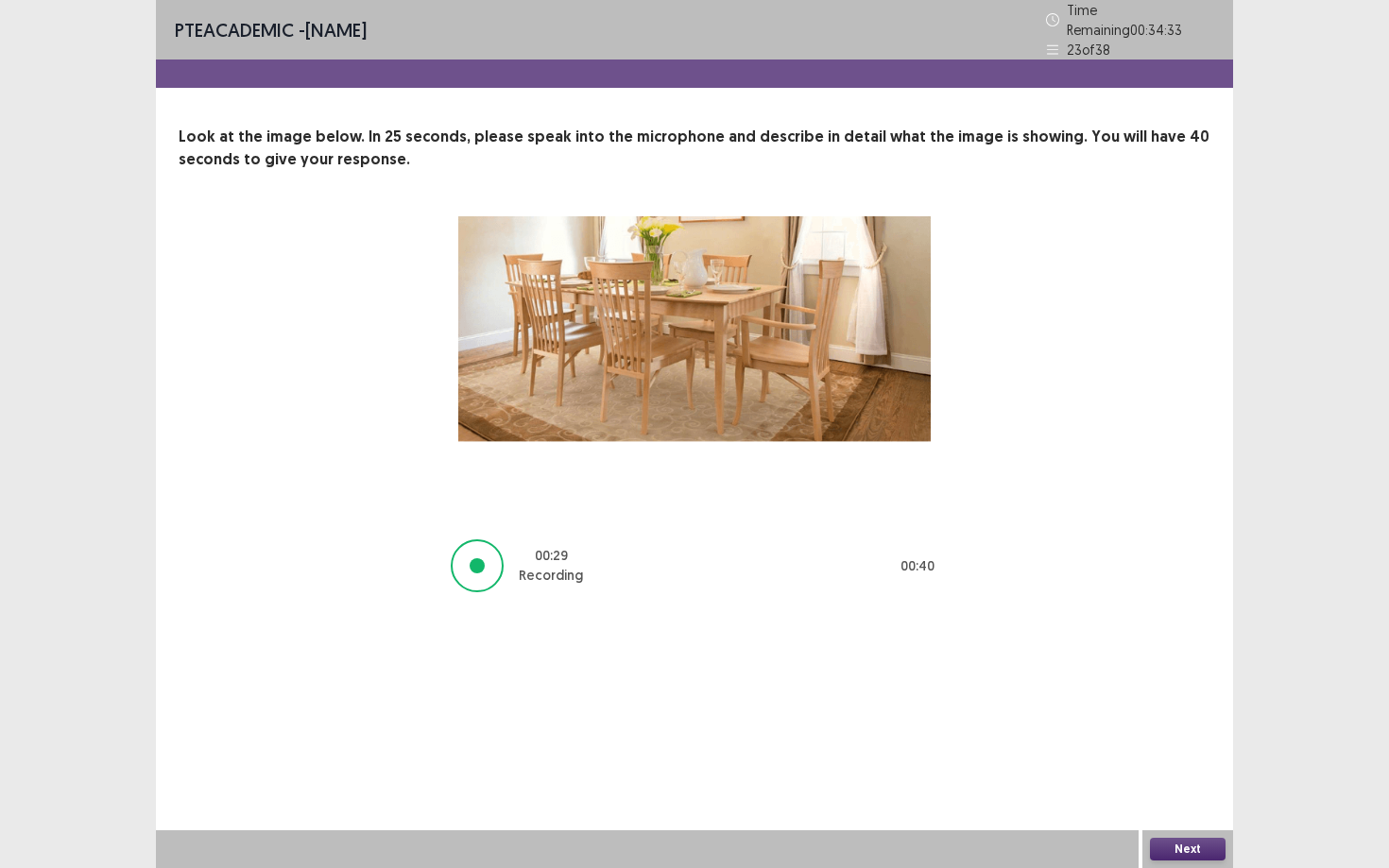 click on "Next" at bounding box center (1188, 849) 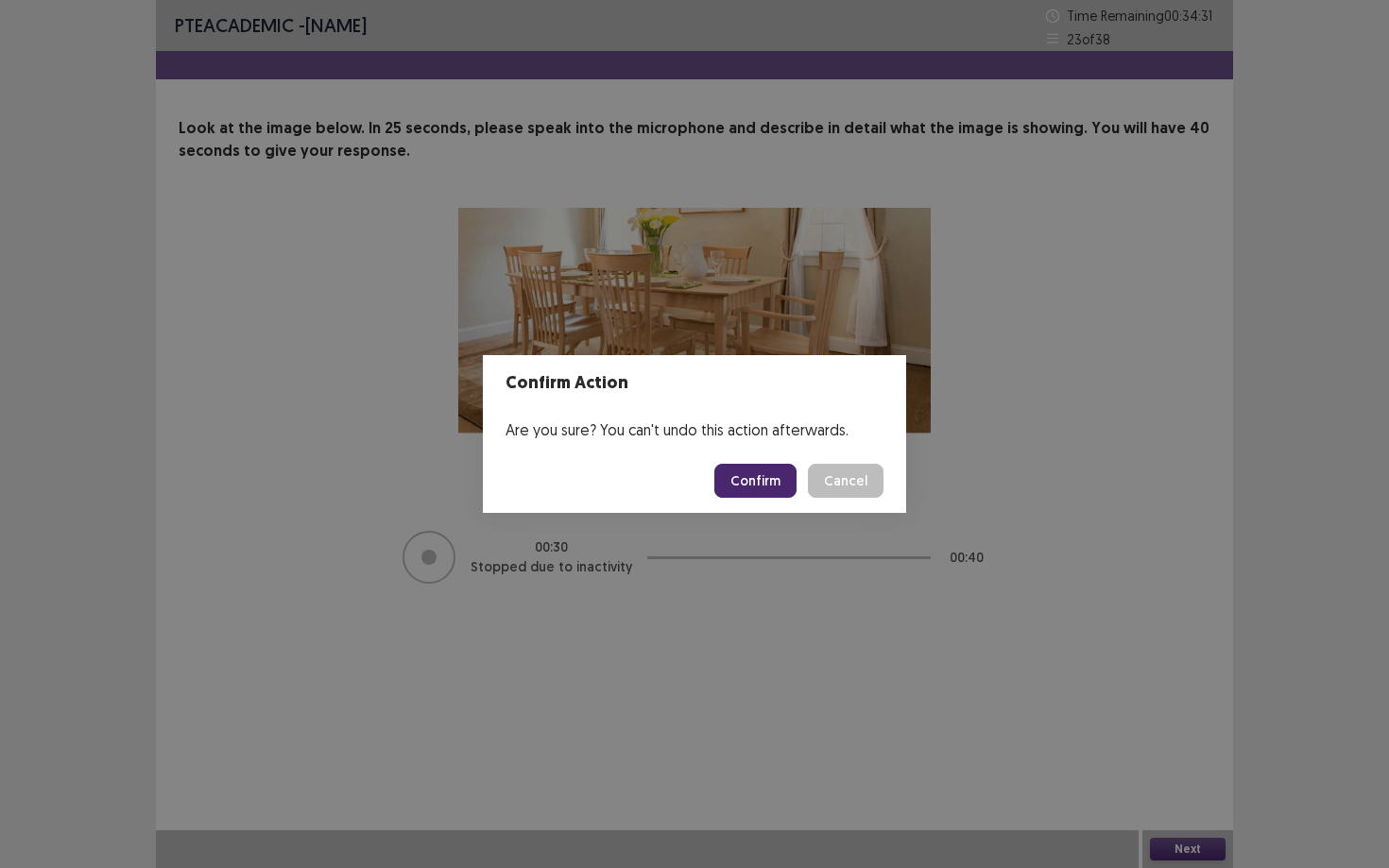 click on "Confirm" at bounding box center (755, 481) 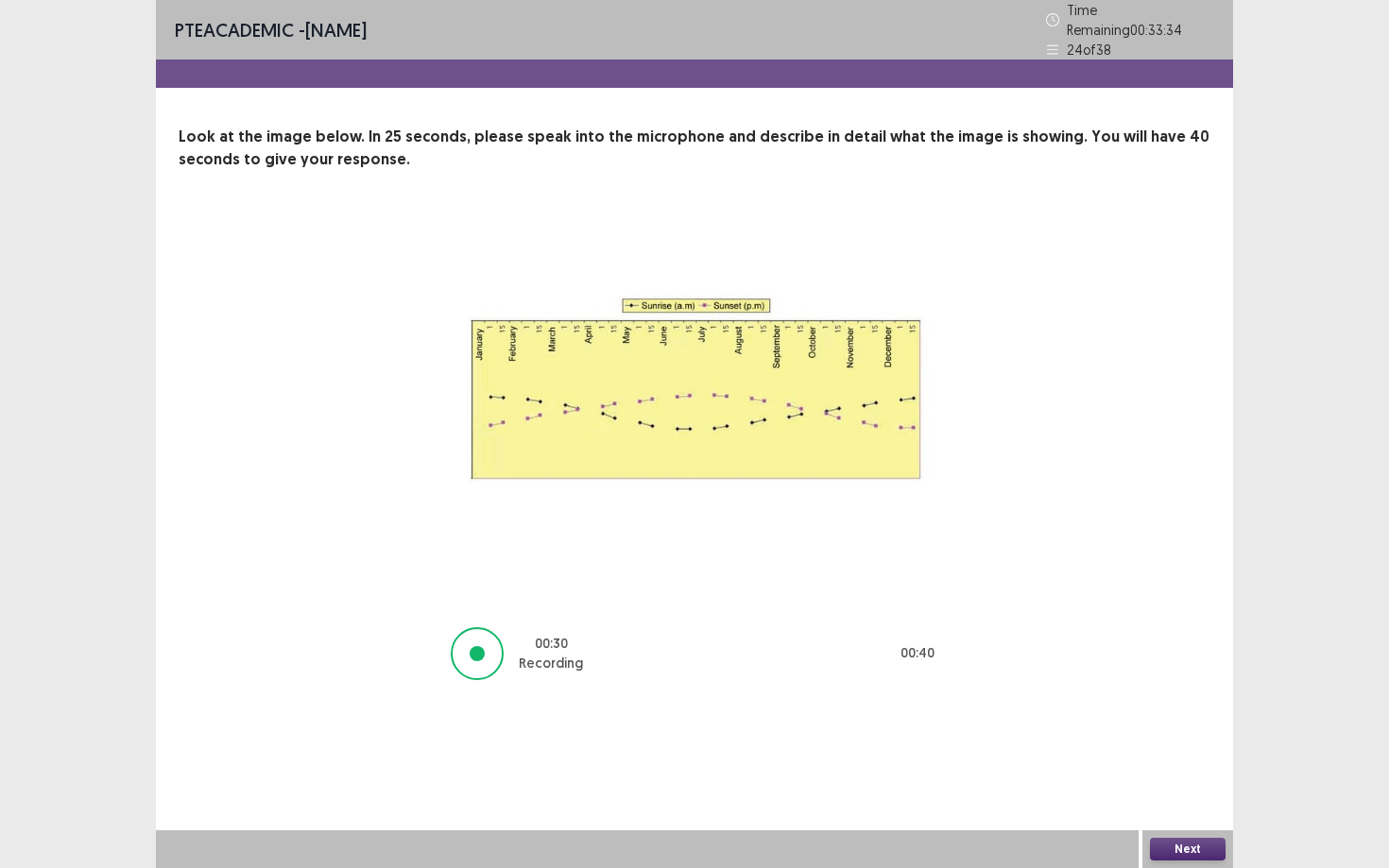 click on "Next" at bounding box center (1188, 849) 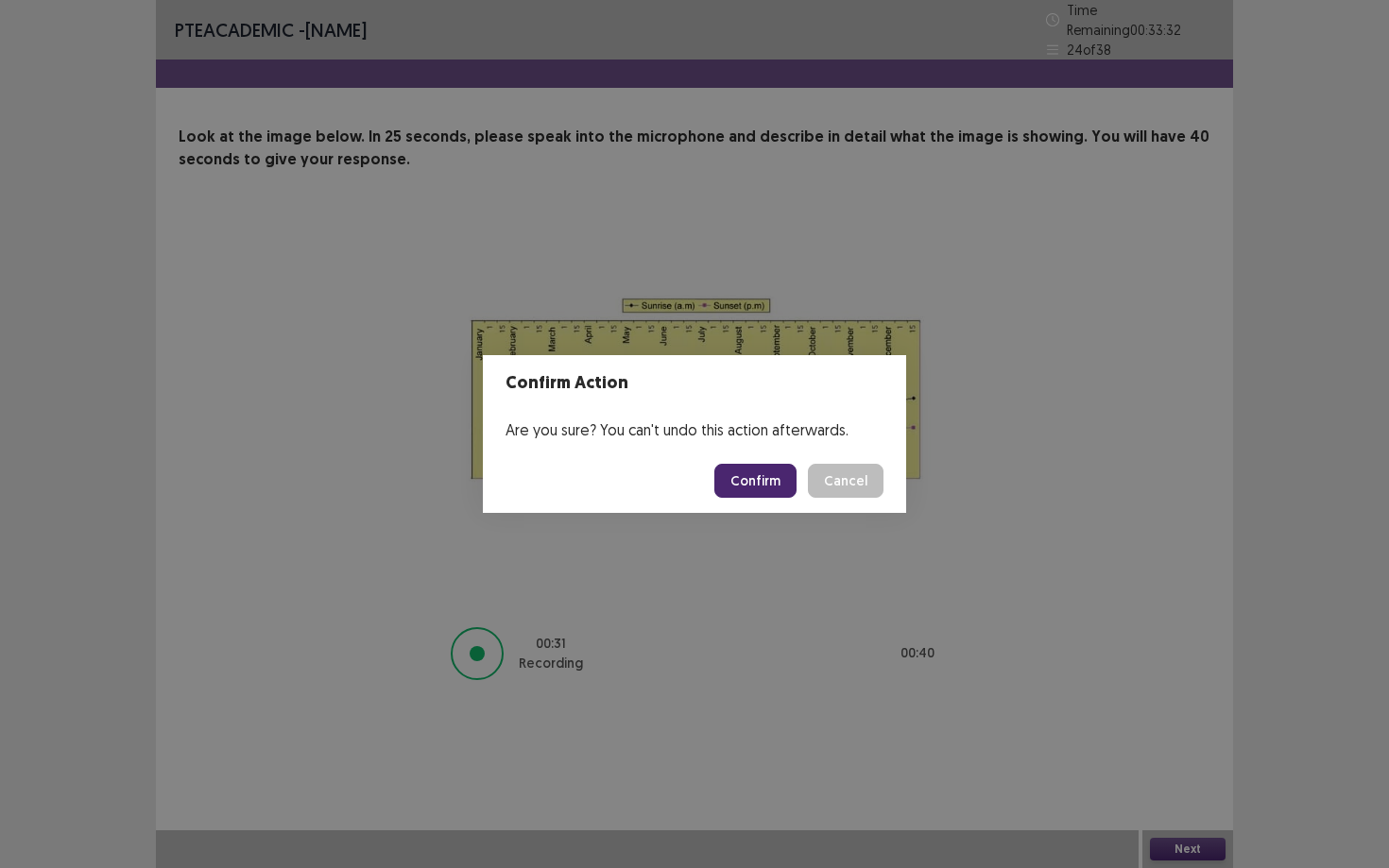 click on "Confirm" at bounding box center (755, 481) 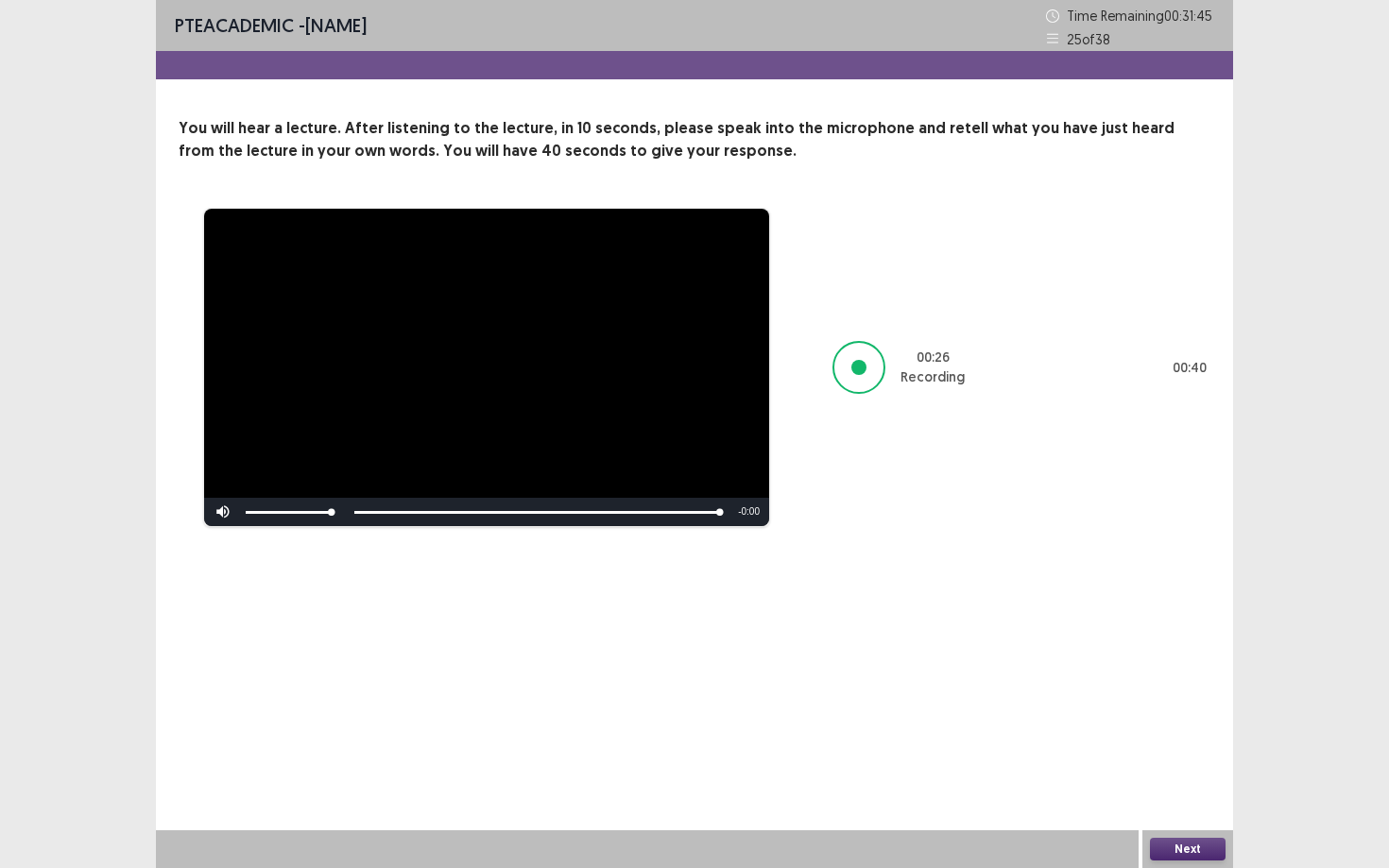 click on "Next" at bounding box center [1188, 849] 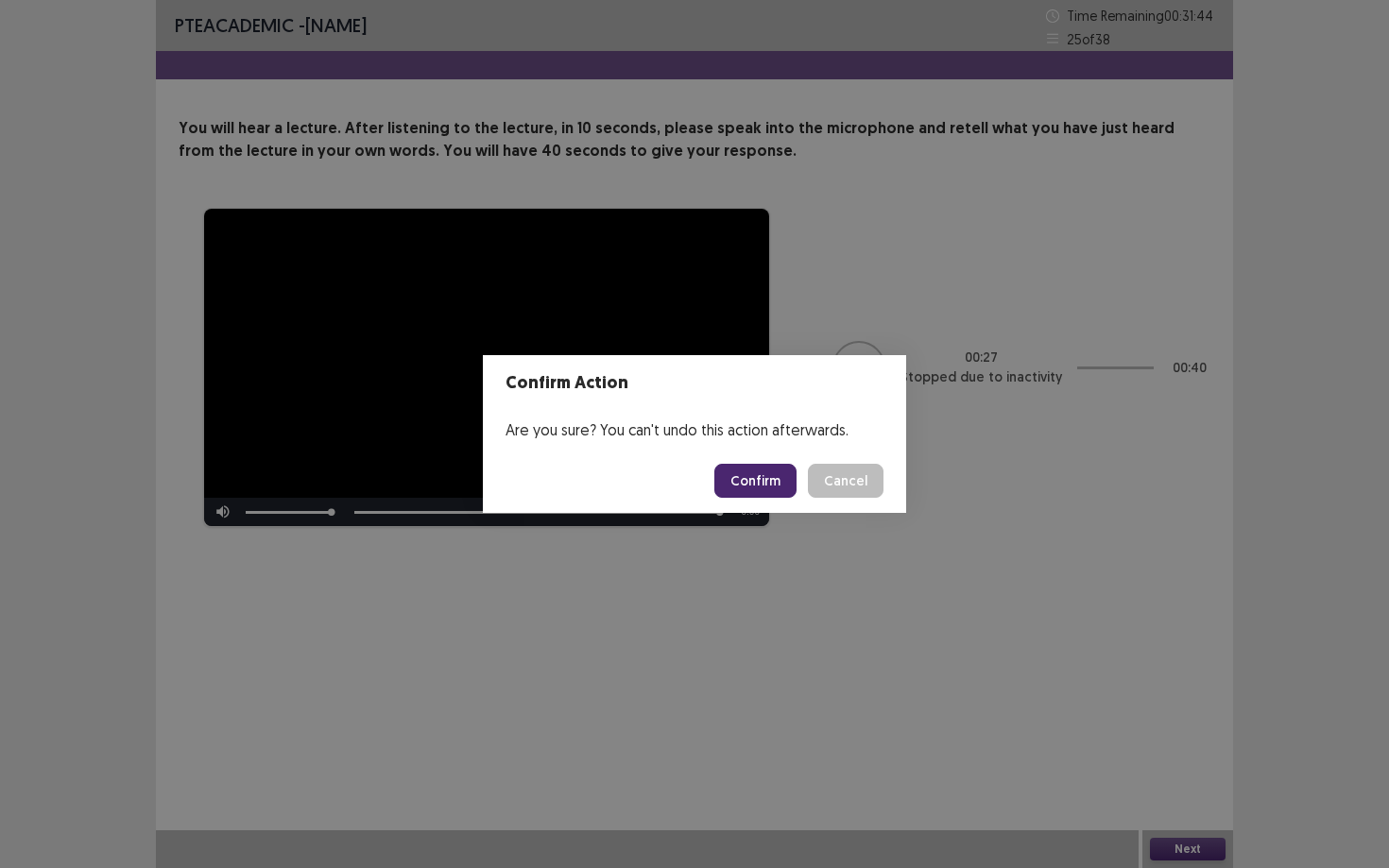click on "Confirm" at bounding box center (755, 481) 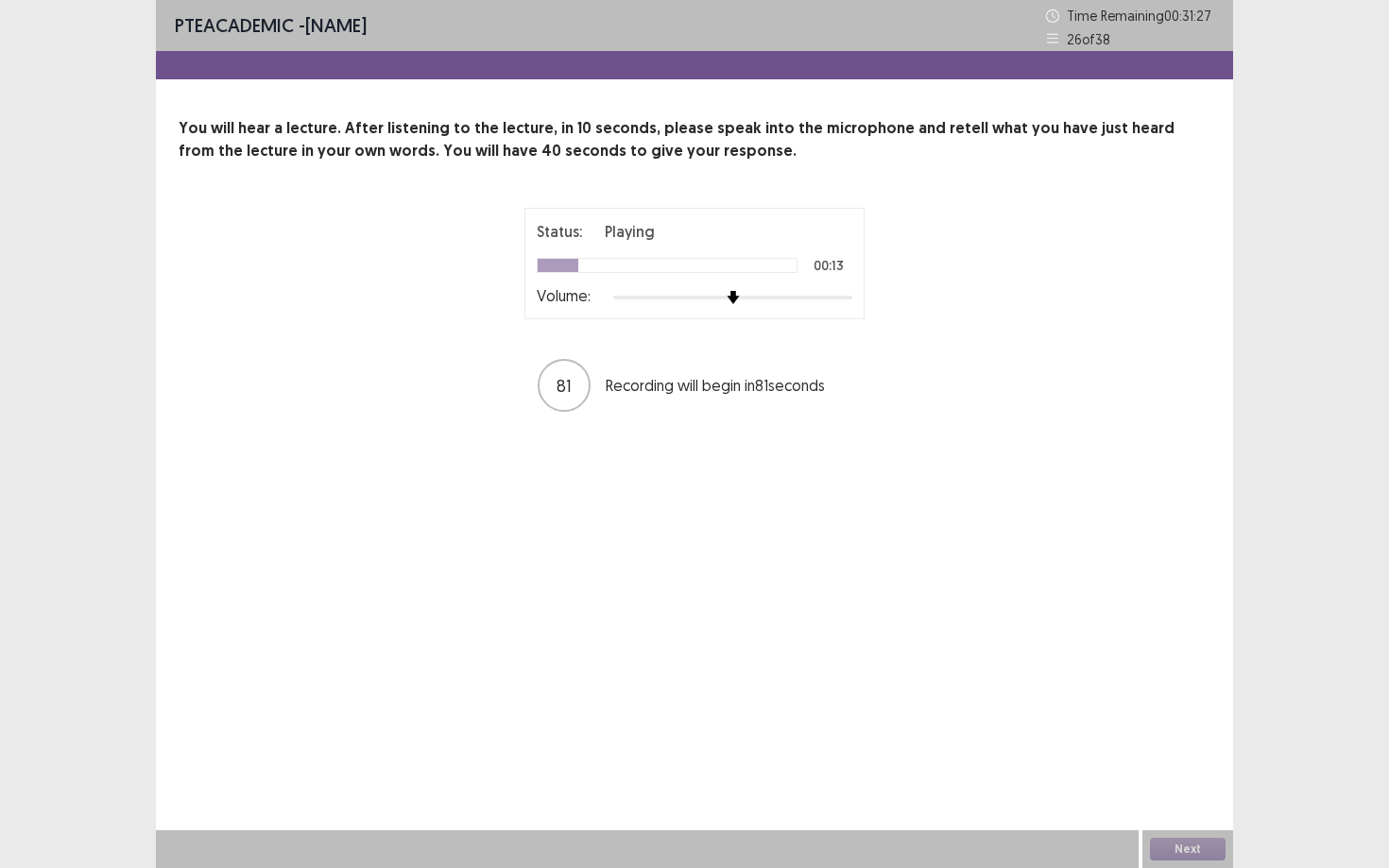 click on "Status: Playing 00:13 Volume:" at bounding box center [694, 264] 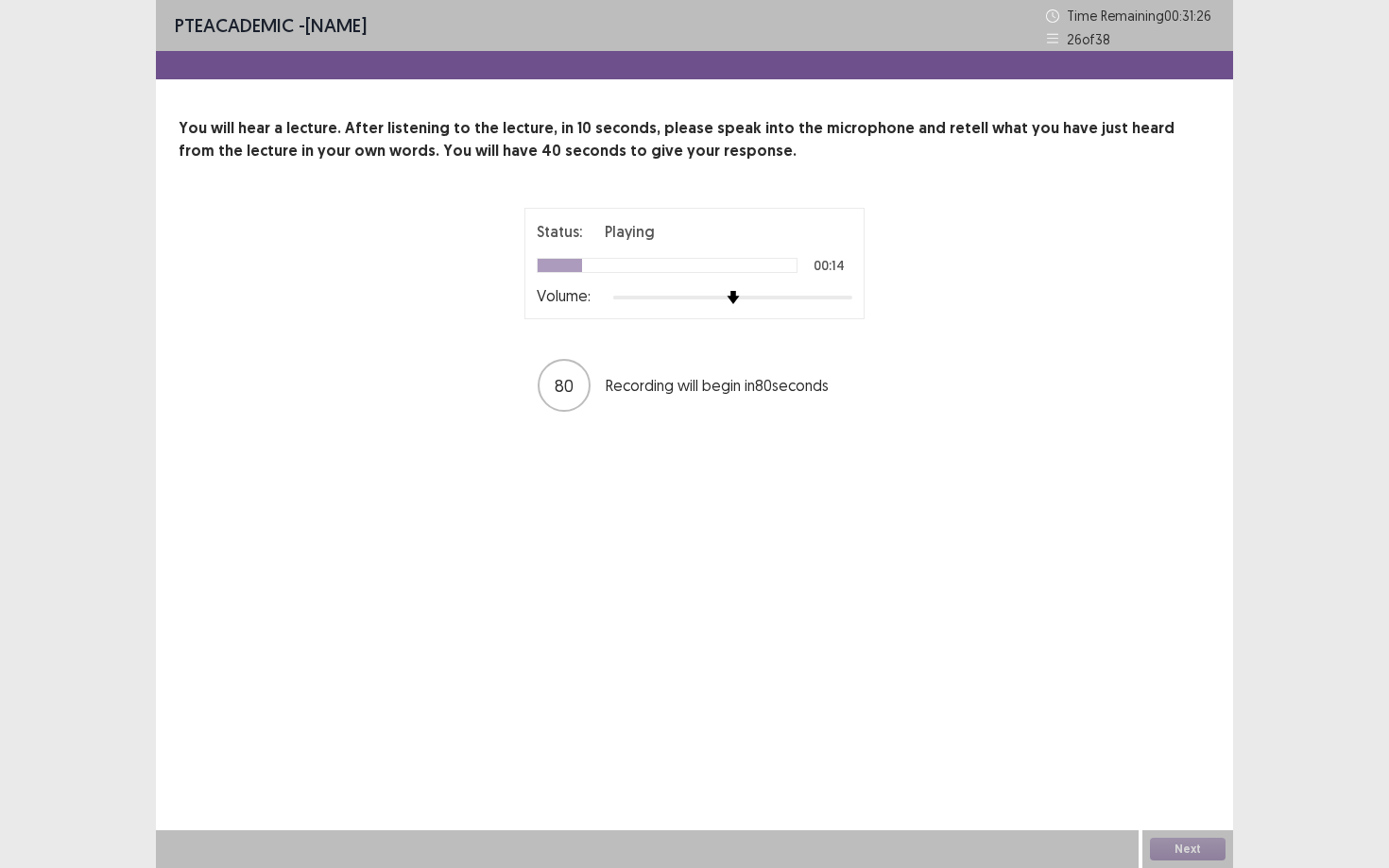 click at bounding box center [667, 265] 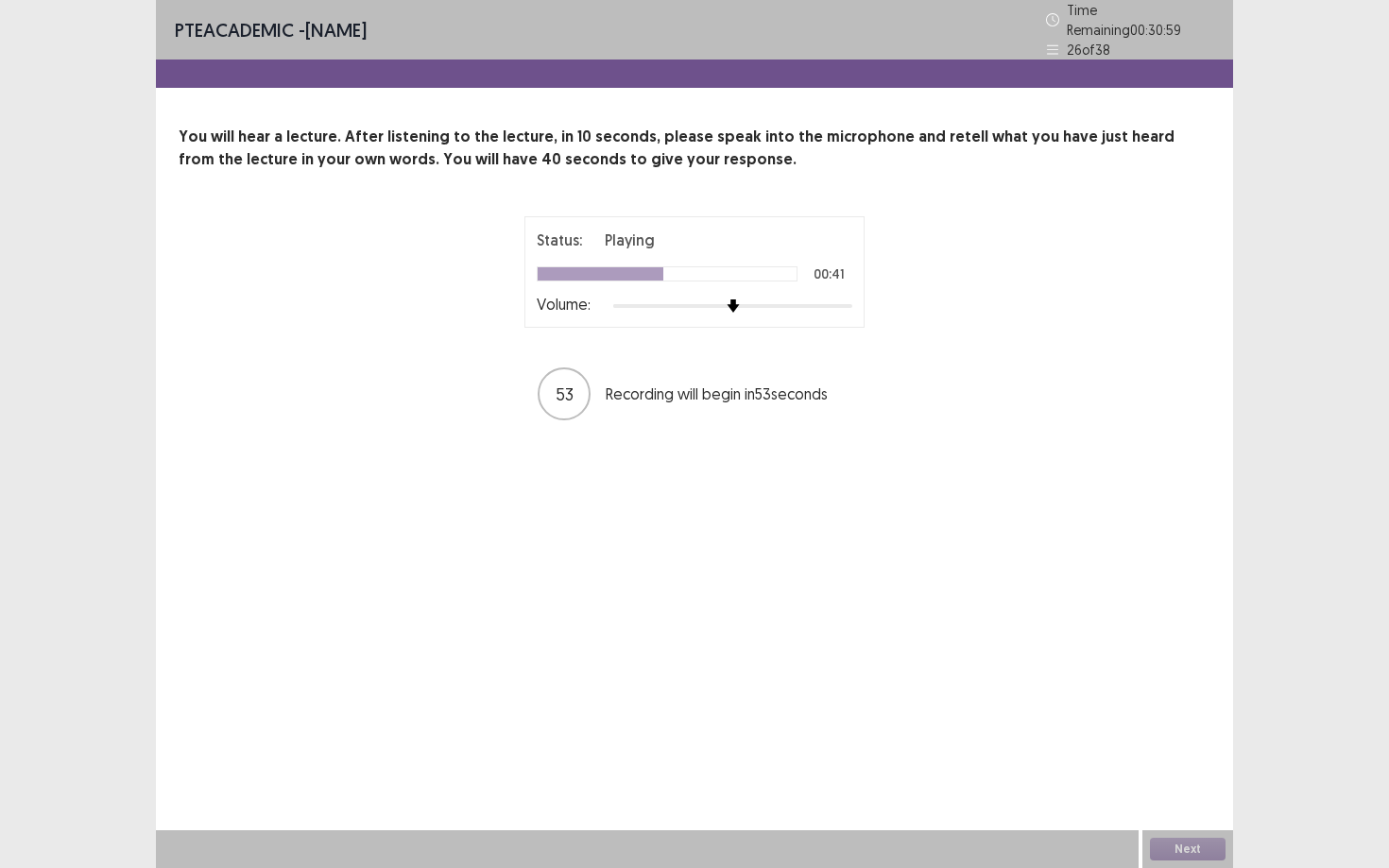 drag, startPoint x: 604, startPoint y: 258, endPoint x: 484, endPoint y: 138, distance: 169.70563 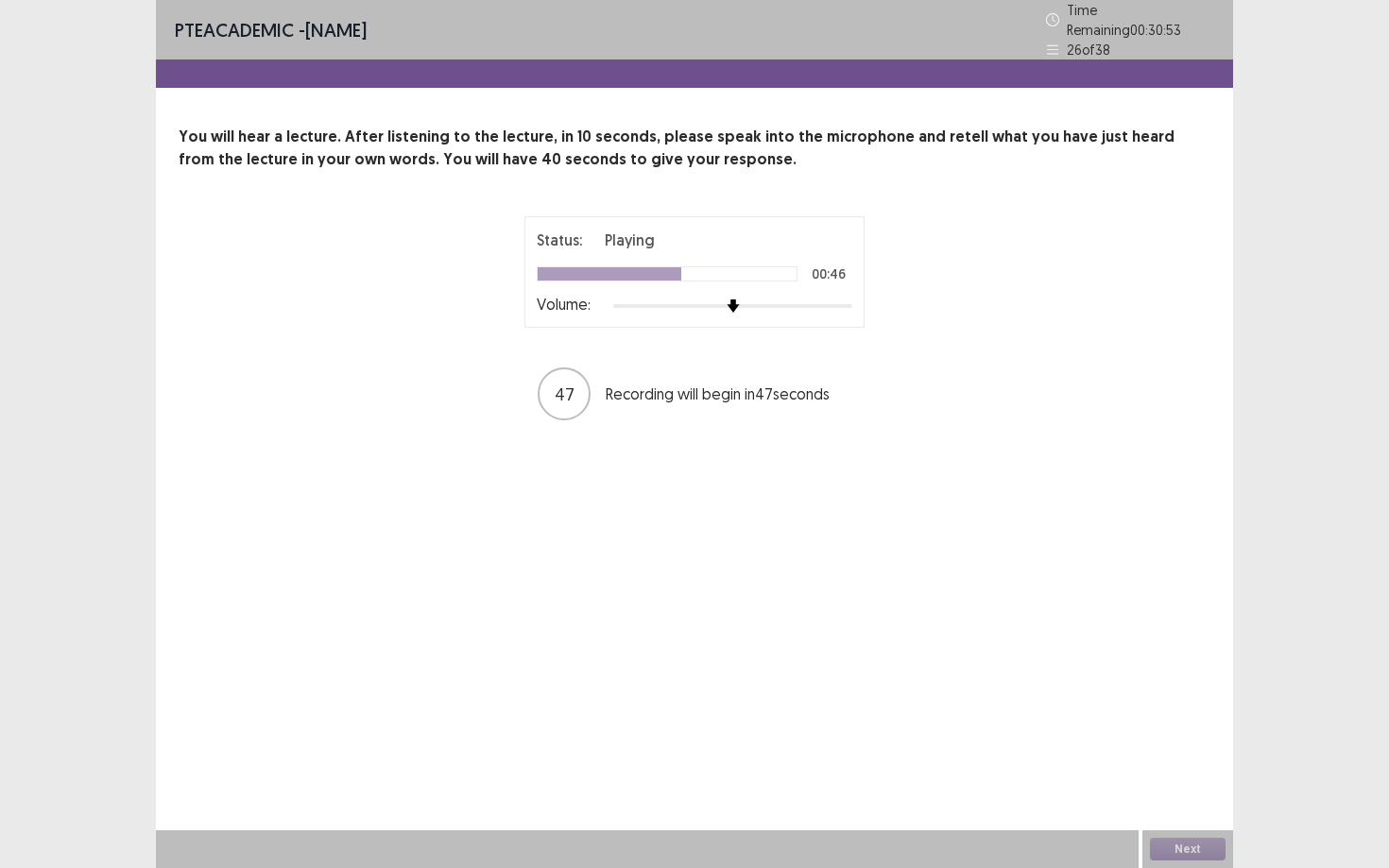 click on "You will hear a lecture. After listening to the lecture, in 10 seconds, please speak into the microphone and retell what you have just heard from the lecture in your own words. You will have 40 seconds to give your response." at bounding box center (694, 148) 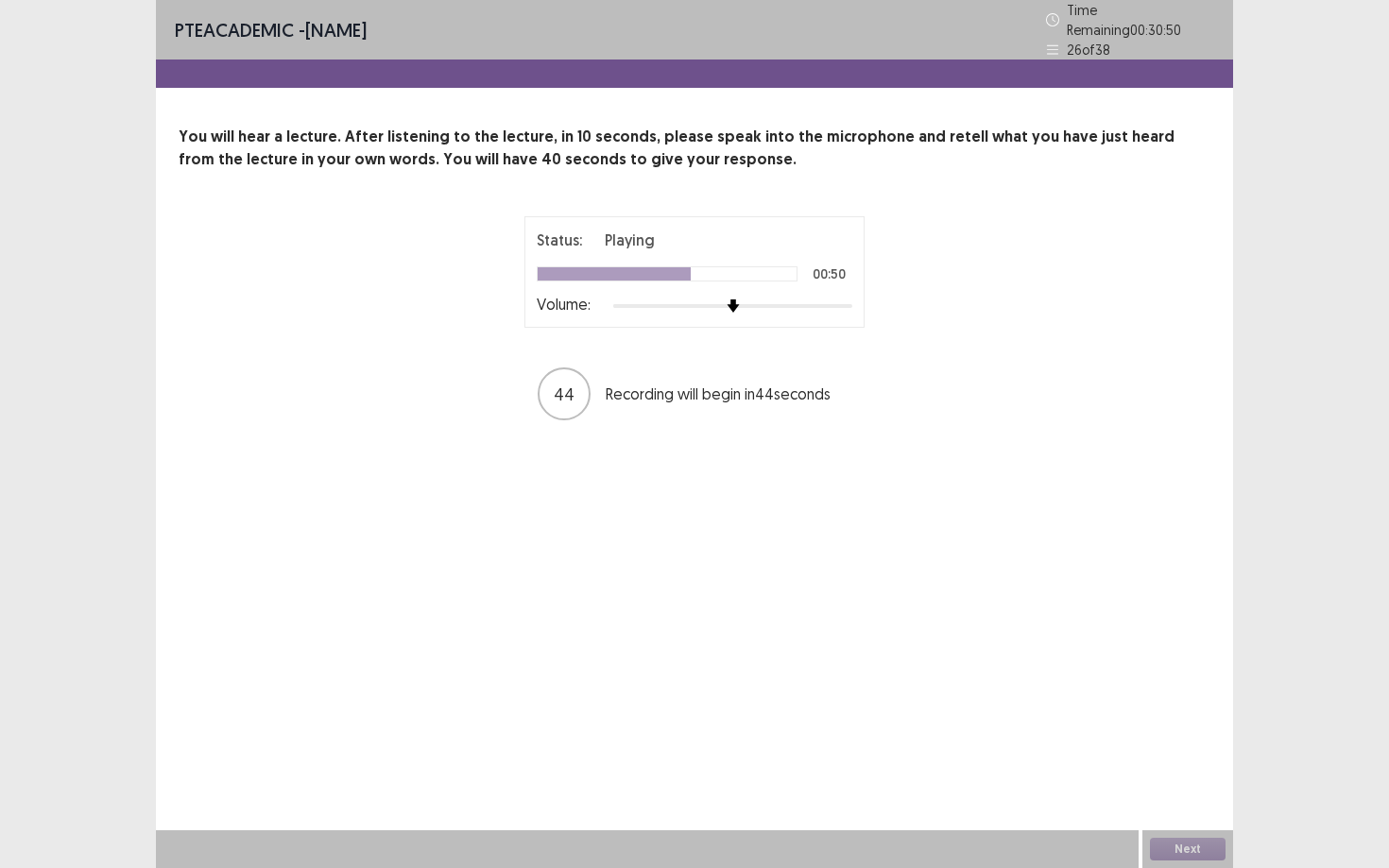 click on "PTE  academic   -  jesabel peralta Time Remaining  00 : 30 : 50 26  of  38 You will hear a lecture. After listening to the lecture, in 10 seconds, please speak into the microphone and retell what you have just heard from the lecture in your own words. You will have 40 seconds to give your response. Status: Playing 00:50 Volume: 44 Recording will begin in  44  seconds Next" at bounding box center (694, 434) 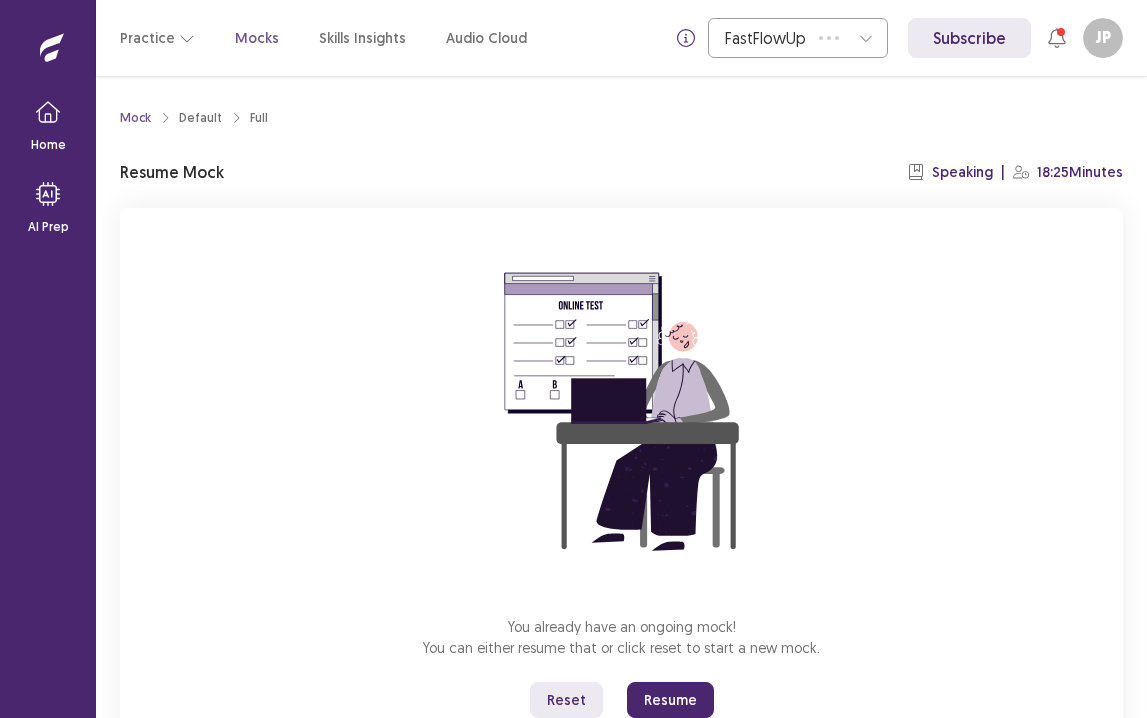 scroll, scrollTop: 0, scrollLeft: 0, axis: both 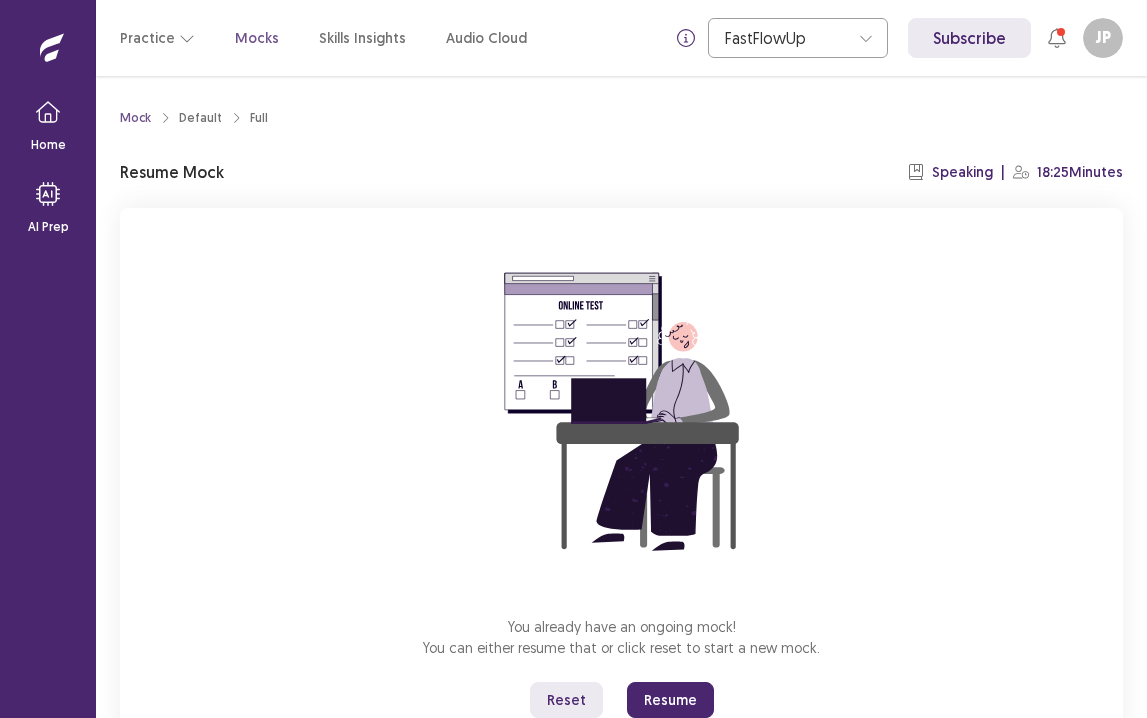 click on "Resume" at bounding box center (670, 700) 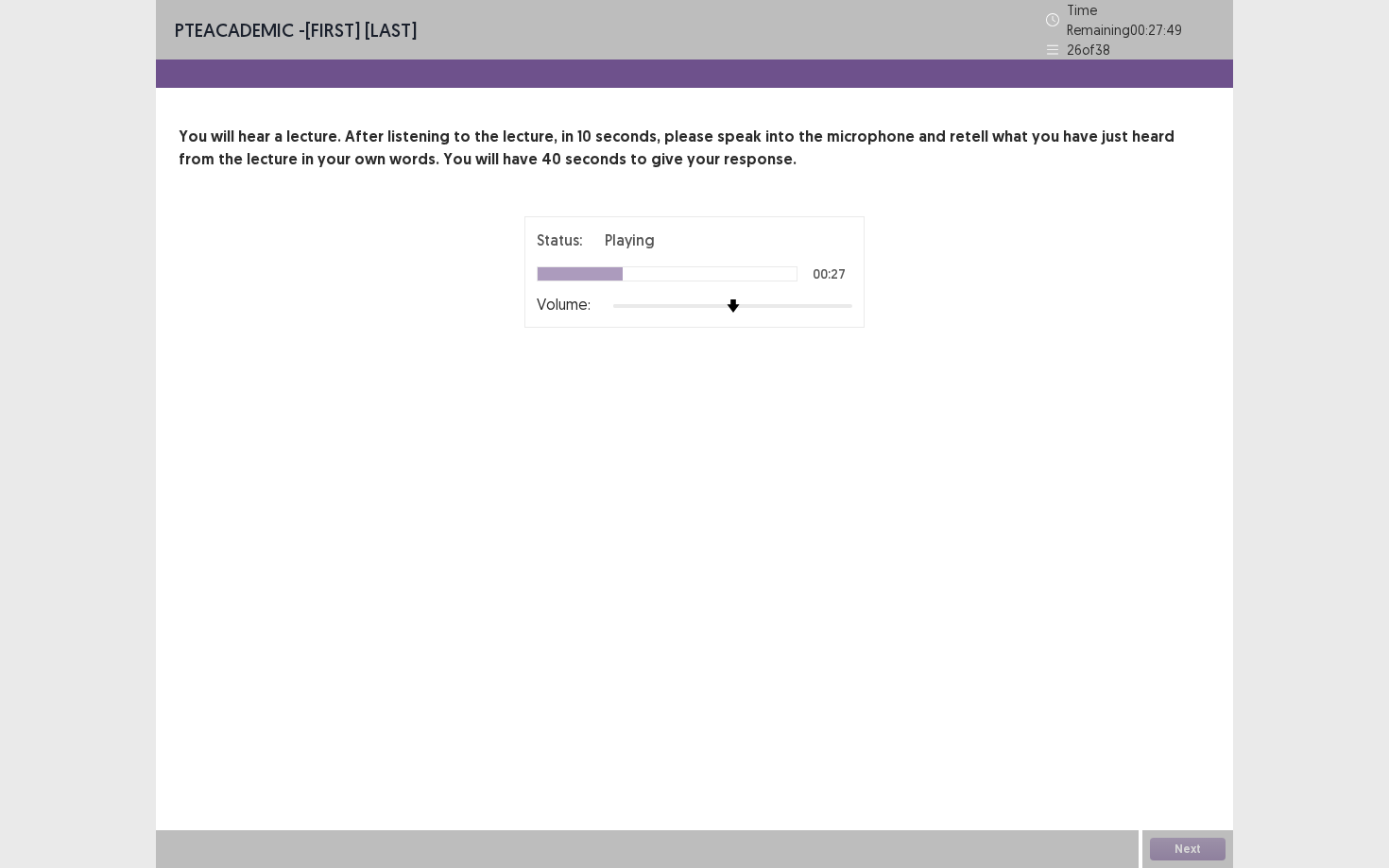 click on "PTE  academic   -  jesabel peralta Time Remaining  00 : 27 : 49 26  of  38" at bounding box center [694, 29] 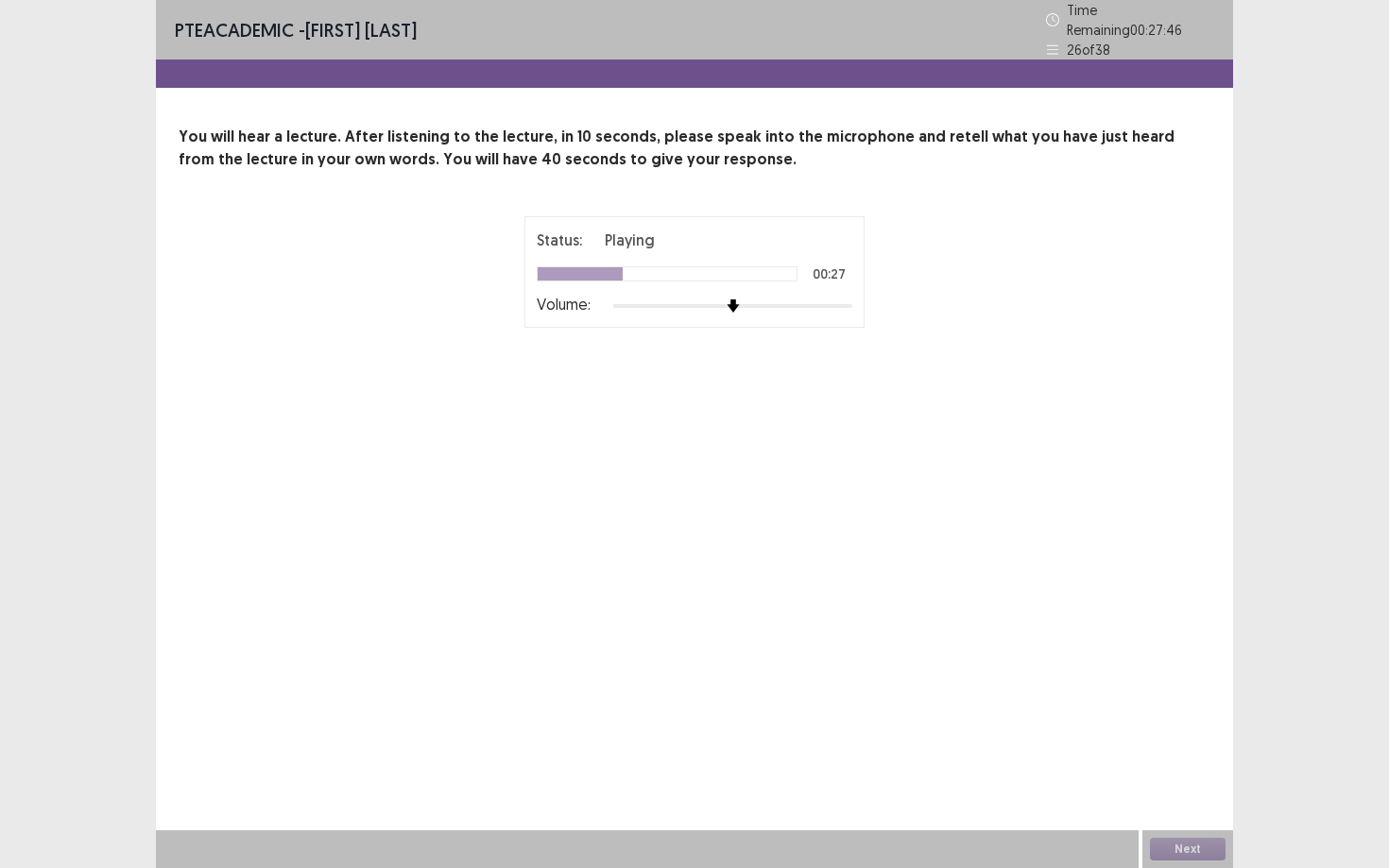 click at bounding box center (580, 274) 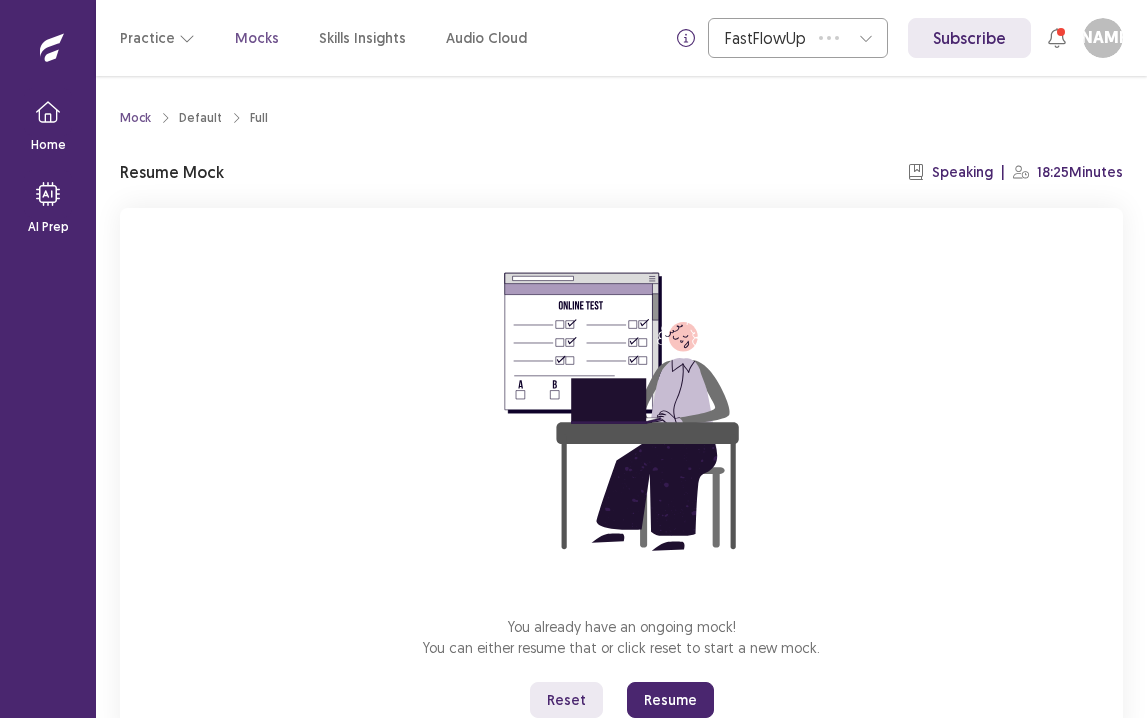 scroll, scrollTop: 0, scrollLeft: 0, axis: both 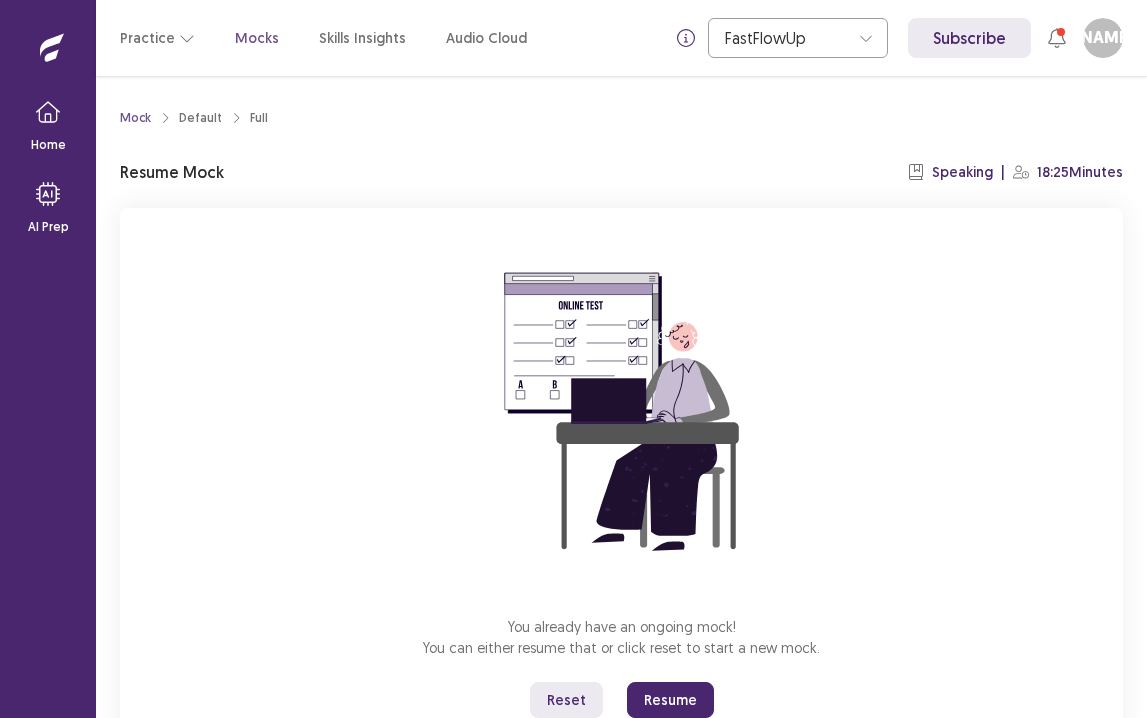 click on "Resume" at bounding box center (670, 700) 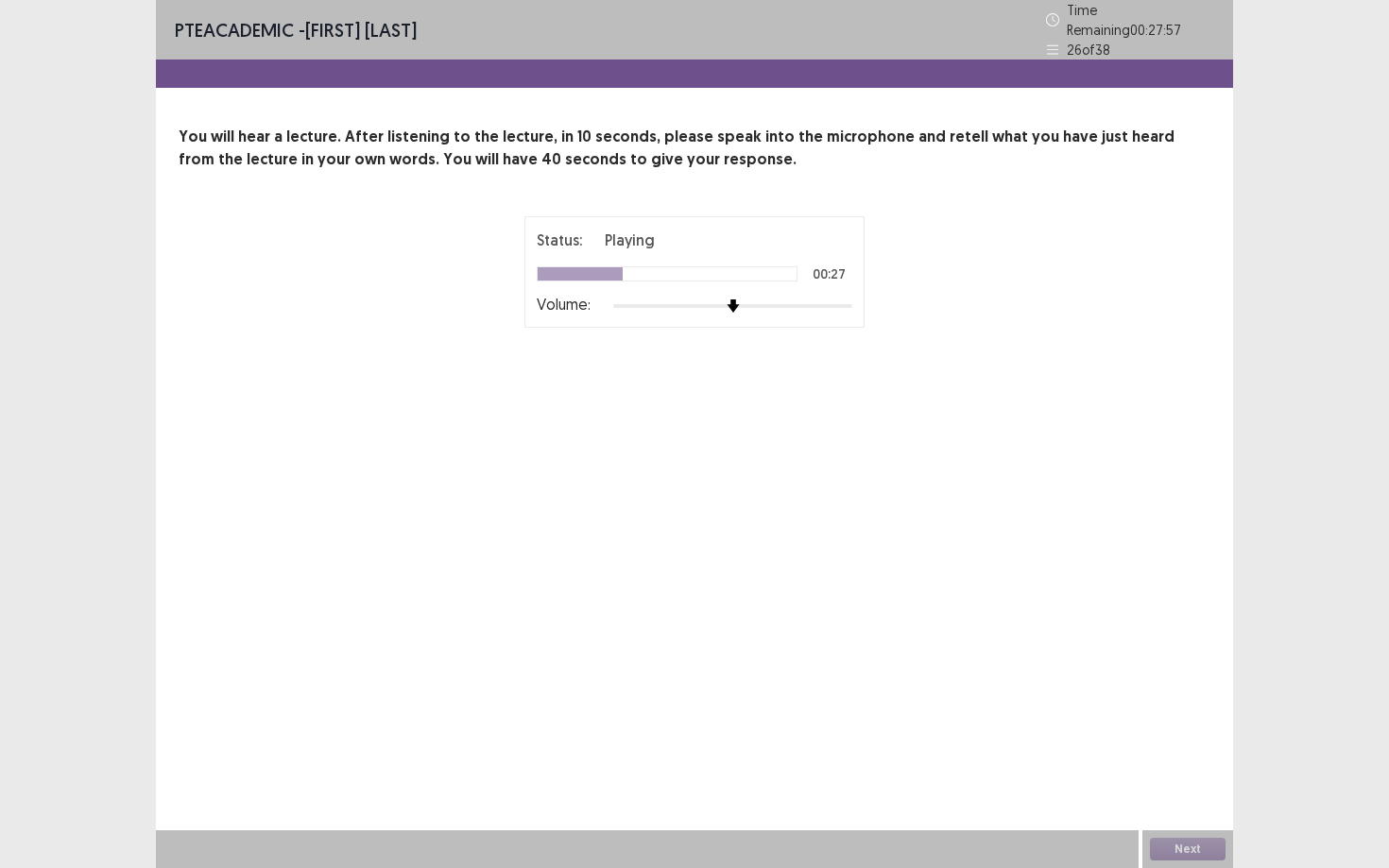 click at bounding box center (580, 274) 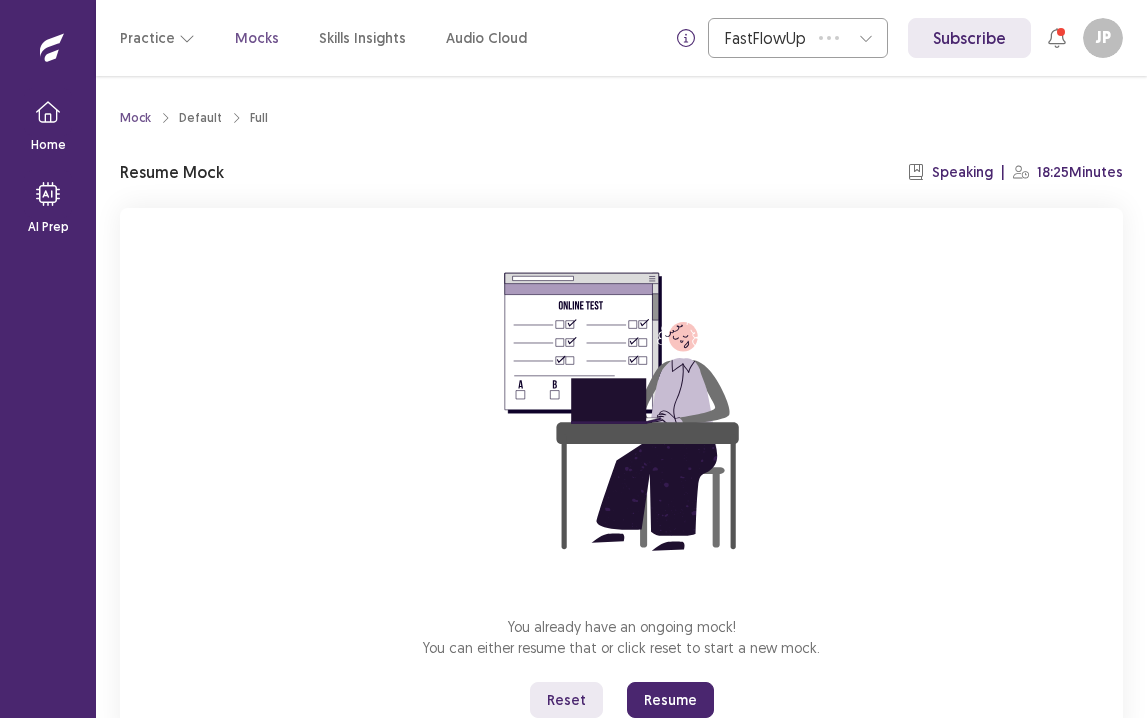 scroll, scrollTop: 0, scrollLeft: 0, axis: both 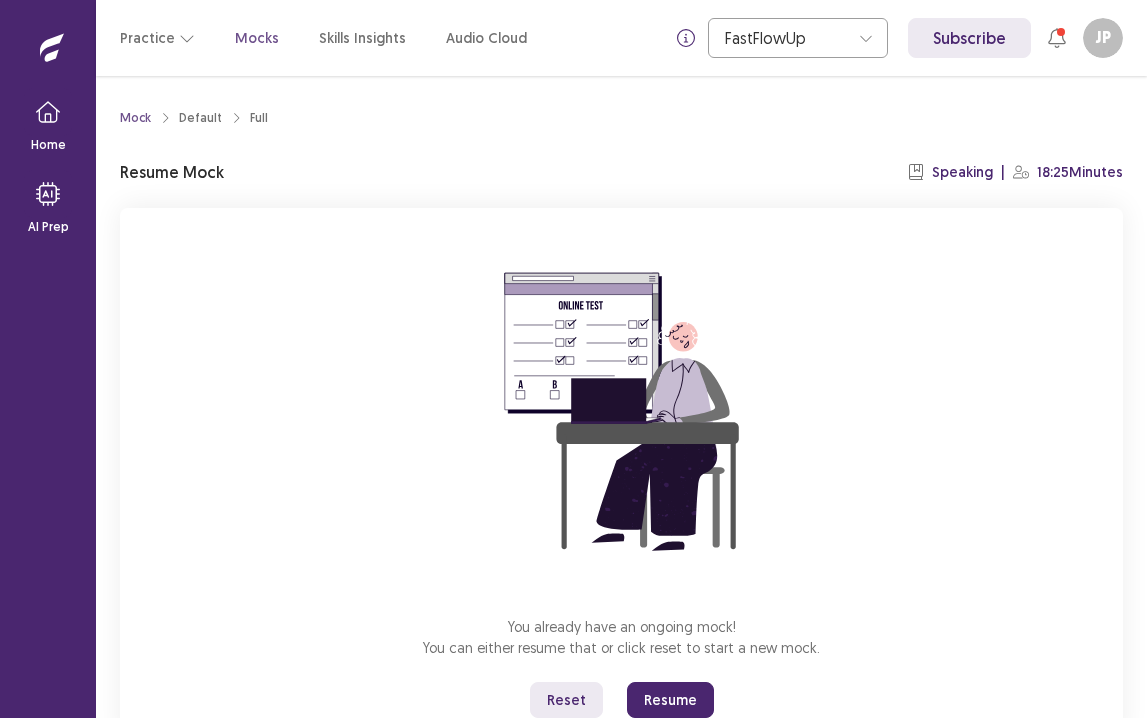 click on "Resume" at bounding box center [670, 700] 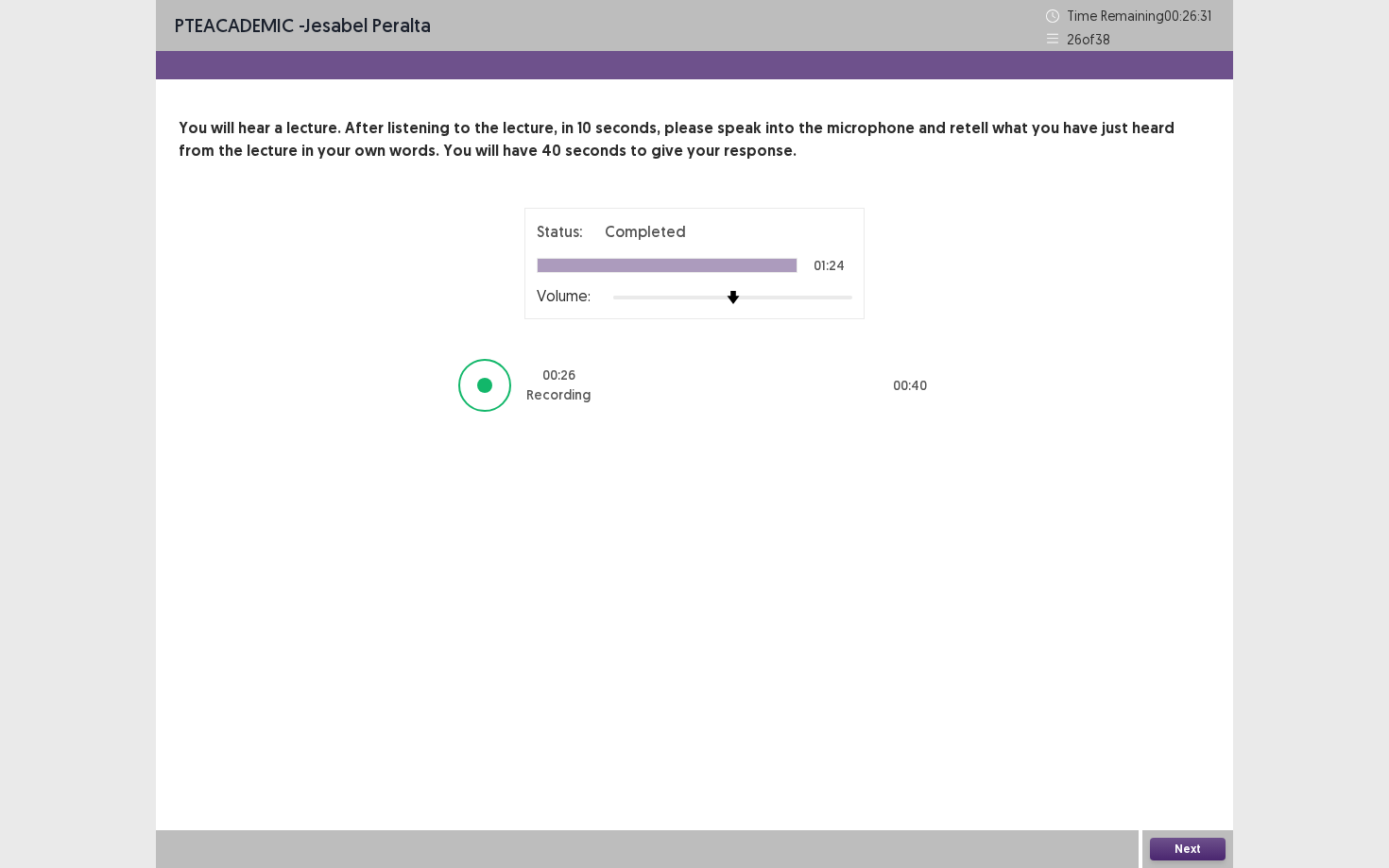 click on "Next" at bounding box center [1188, 849] 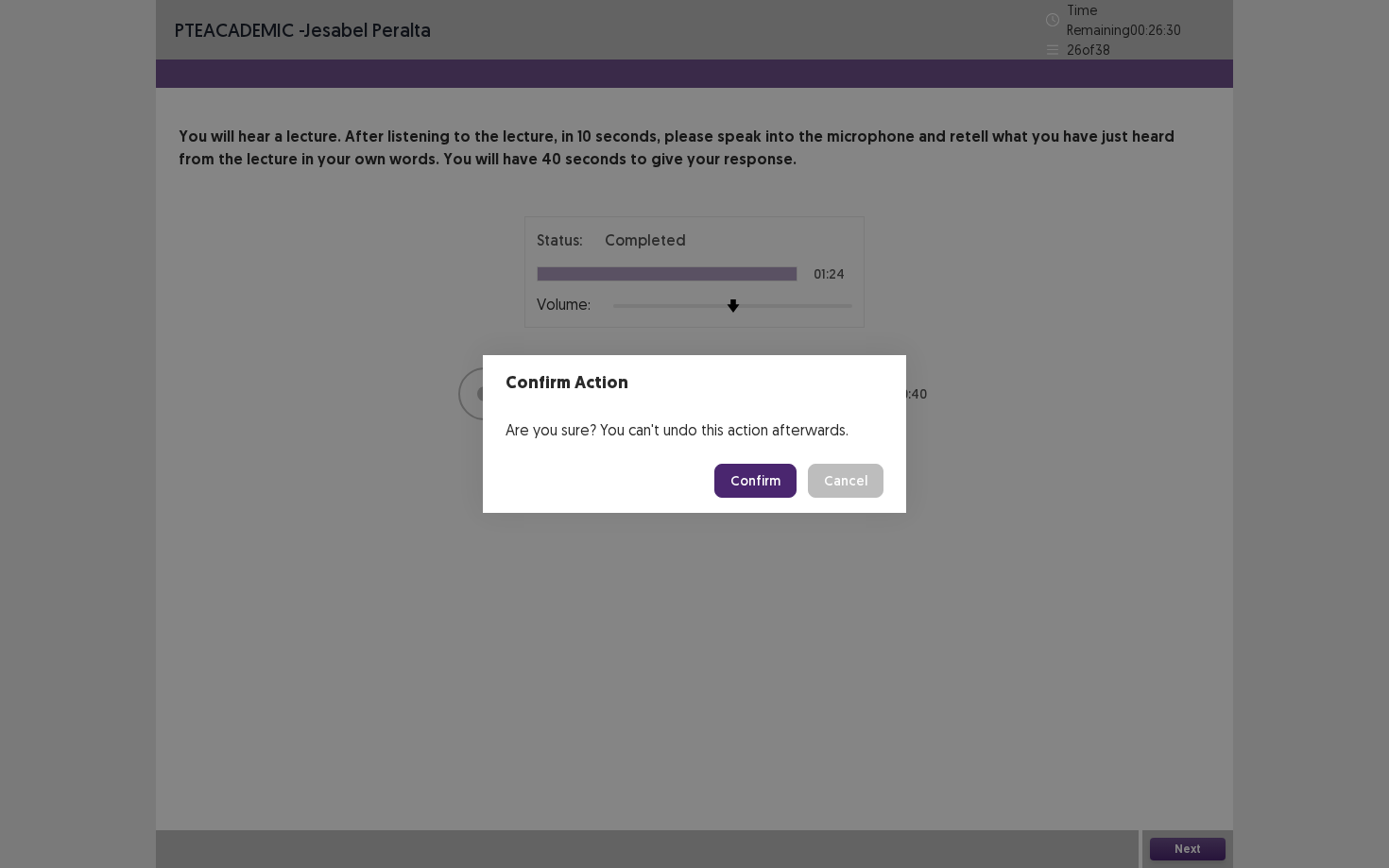 click on "Confirm" at bounding box center (755, 481) 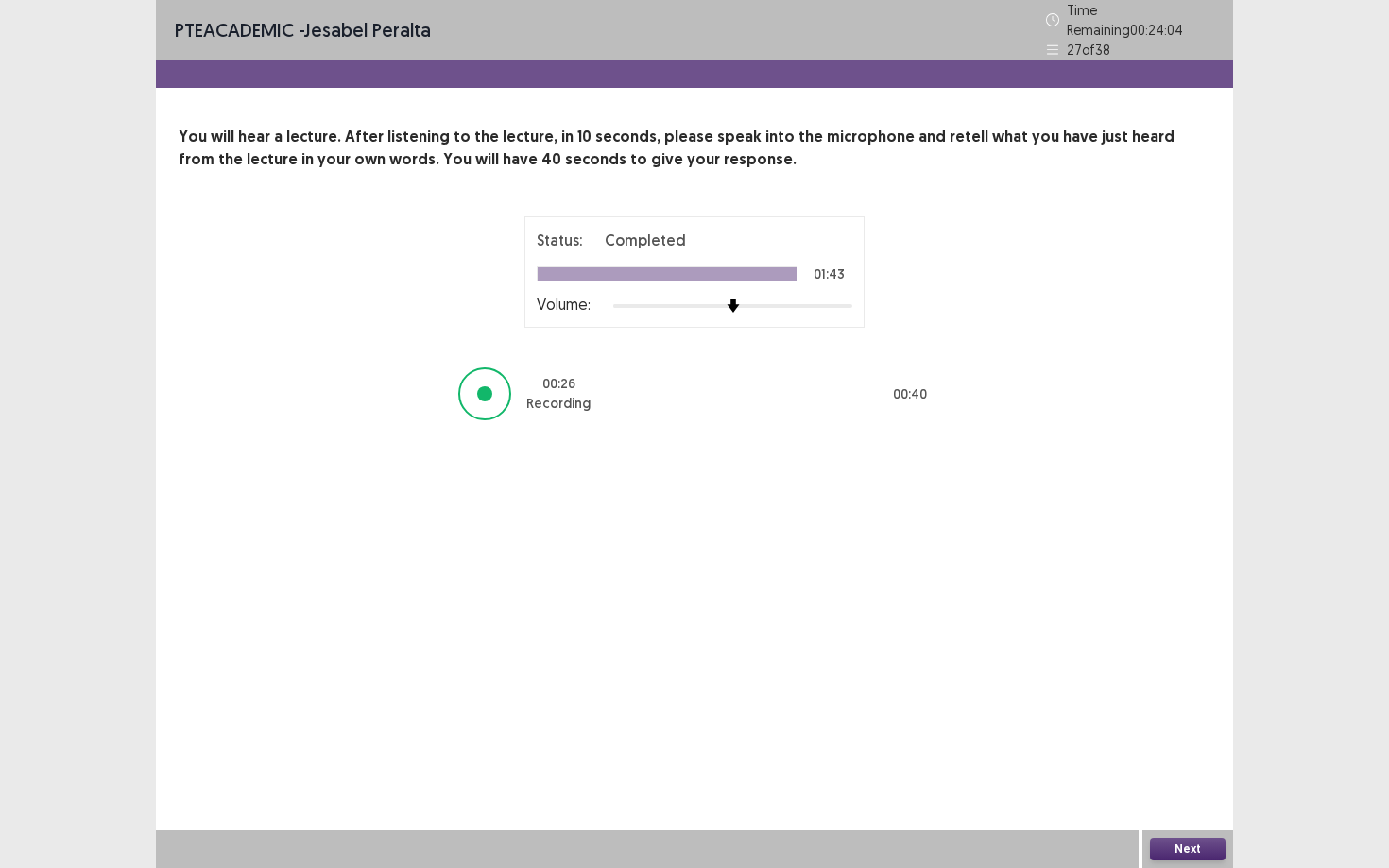 click on "Next" at bounding box center [1188, 849] 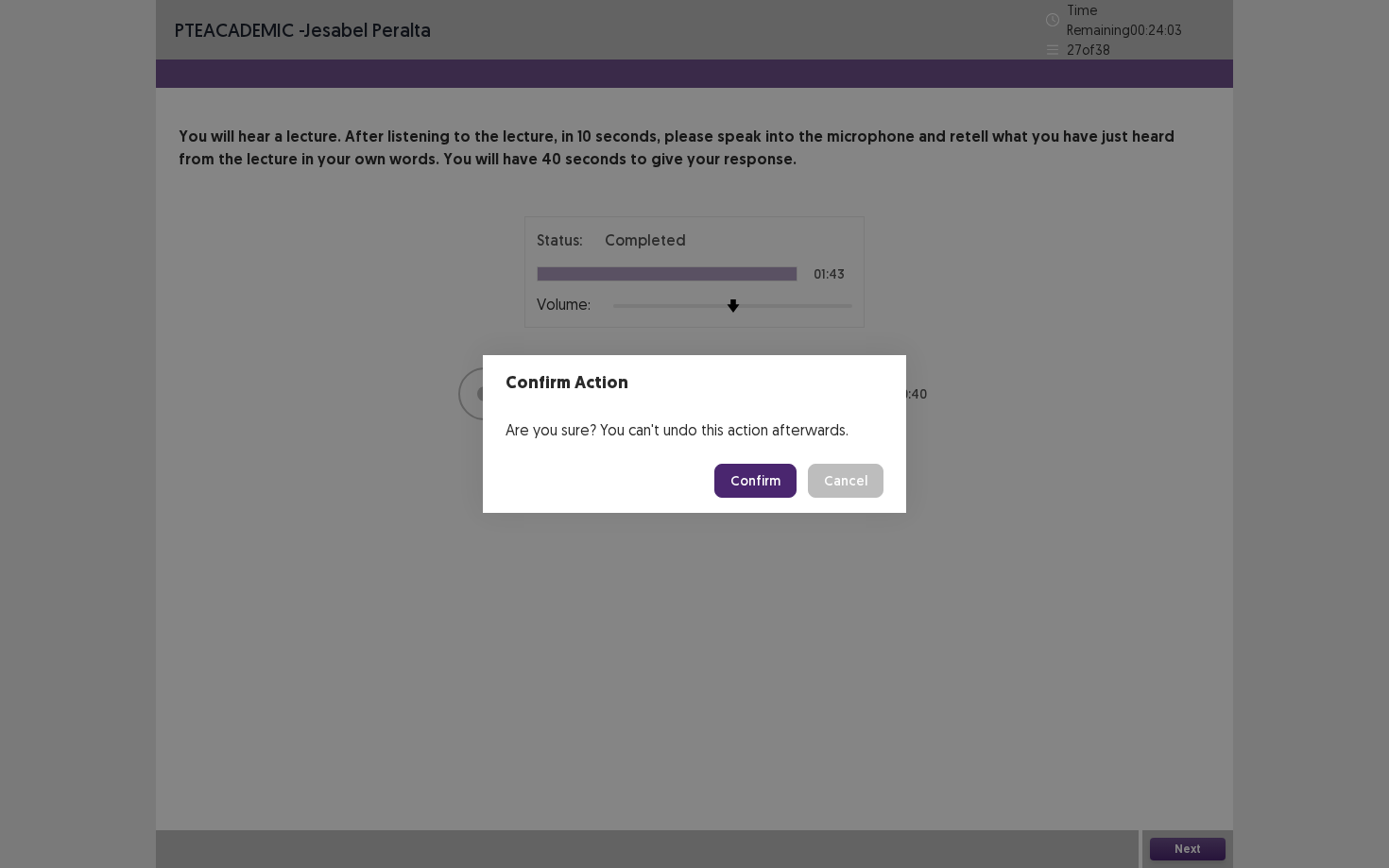 click on "Confirm" at bounding box center (755, 481) 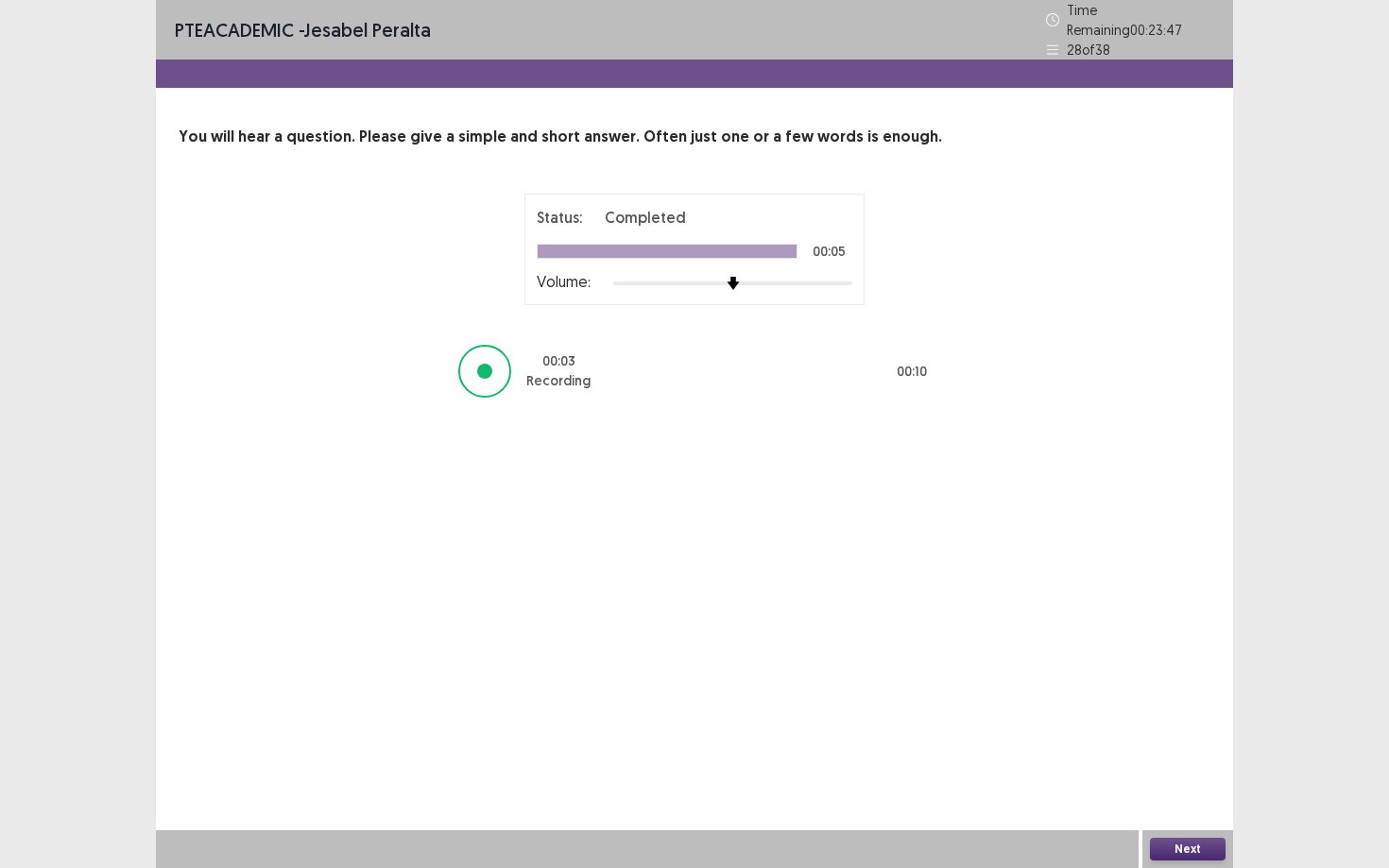 click on "Next" at bounding box center [1188, 849] 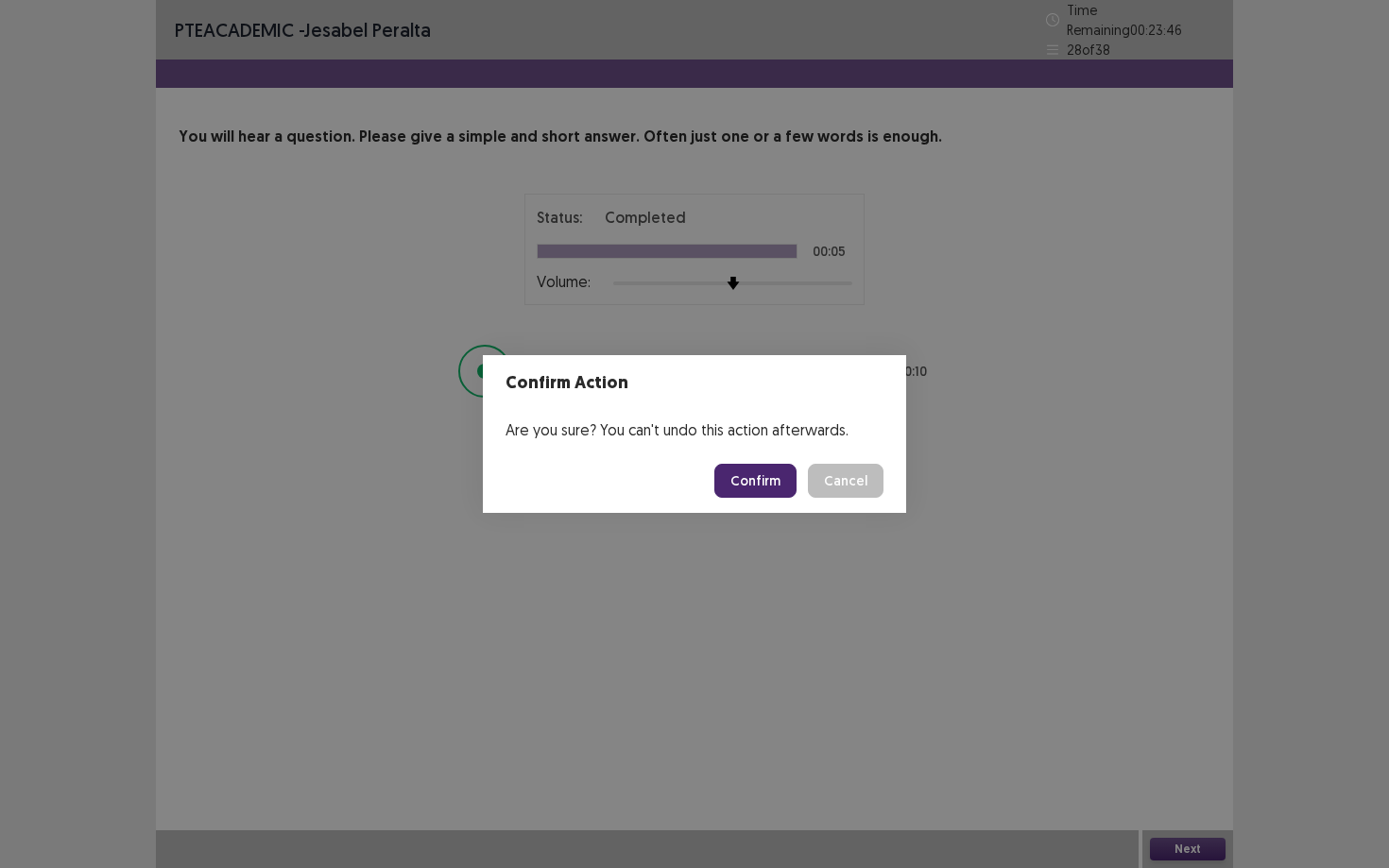 click on "Confirm" at bounding box center (755, 481) 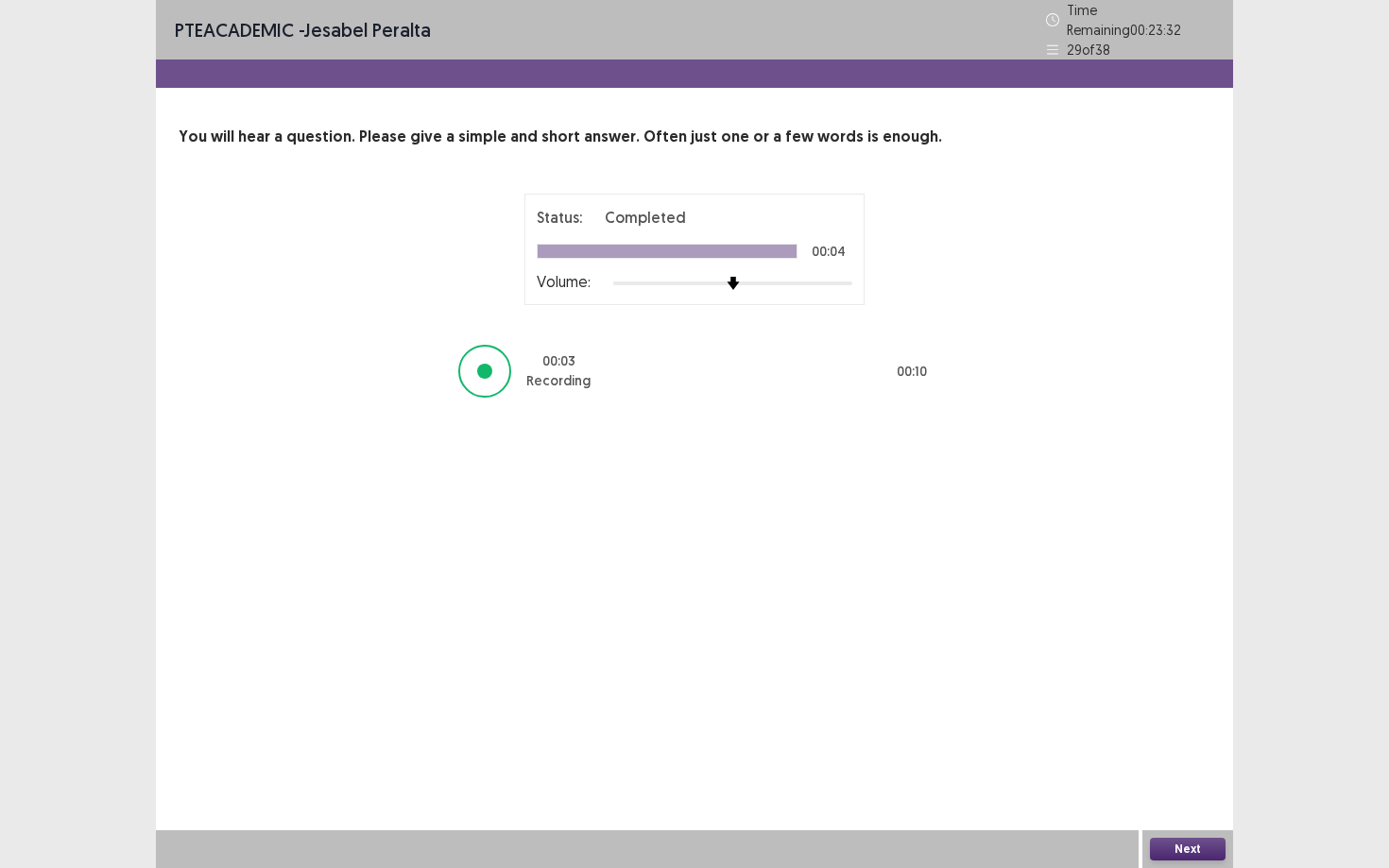 click on "Next" at bounding box center (1188, 849) 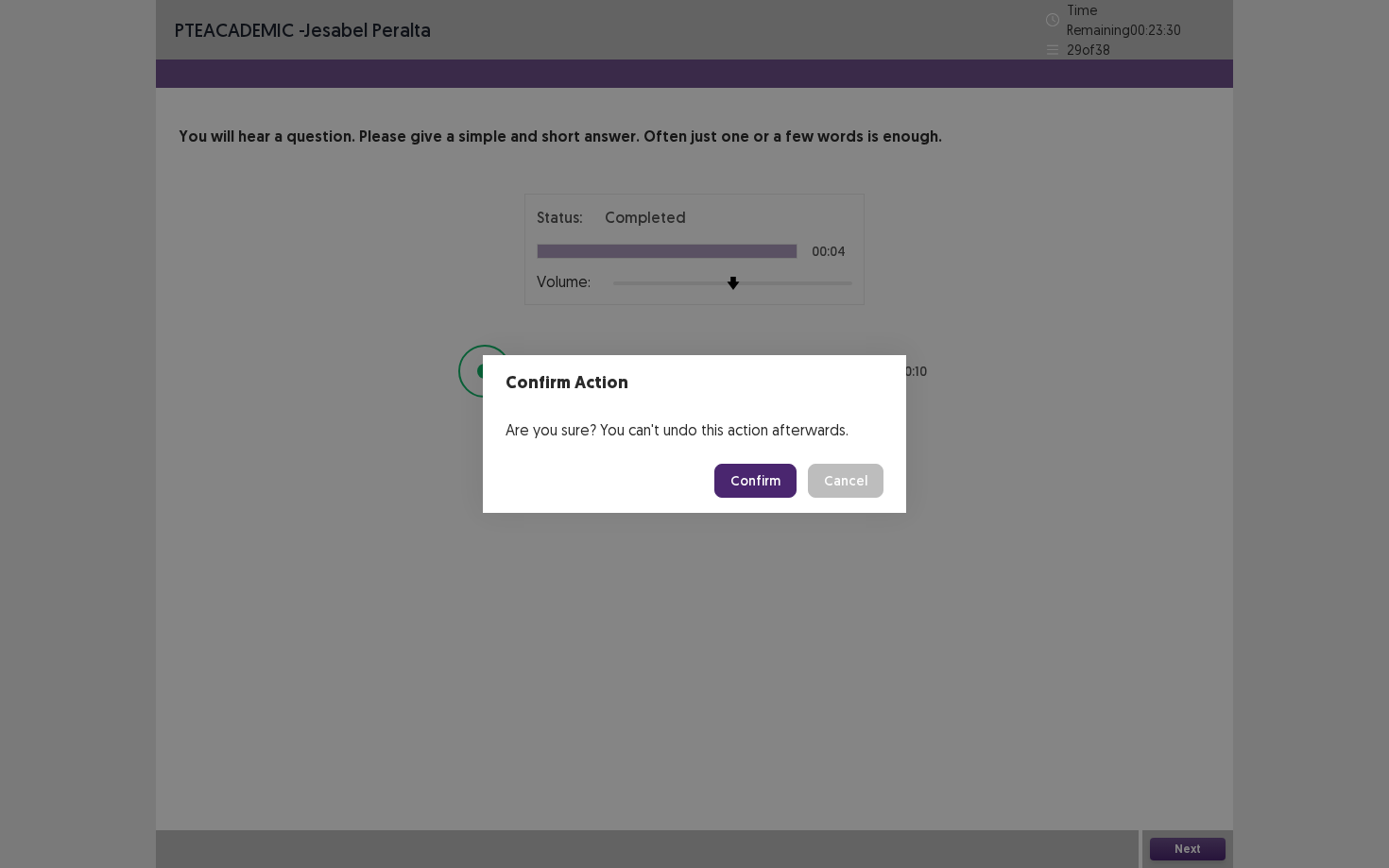 click on "Confirm" at bounding box center (755, 481) 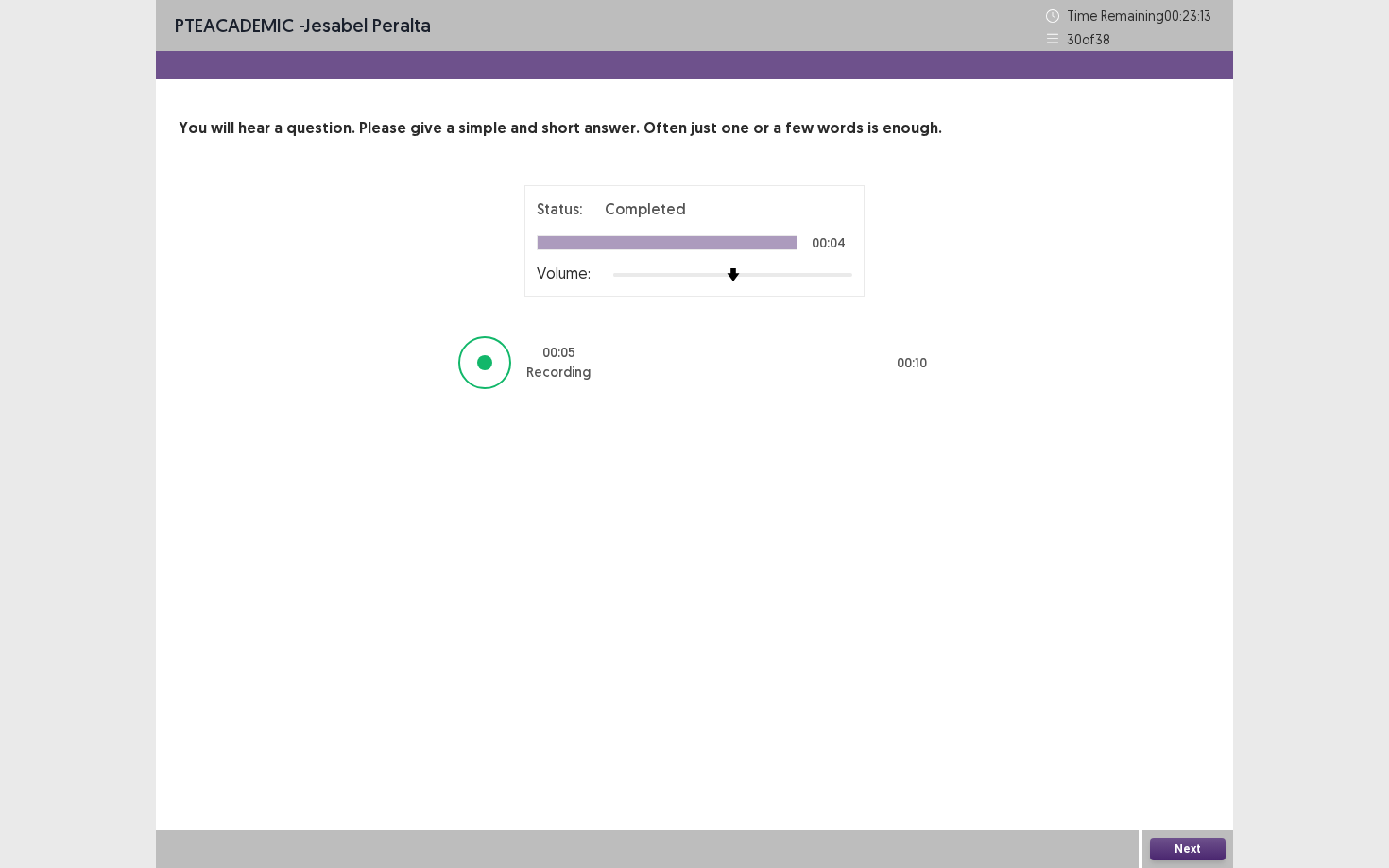 click on "Next" at bounding box center (1188, 849) 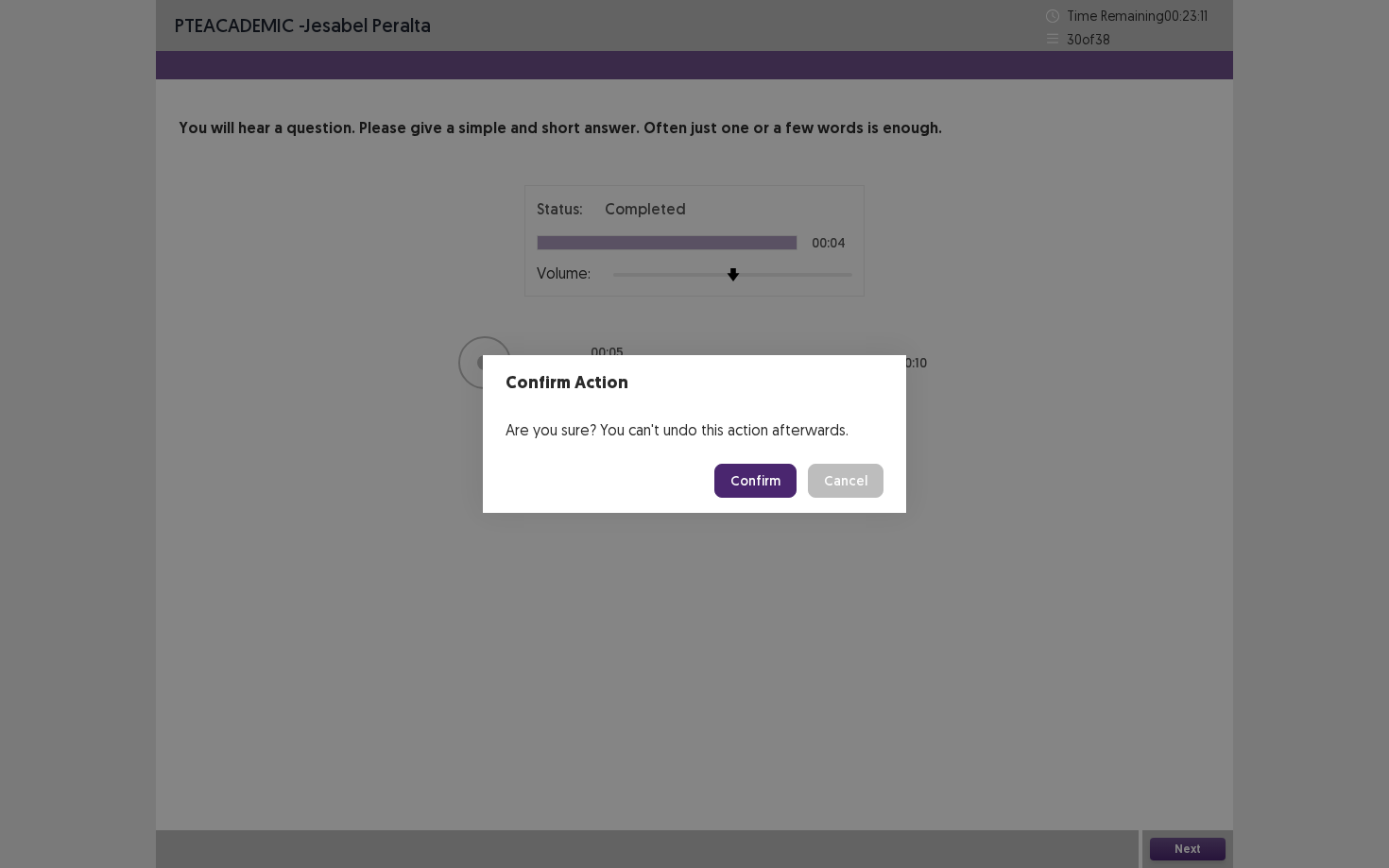 click on "Confirm" at bounding box center [755, 481] 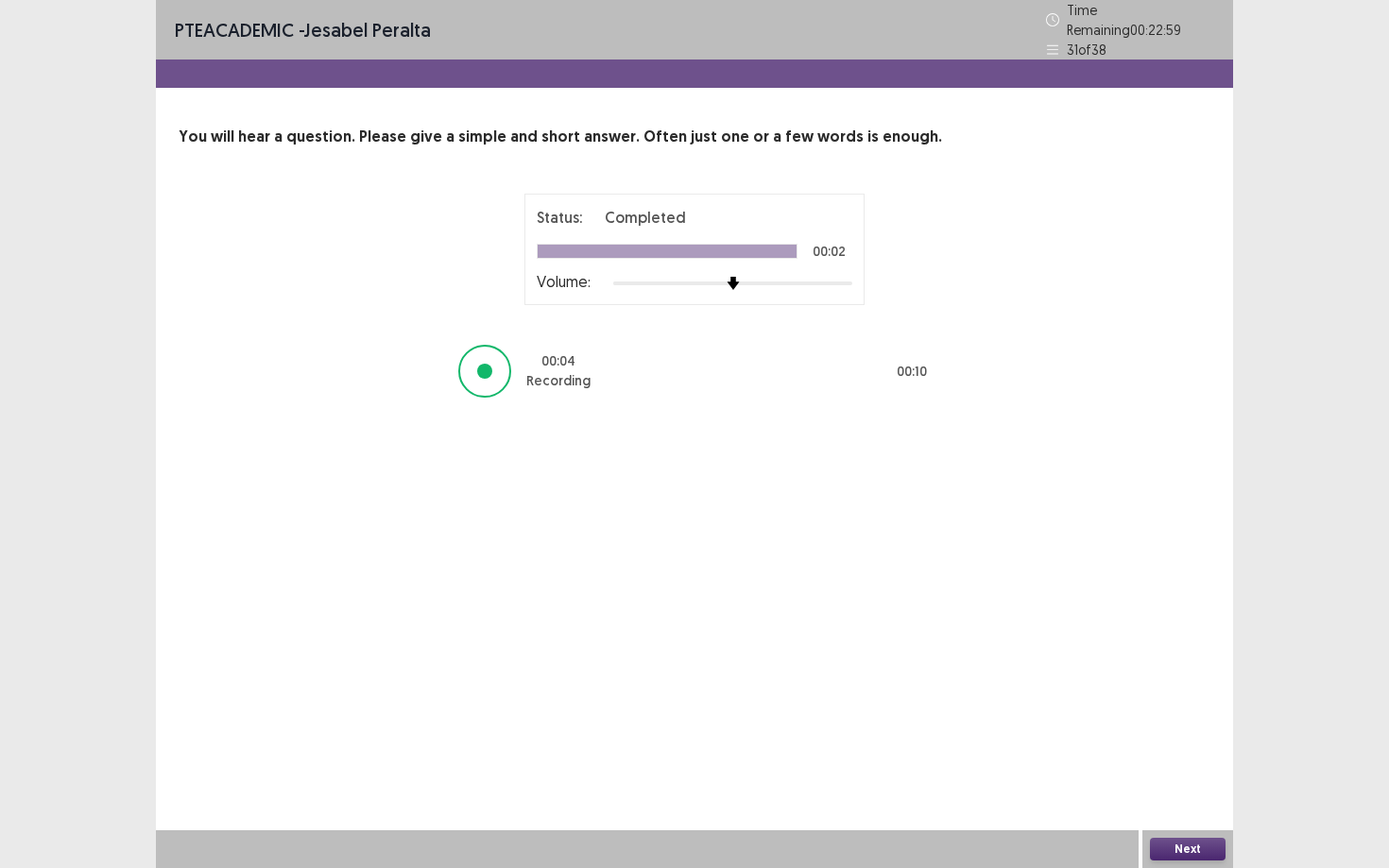 click on "Next" at bounding box center (1188, 849) 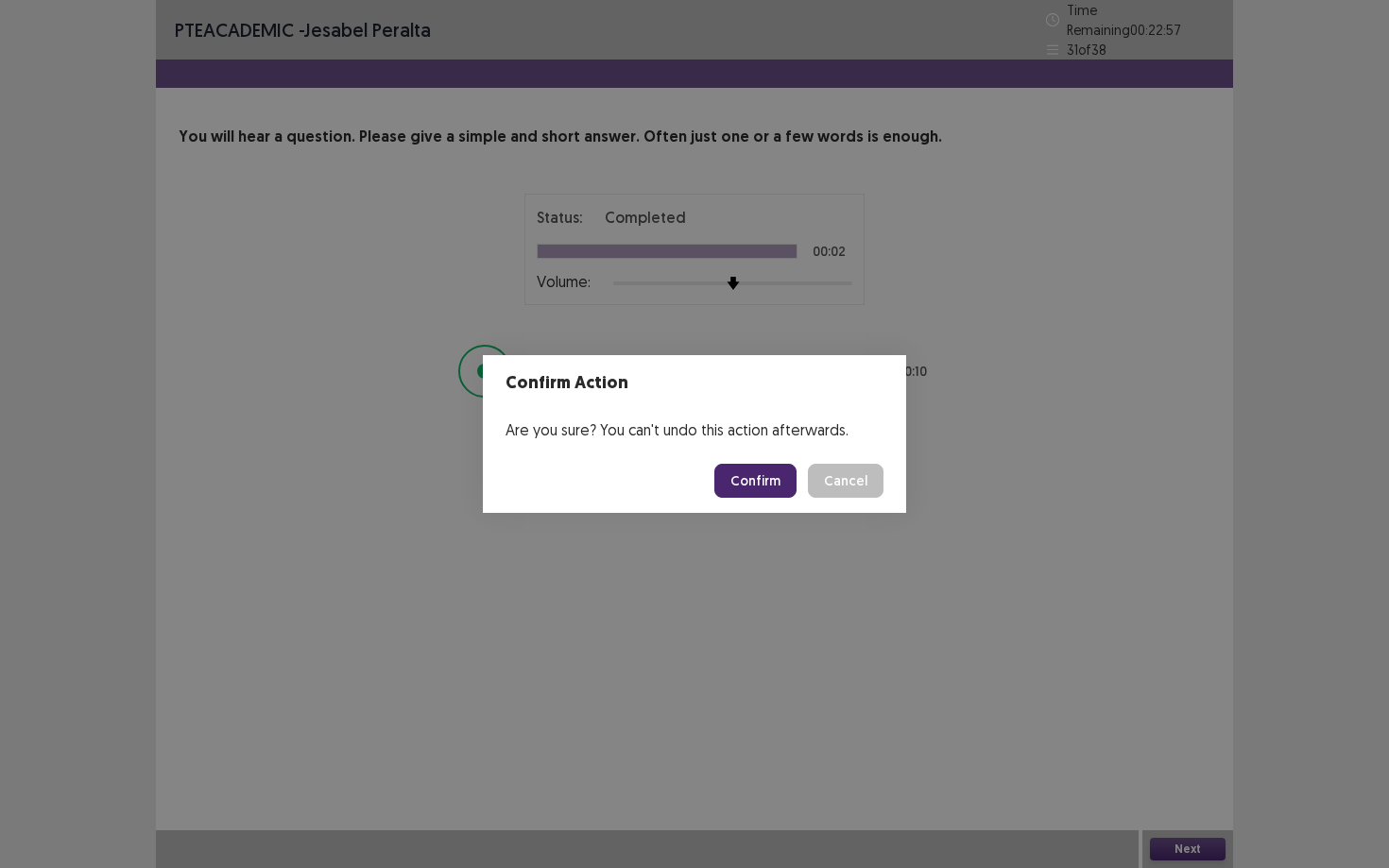 click on "Confirm" at bounding box center (755, 481) 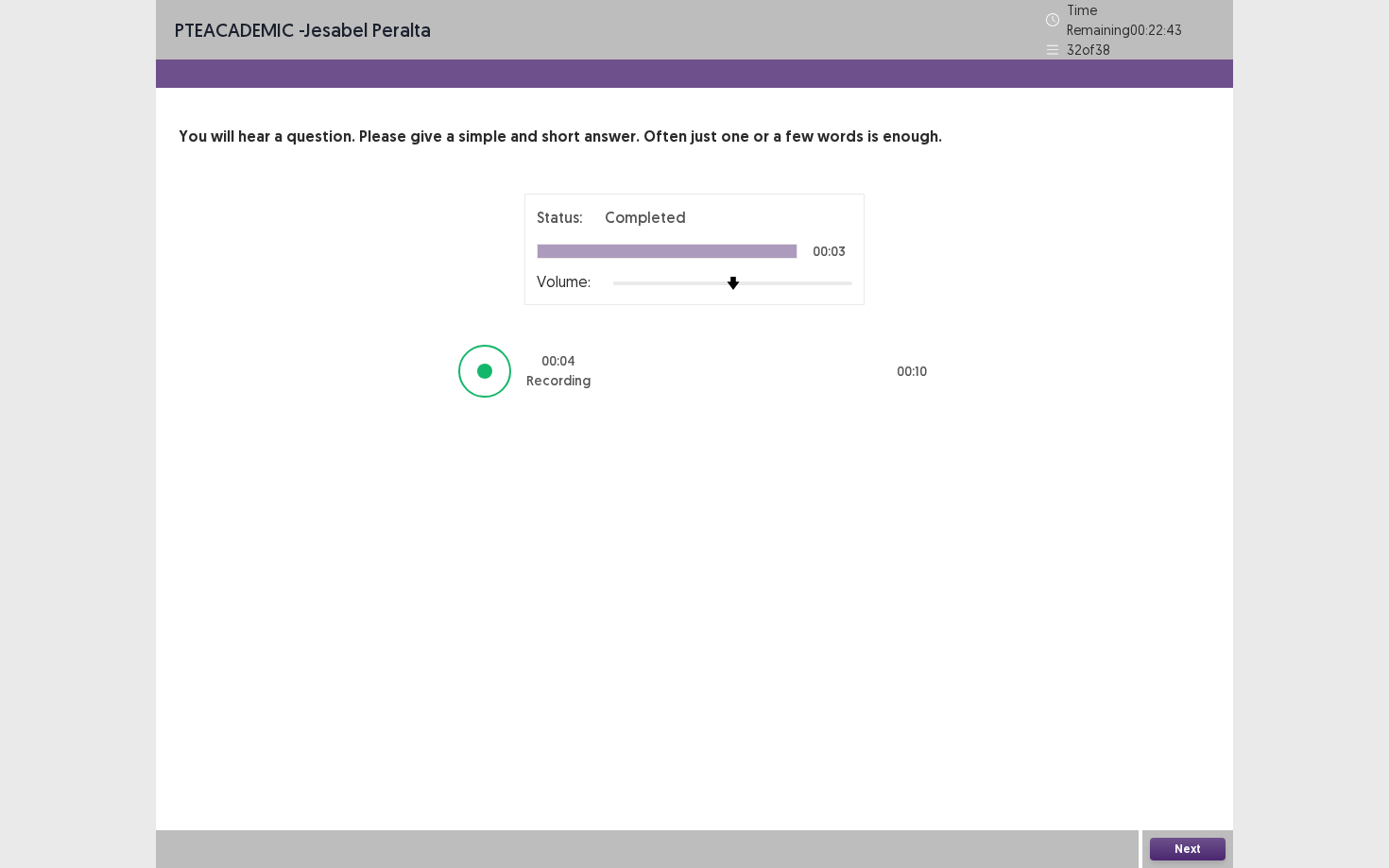 click on "Next" at bounding box center (1188, 849) 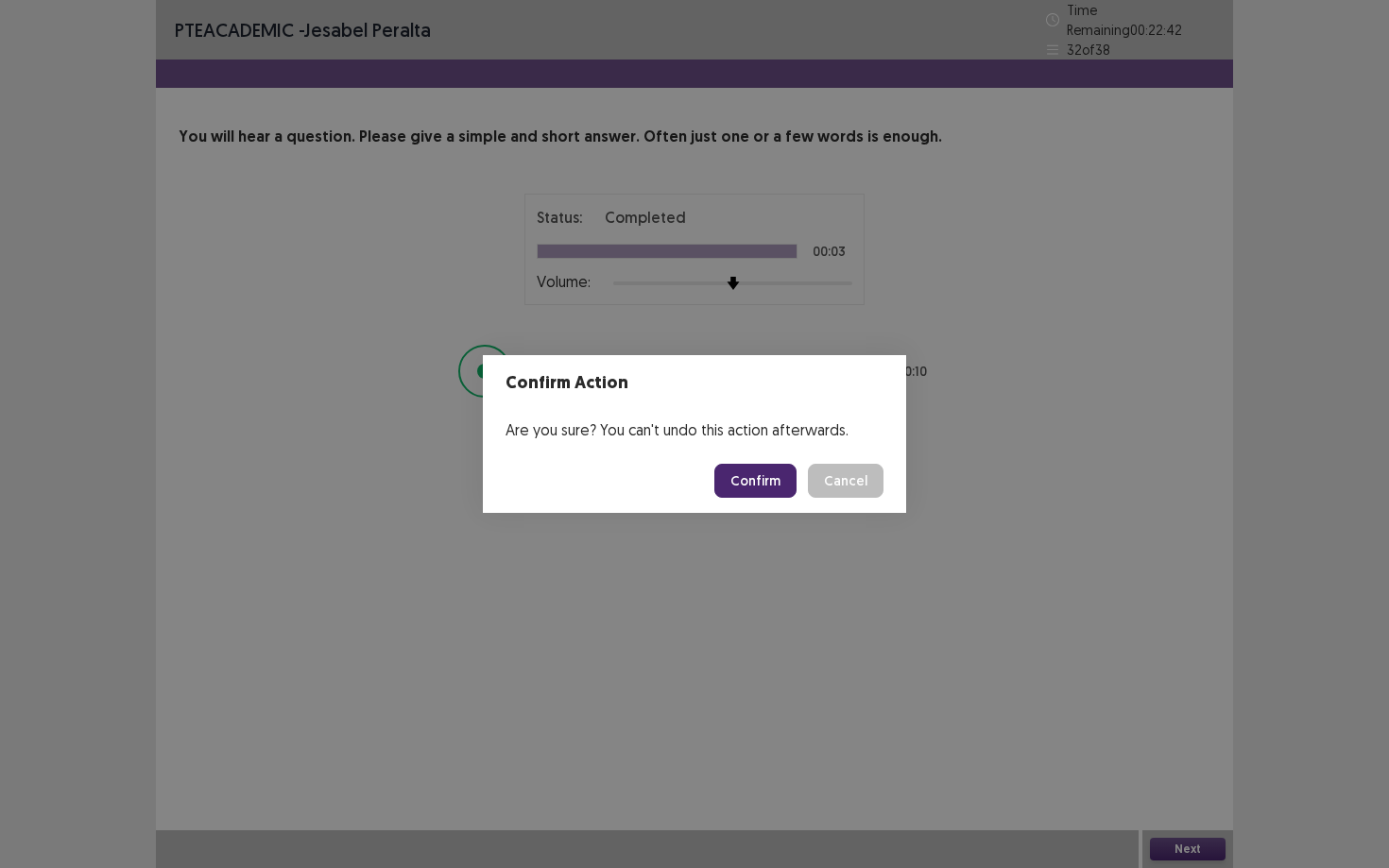 click on "Confirm" at bounding box center [755, 481] 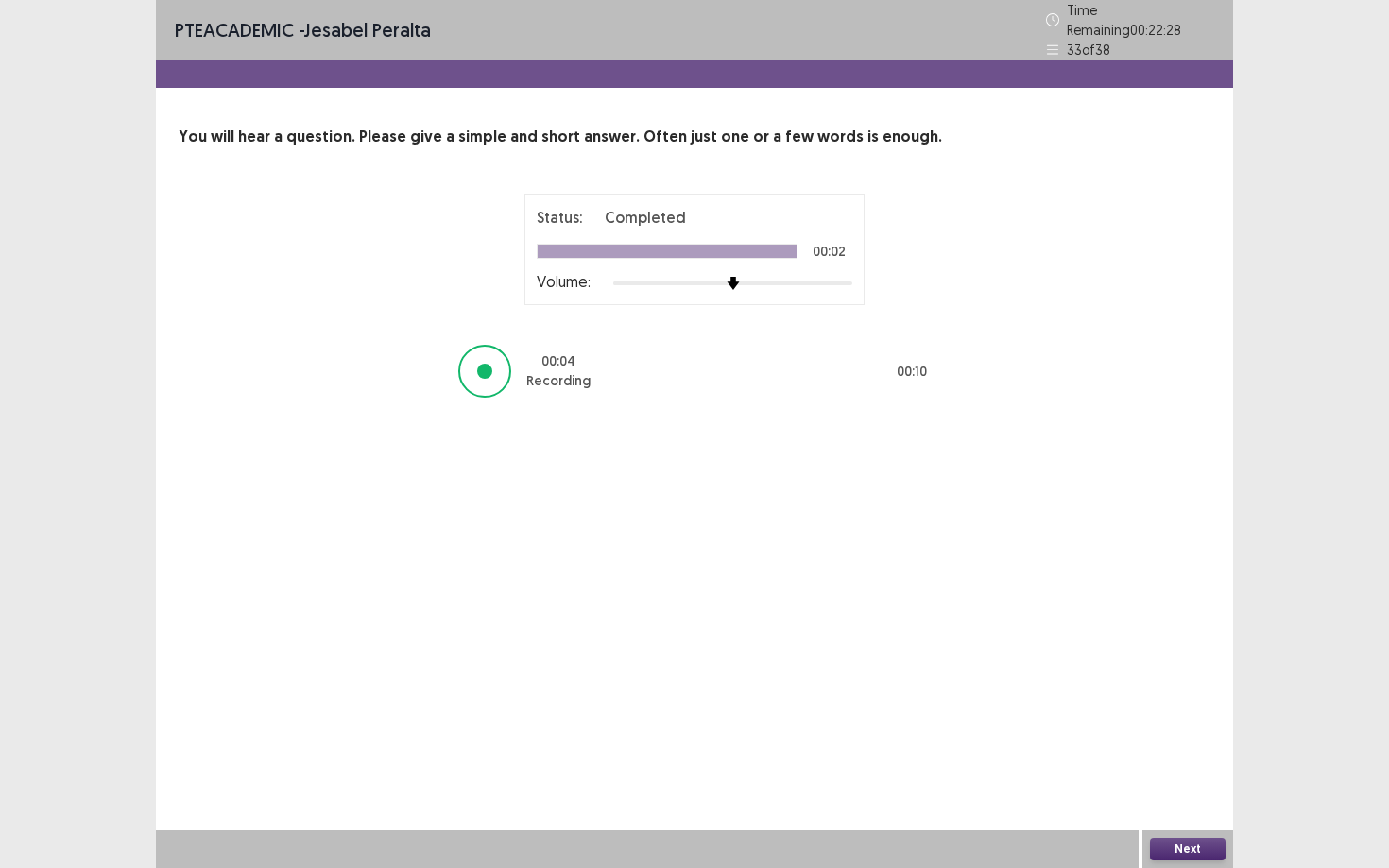 click on "Next" at bounding box center (1188, 849) 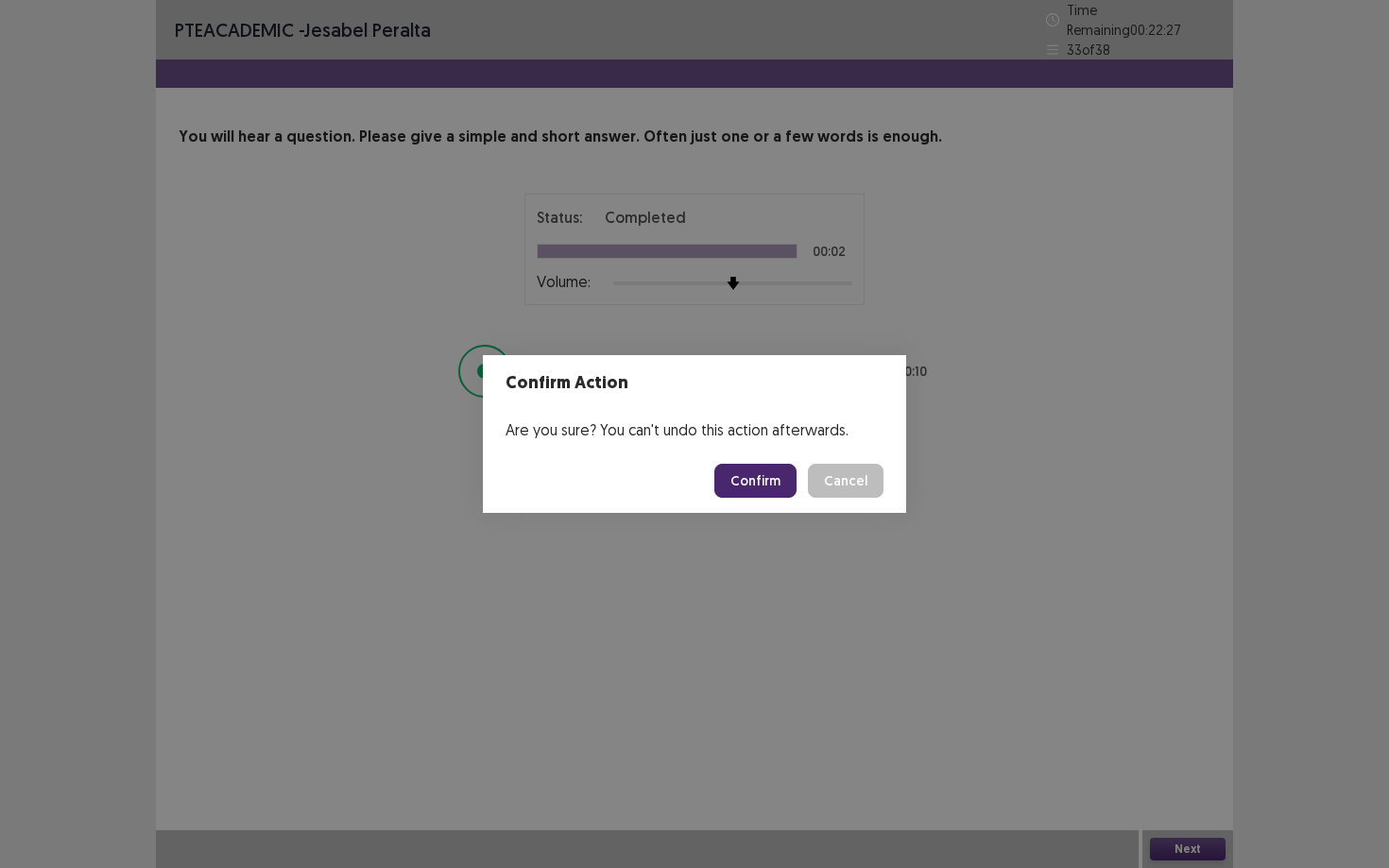 click on "Confirm" at bounding box center (755, 481) 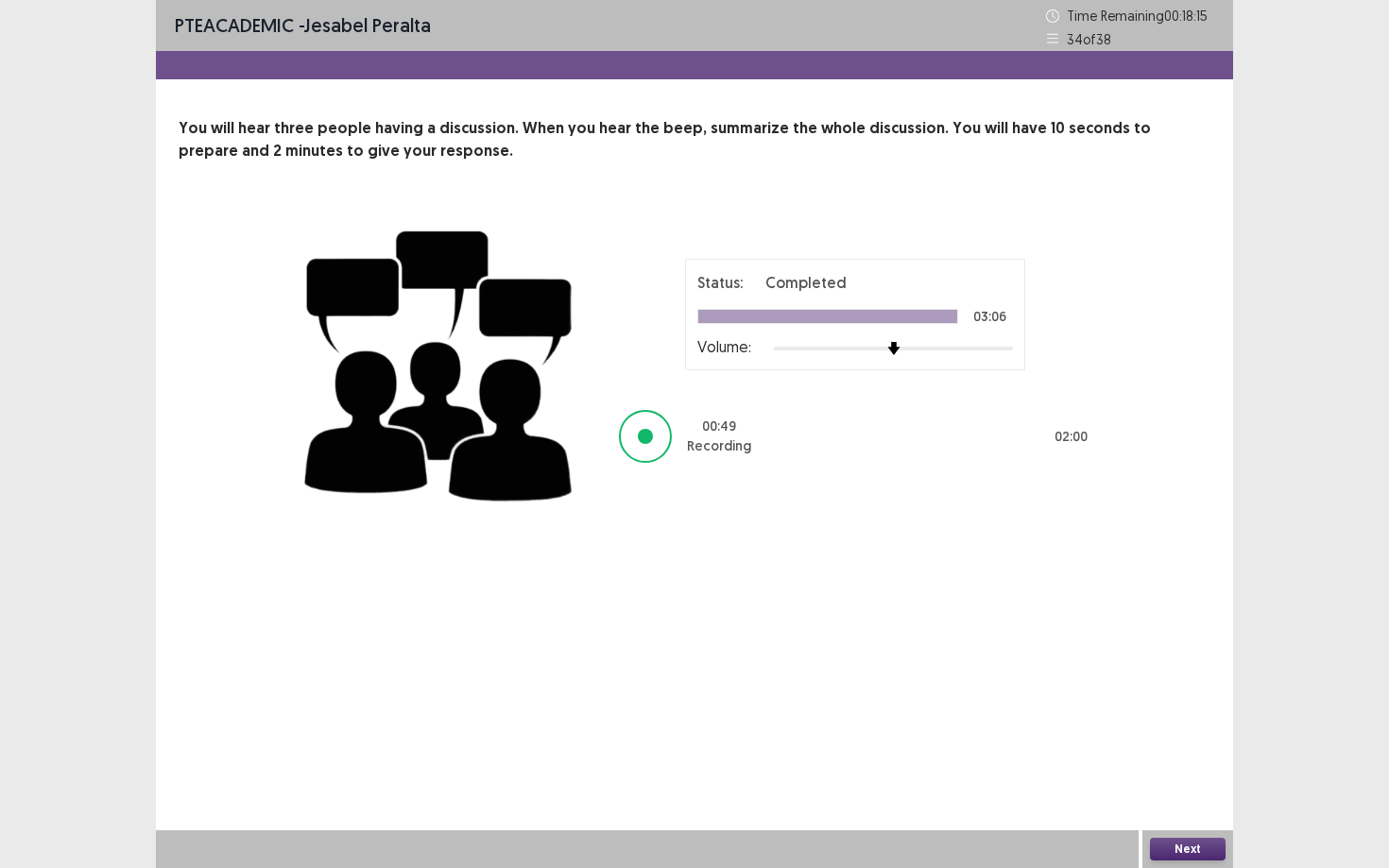 click on "Next" at bounding box center (1188, 849) 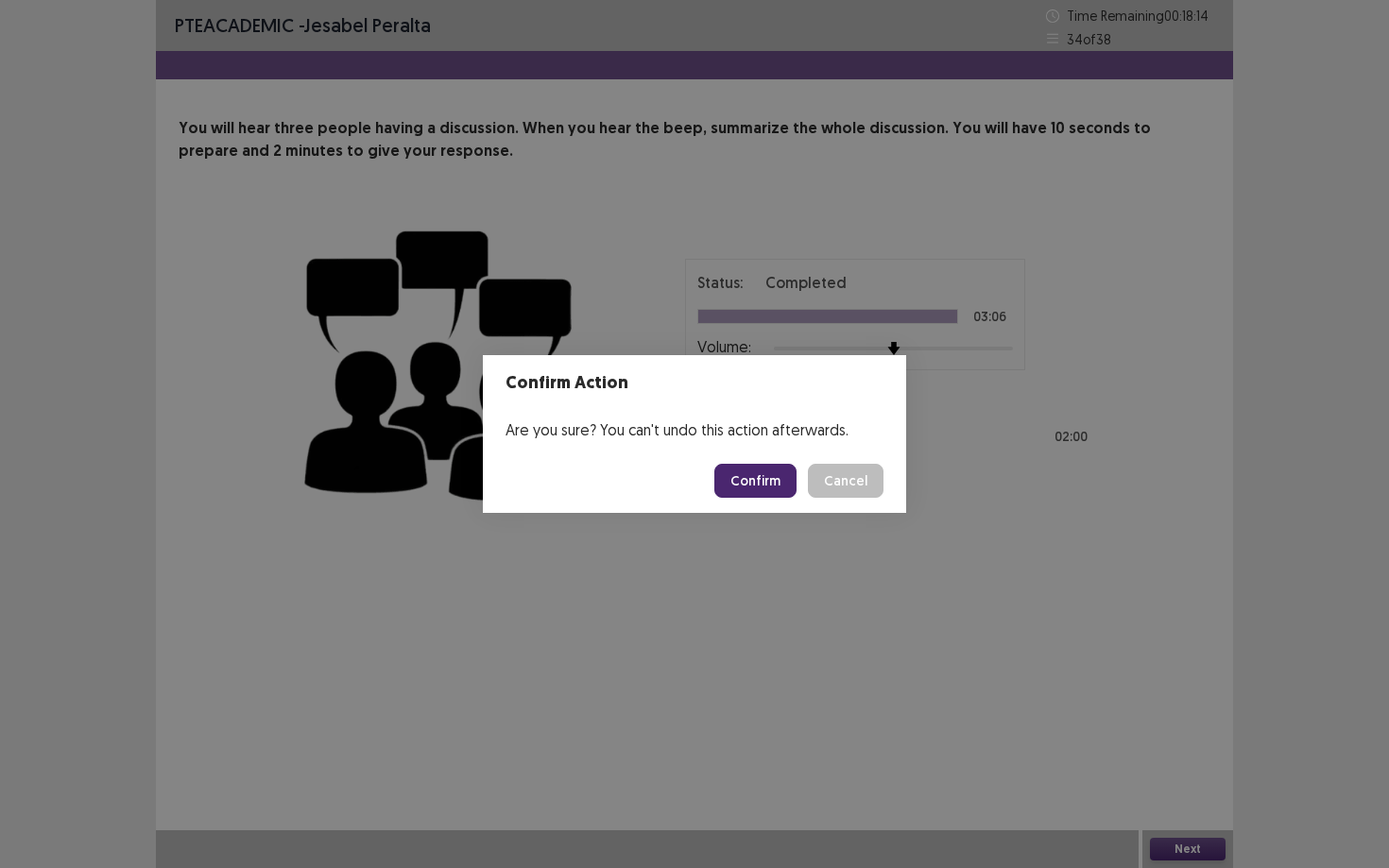click on "Confirm" at bounding box center (755, 481) 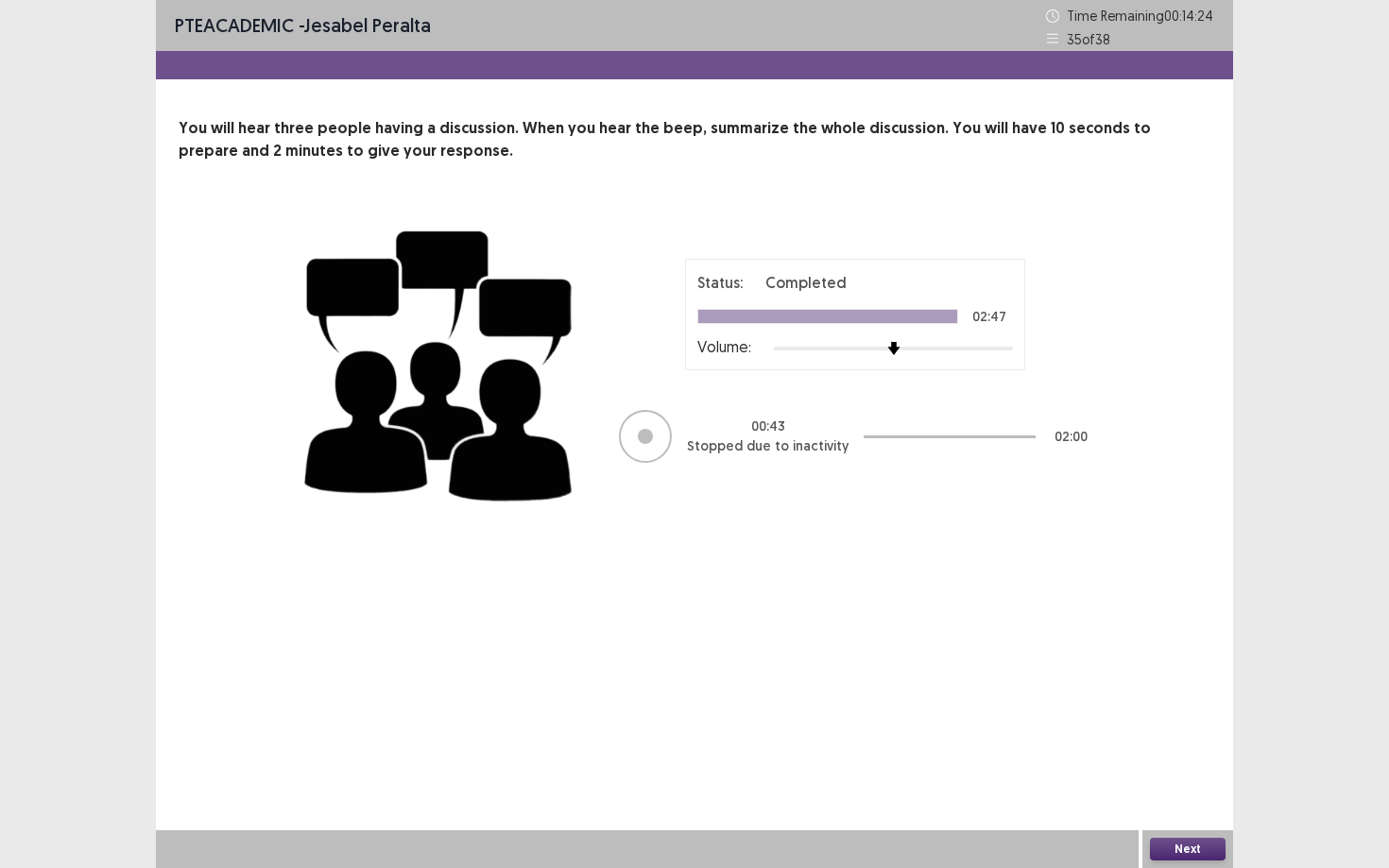 click on "Next" at bounding box center (1188, 849) 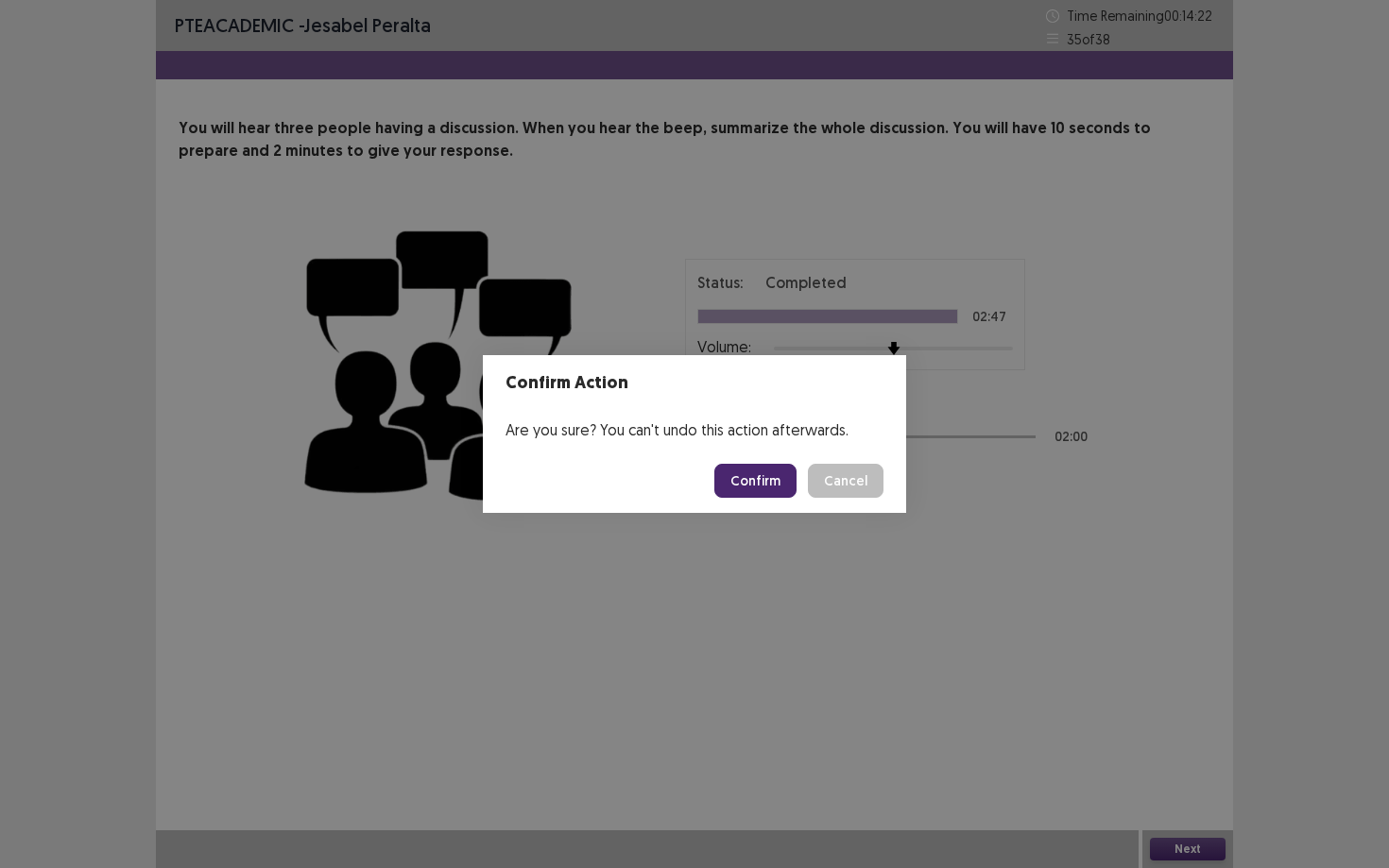 click on "Confirm" at bounding box center [755, 481] 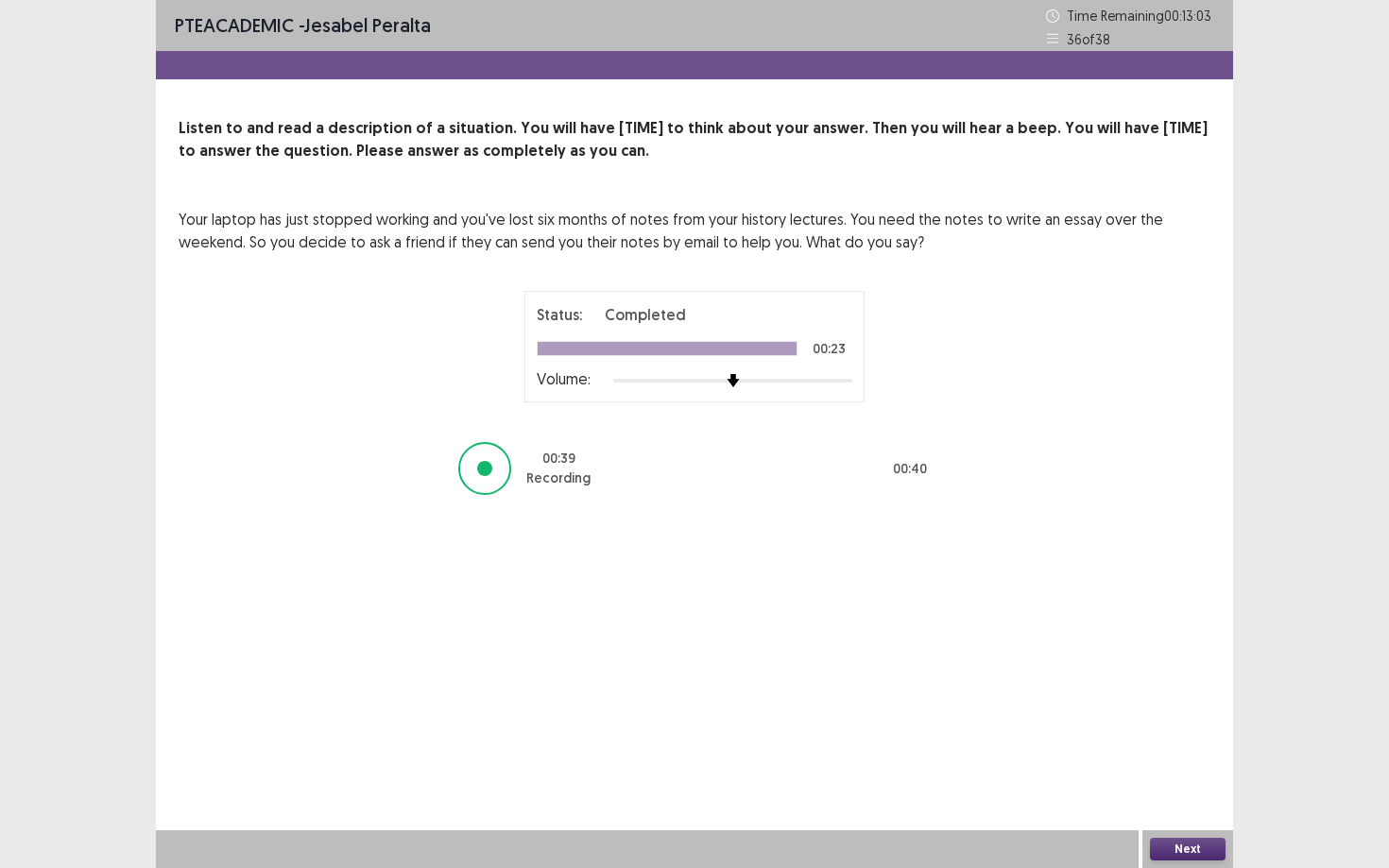 click on "Next" at bounding box center [1188, 849] 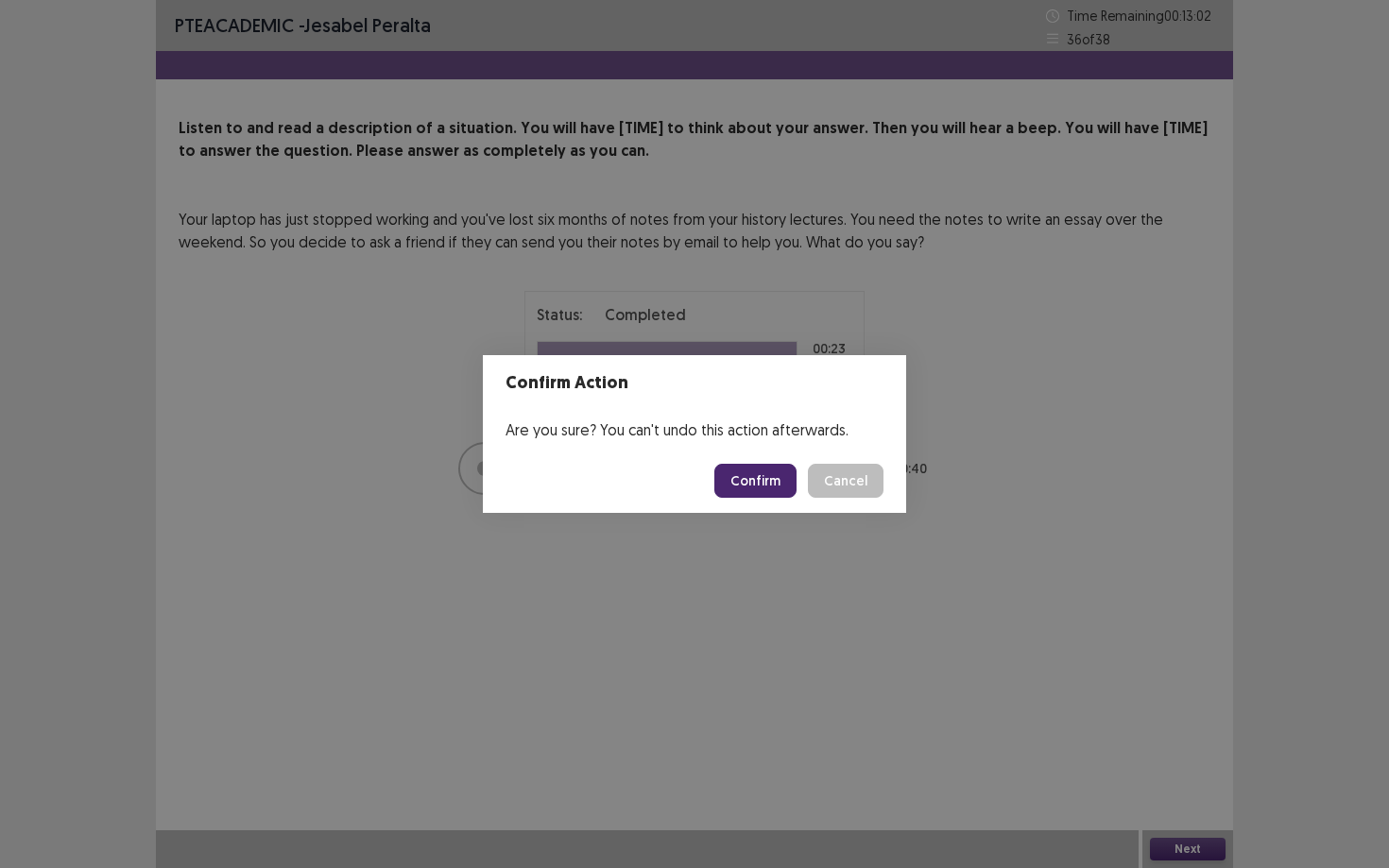 click on "Confirm" at bounding box center [755, 481] 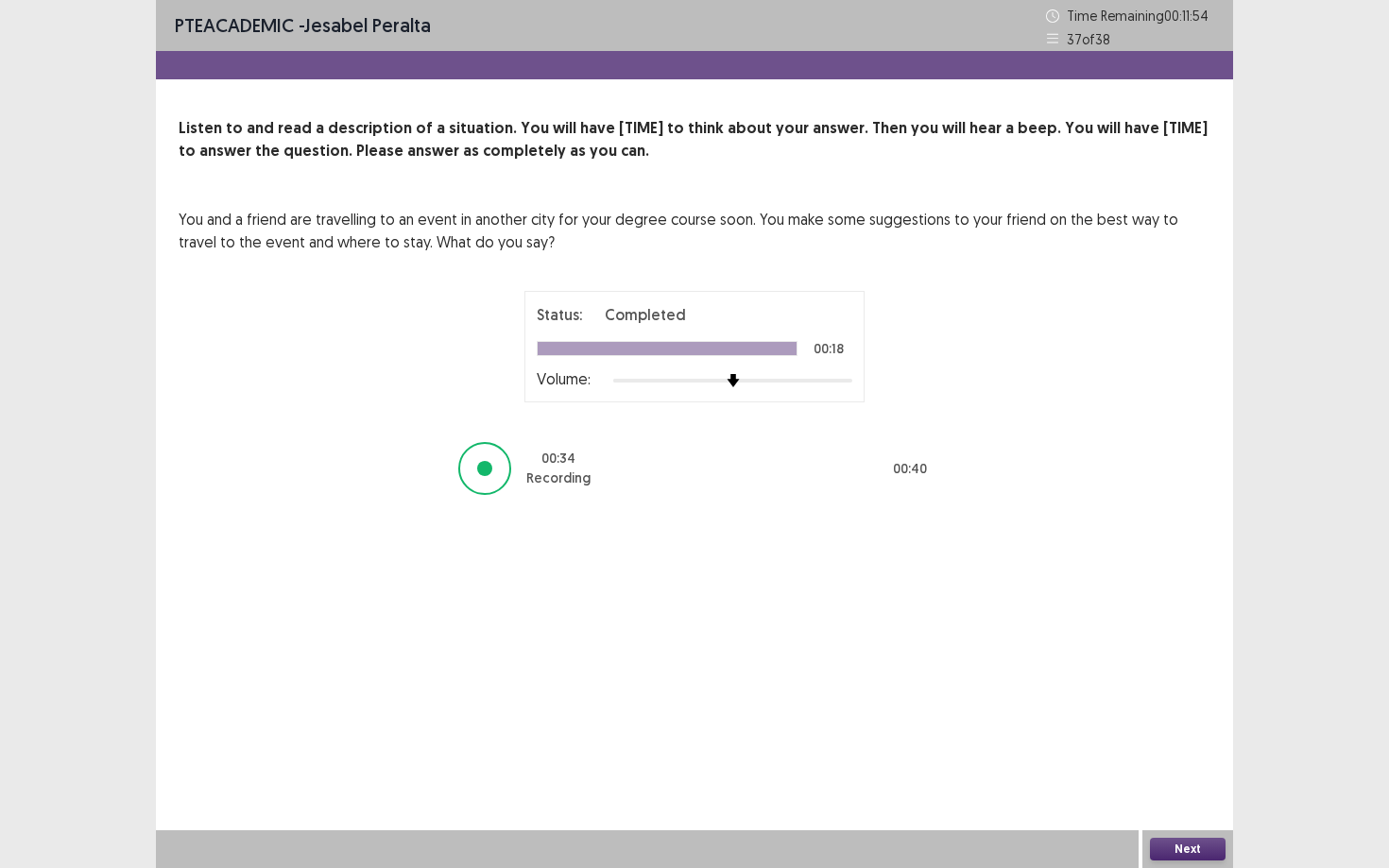 click on "Next" at bounding box center [1188, 849] 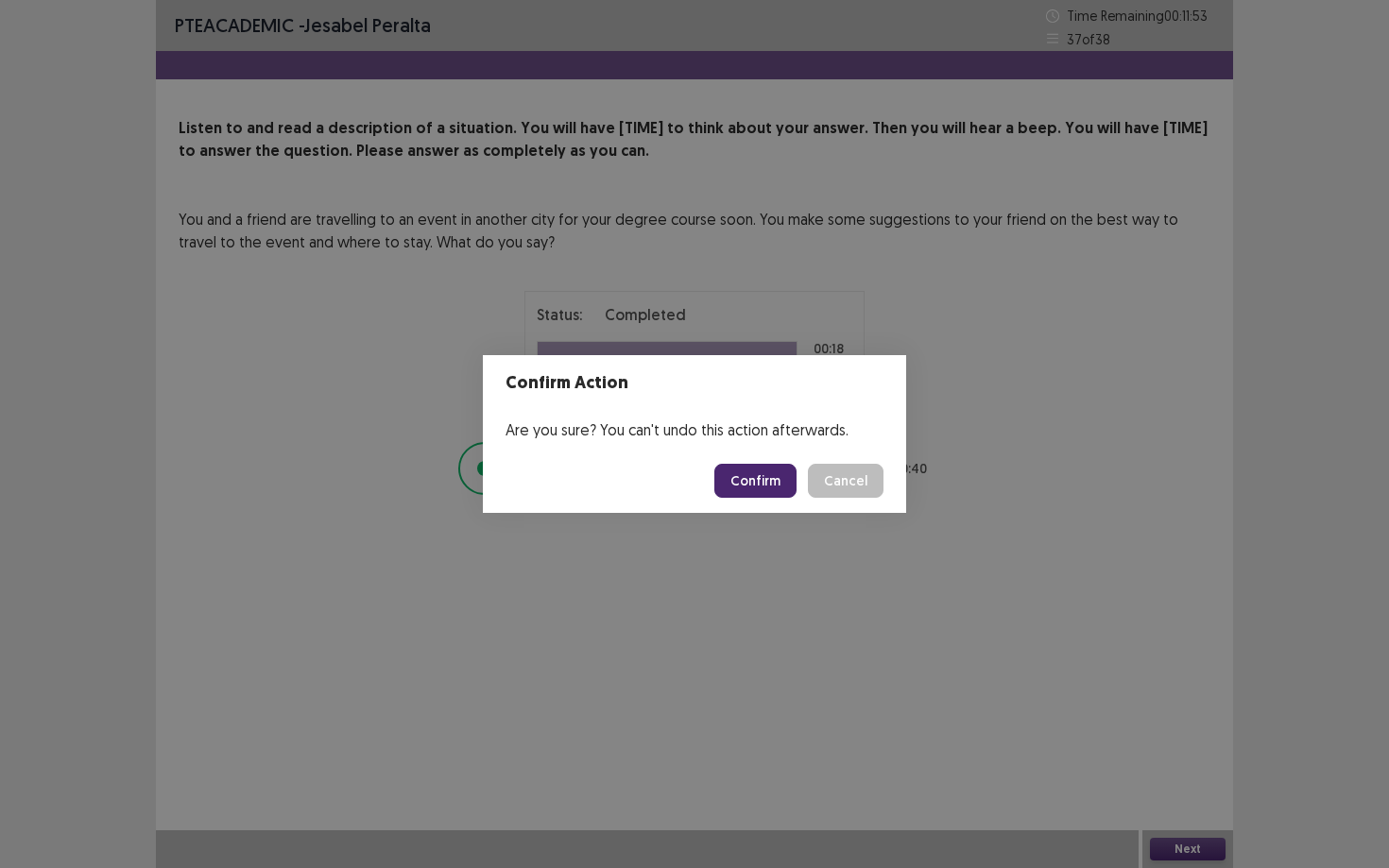 click on "Confirm" at bounding box center [755, 481] 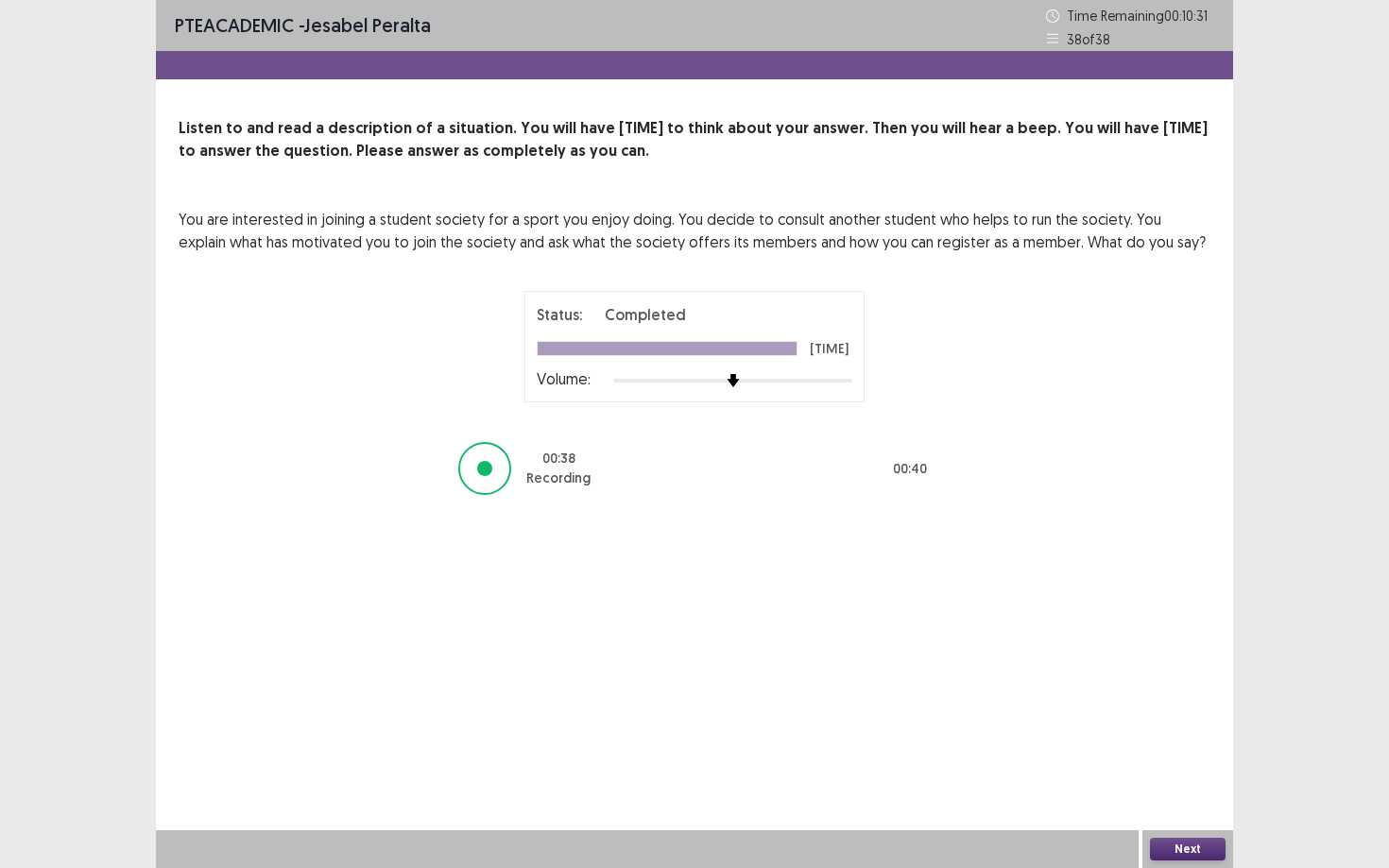 click on "Next" at bounding box center (1188, 849) 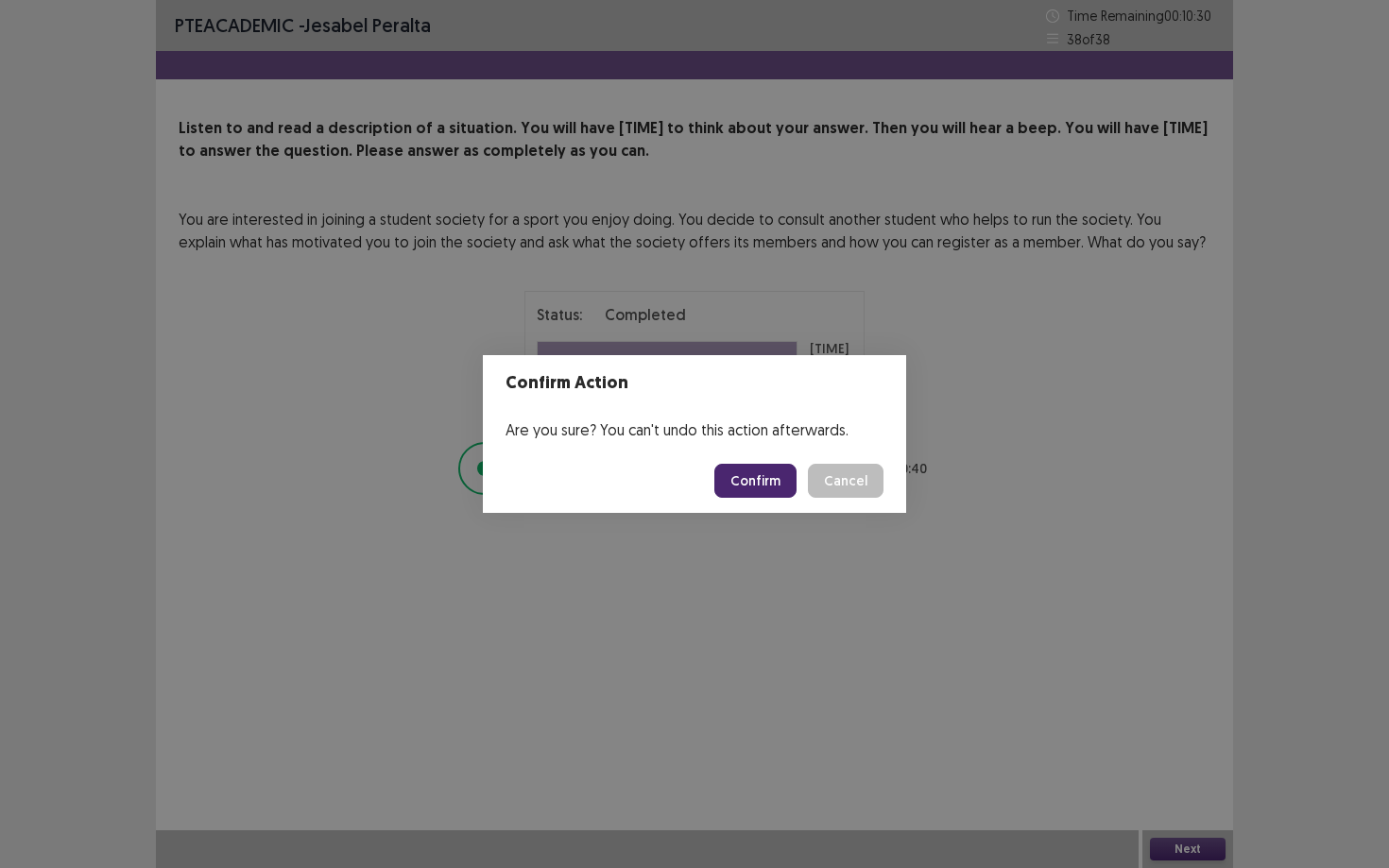 click on "Confirm" at bounding box center (755, 481) 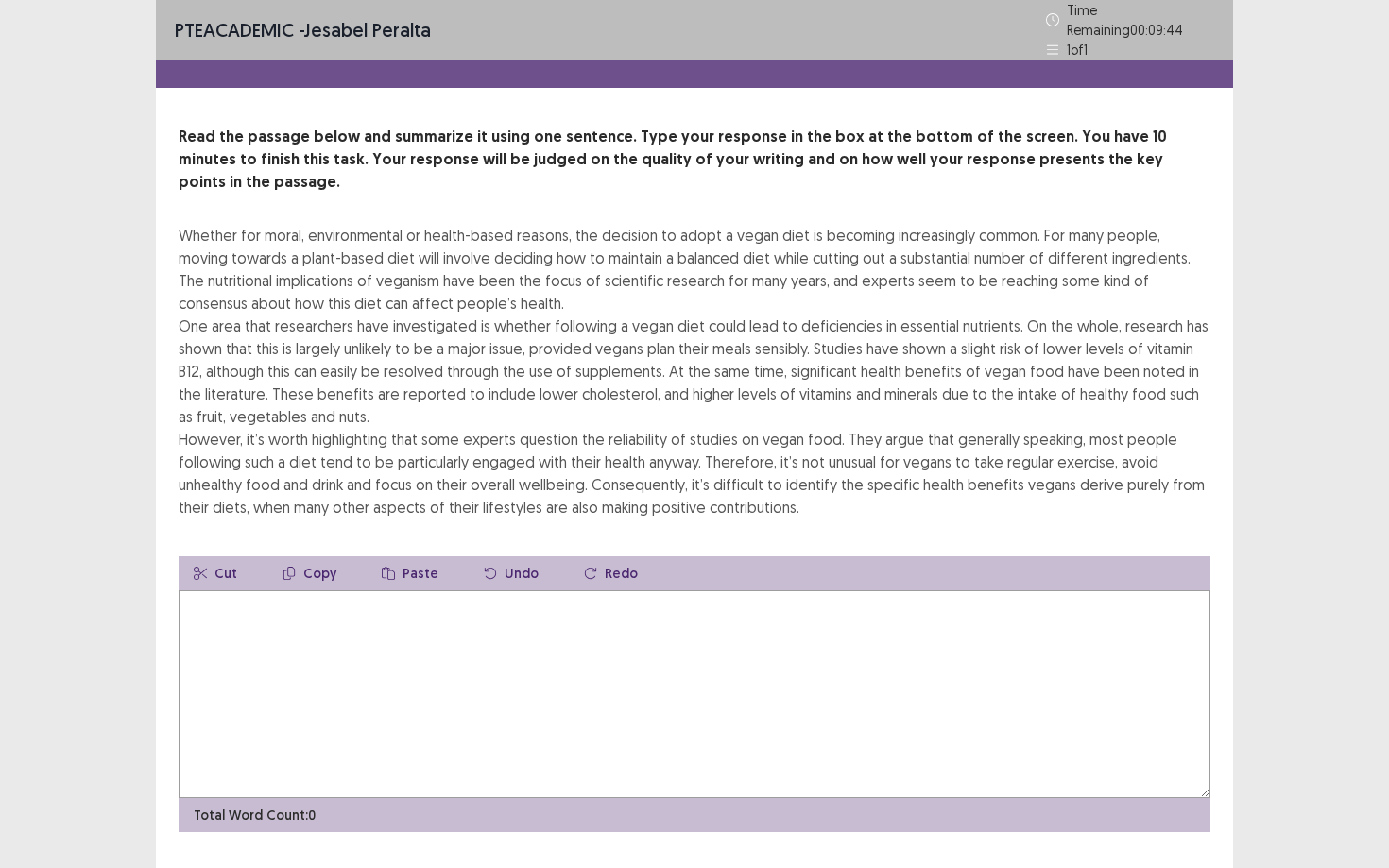 click at bounding box center (694, 694) 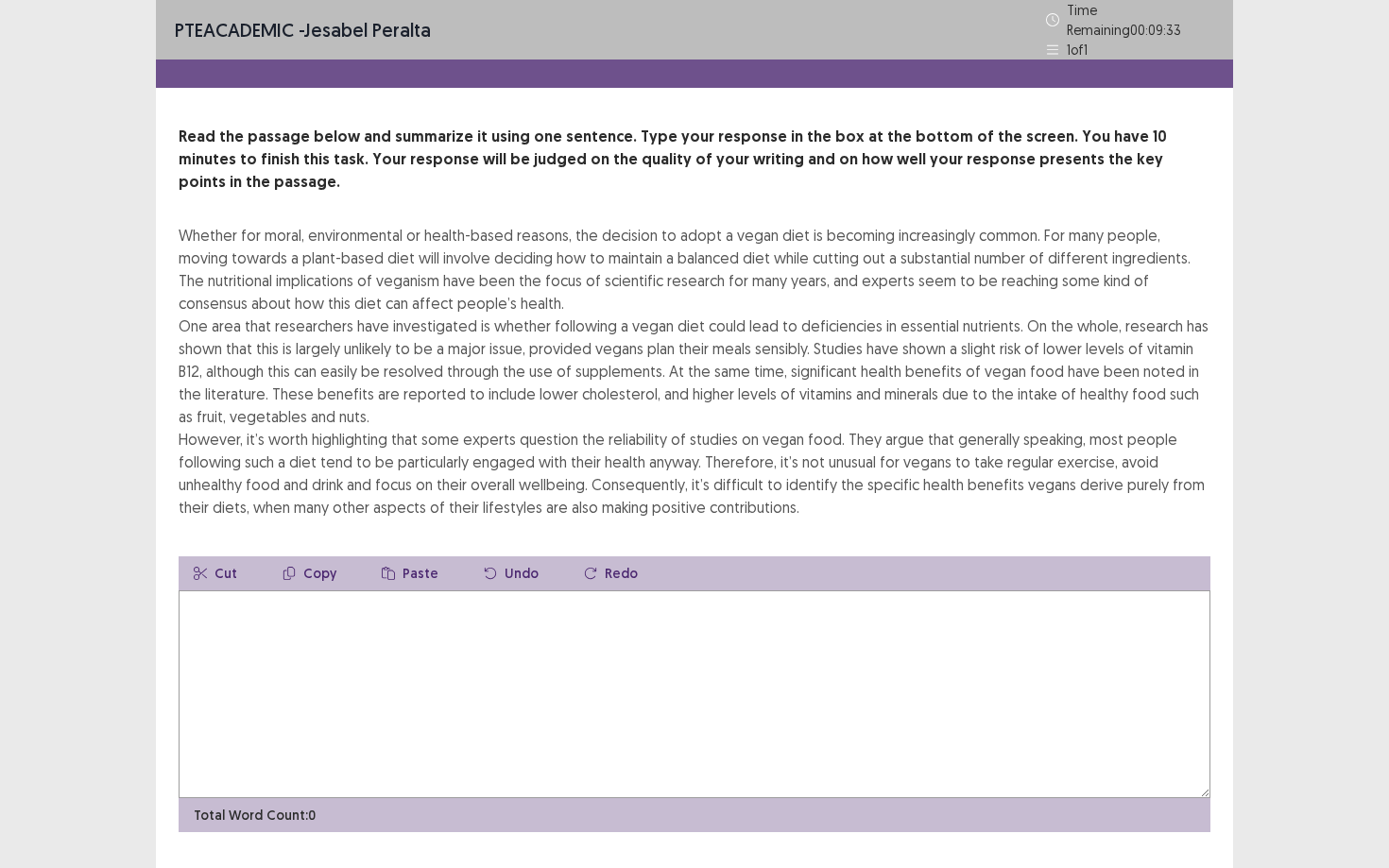 drag, startPoint x: 397, startPoint y: 193, endPoint x: 359, endPoint y: 193, distance: 38 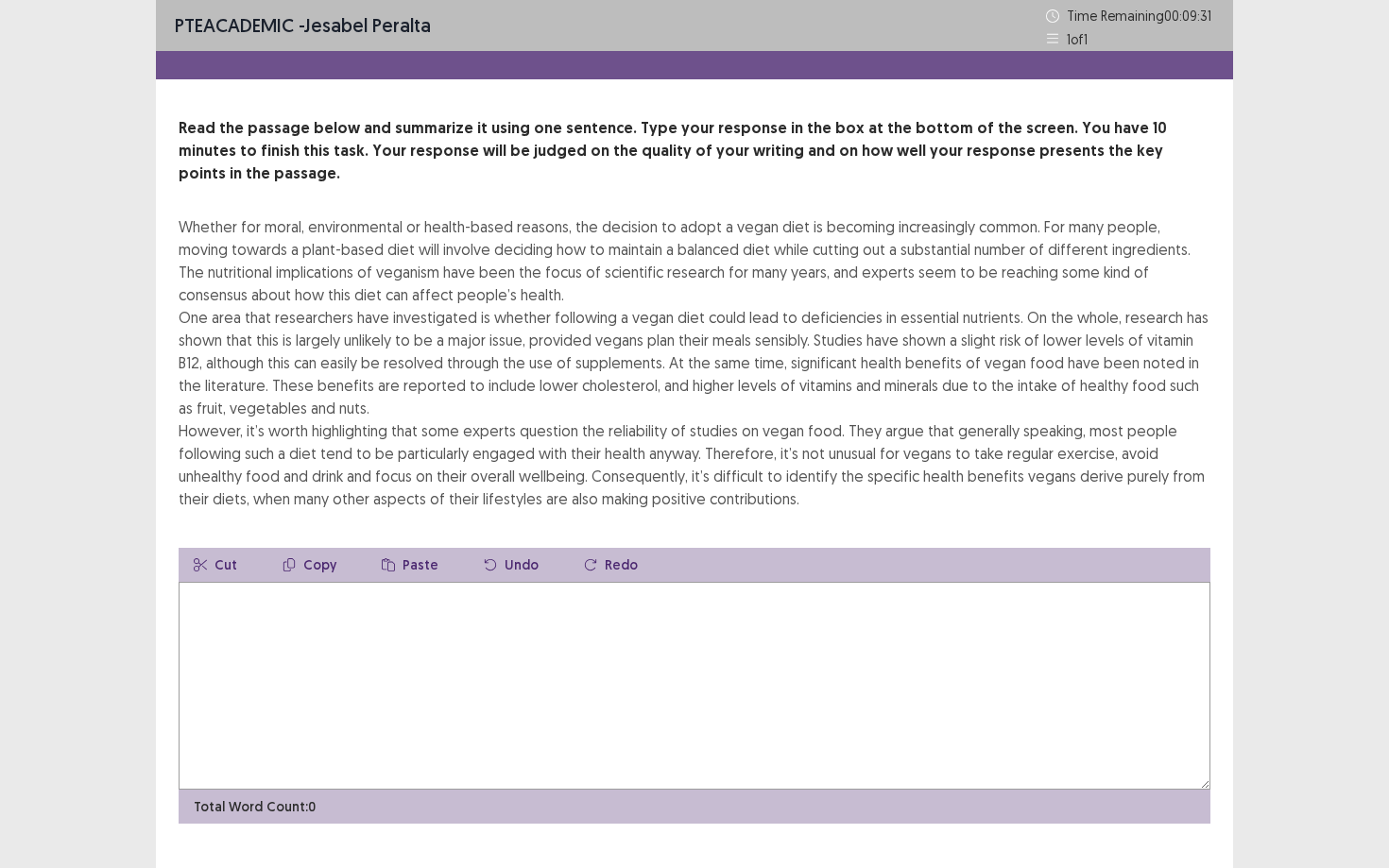drag, startPoint x: 179, startPoint y: 209, endPoint x: 364, endPoint y: 209, distance: 185 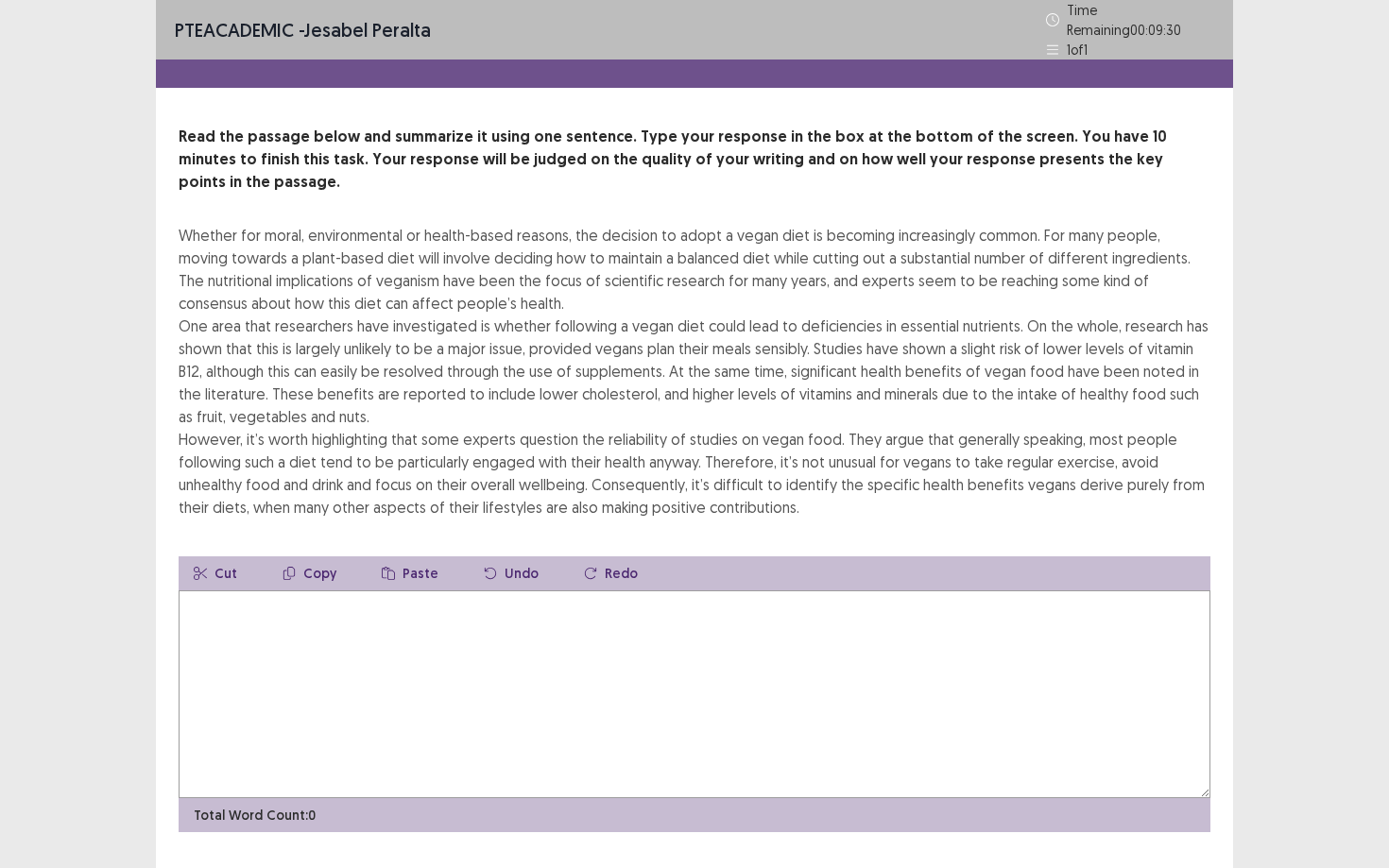 drag, startPoint x: 184, startPoint y: 202, endPoint x: 245, endPoint y: 216, distance: 62.585941 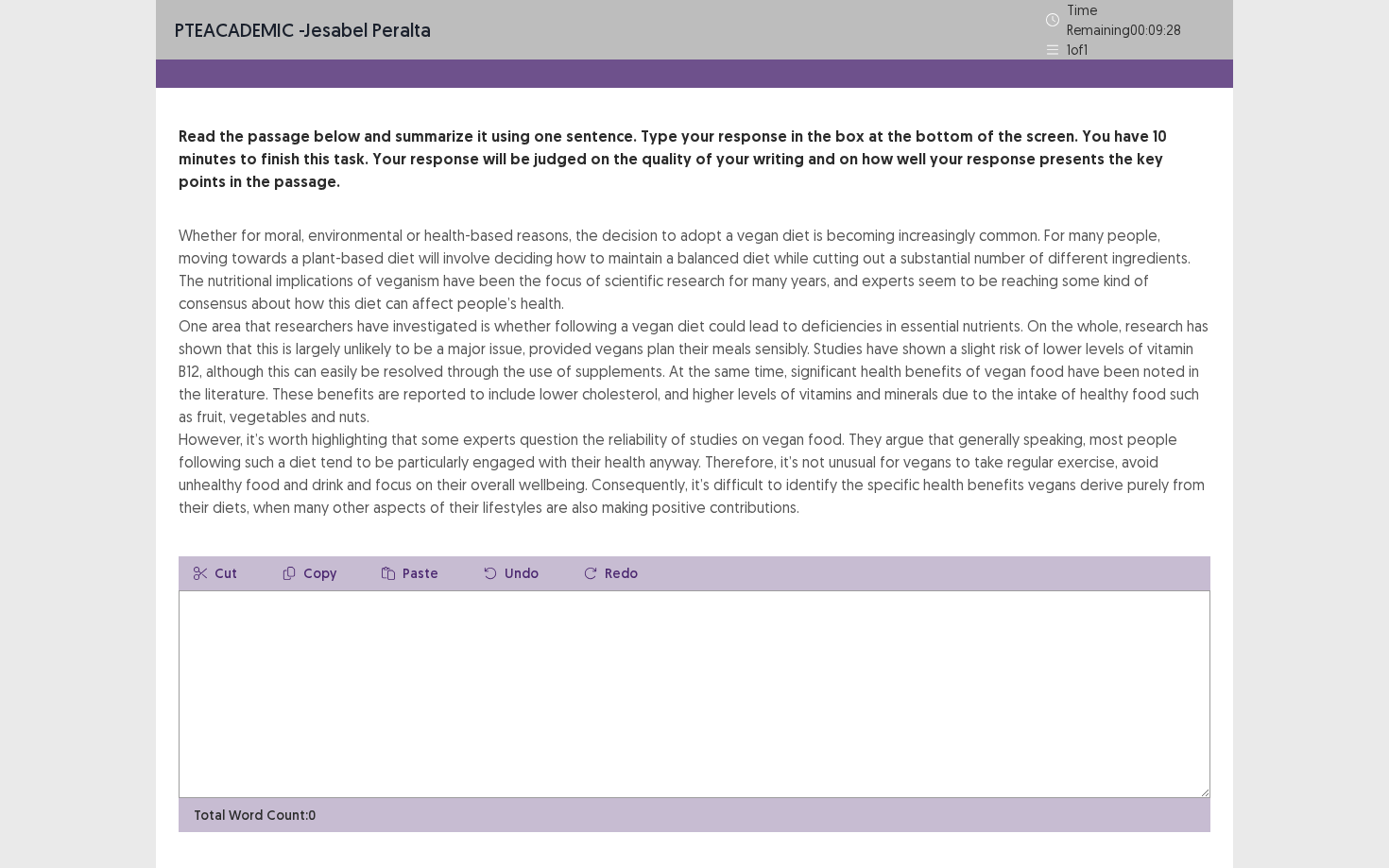 click on "Whether for moral, environmental or health-based reasons, the decision to adopt a vegan diet is becoming increasingly common. For many people, moving towards a plant-based diet will involve deciding how to maintain a balanced diet while cutting out a substantial number of different ingredients. The nutritional implications of veganism have been the focus of scientific research for many years, and experts seem to be reaching some kind of consensus about how this diet can affect people’s health." at bounding box center [694, 371] 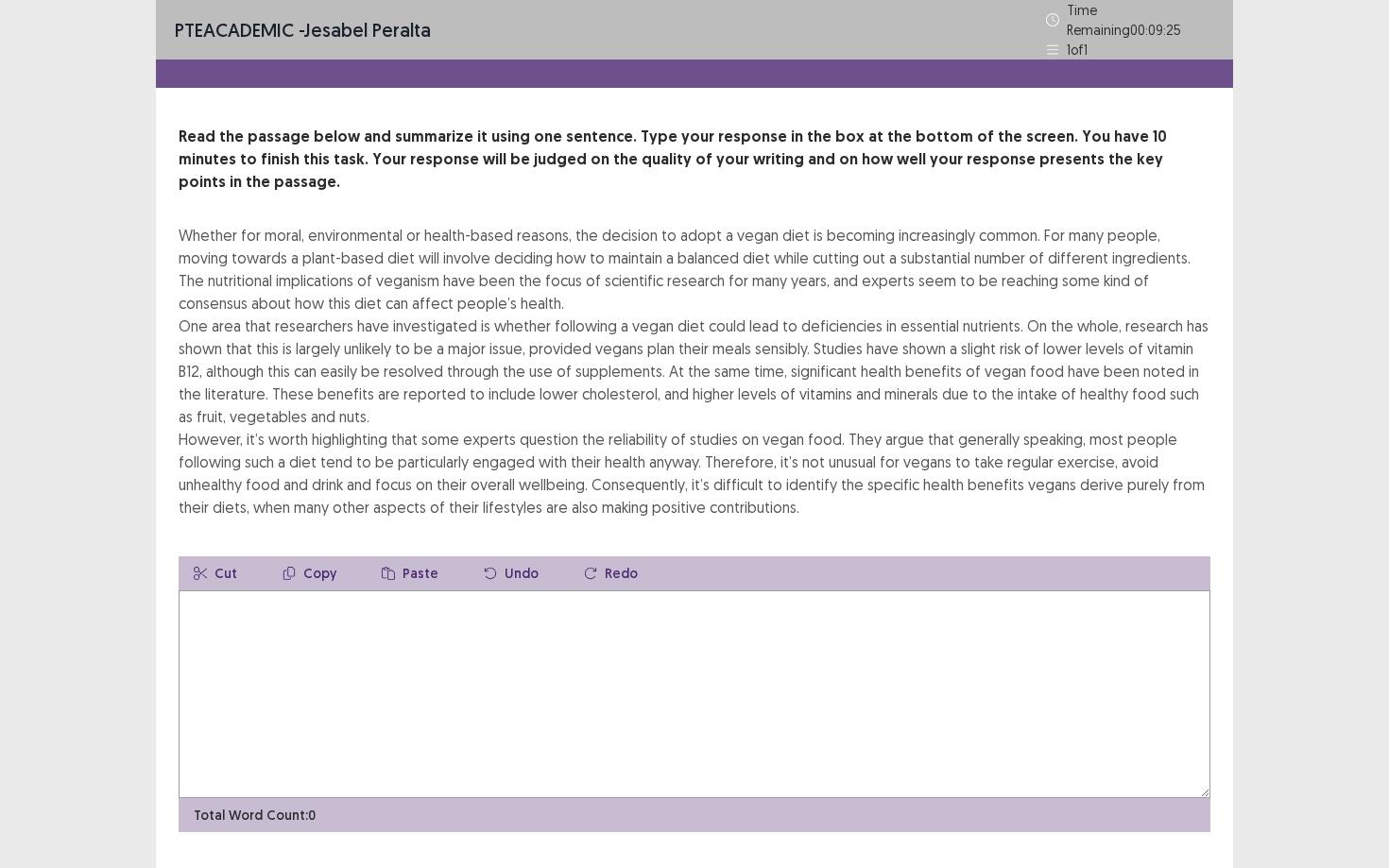 drag, startPoint x: 183, startPoint y: 204, endPoint x: 283, endPoint y: 556, distance: 365.92895 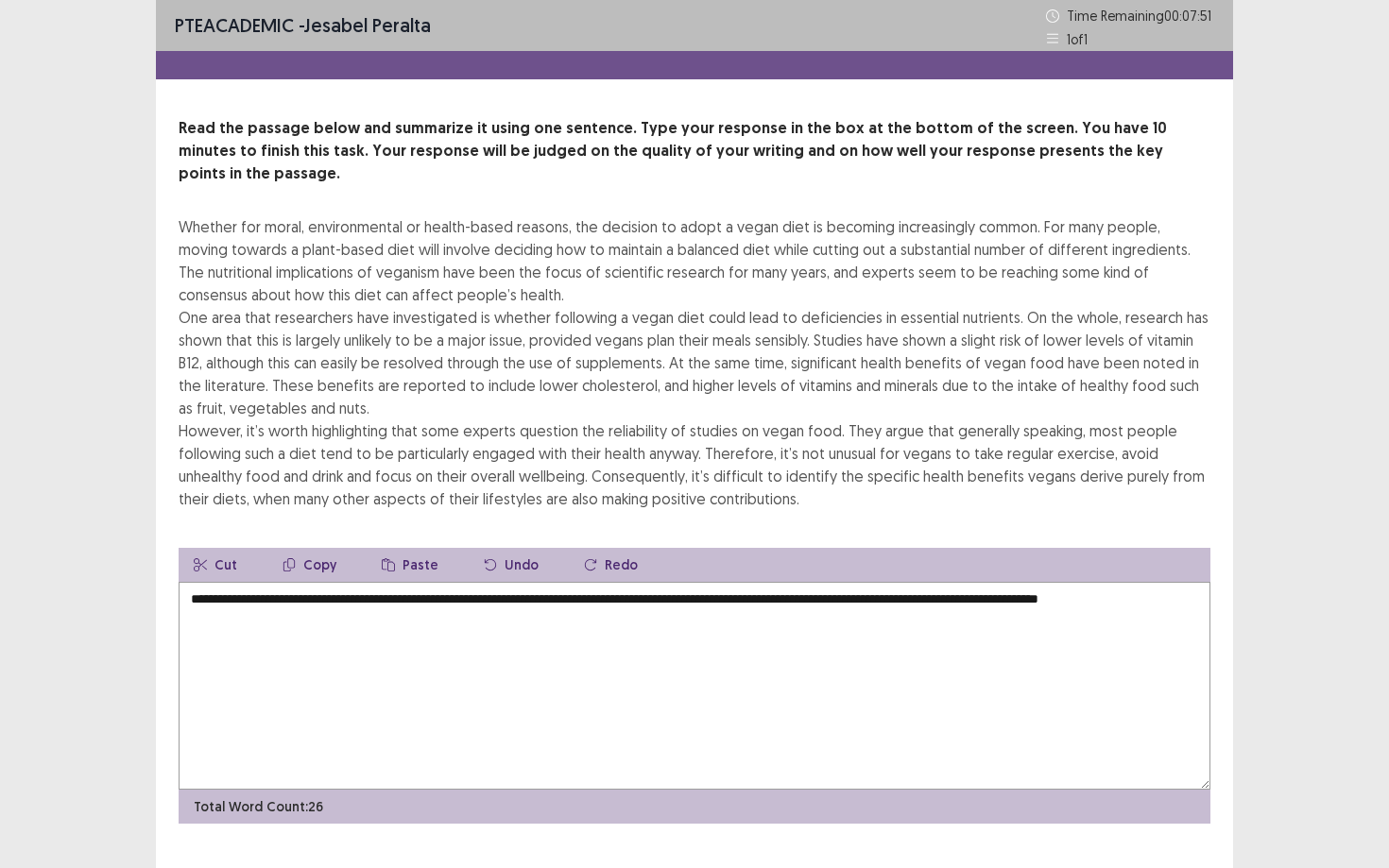 click on "**********" at bounding box center (694, 686) 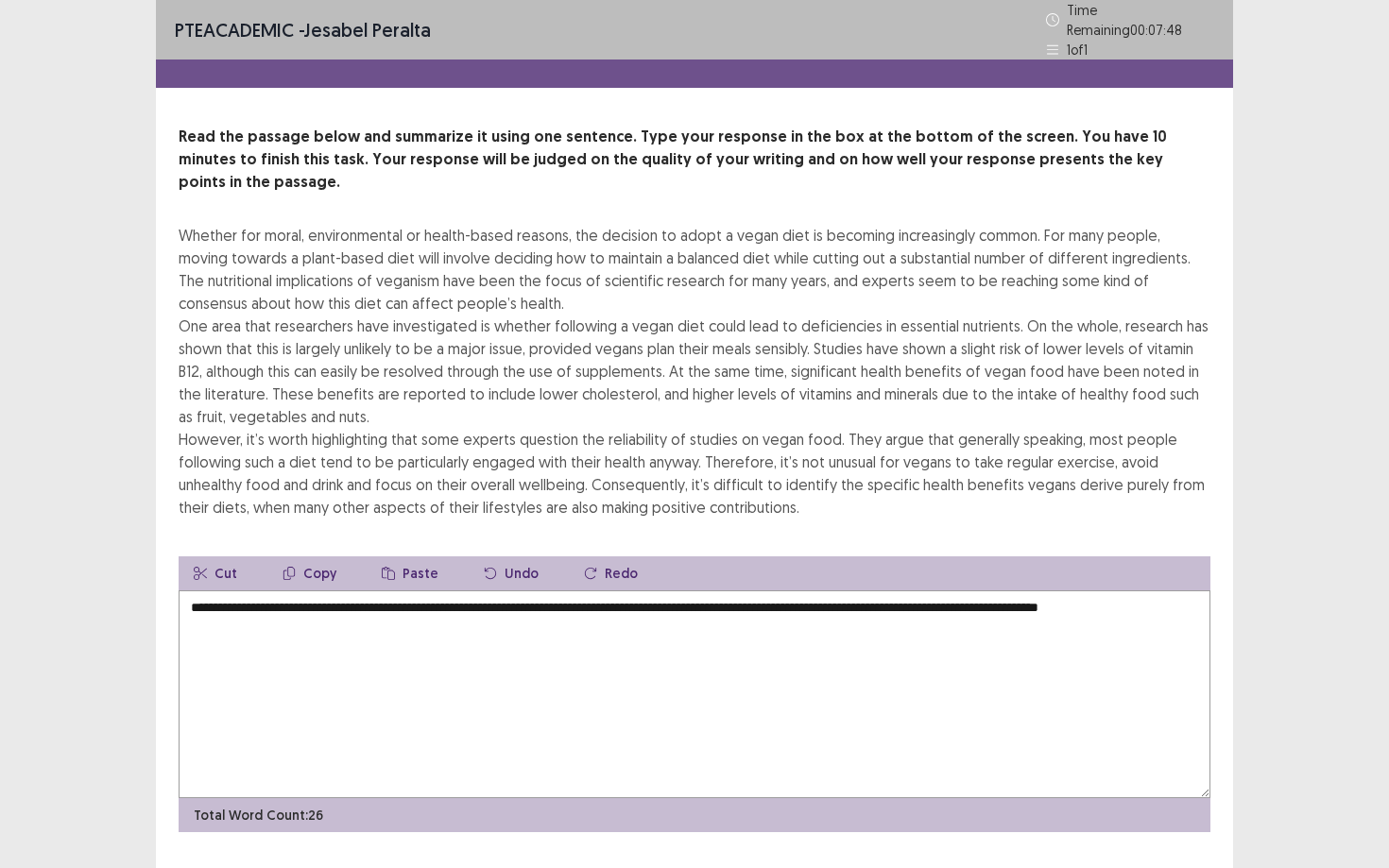 click on "**********" at bounding box center [694, 694] 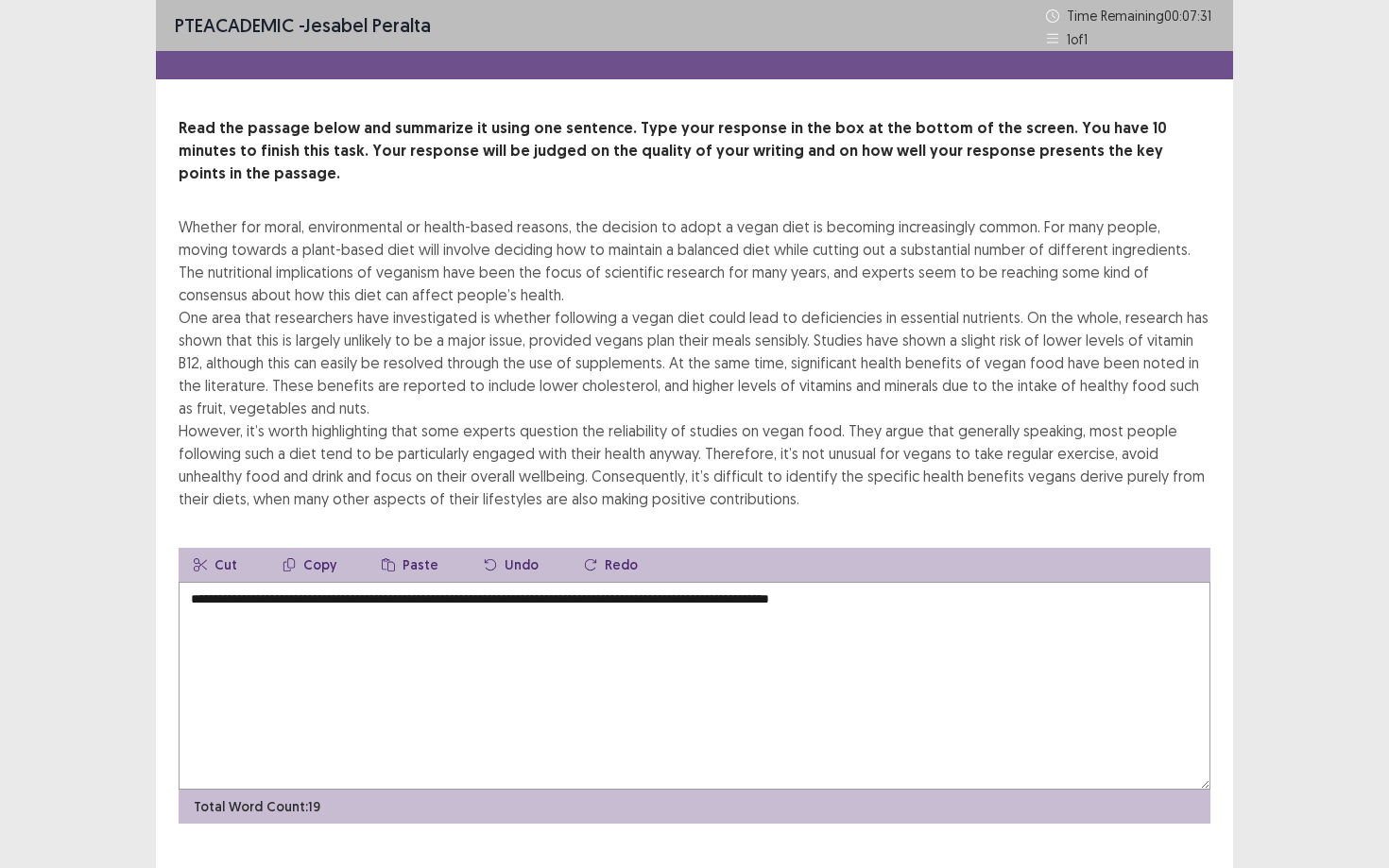 click on "**********" at bounding box center (694, 686) 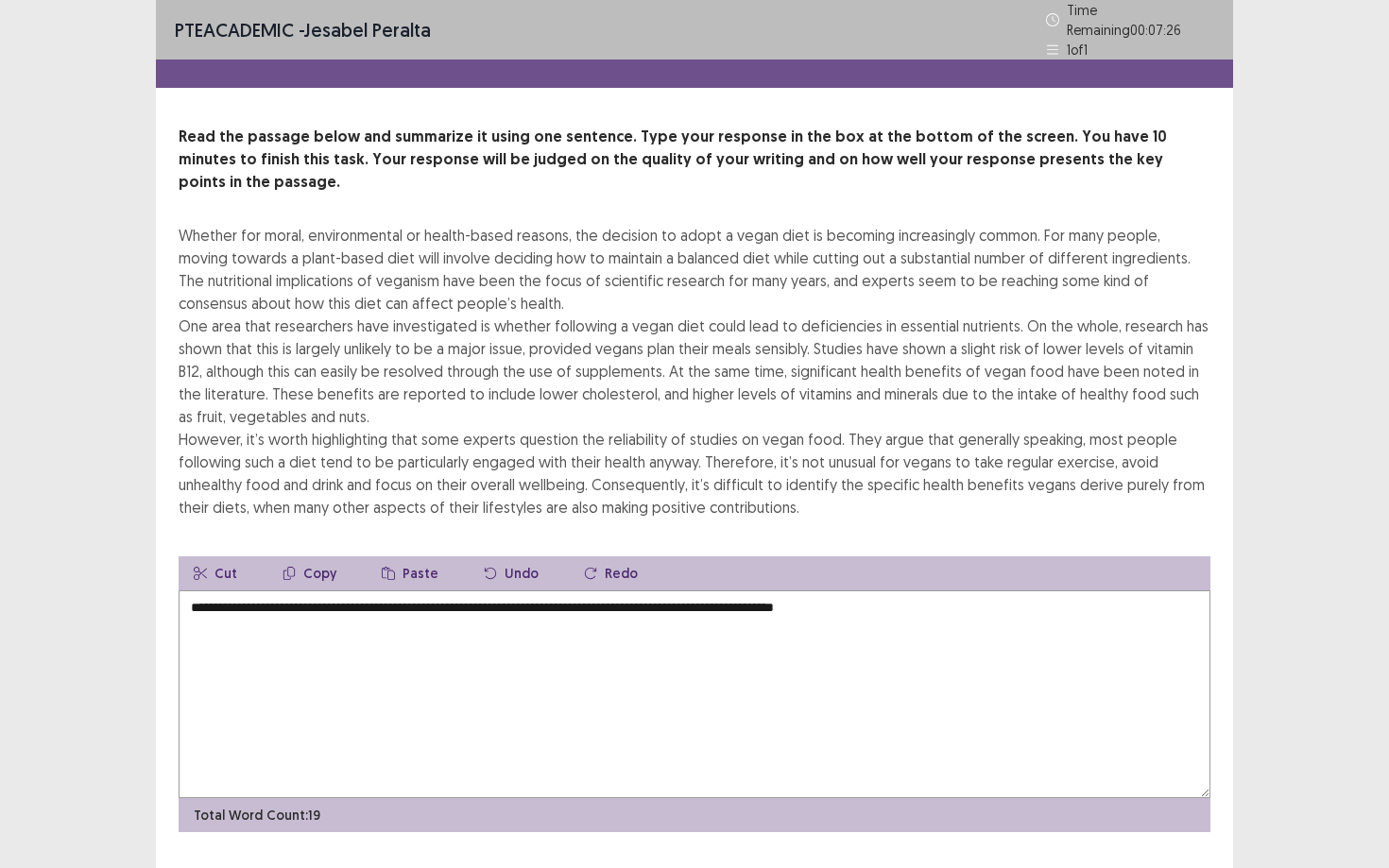 click on "**********" at bounding box center [694, 694] 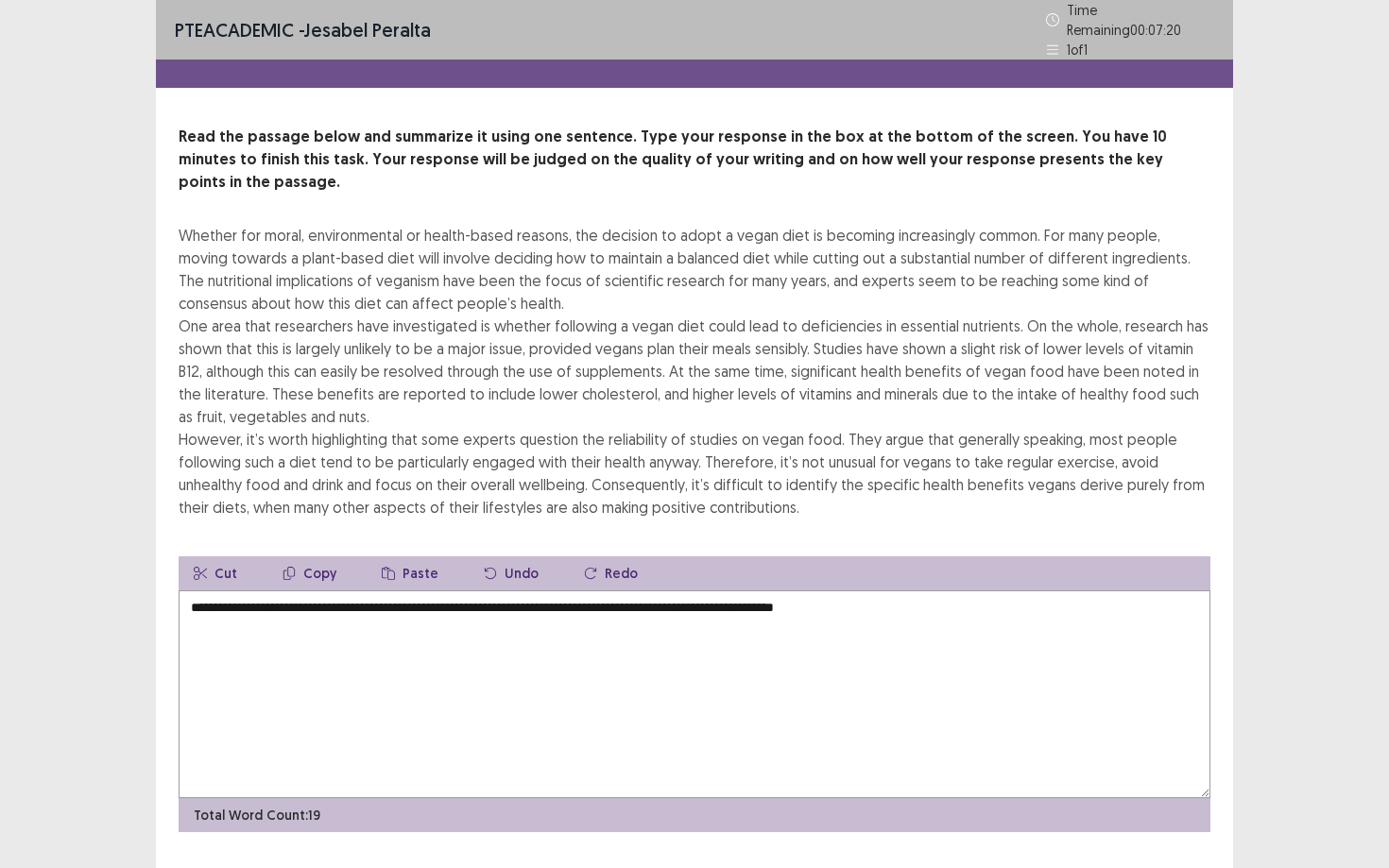 click on "**********" at bounding box center [694, 694] 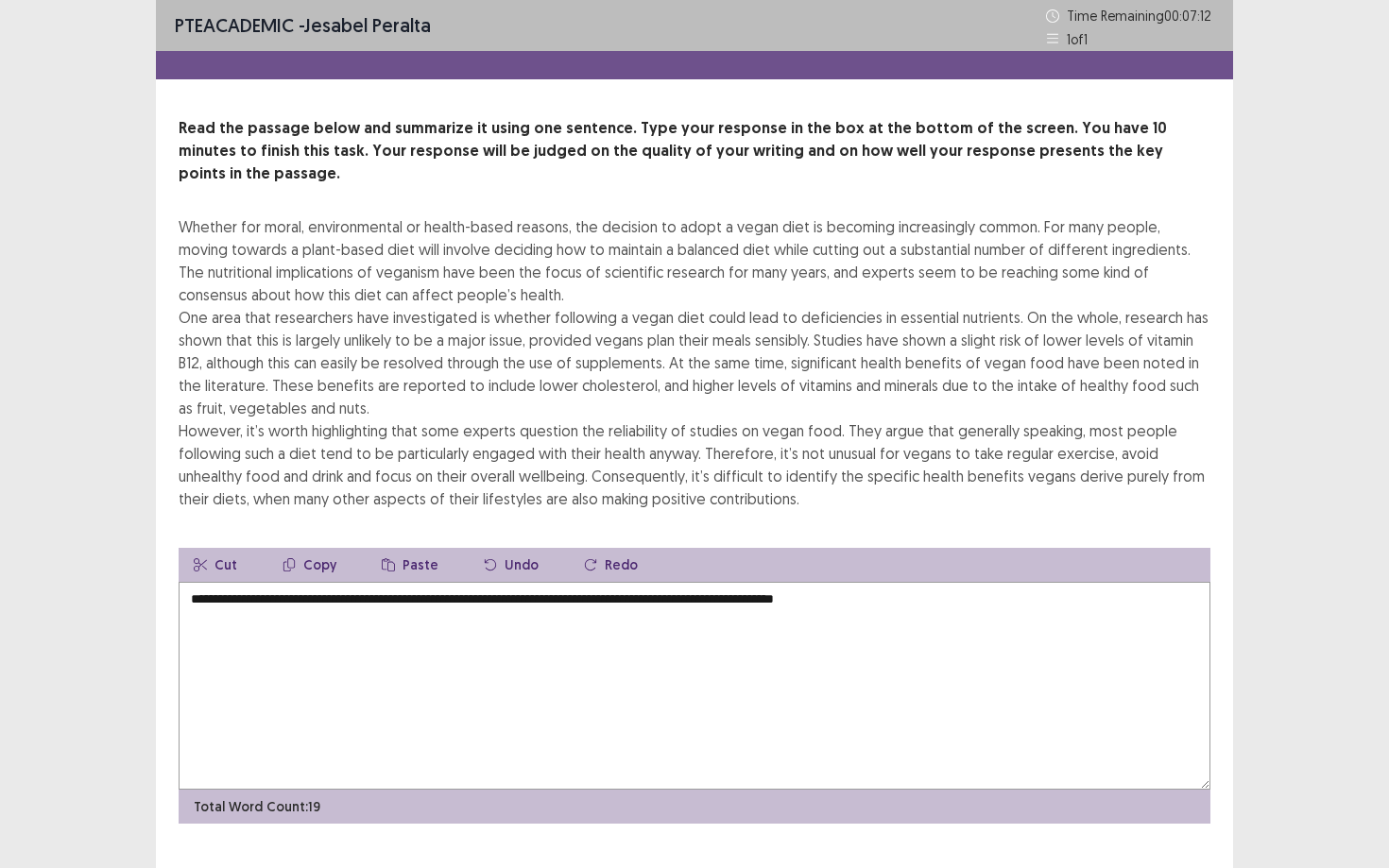 click on "**********" at bounding box center [694, 686] 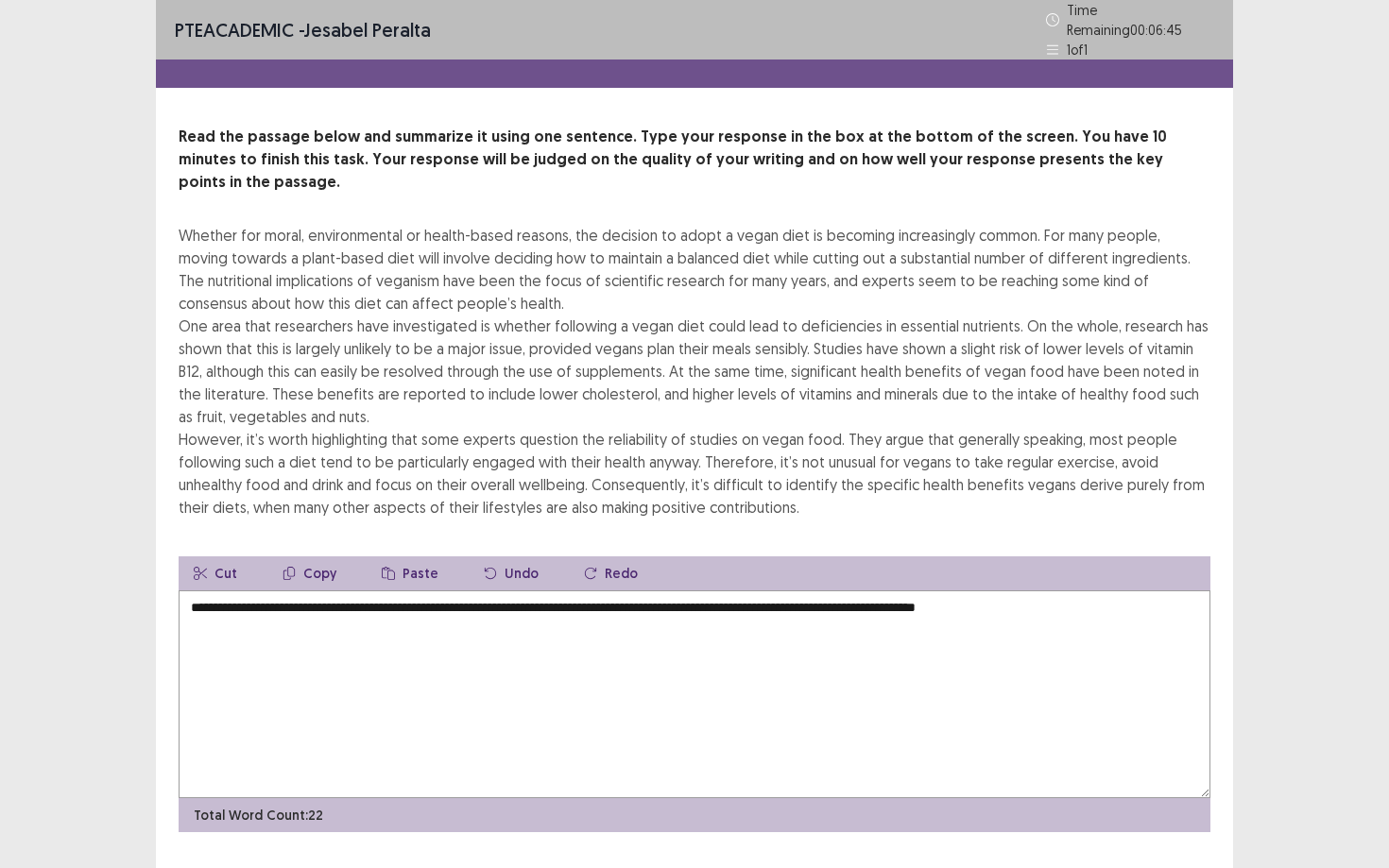 click on "**********" at bounding box center (694, 694) 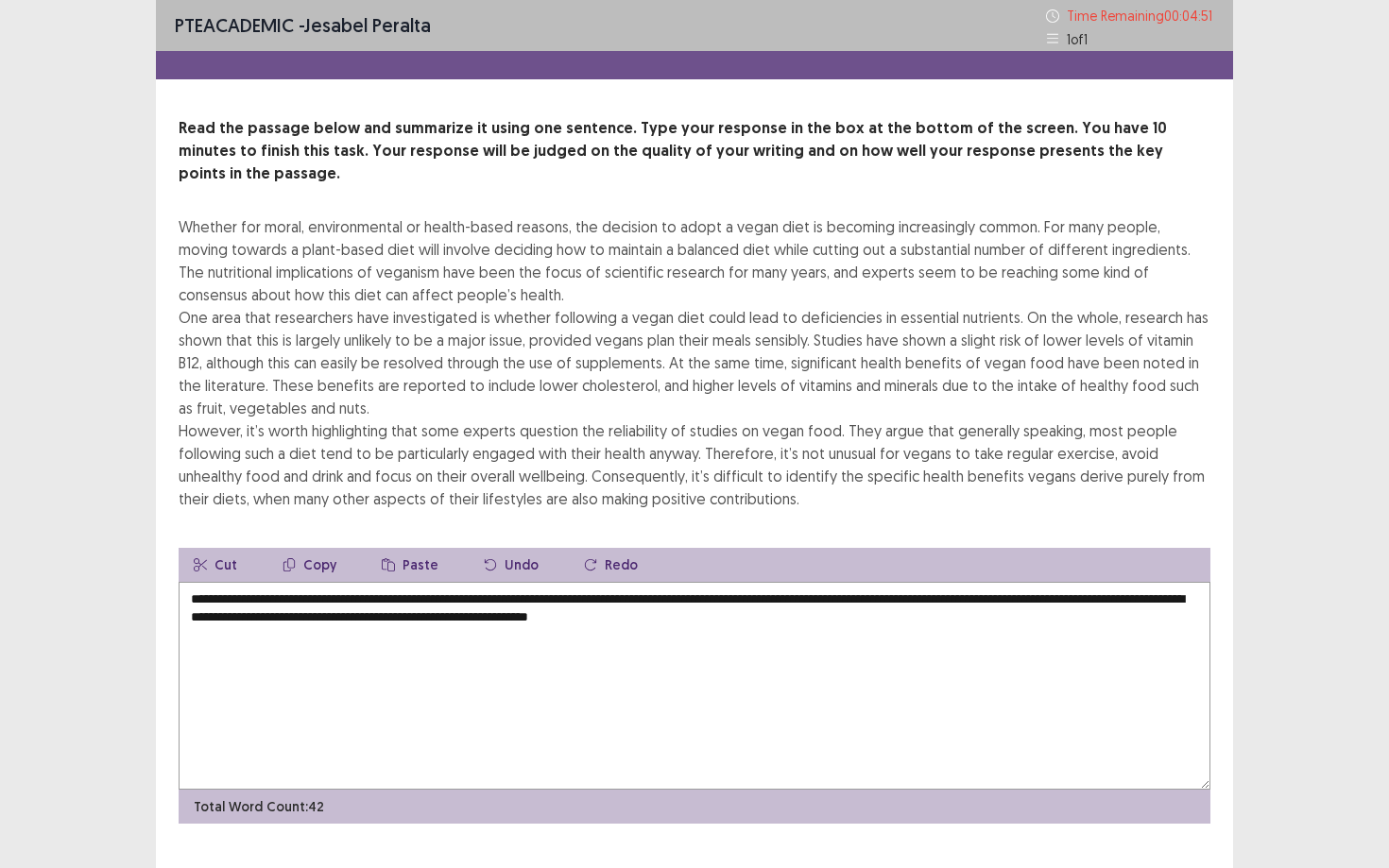 click on "**********" at bounding box center [694, 686] 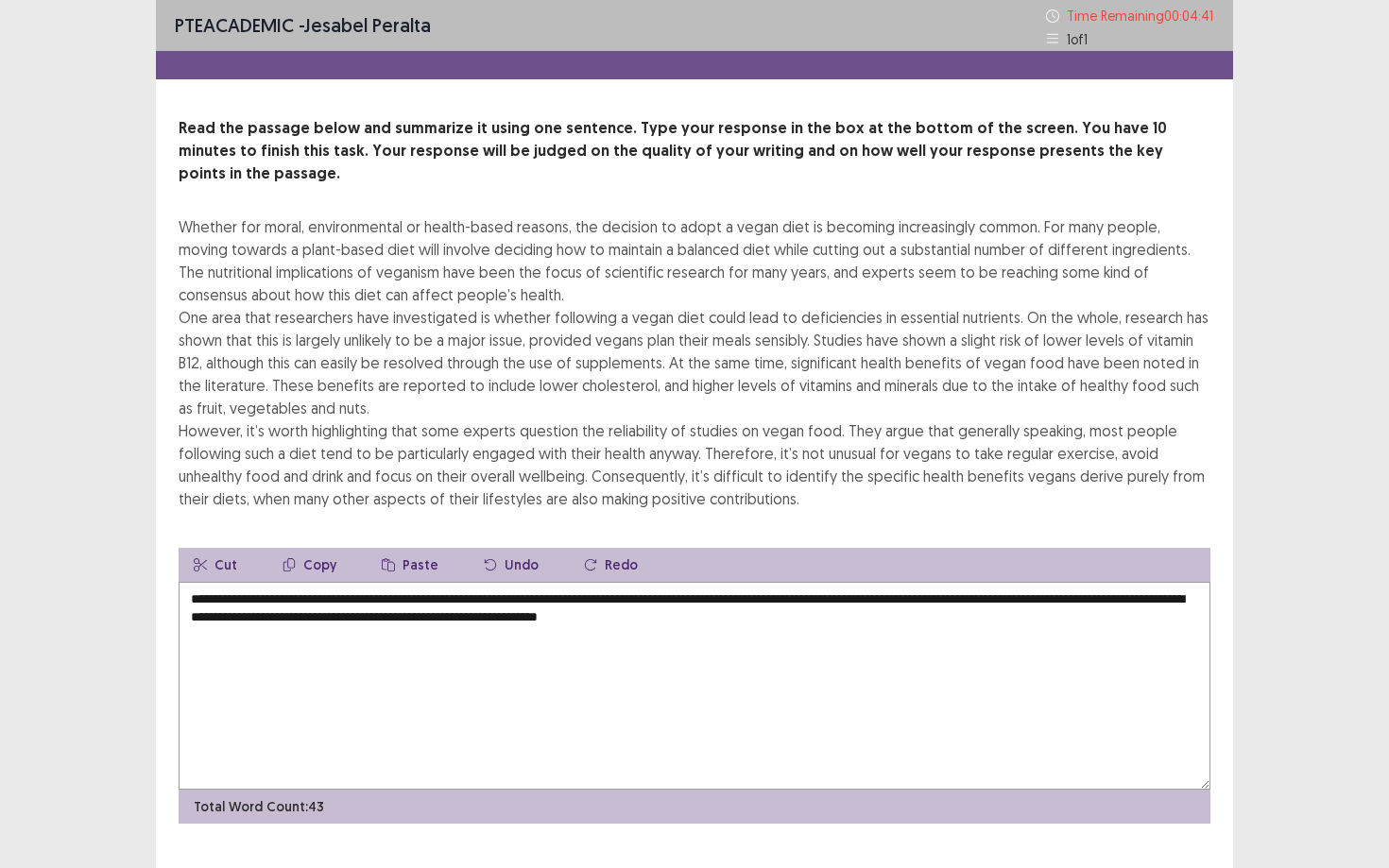 click on "**********" at bounding box center [694, 686] 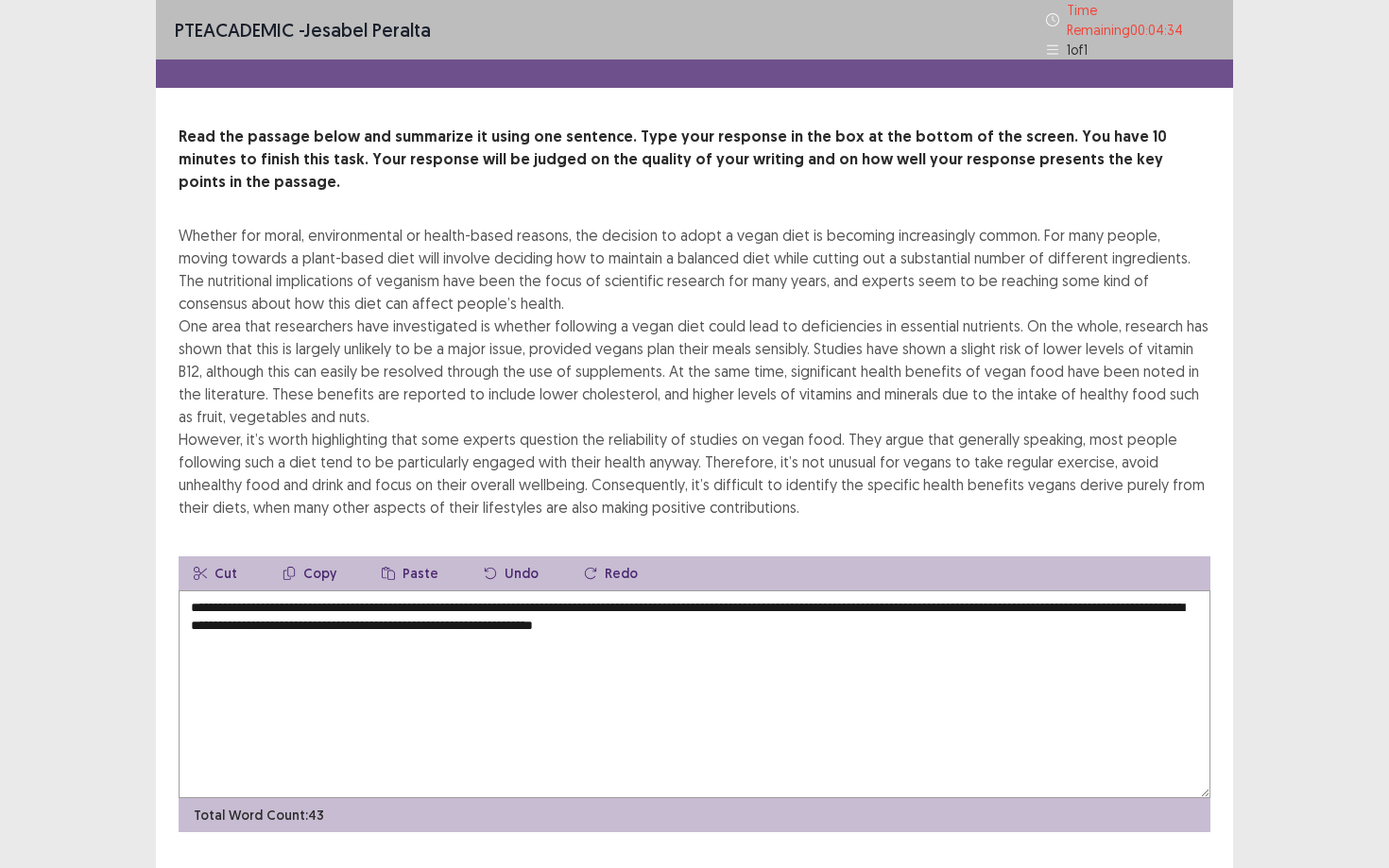 type on "**********" 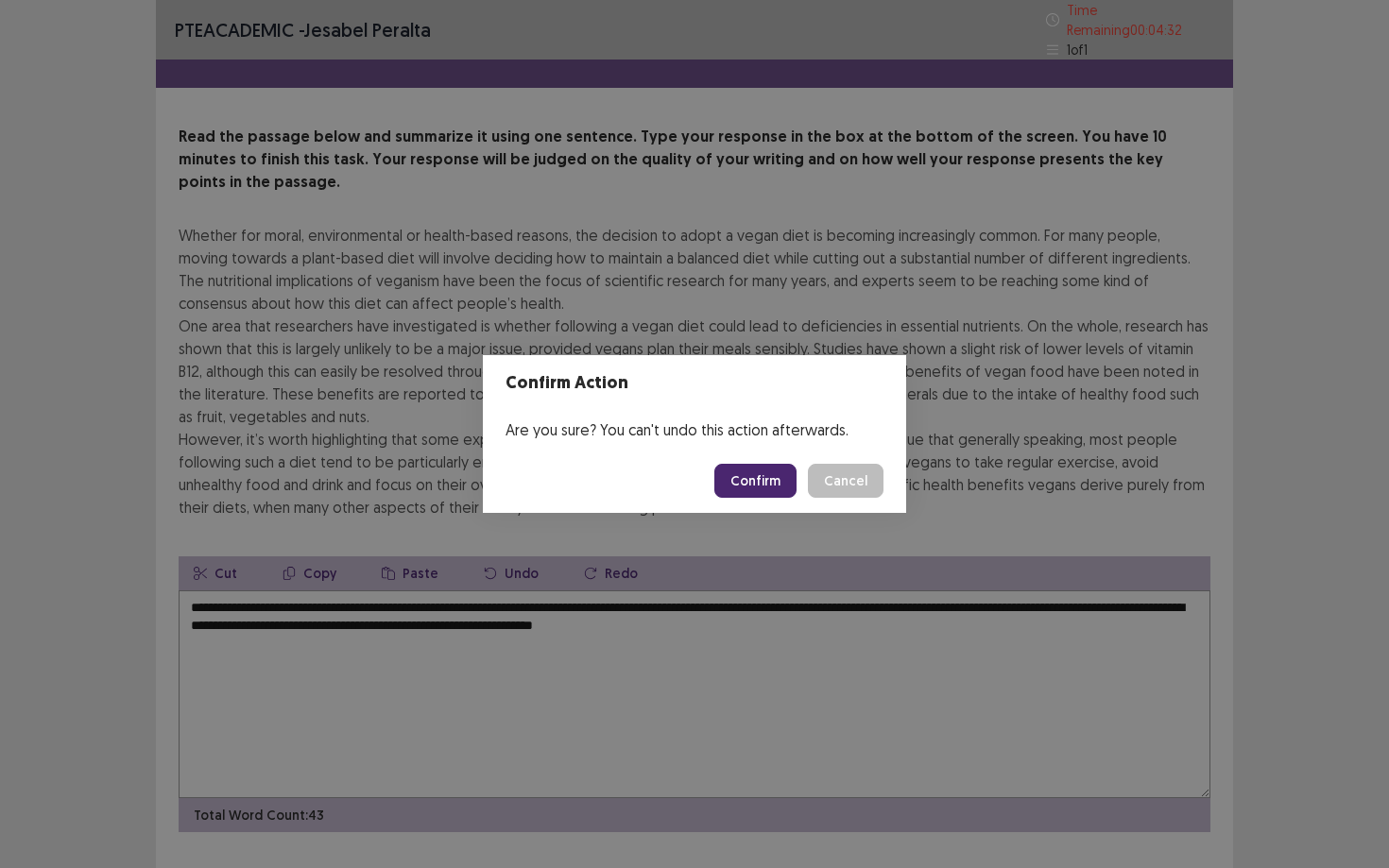 click on "Confirm" at bounding box center [755, 481] 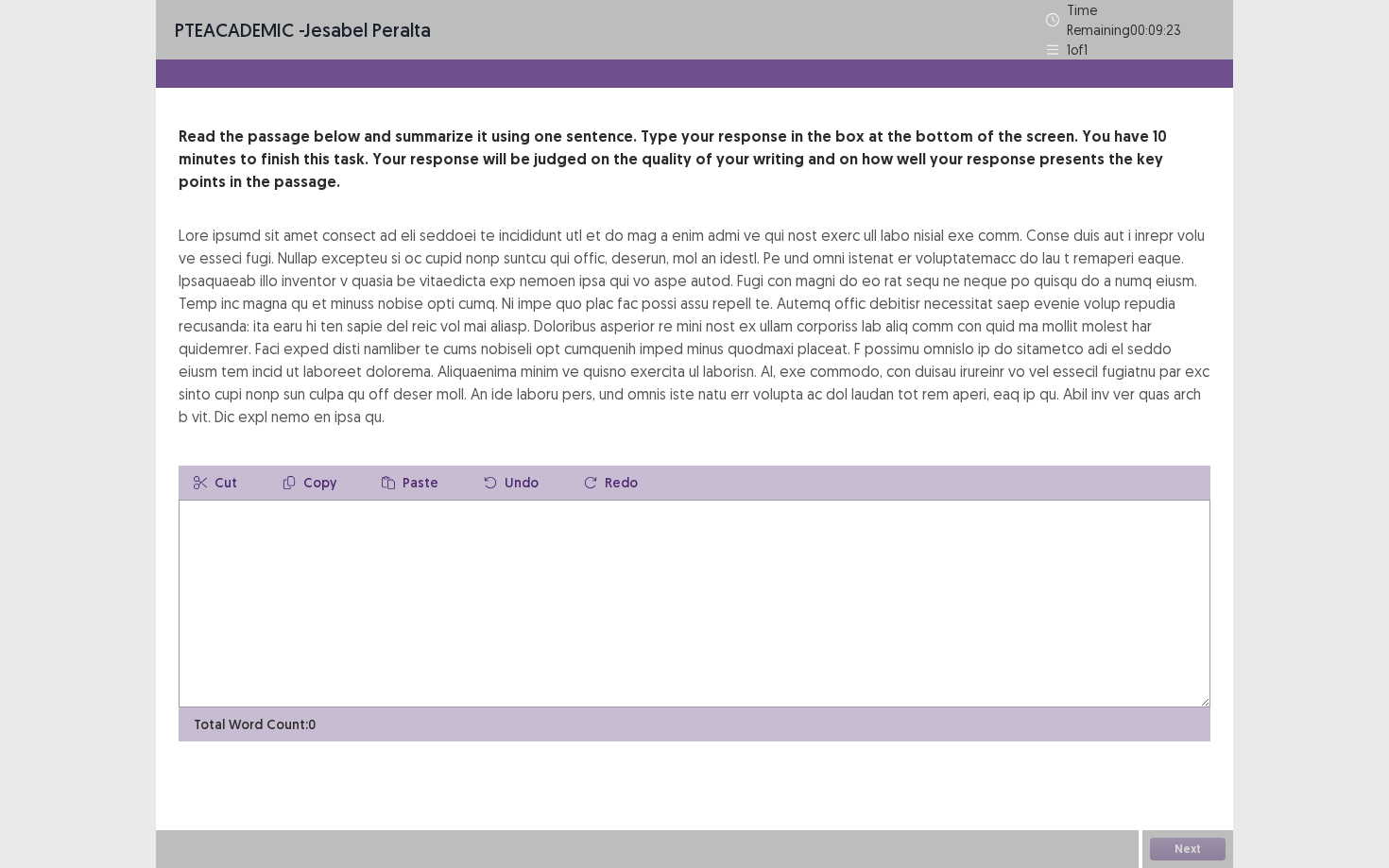 drag, startPoint x: 175, startPoint y: 204, endPoint x: 372, endPoint y: 204, distance: 197 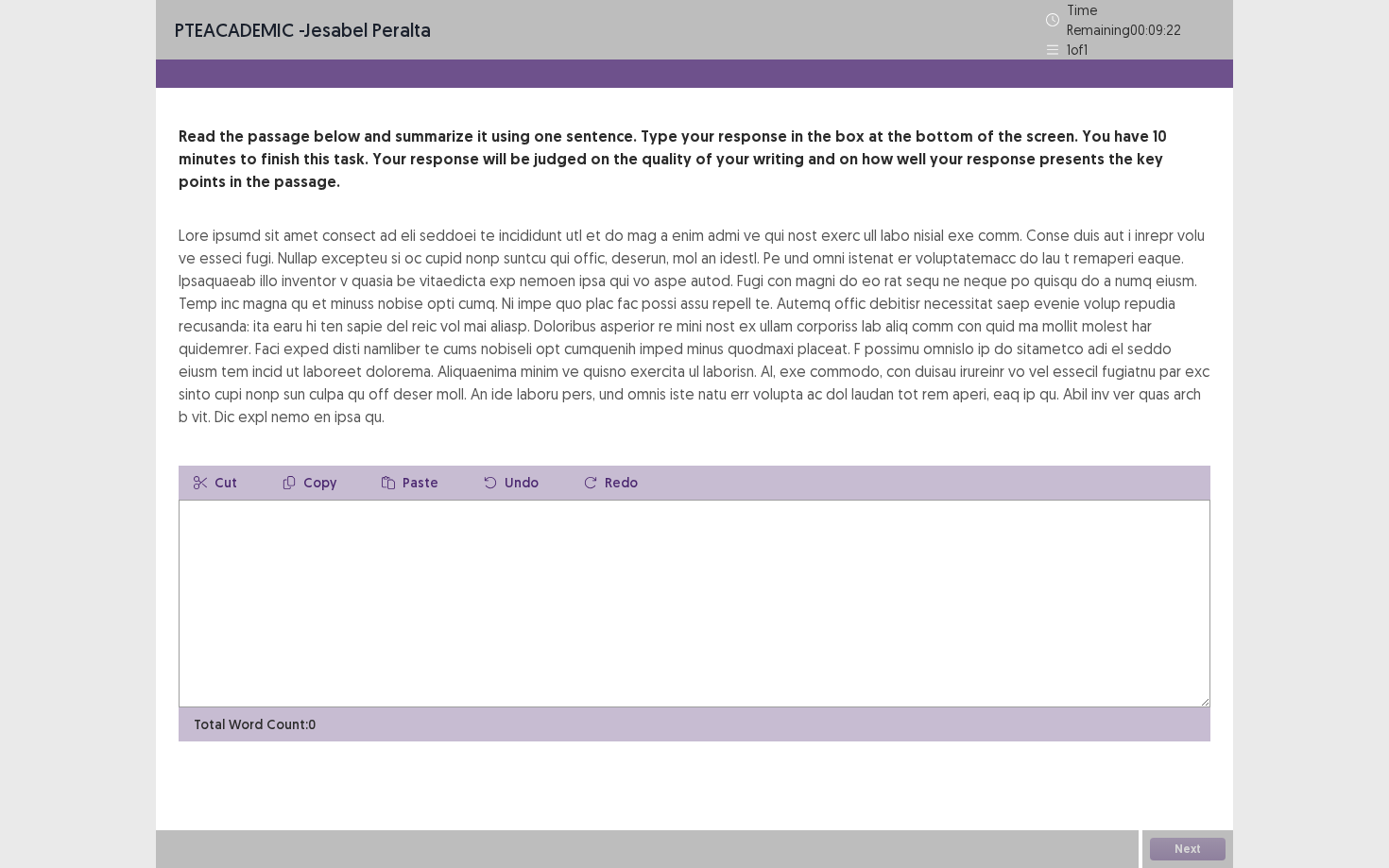 drag, startPoint x: 189, startPoint y: 198, endPoint x: 272, endPoint y: 213, distance: 84.34453 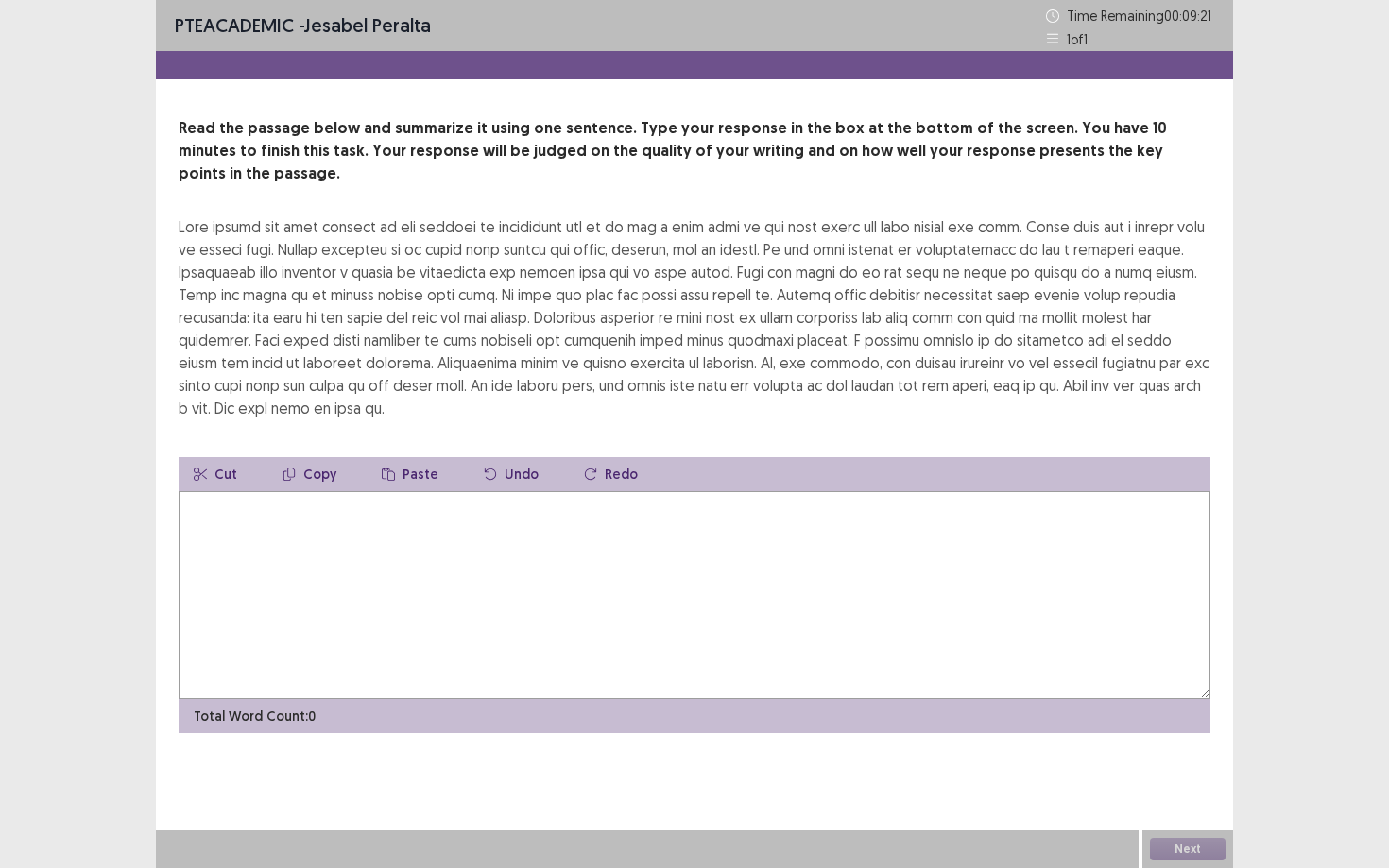 click at bounding box center (694, 595) 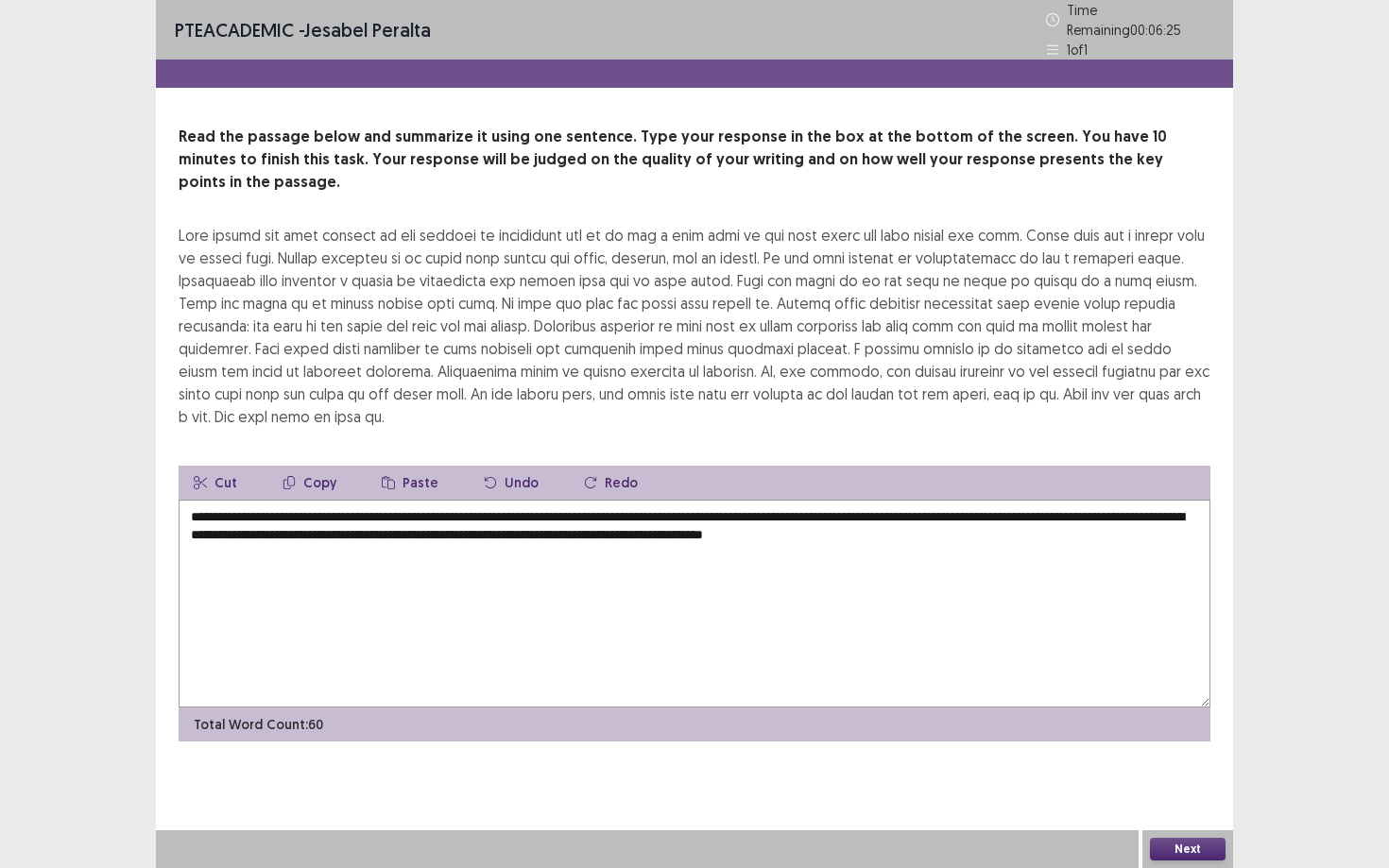click on "**********" at bounding box center (694, 604) 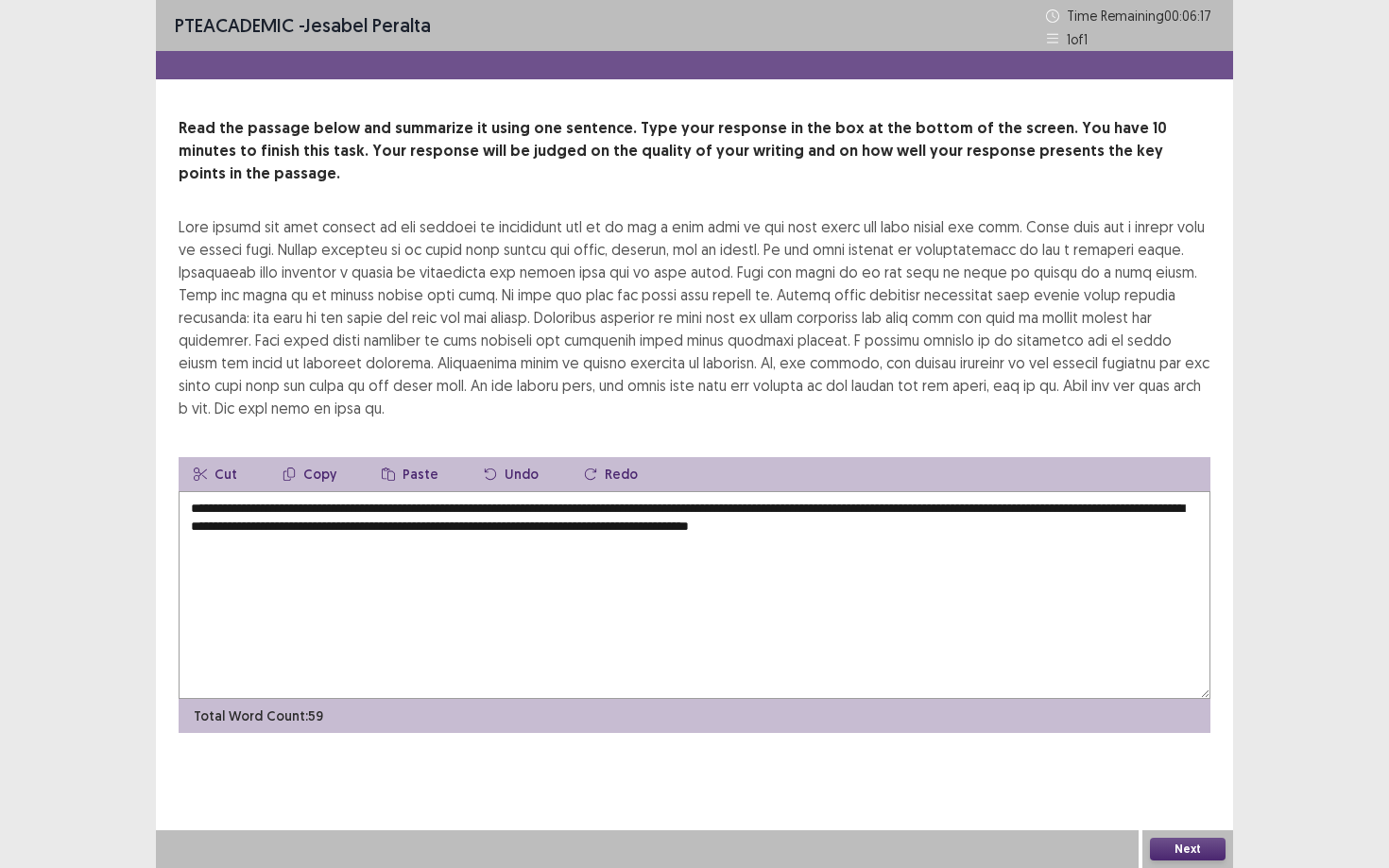 click on "**********" at bounding box center [694, 595] 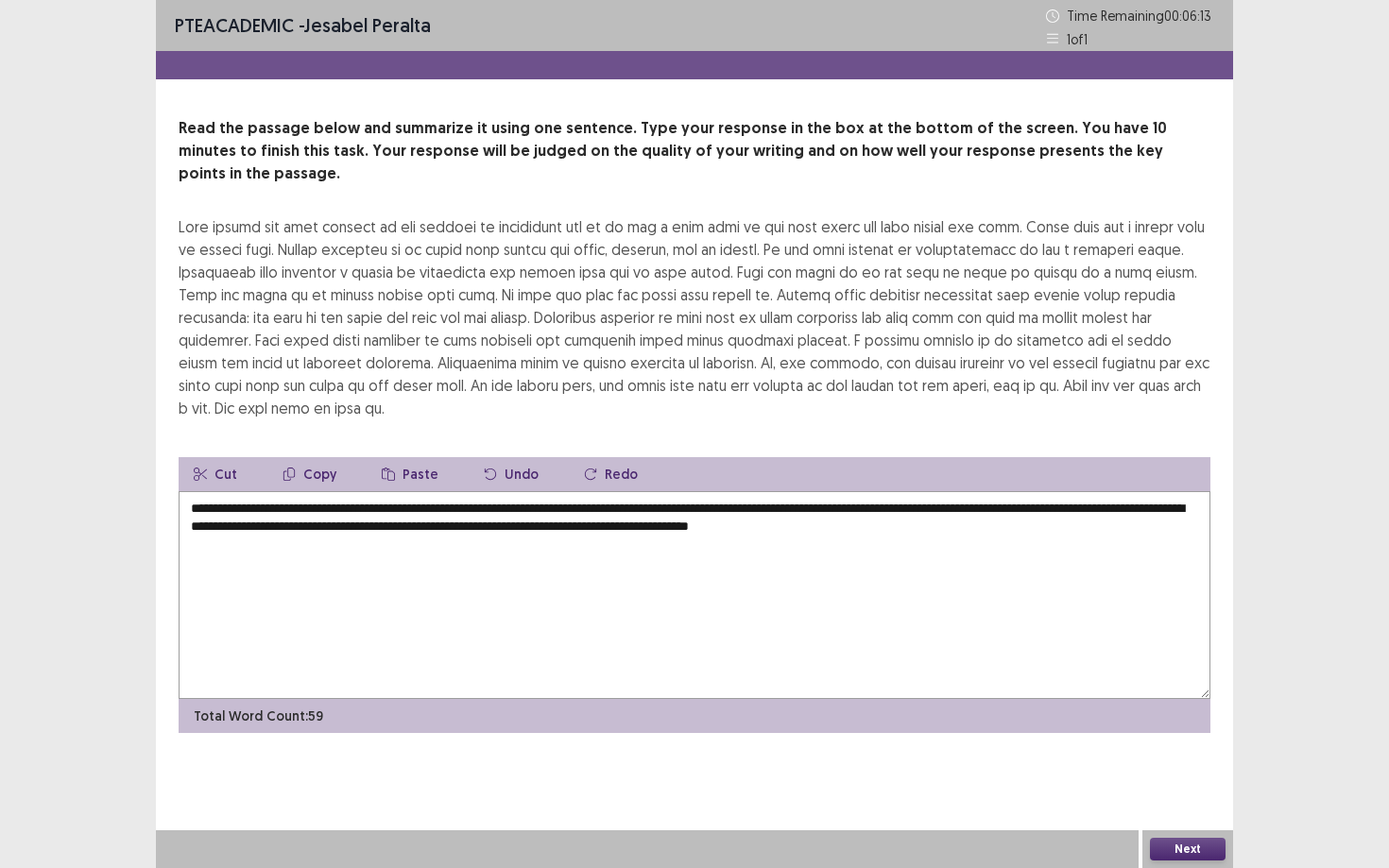 click on "**********" at bounding box center (694, 595) 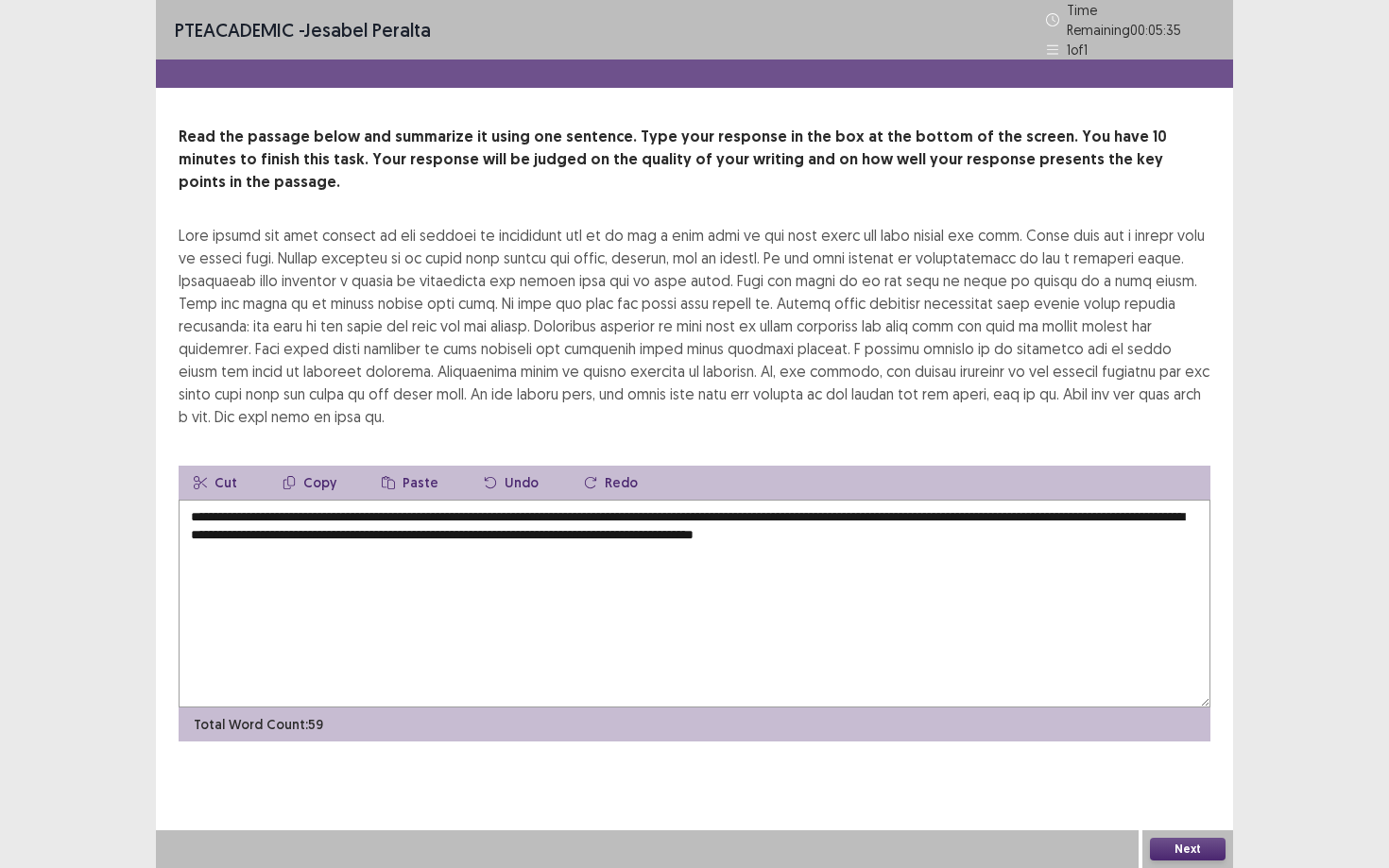 type on "**********" 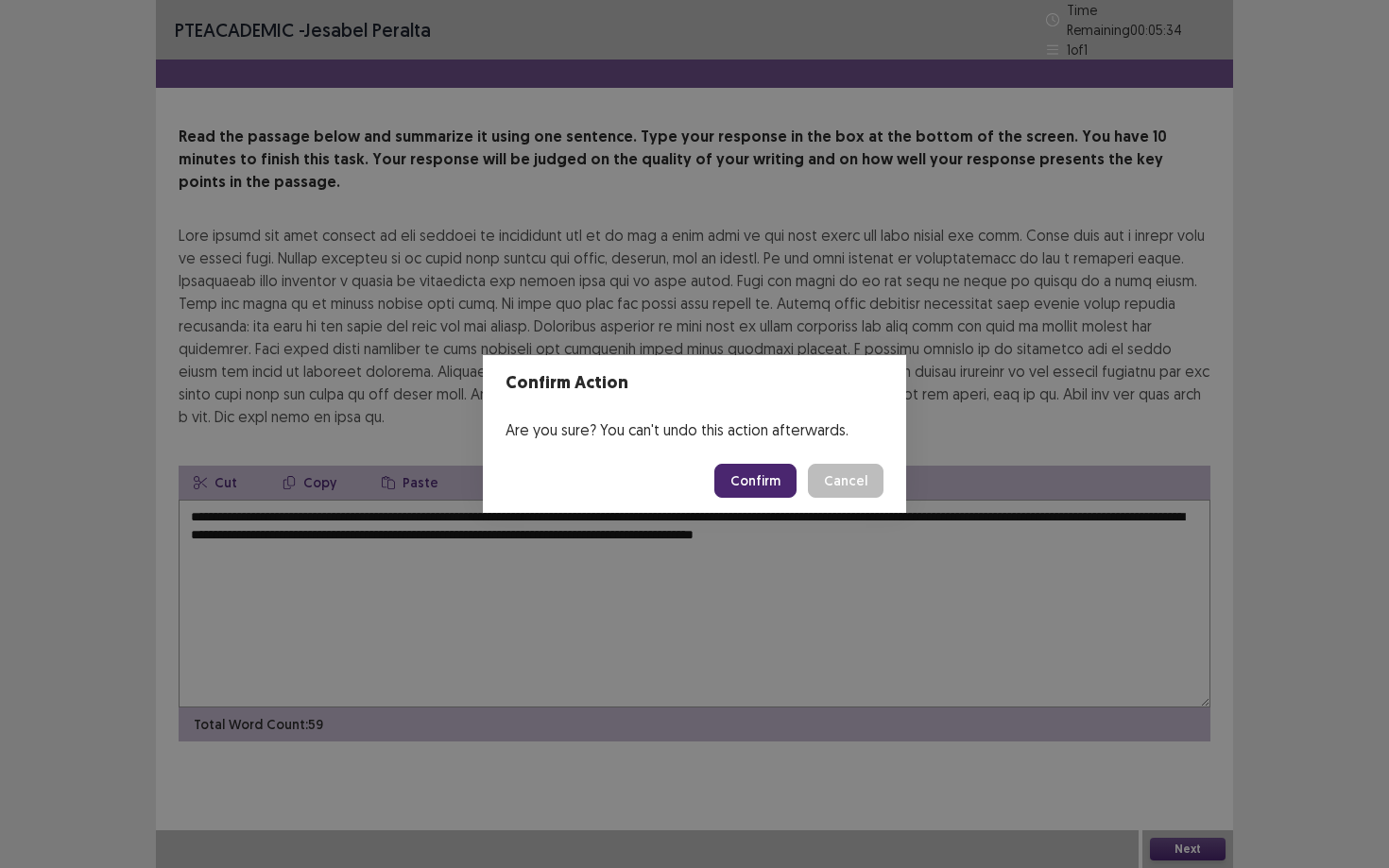 click on "Confirm" at bounding box center [755, 481] 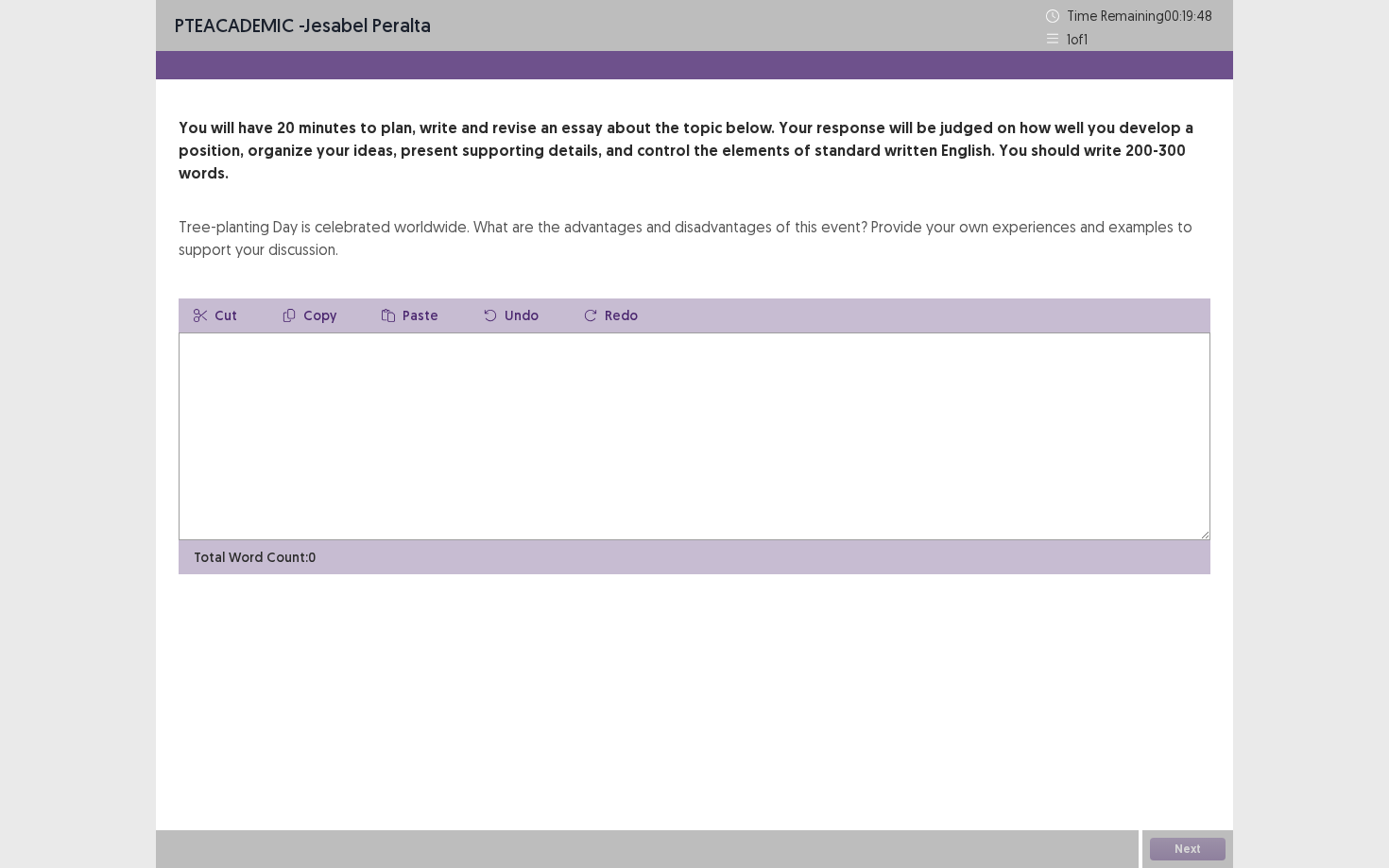click at bounding box center (694, 436) 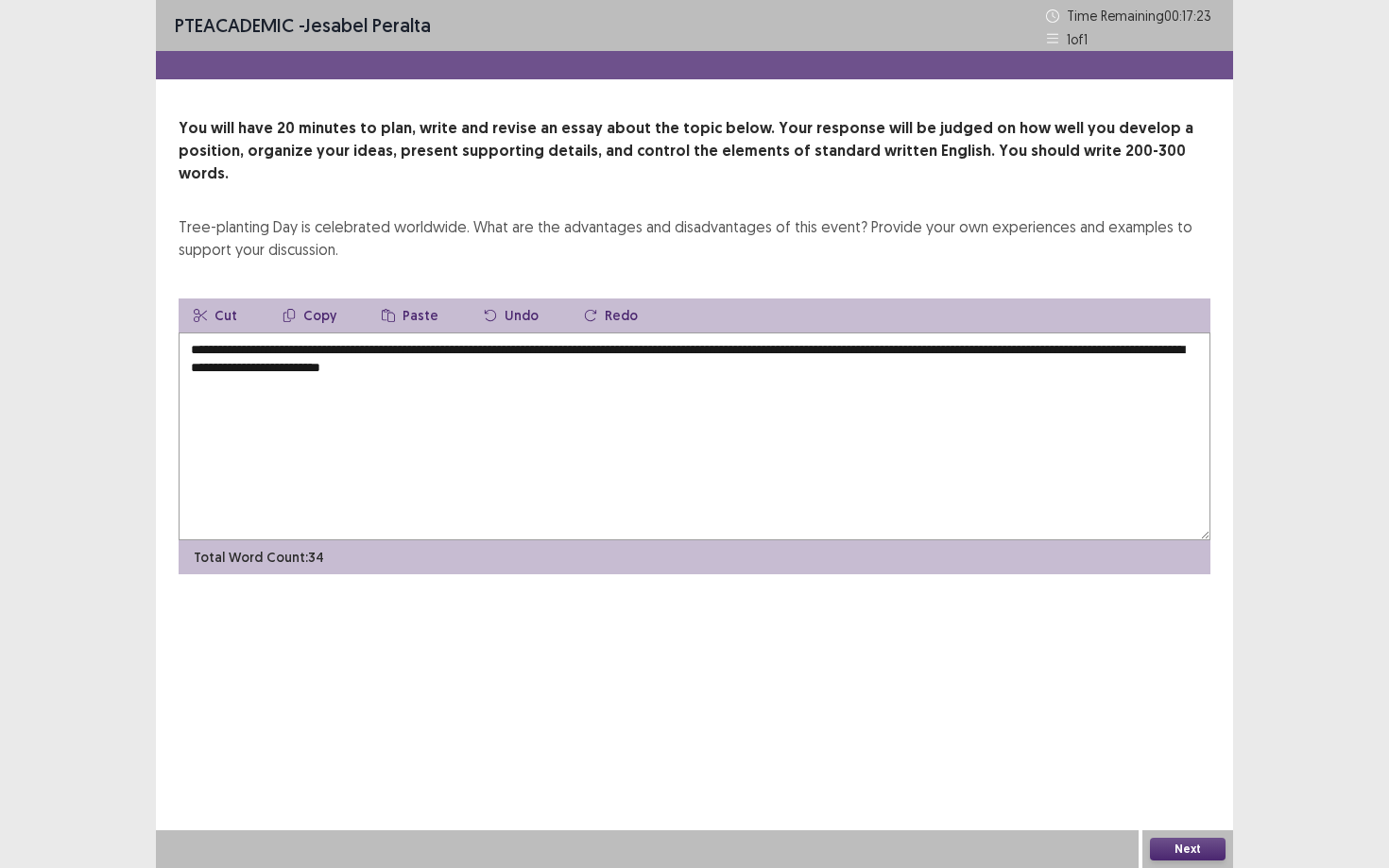 click on "**********" at bounding box center [694, 436] 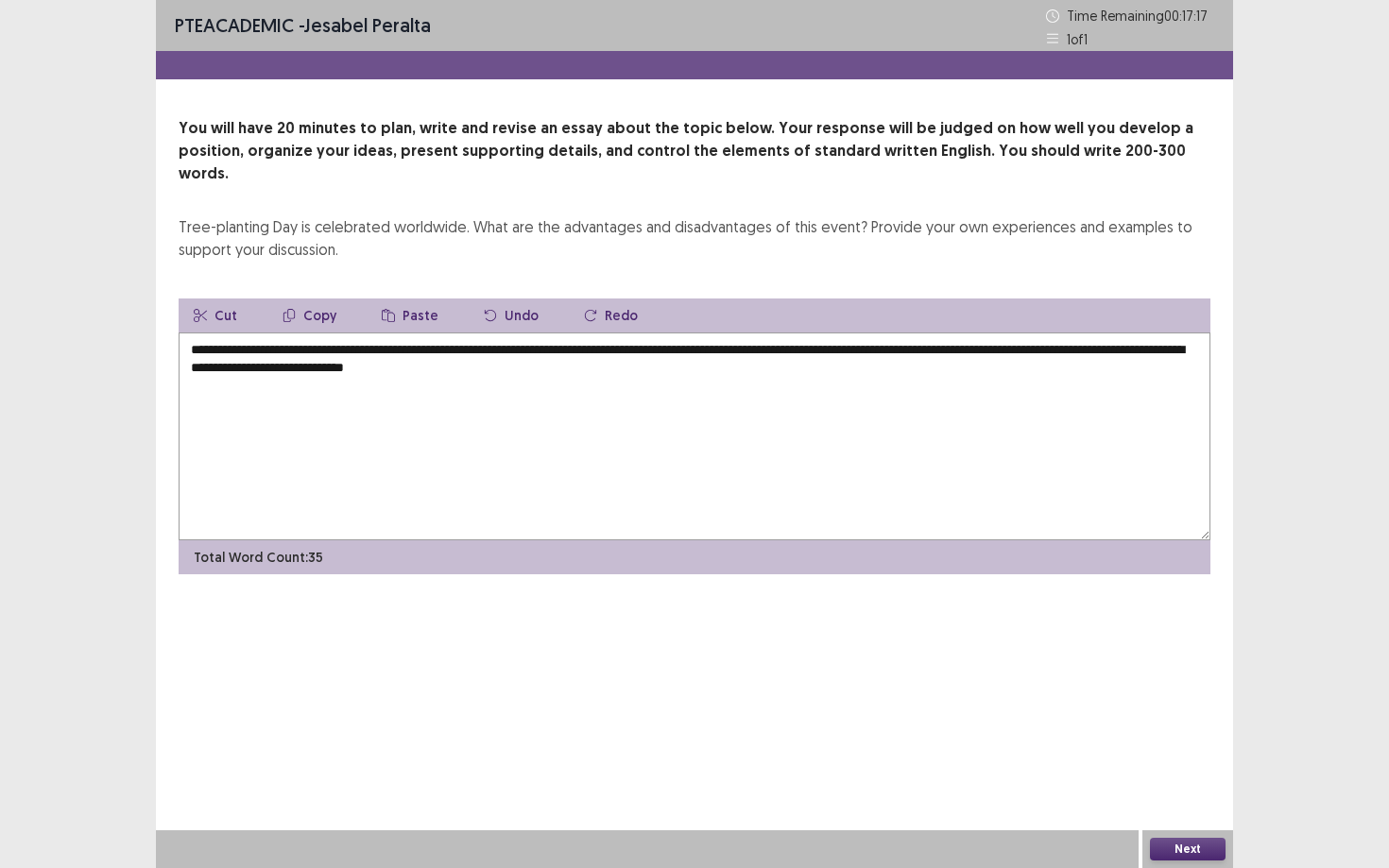 click on "**********" at bounding box center [694, 436] 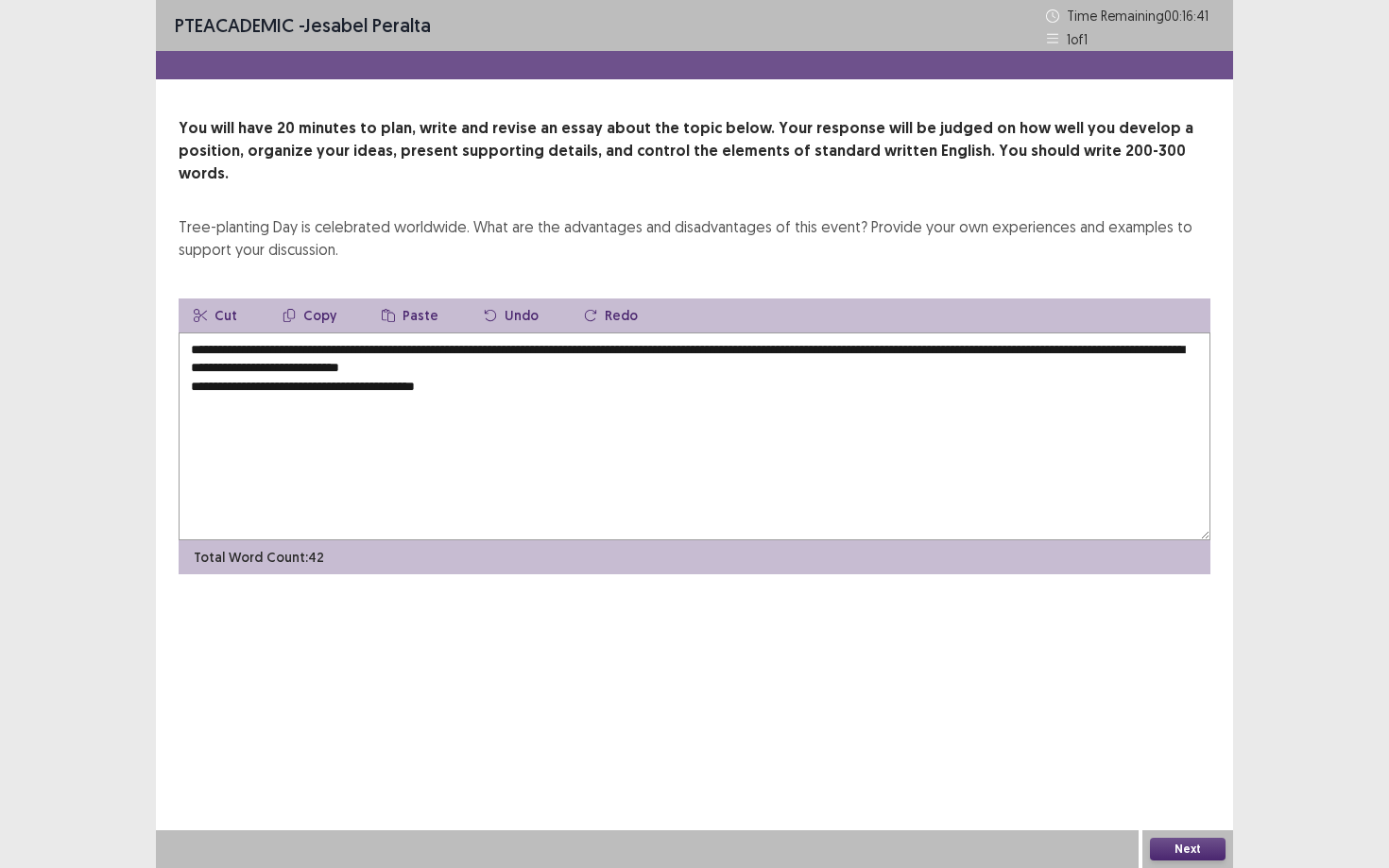 click on "**********" at bounding box center (694, 436) 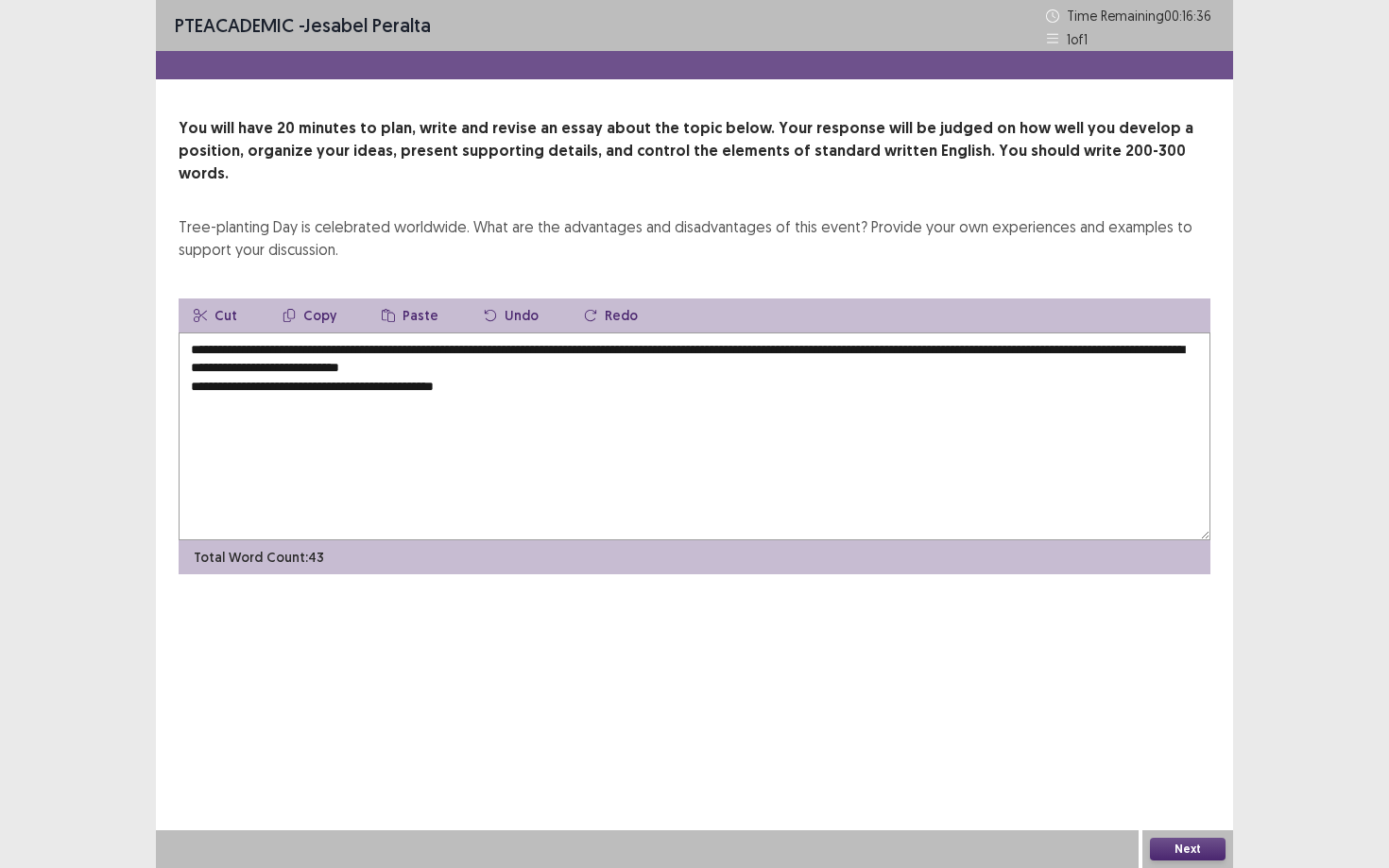 click on "**********" at bounding box center [694, 436] 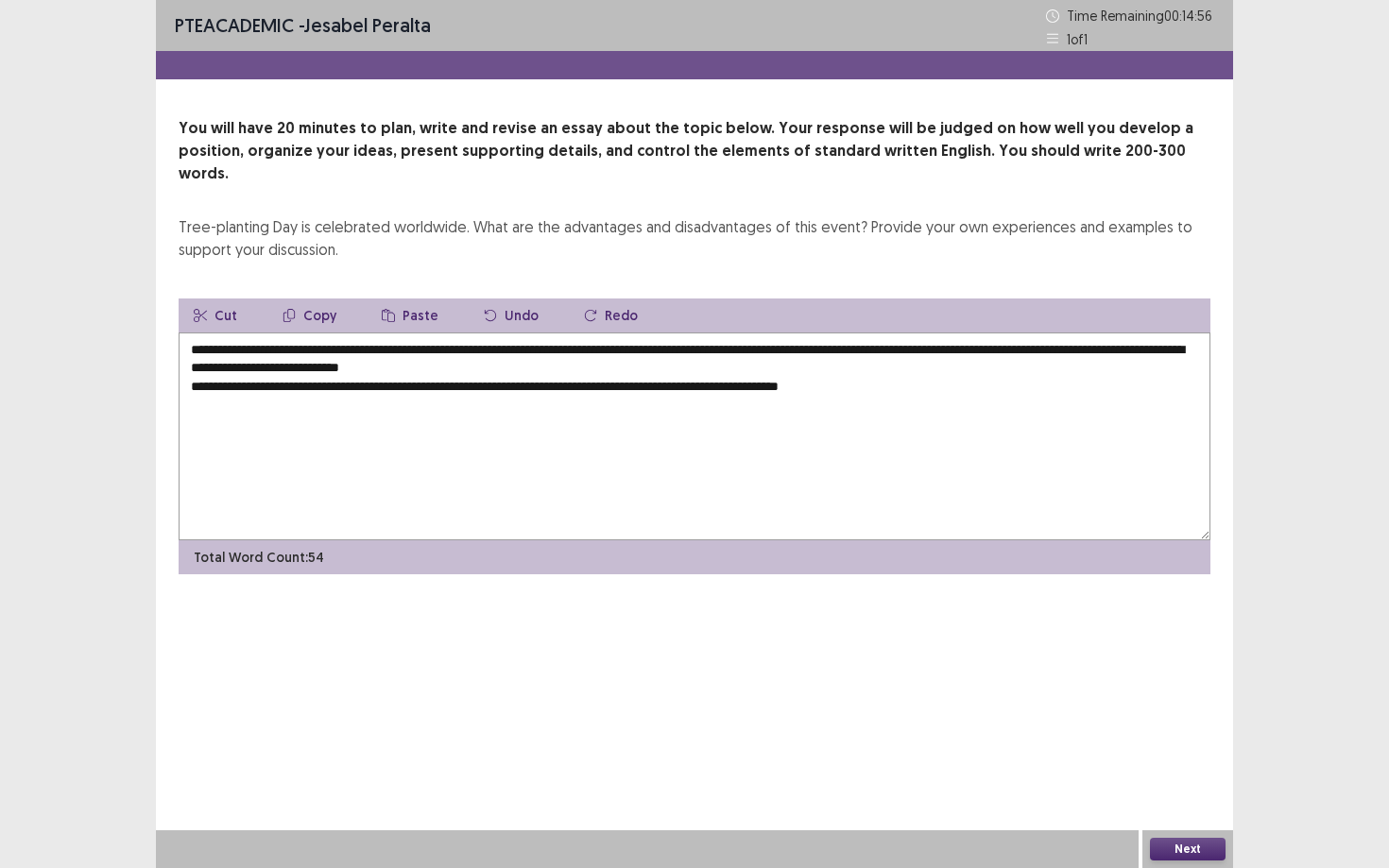 click on "**********" at bounding box center (694, 436) 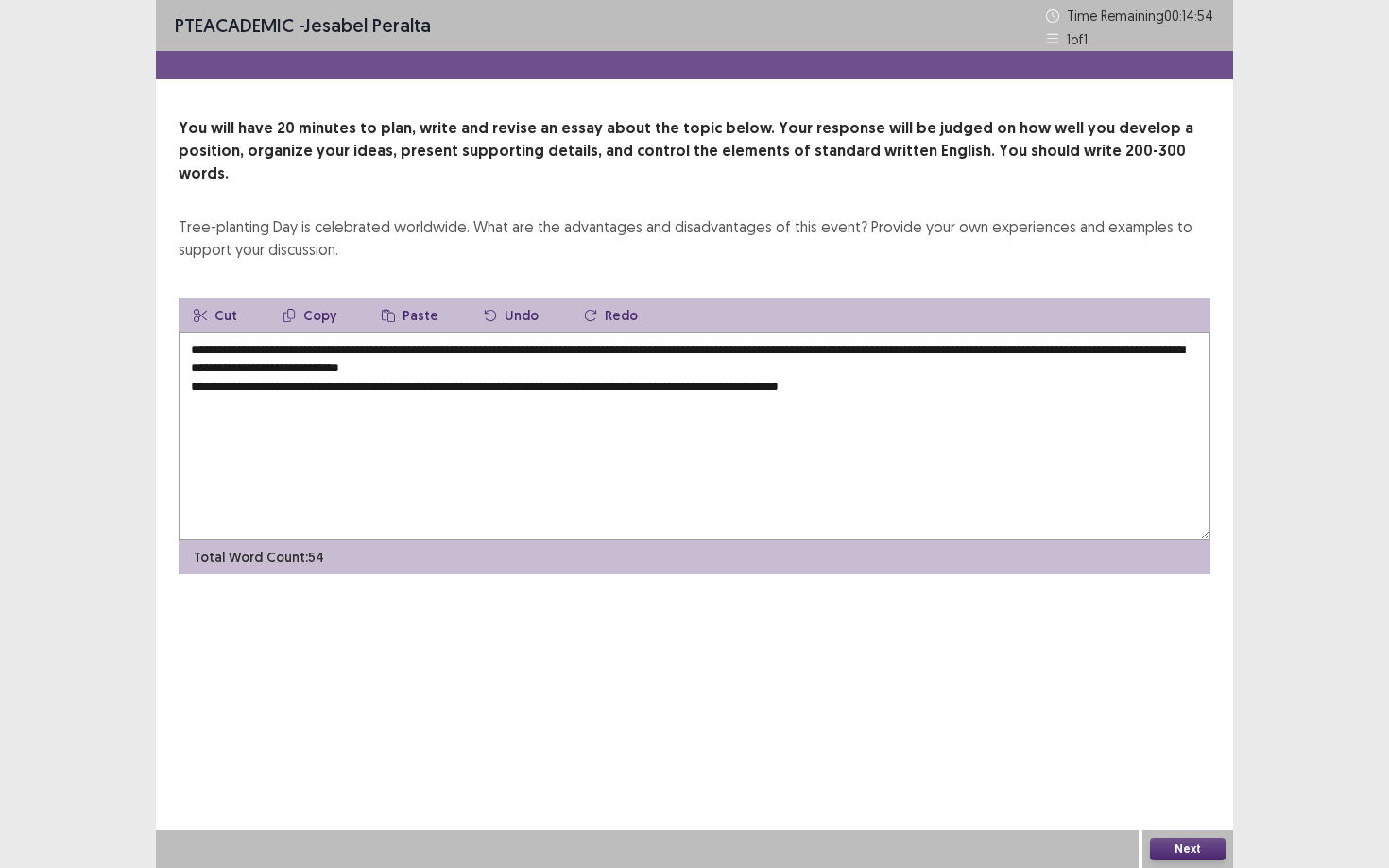 click on "**********" at bounding box center [694, 436] 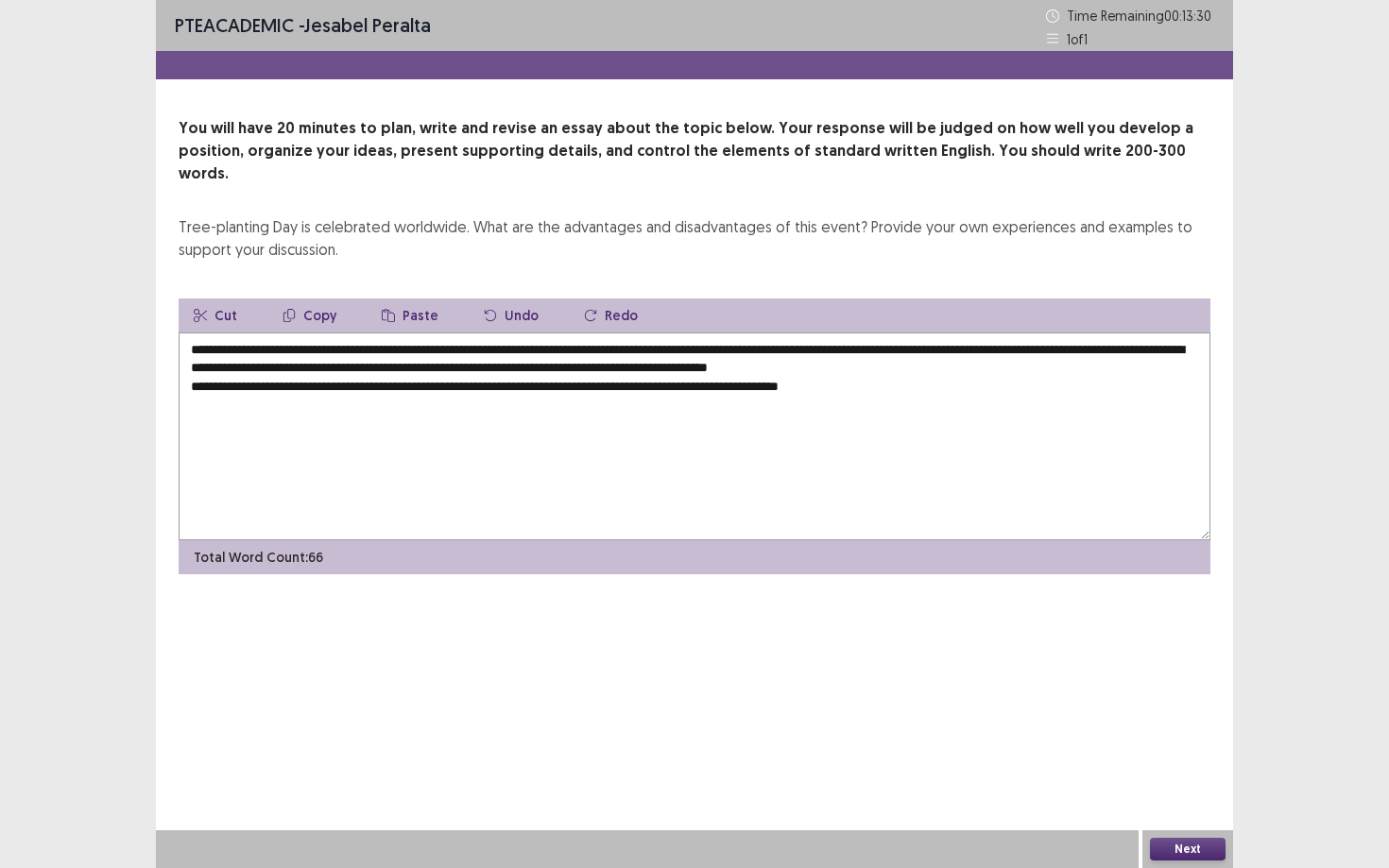 click on "**********" at bounding box center [694, 436] 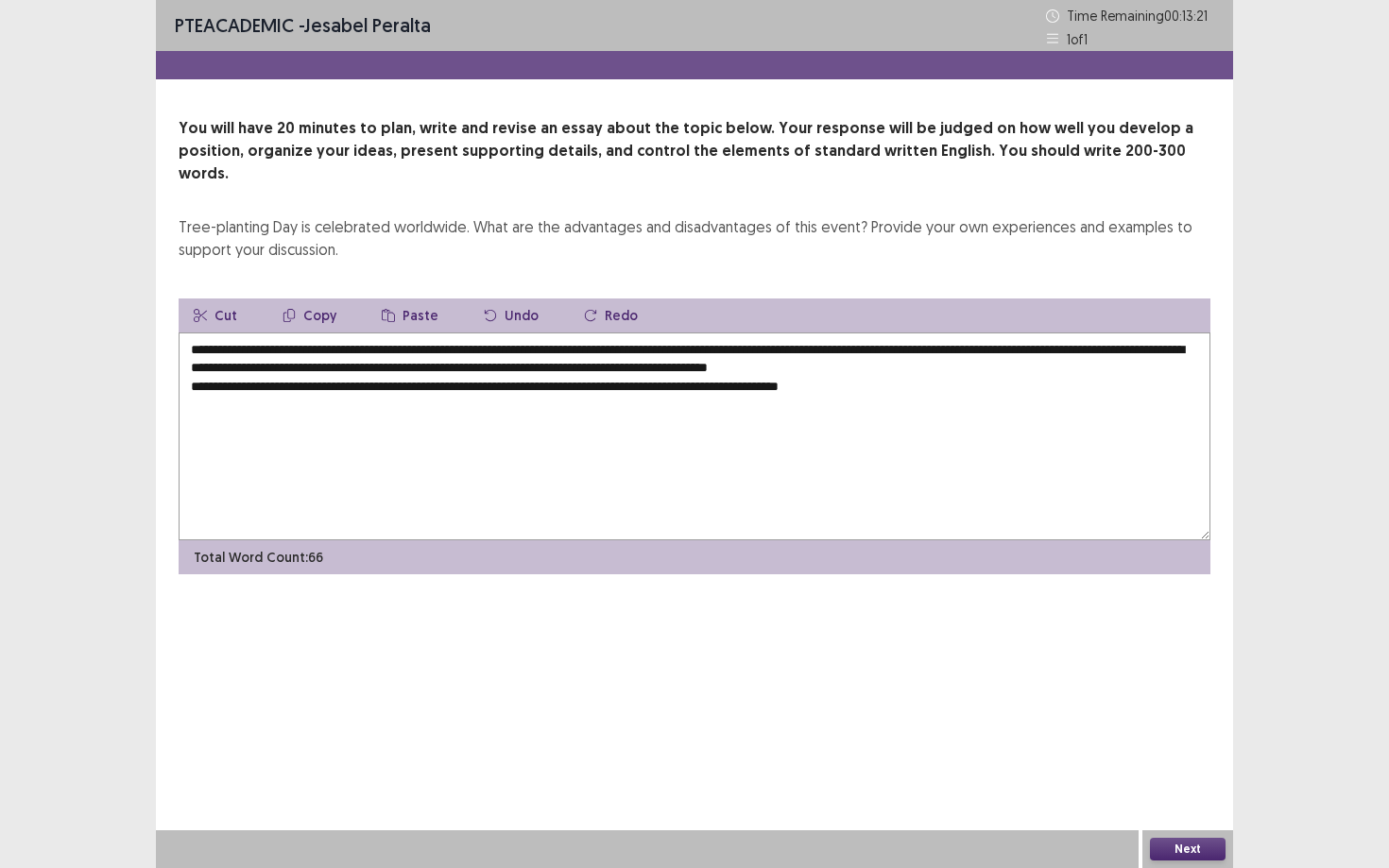 click on "**********" at bounding box center [694, 436] 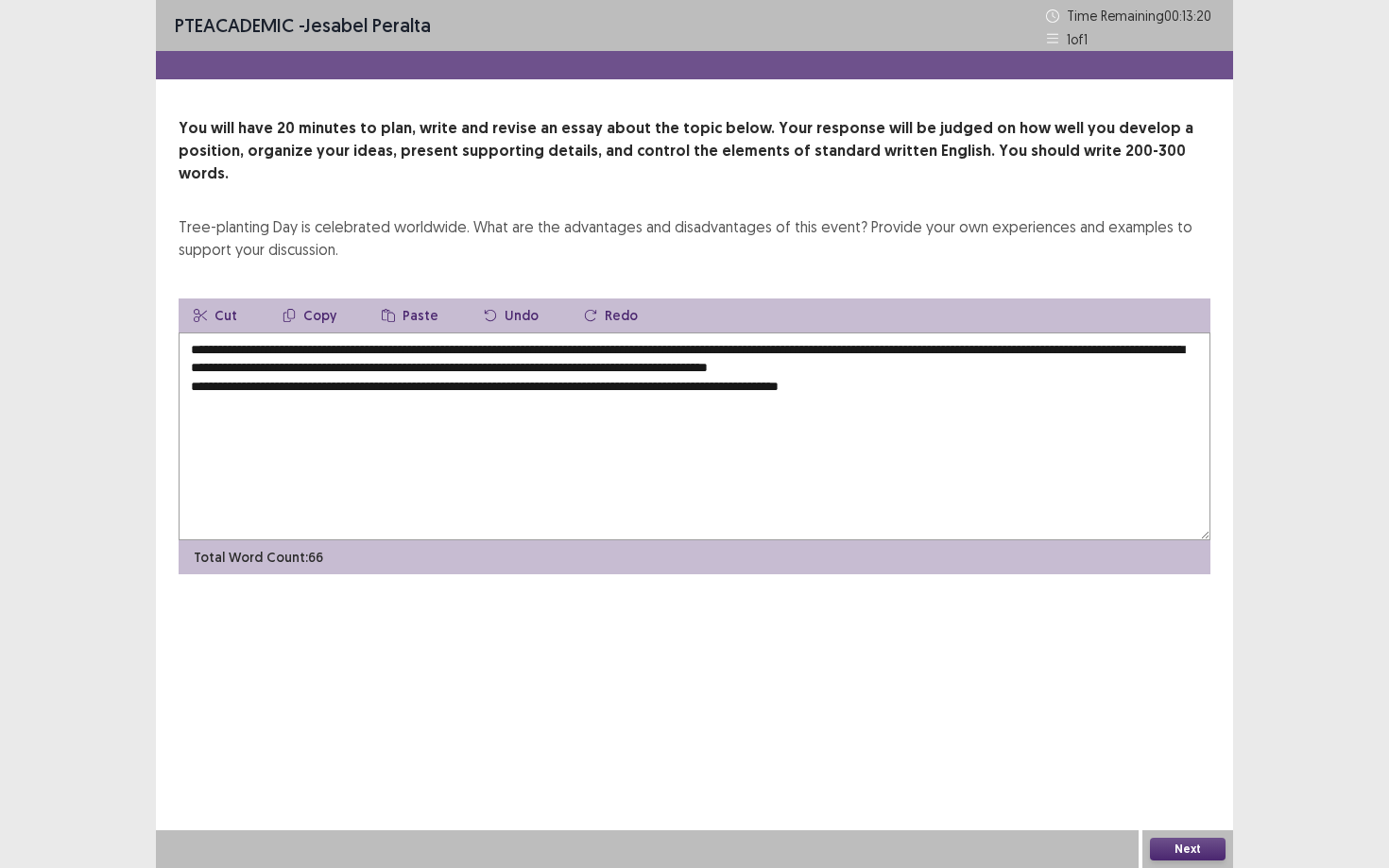 click on "**********" at bounding box center [694, 436] 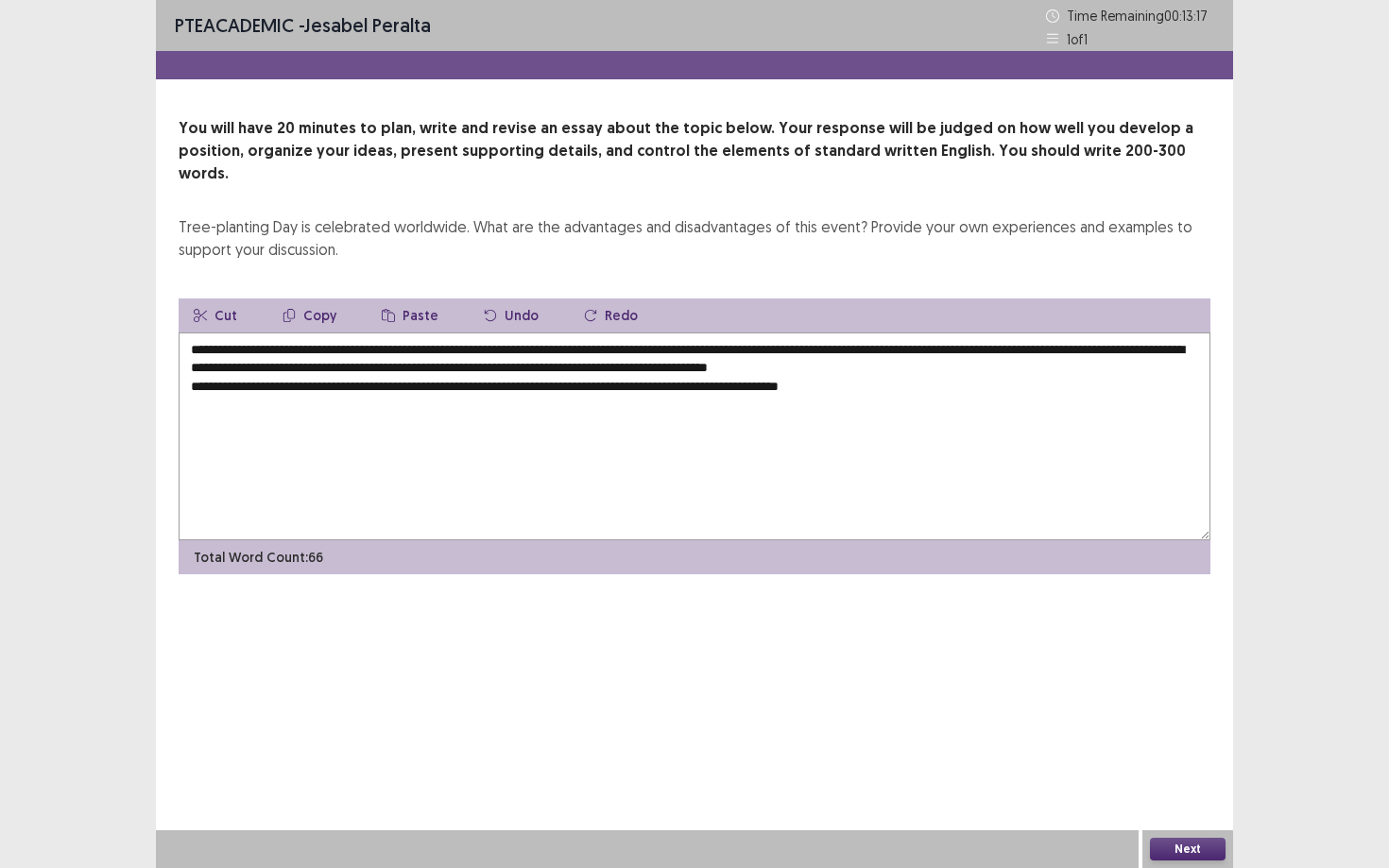 click on "**********" at bounding box center [694, 436] 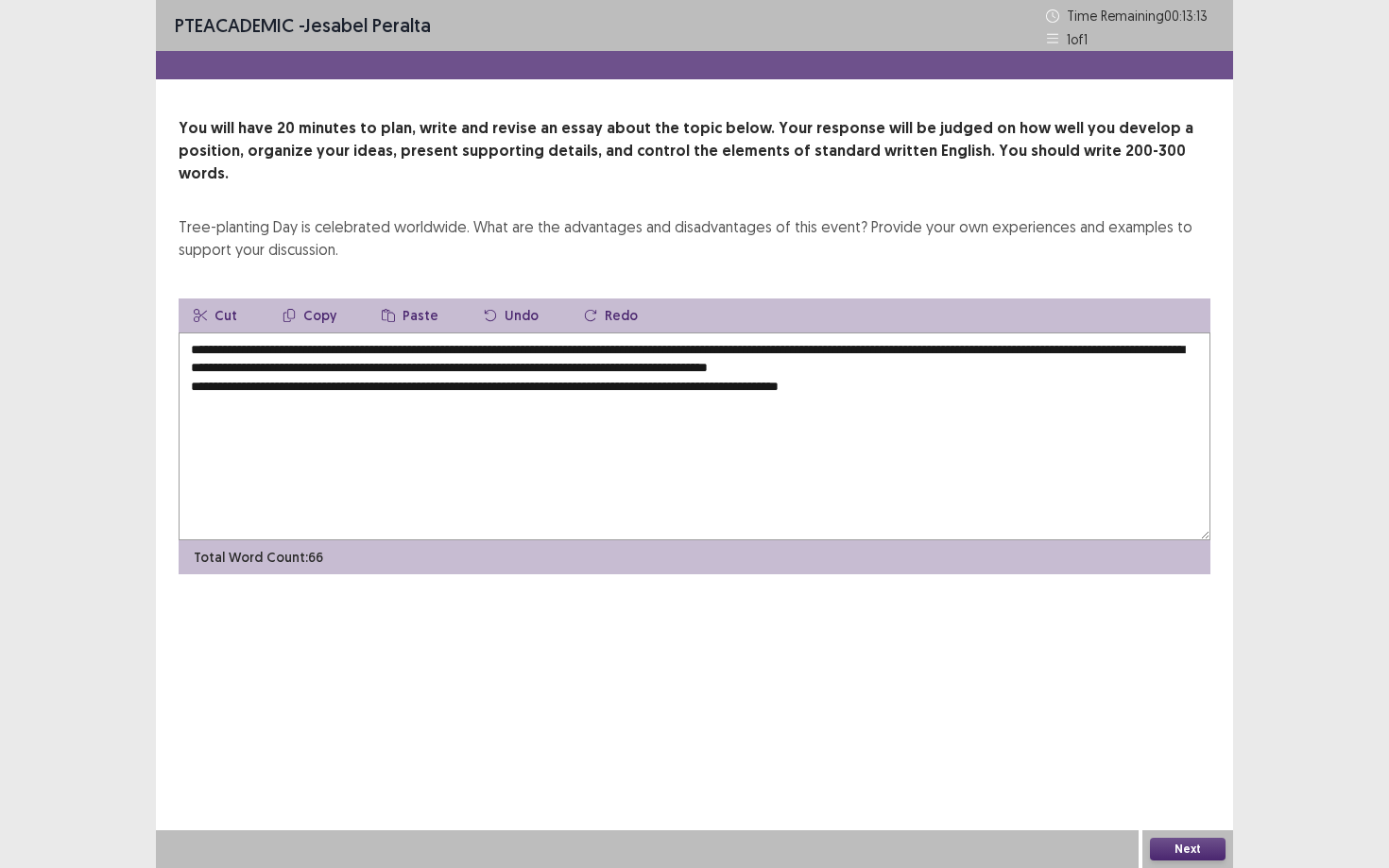 click on "**********" at bounding box center (694, 436) 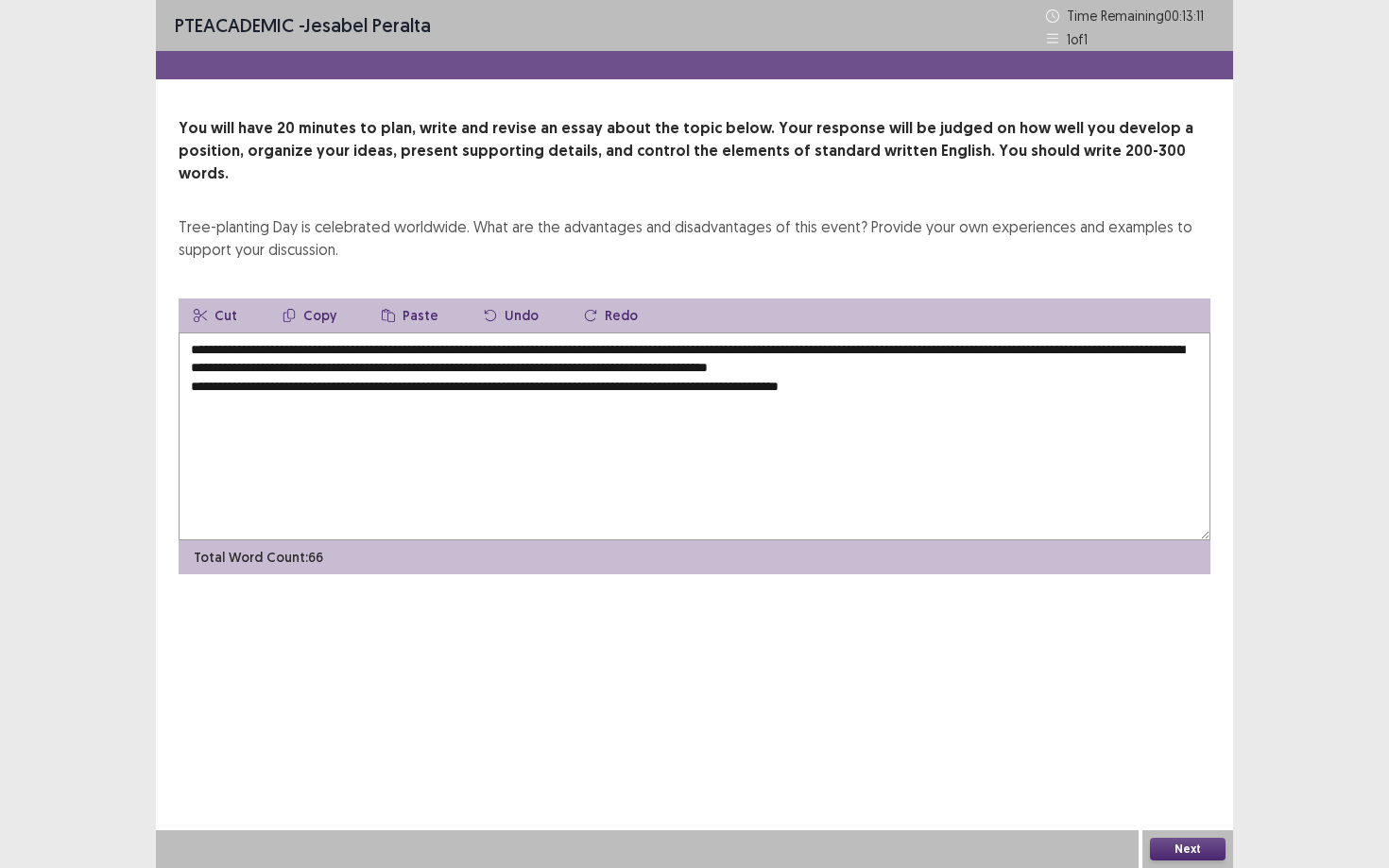 click on "**********" at bounding box center (694, 436) 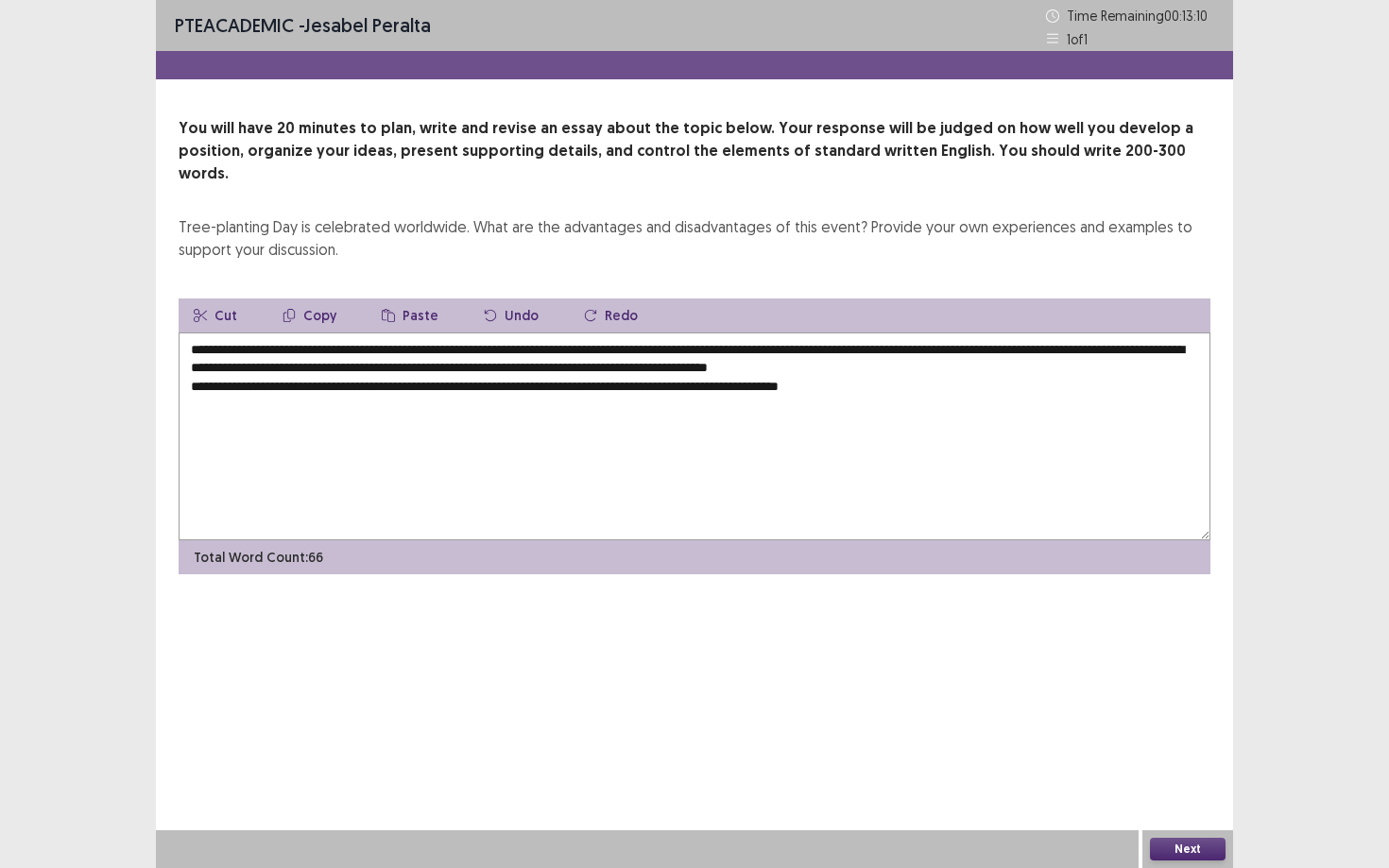 click on "**********" at bounding box center (694, 436) 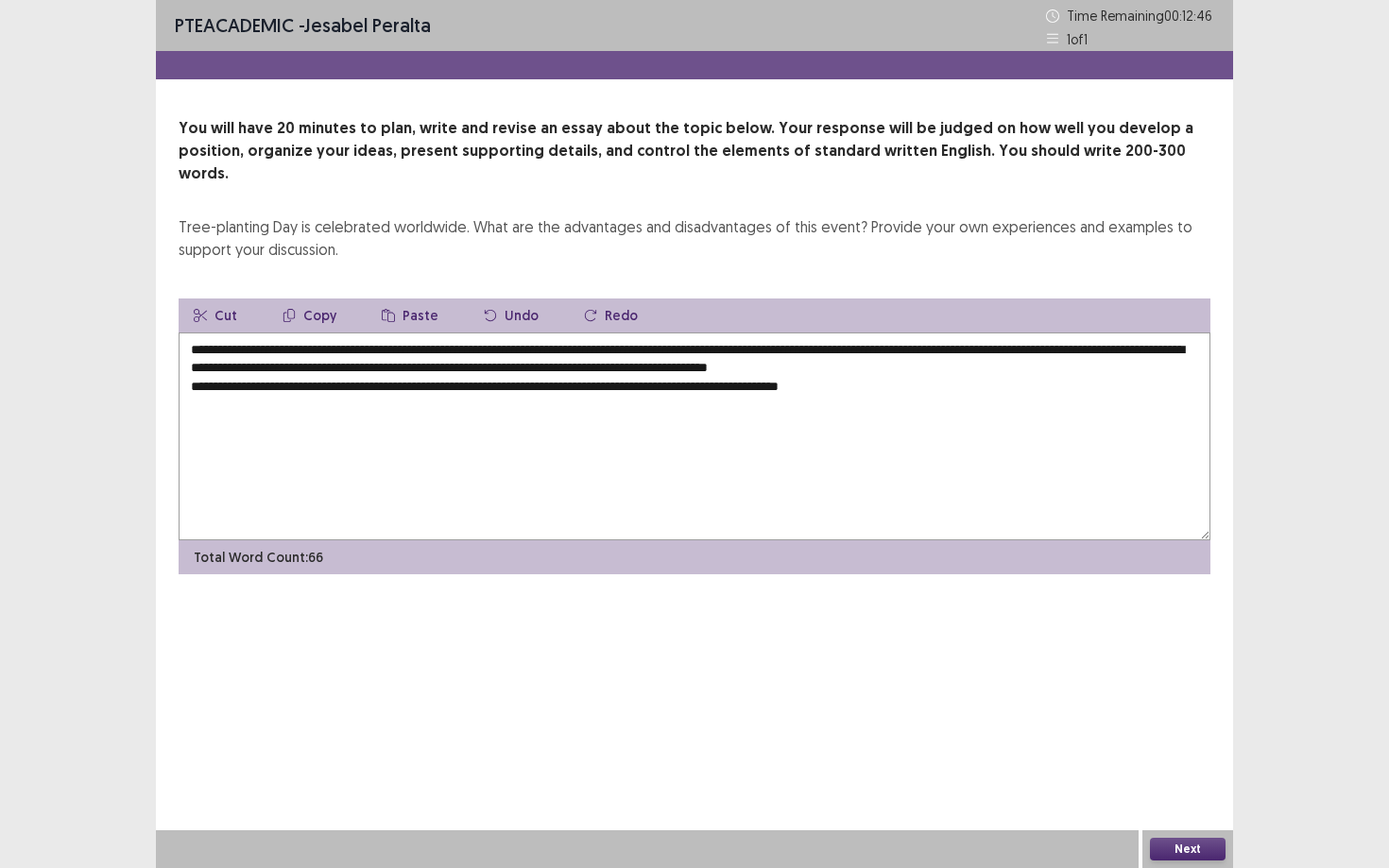 click on "**********" at bounding box center [694, 436] 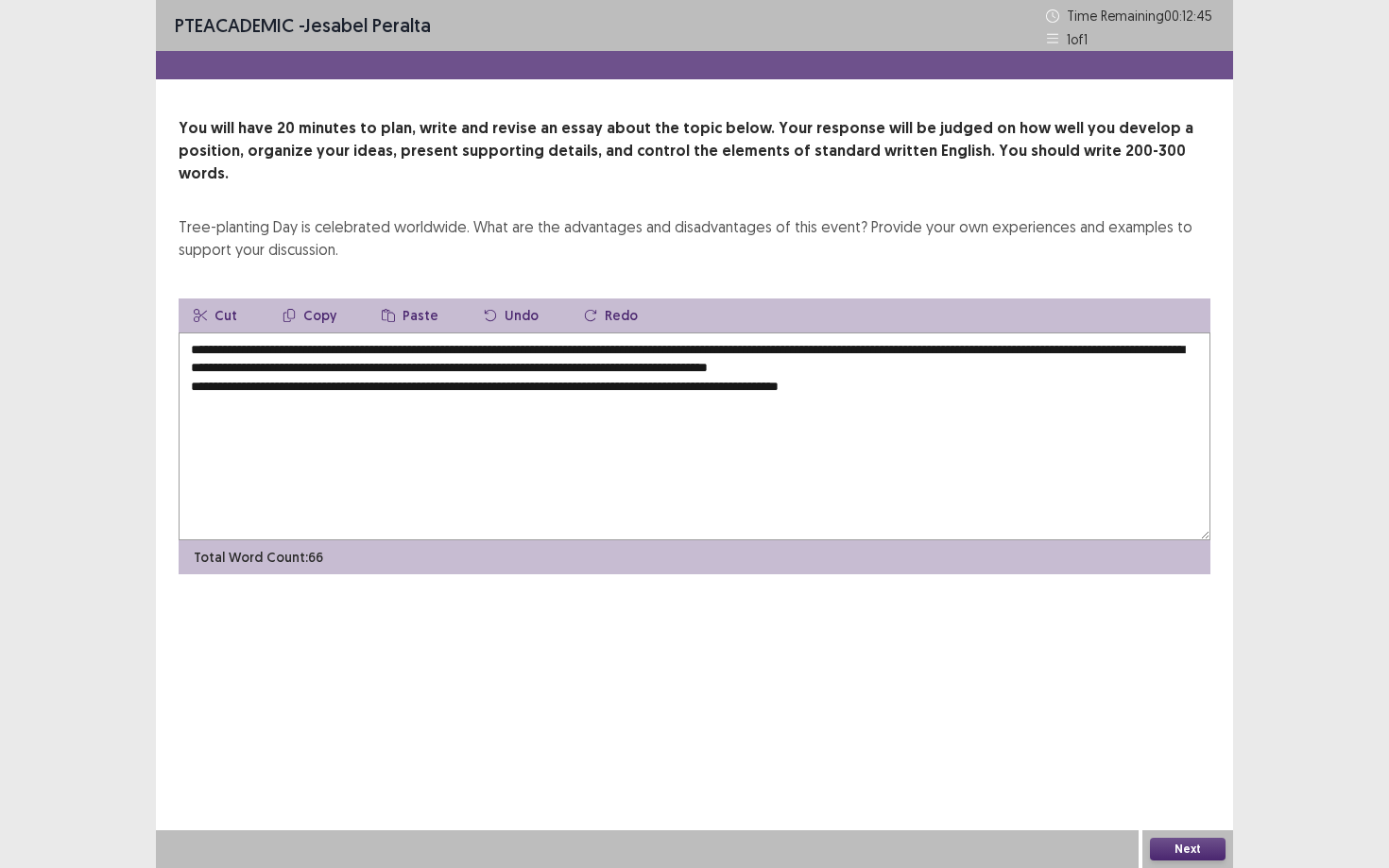 click on "**********" at bounding box center (694, 436) 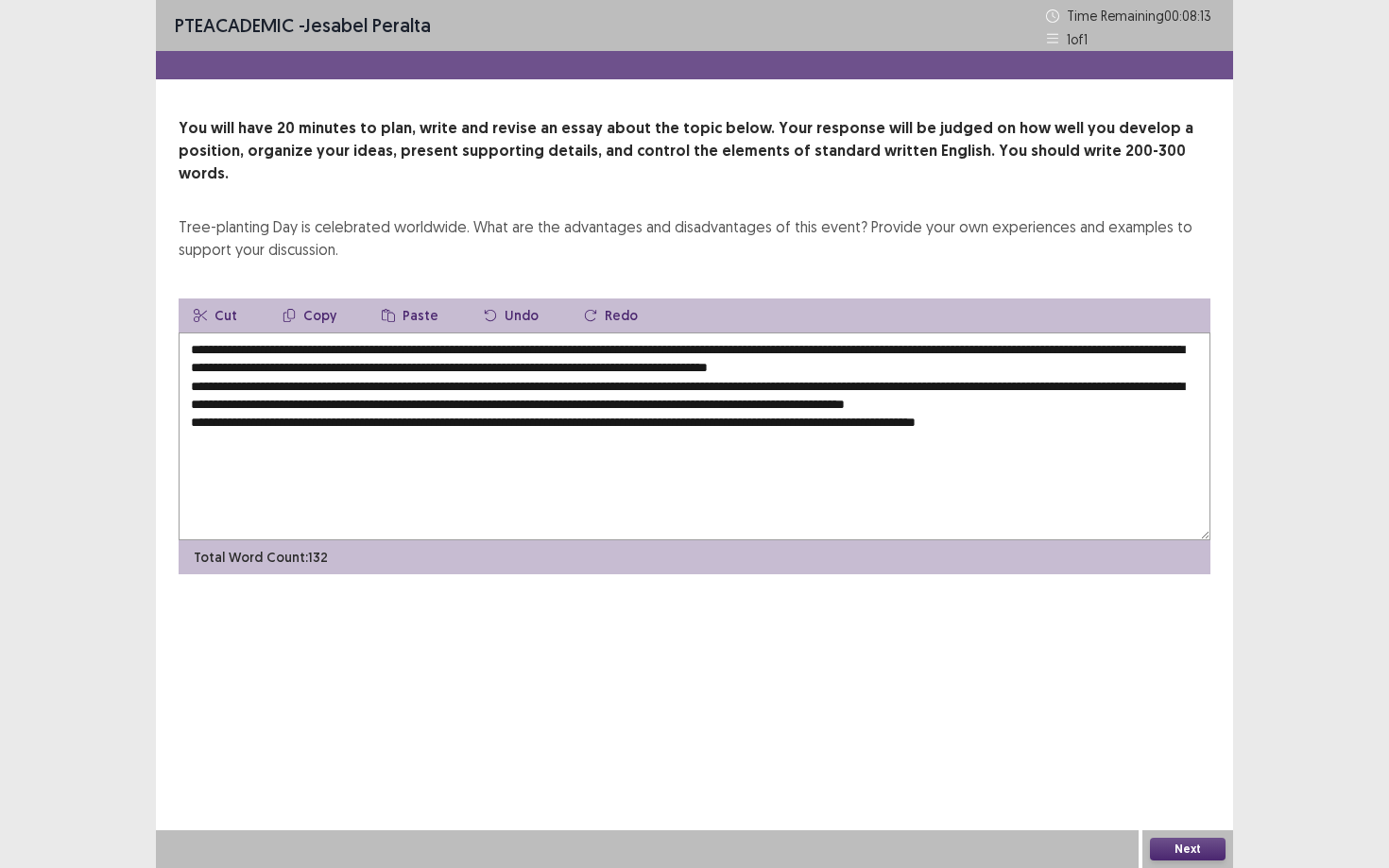click on "**********" at bounding box center [694, 436] 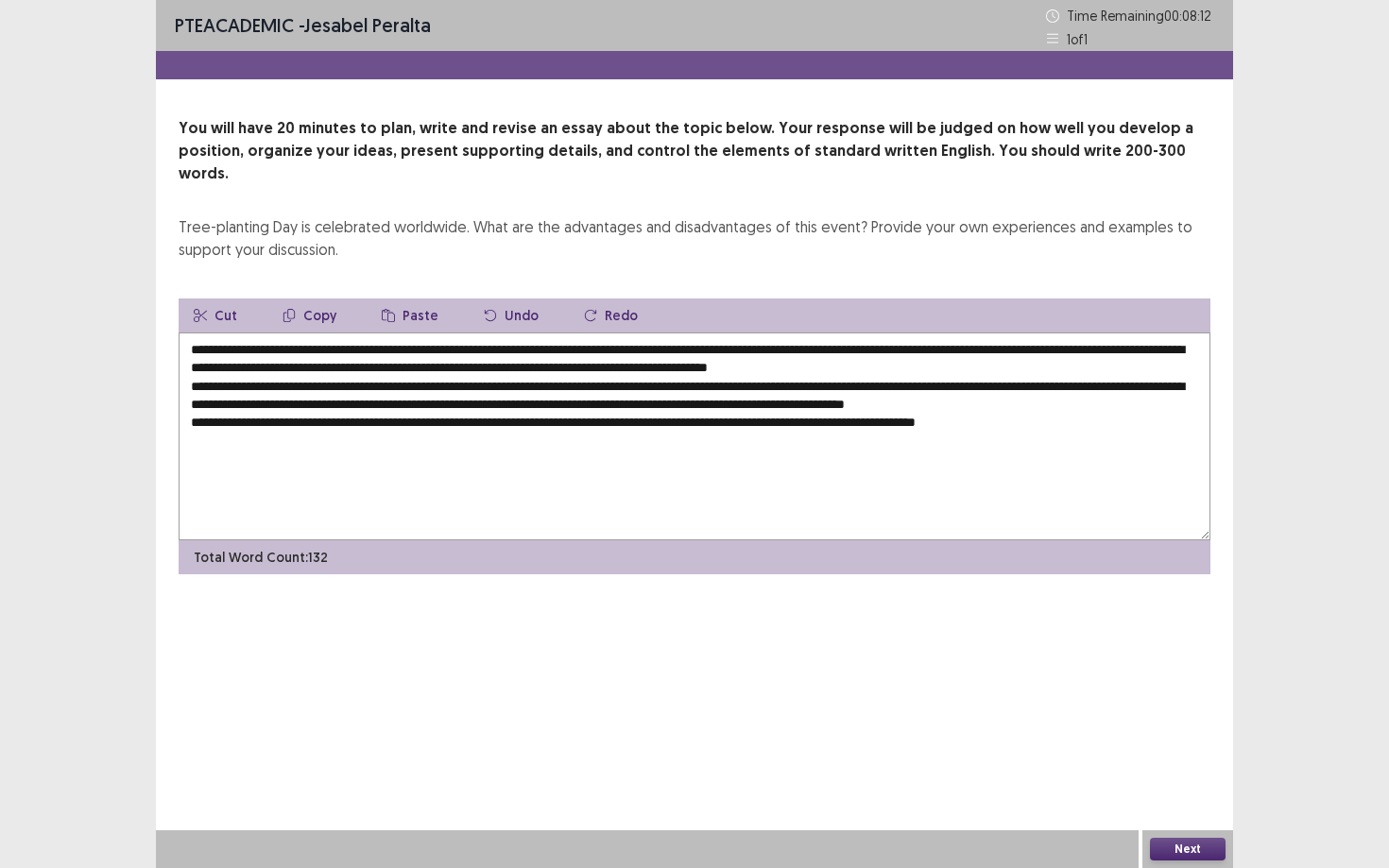 click on "**********" at bounding box center [694, 436] 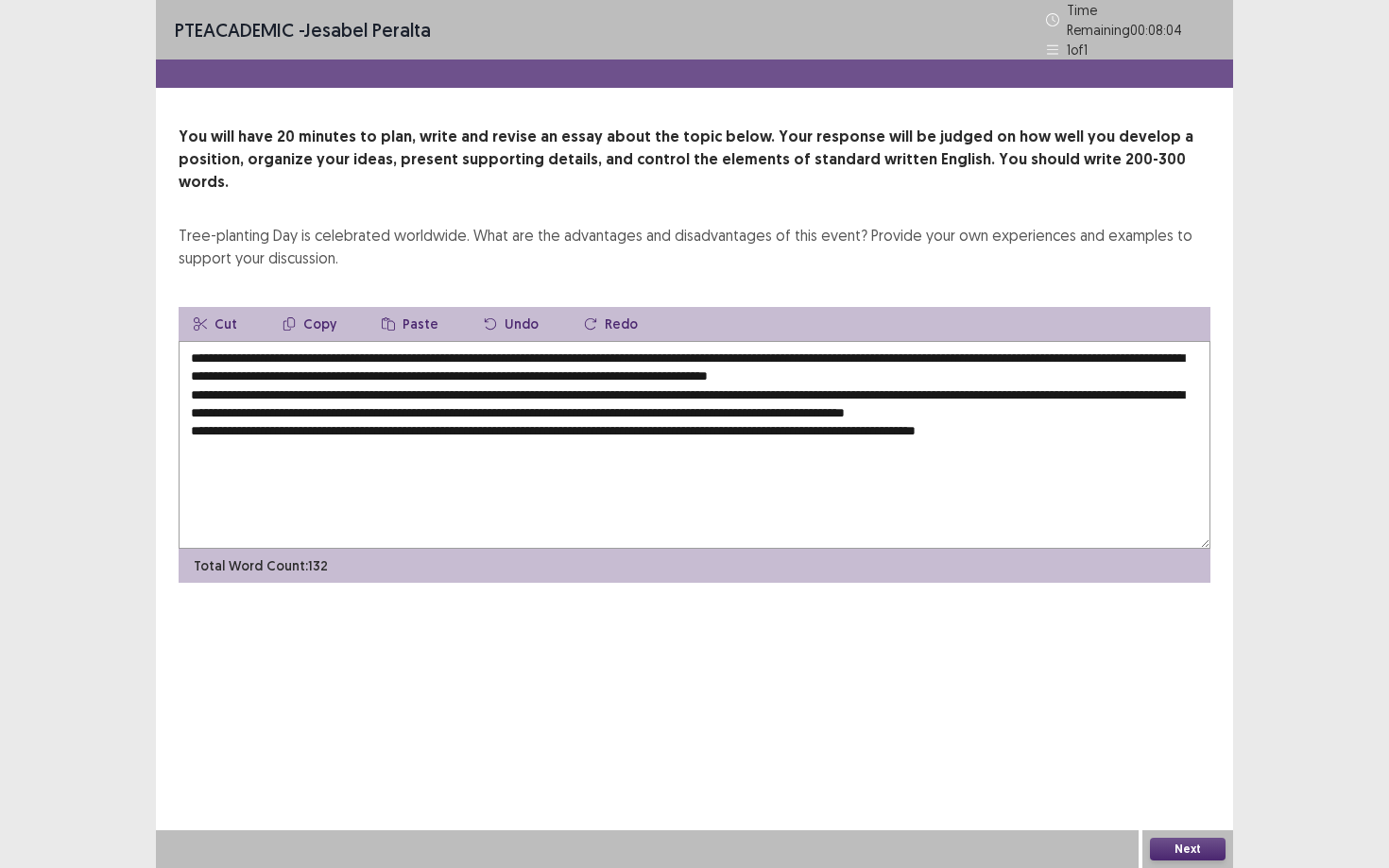 click on "**********" at bounding box center (694, 445) 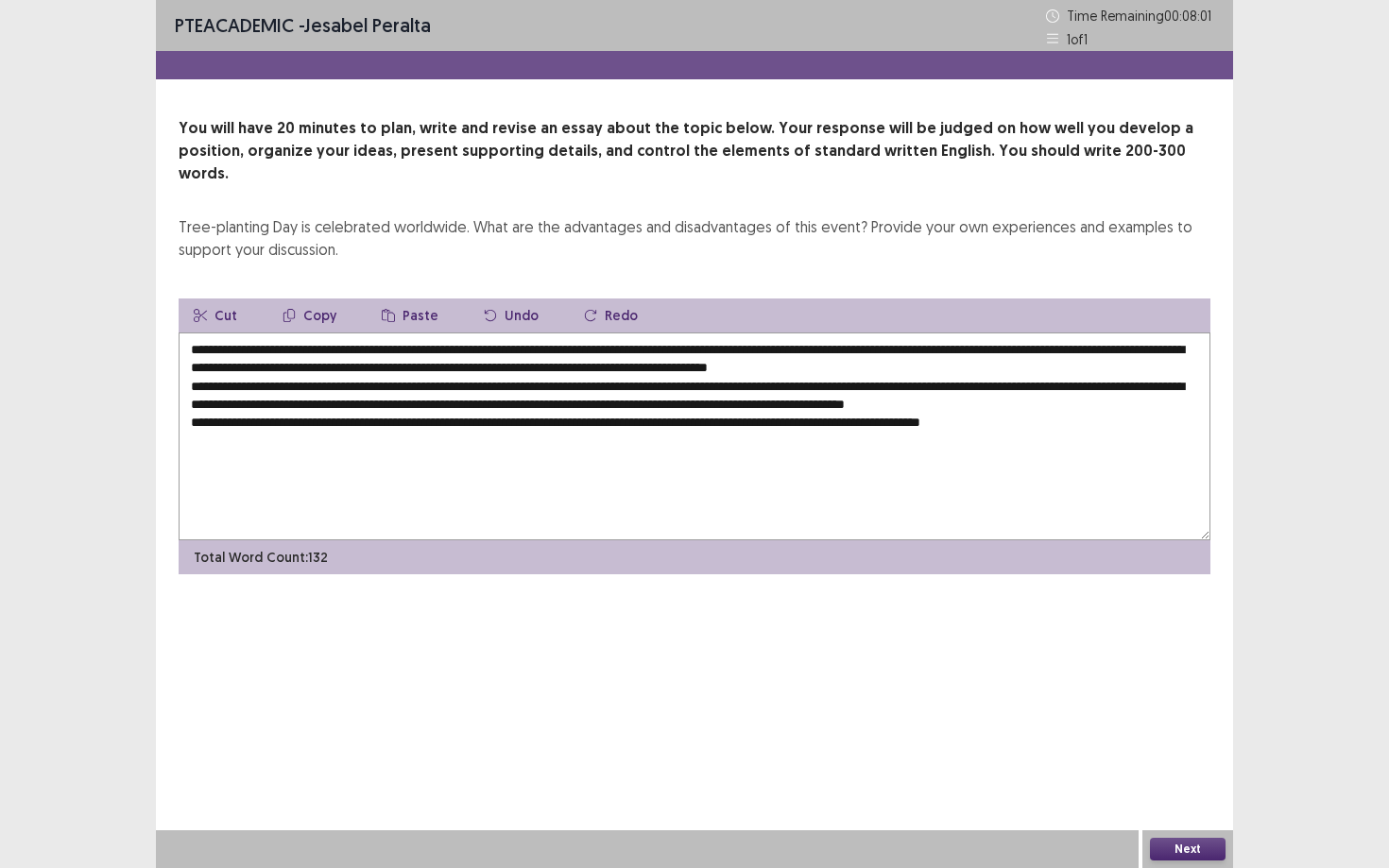 click on "**********" at bounding box center [694, 436] 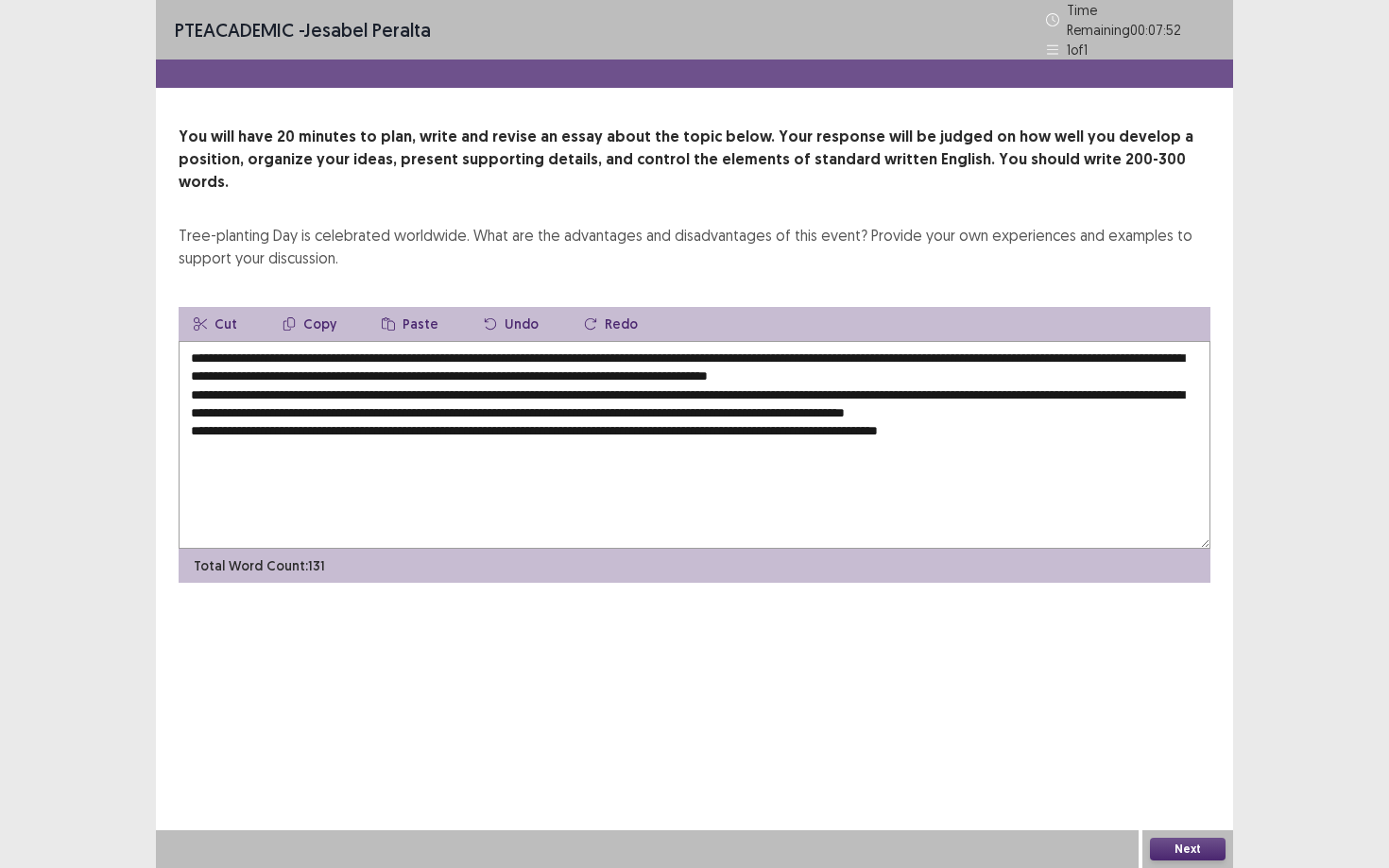 click on "**********" at bounding box center [694, 445] 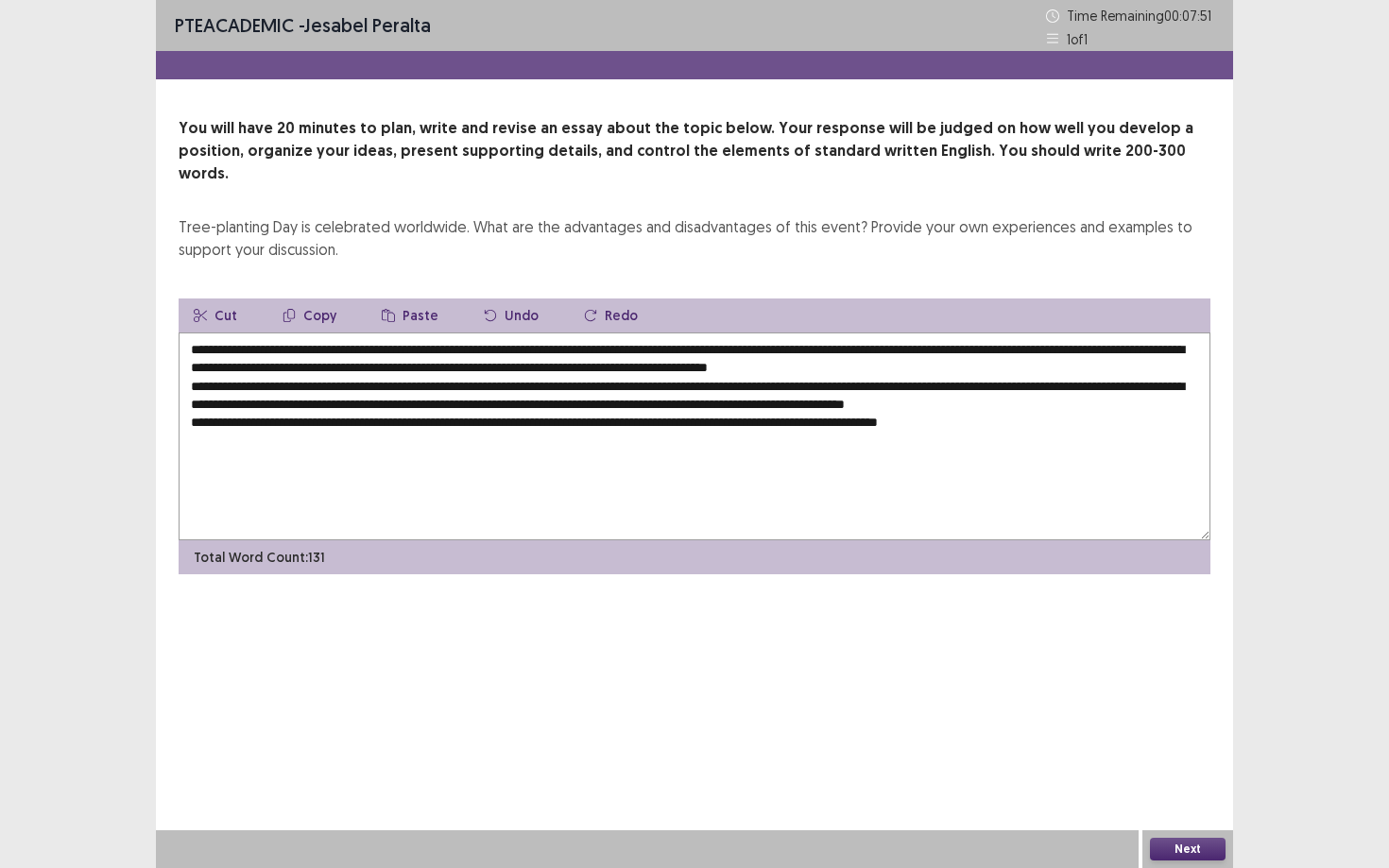 click on "**********" at bounding box center [694, 436] 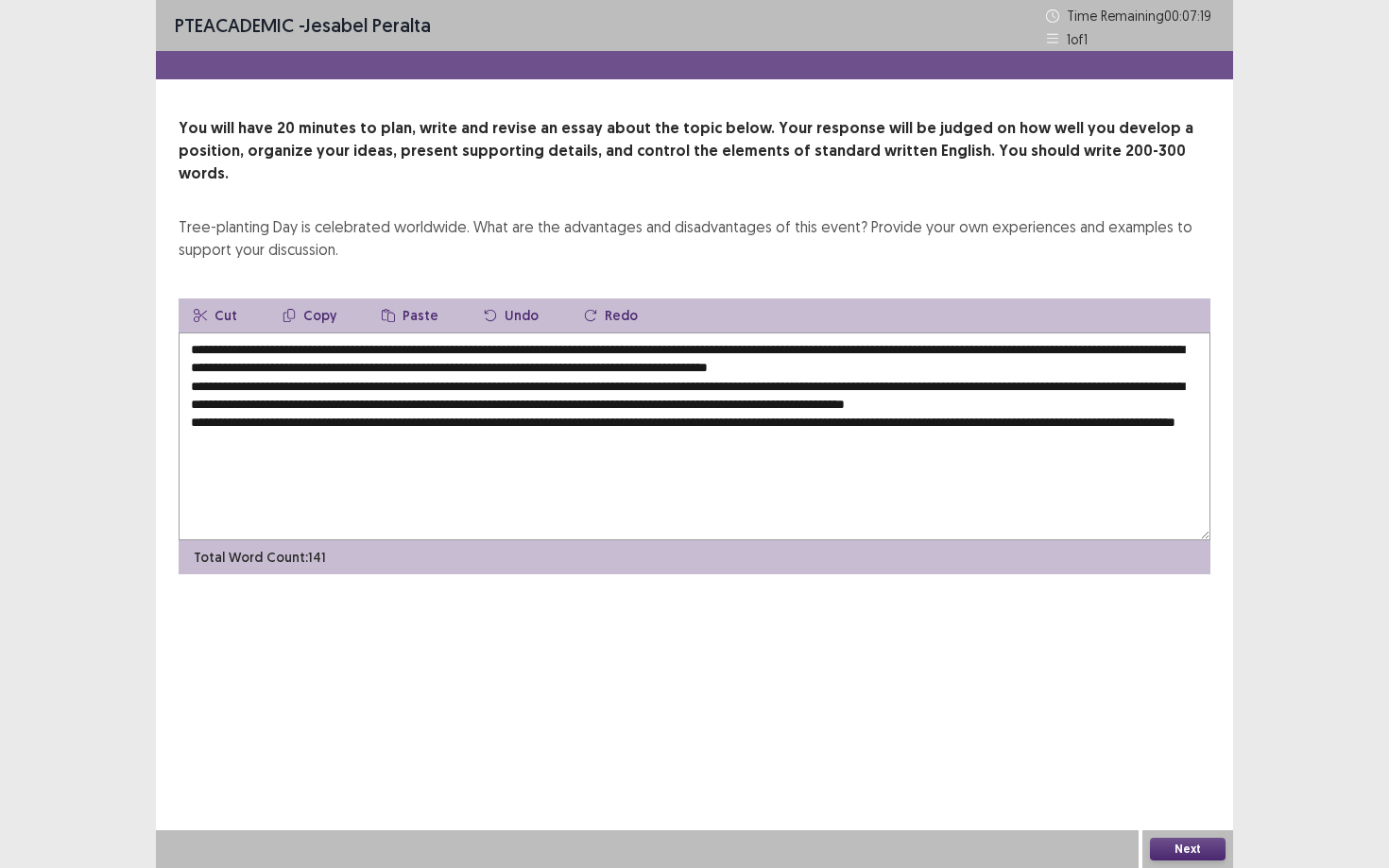 click on "**********" at bounding box center (694, 436) 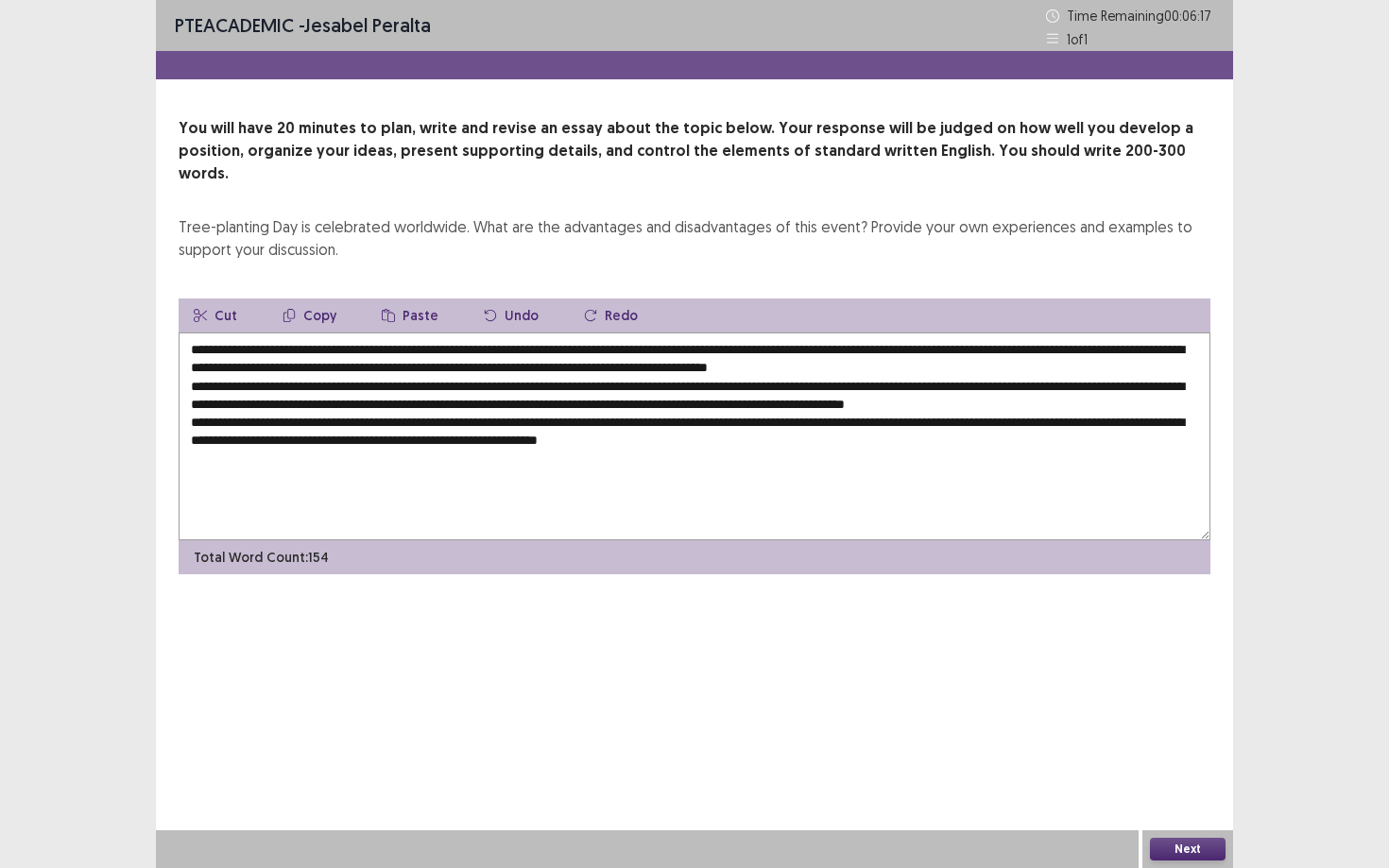 click on "**********" at bounding box center (694, 436) 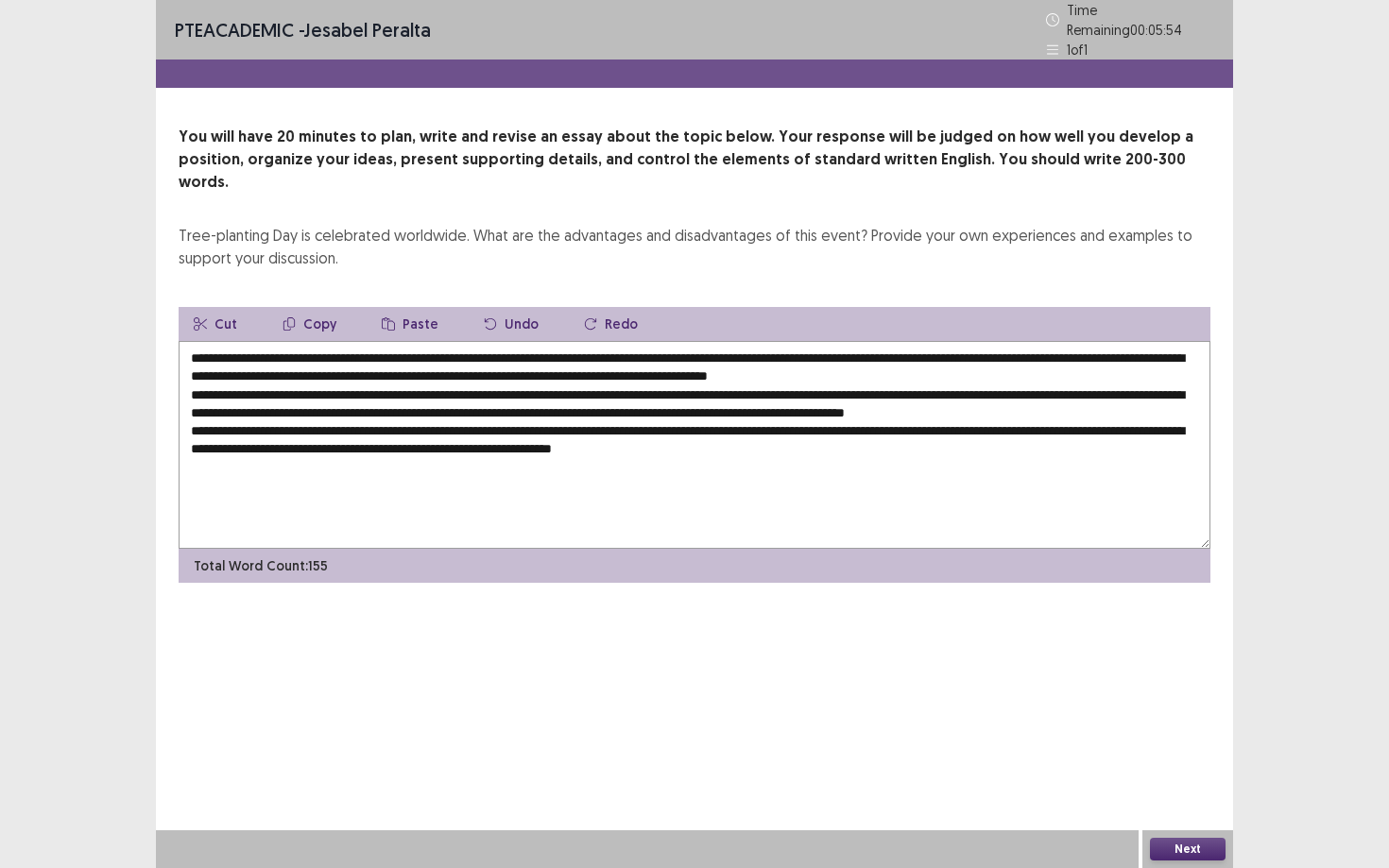 click on "**********" at bounding box center (694, 445) 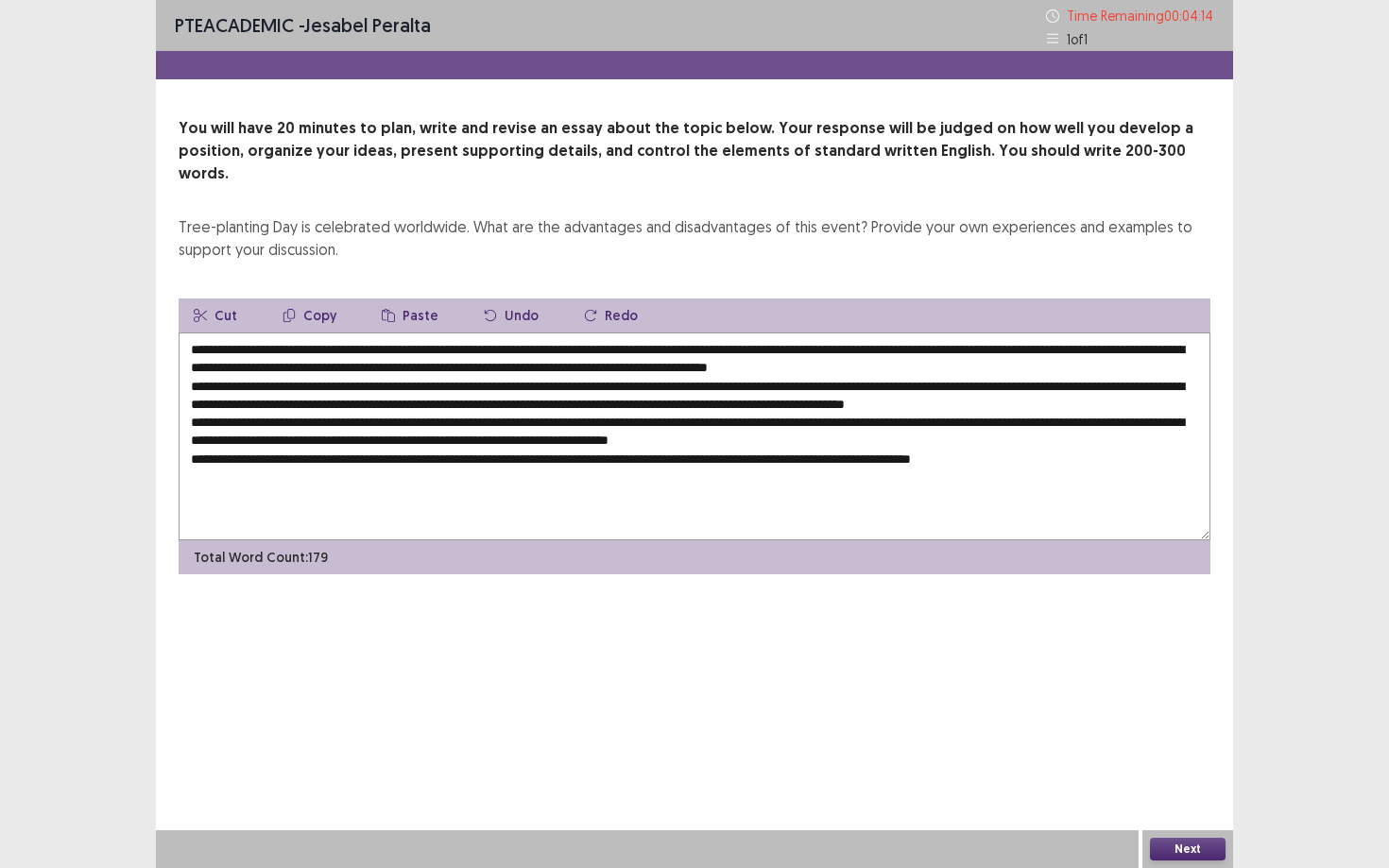click at bounding box center [694, 436] 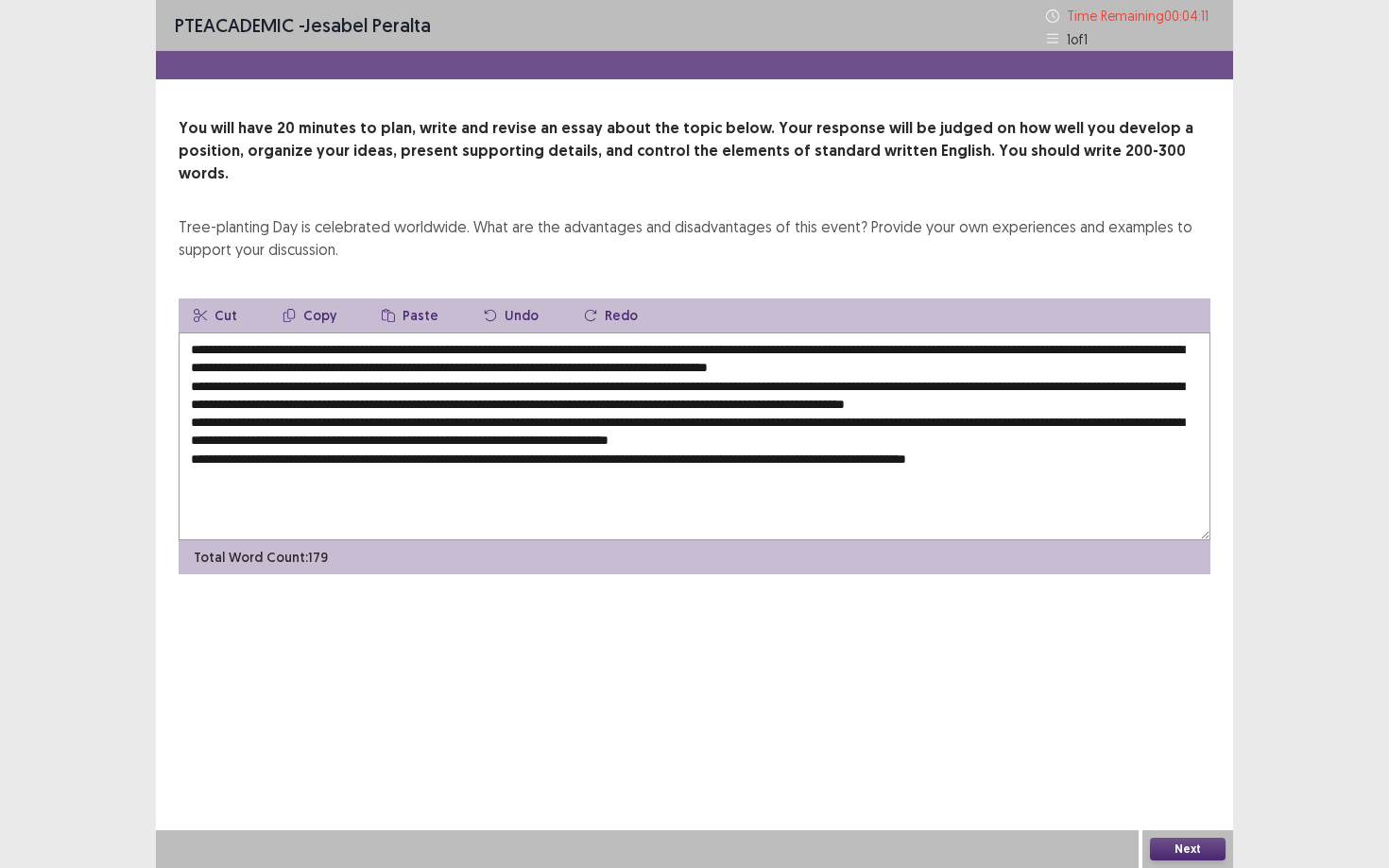 click at bounding box center [694, 436] 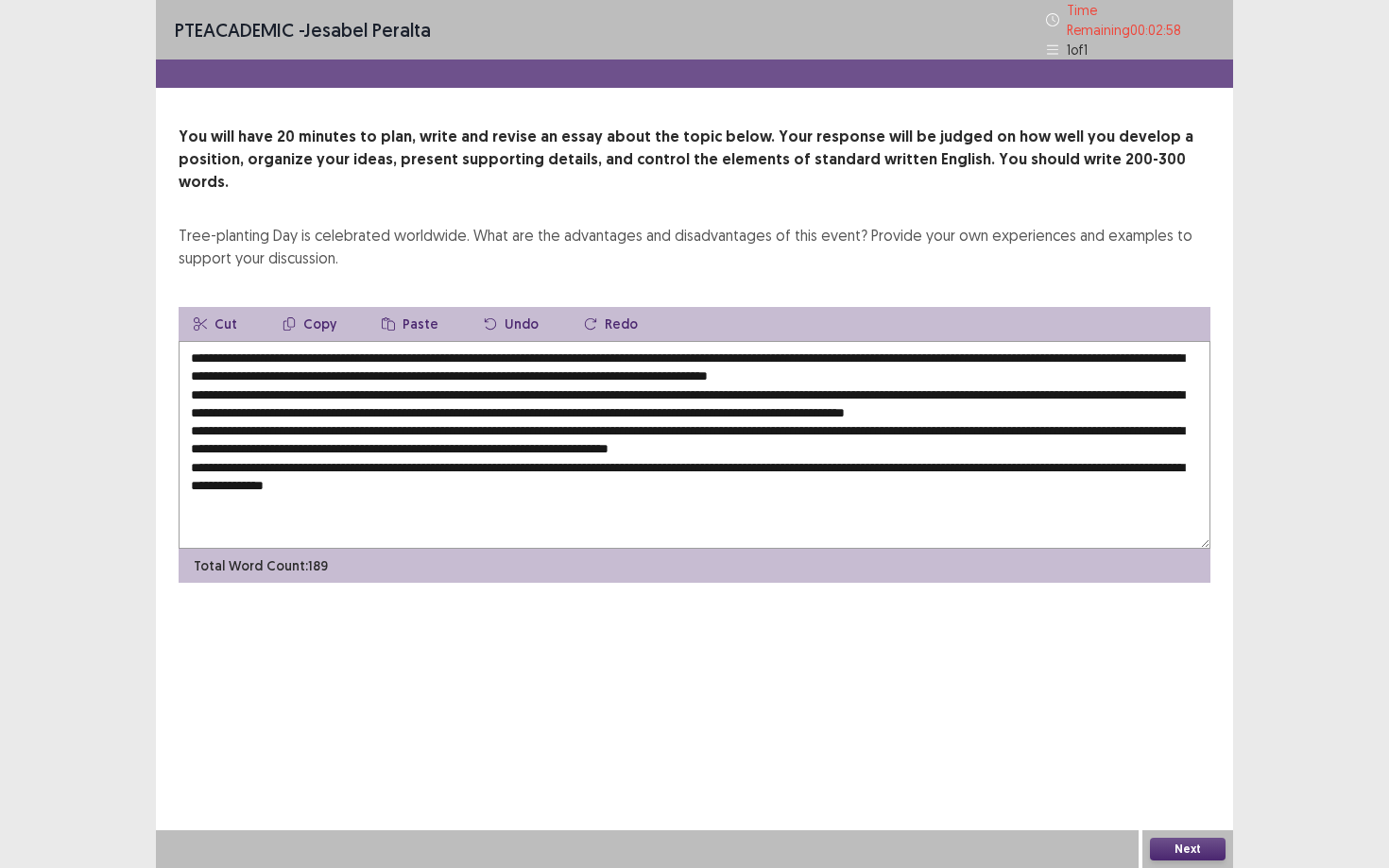 click at bounding box center (694, 445) 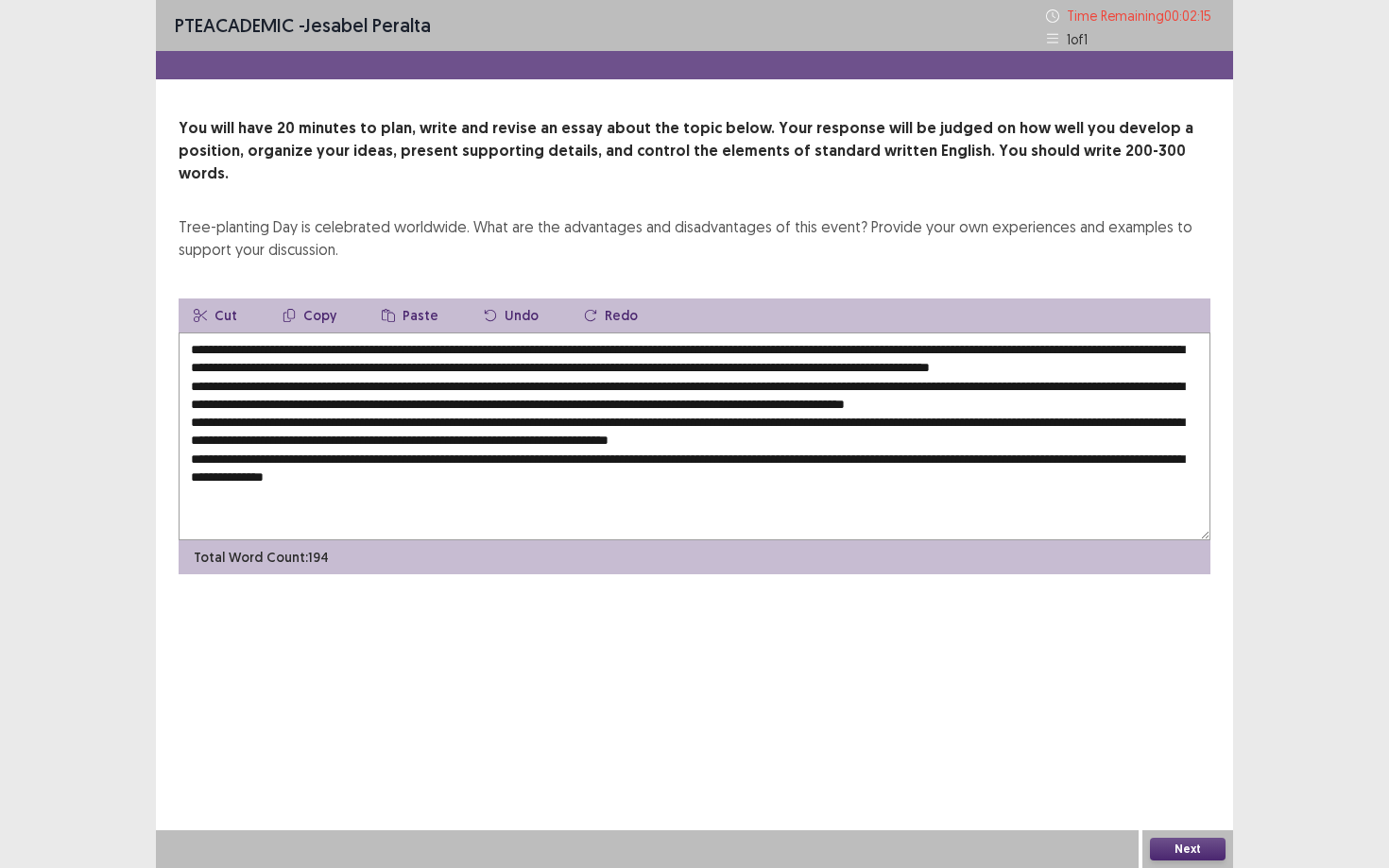 click at bounding box center [694, 436] 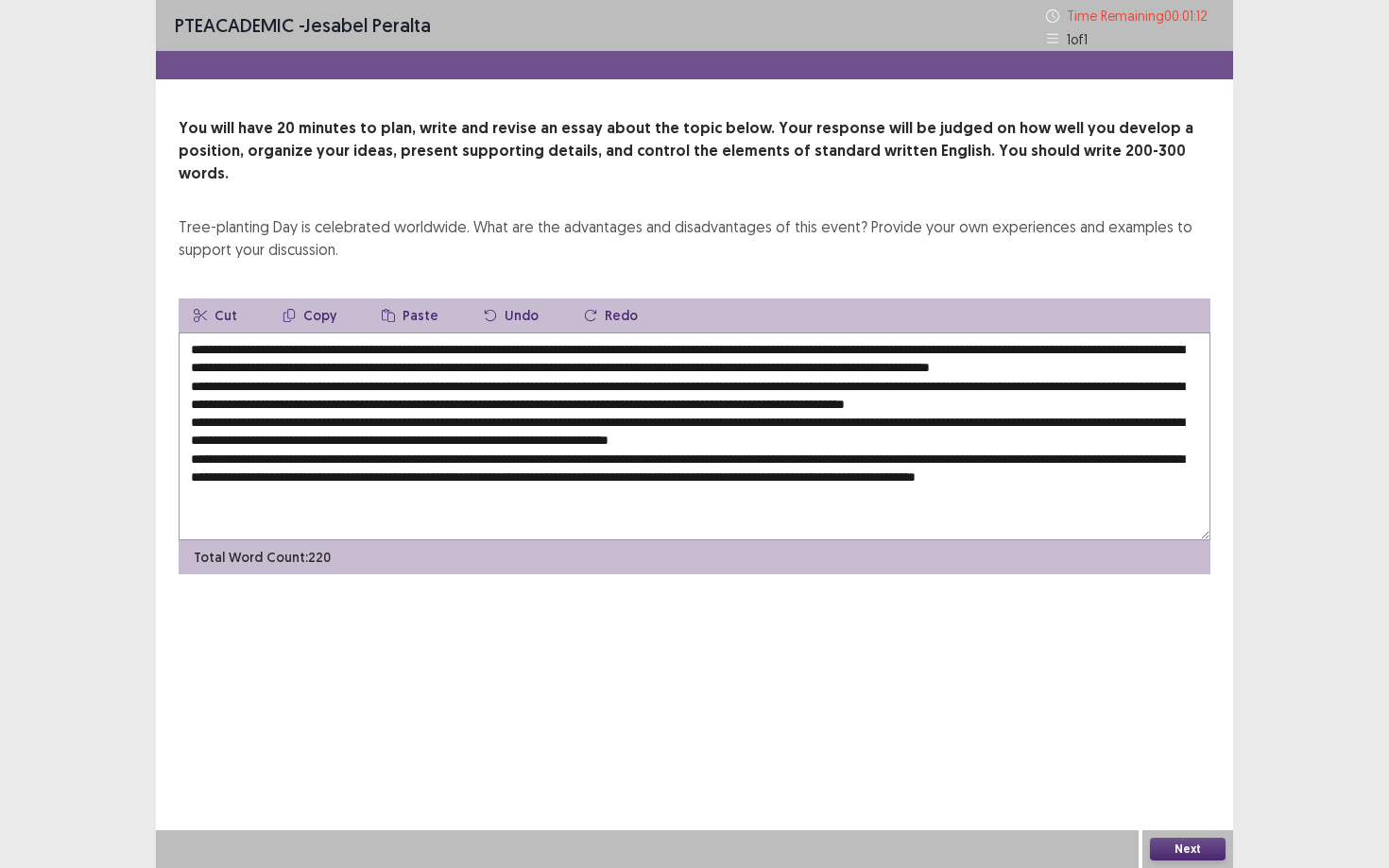 click at bounding box center (694, 436) 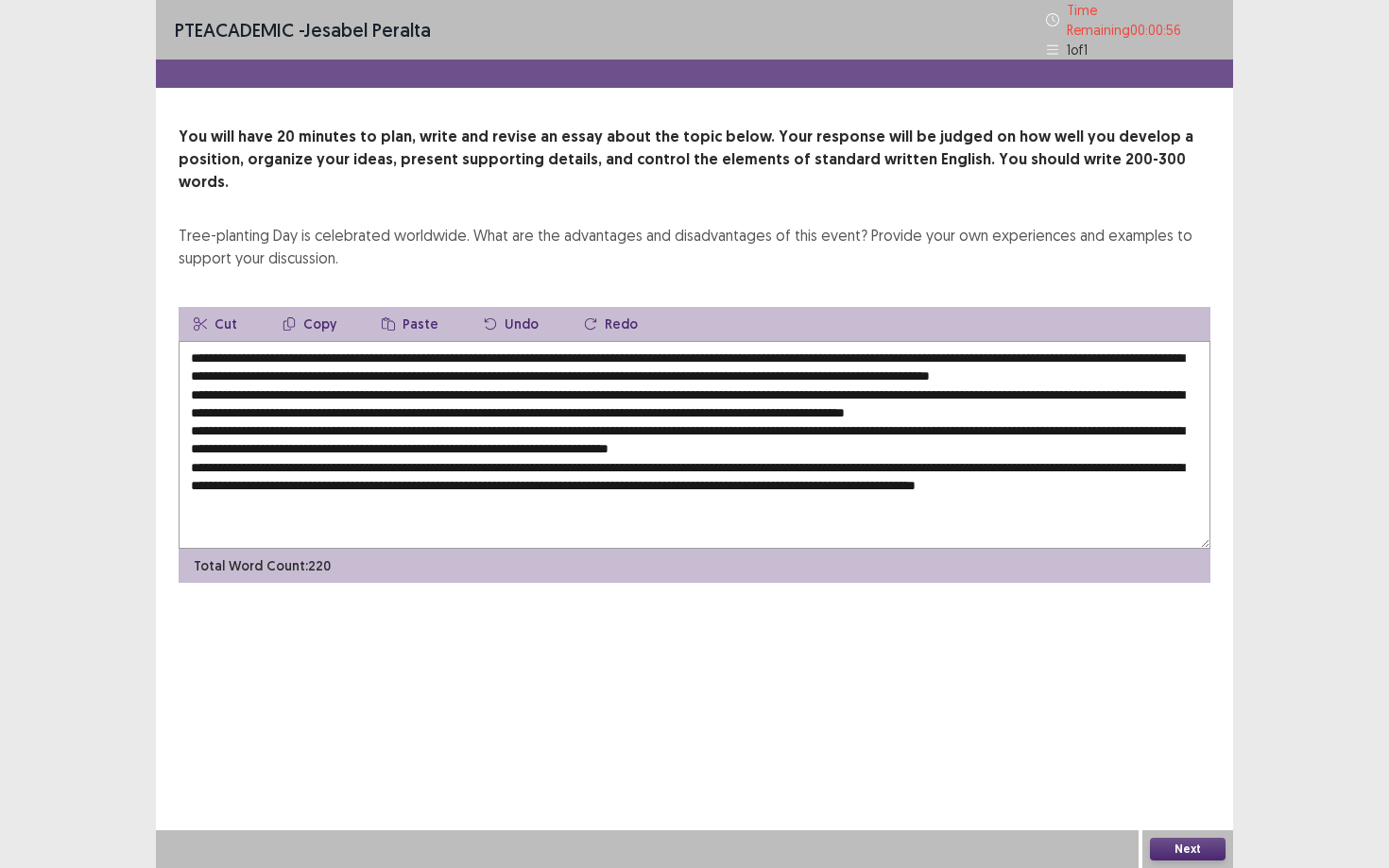 type on "**********" 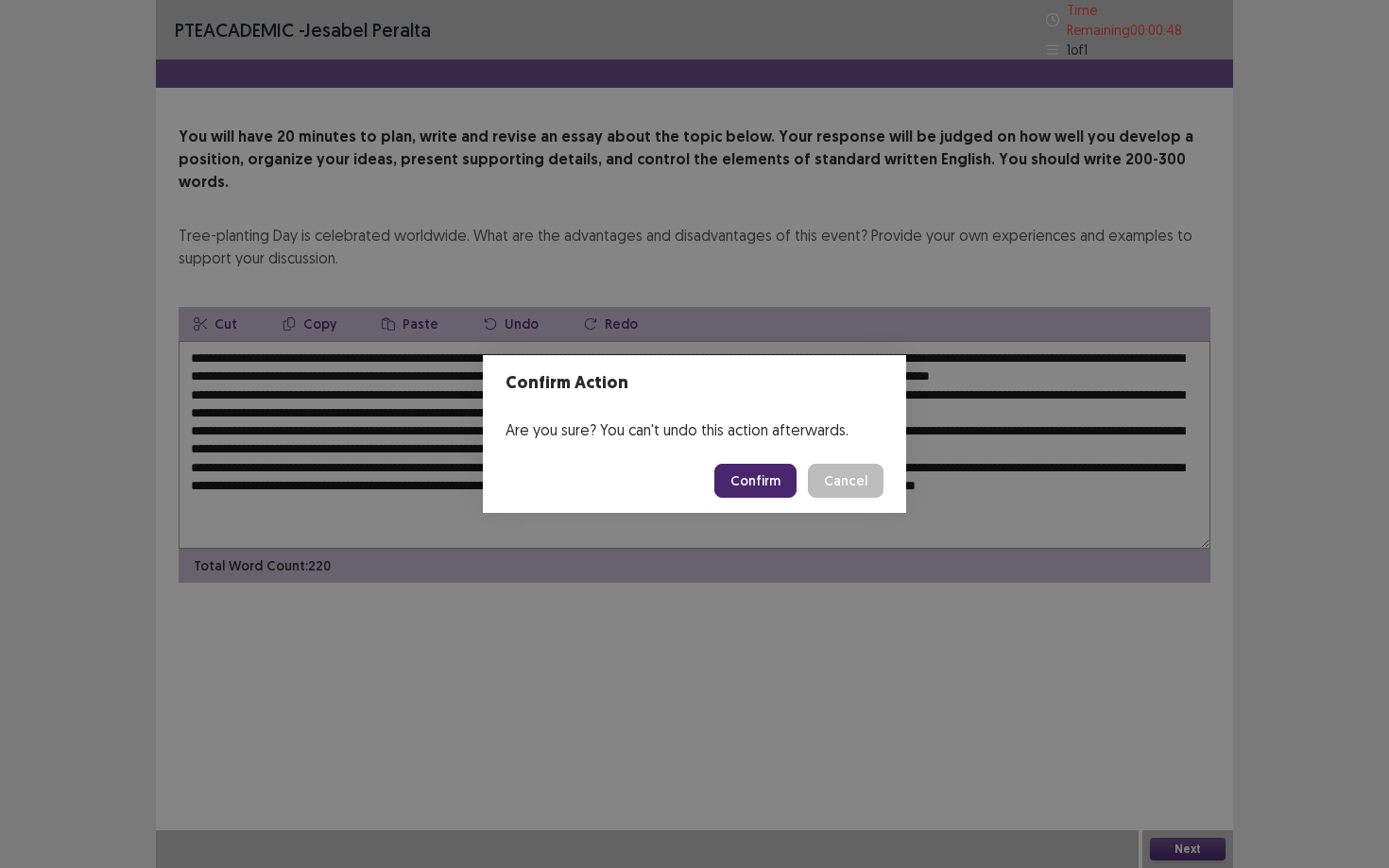 click on "Confirm" at bounding box center (755, 481) 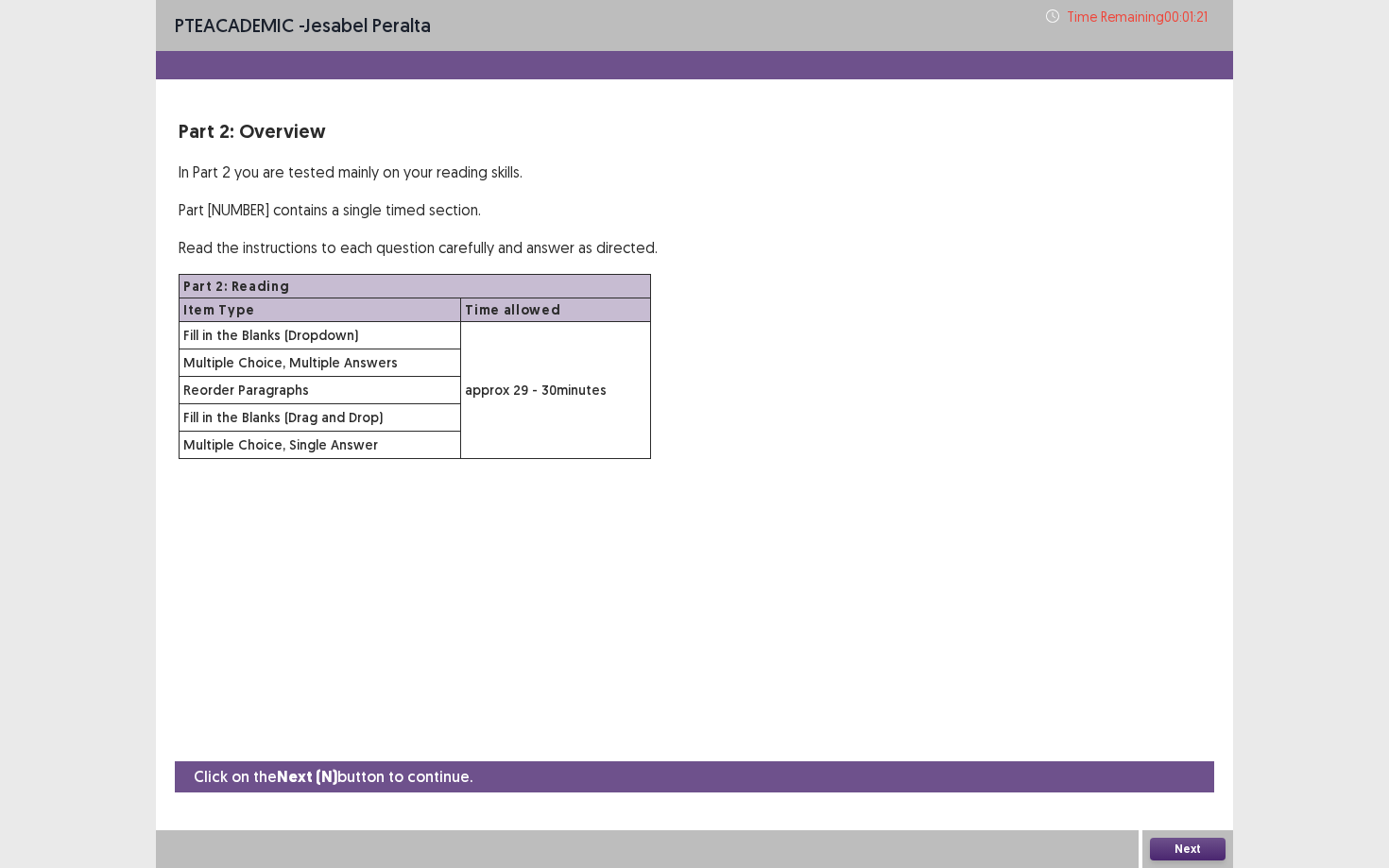 click on "Next" at bounding box center (1188, 849) 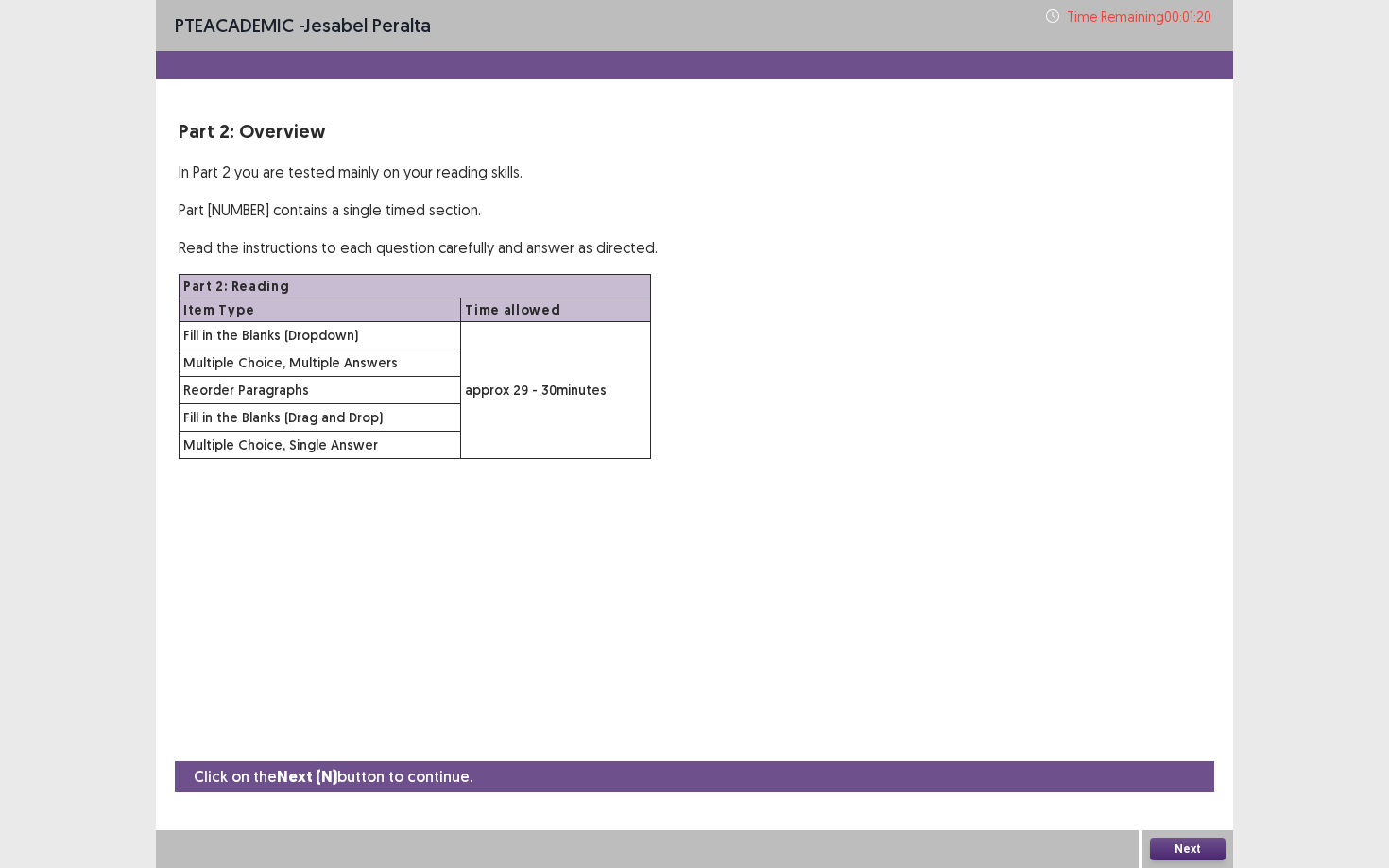 click on "Next" at bounding box center (1188, 849) 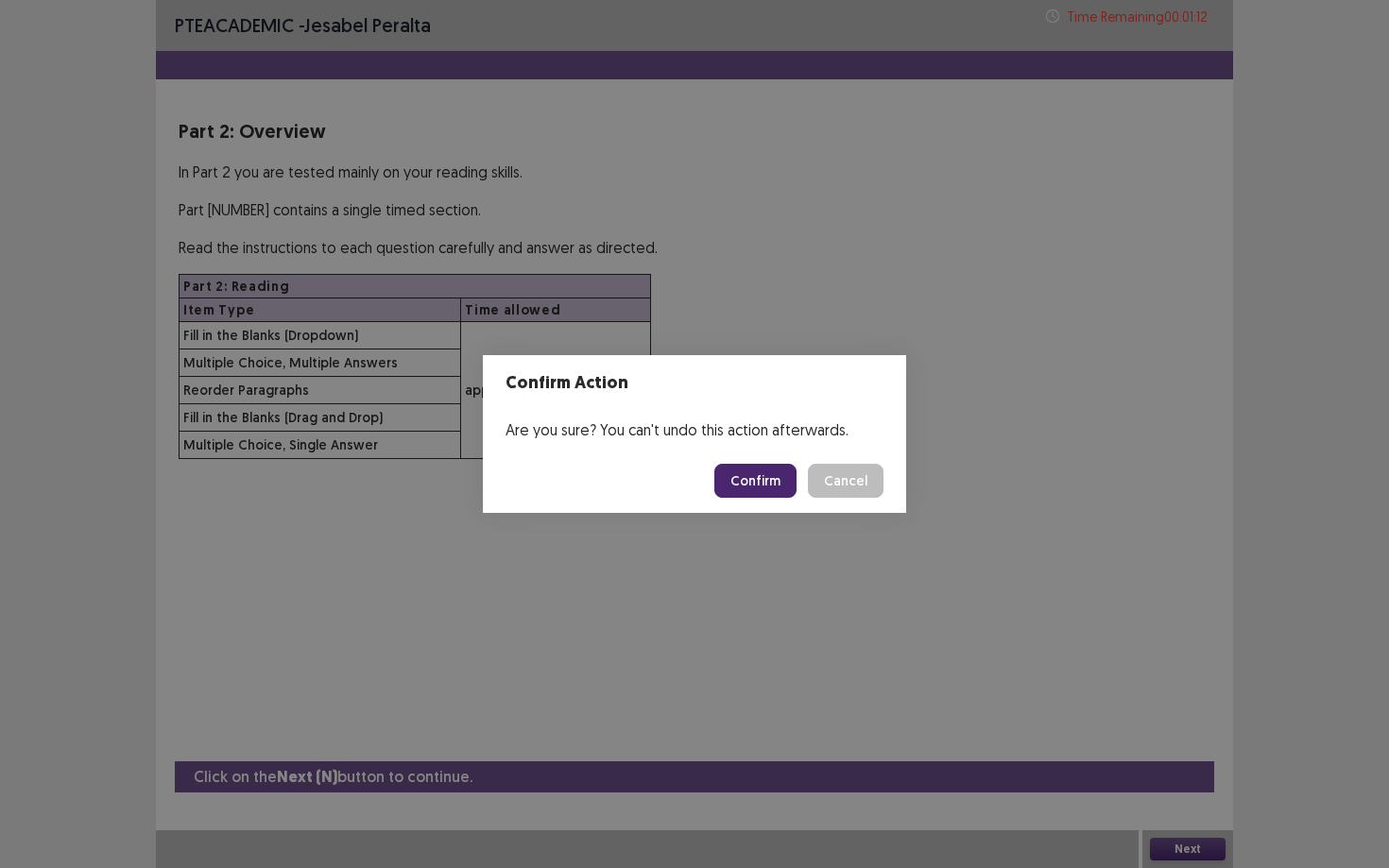 click on "Confirm" at bounding box center (755, 481) 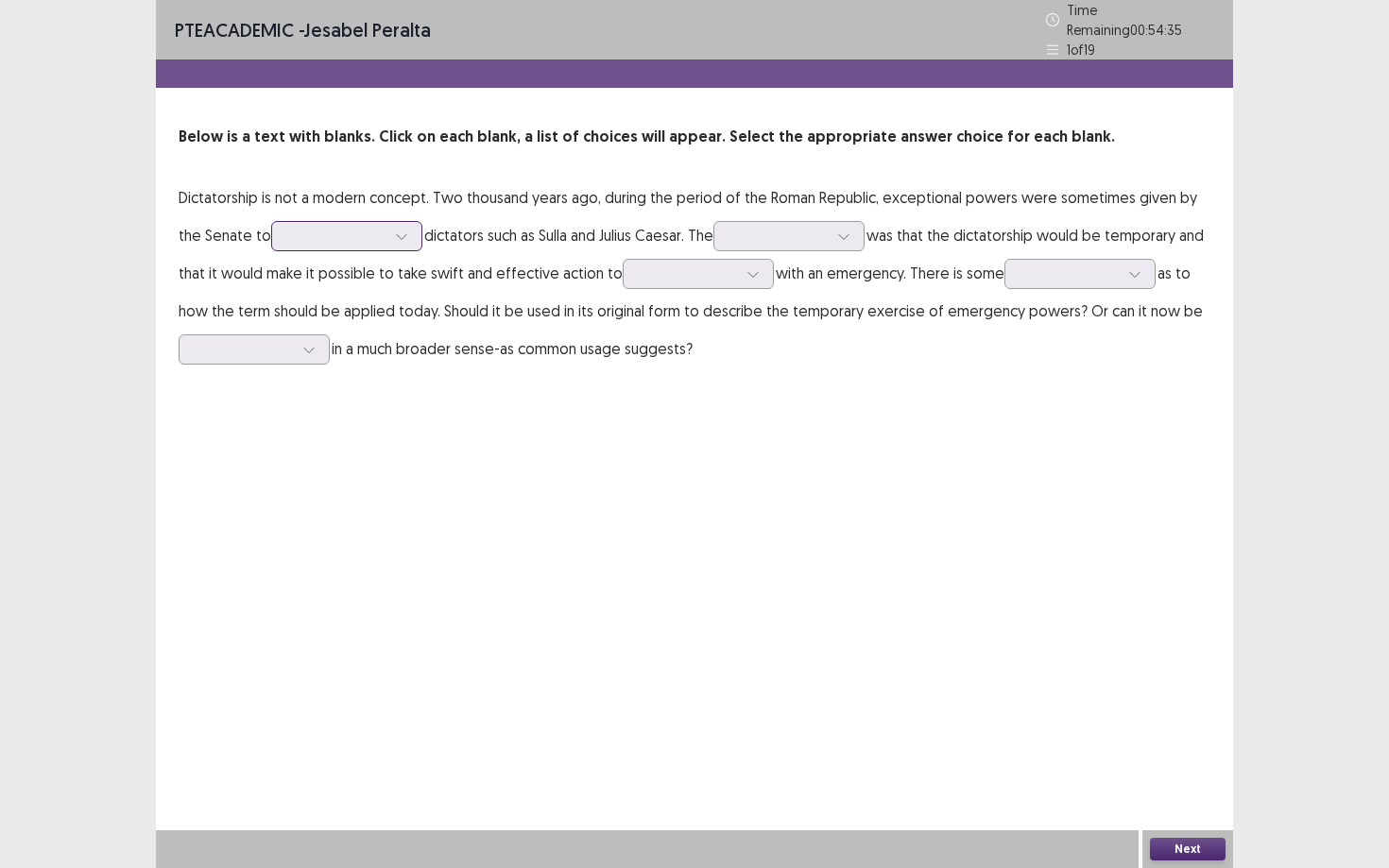 click at bounding box center (336, 235) 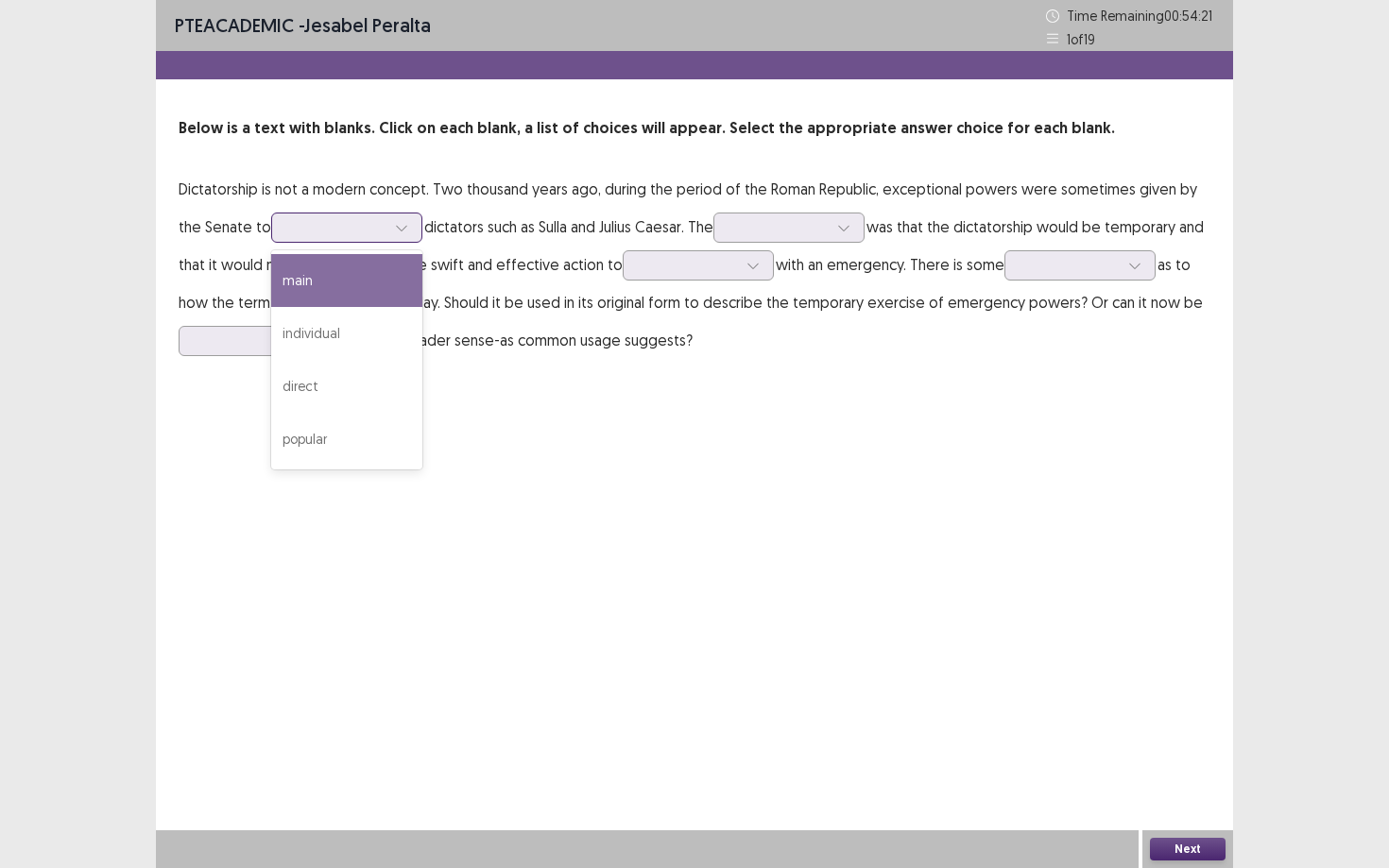 click at bounding box center [336, 227] 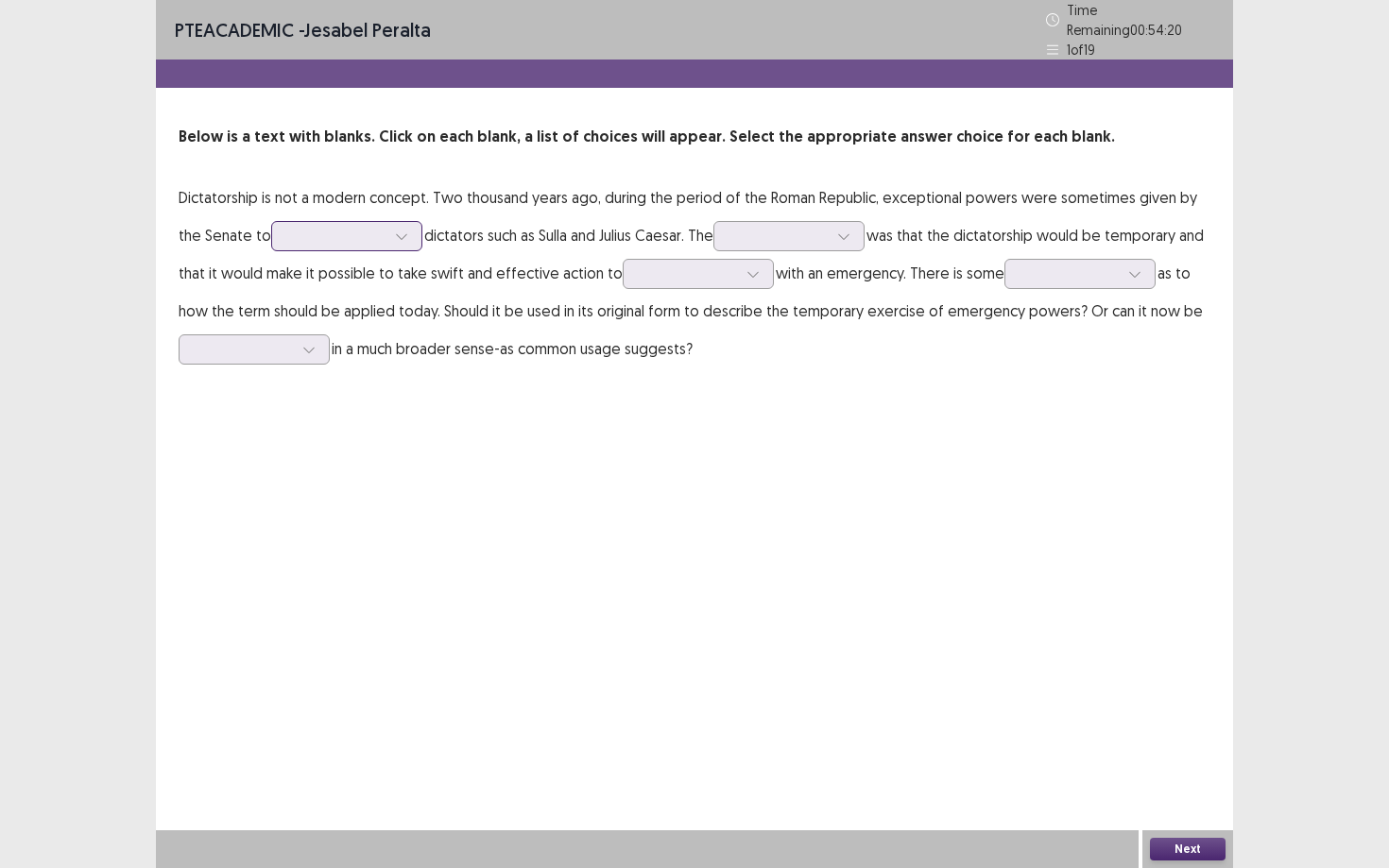 click at bounding box center [336, 235] 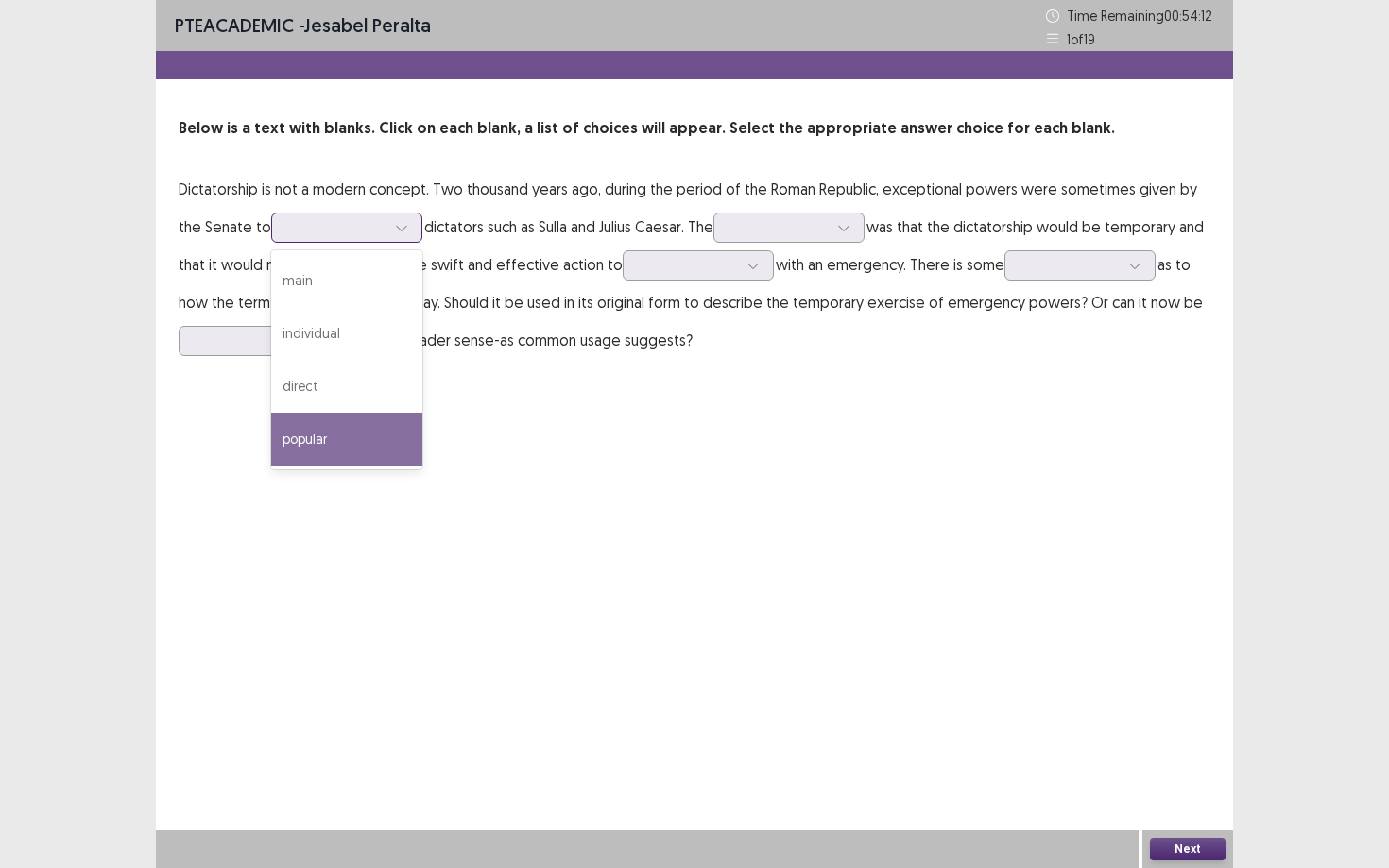 click on "popular" at bounding box center [347, 439] 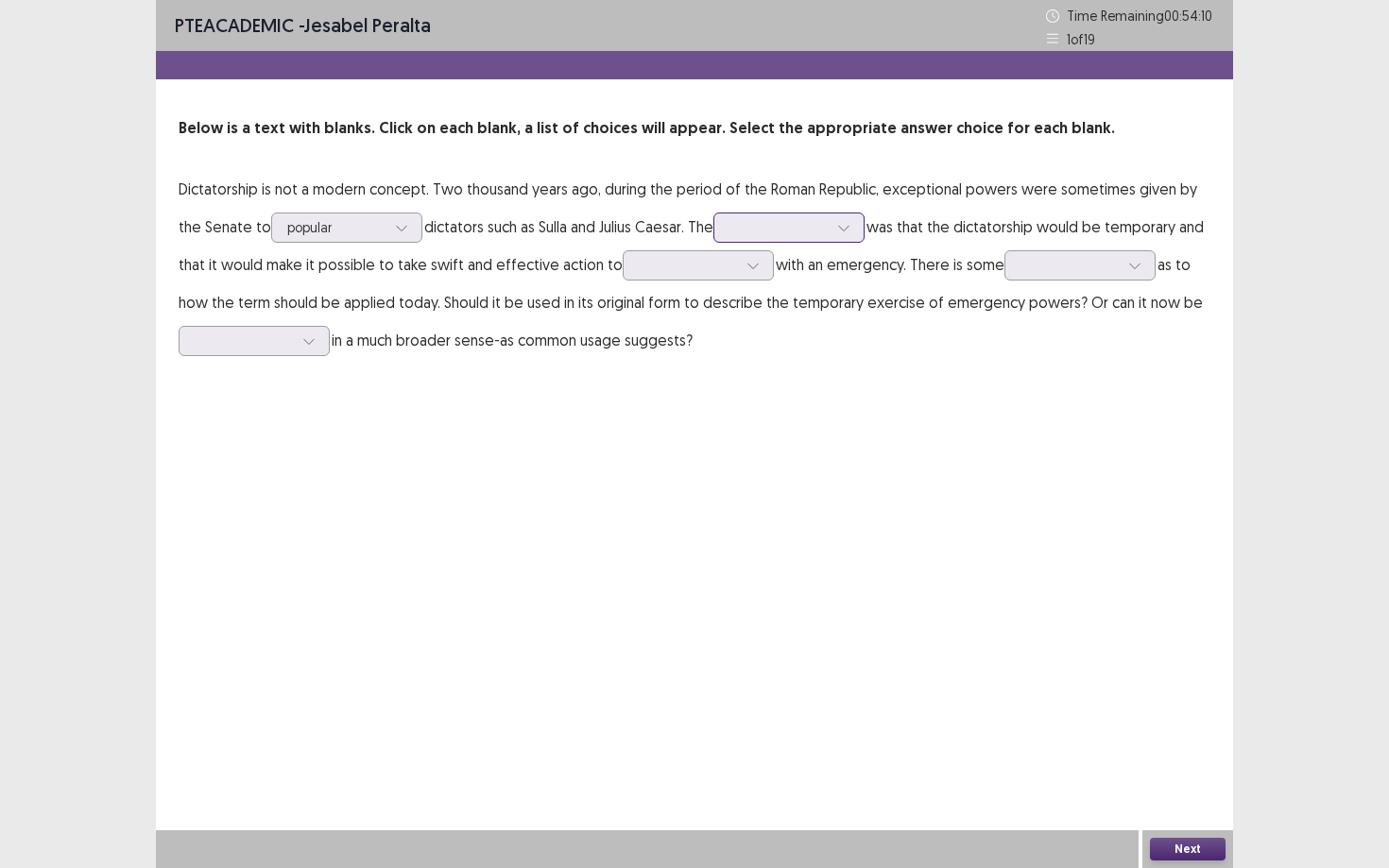 click at bounding box center [779, 227] 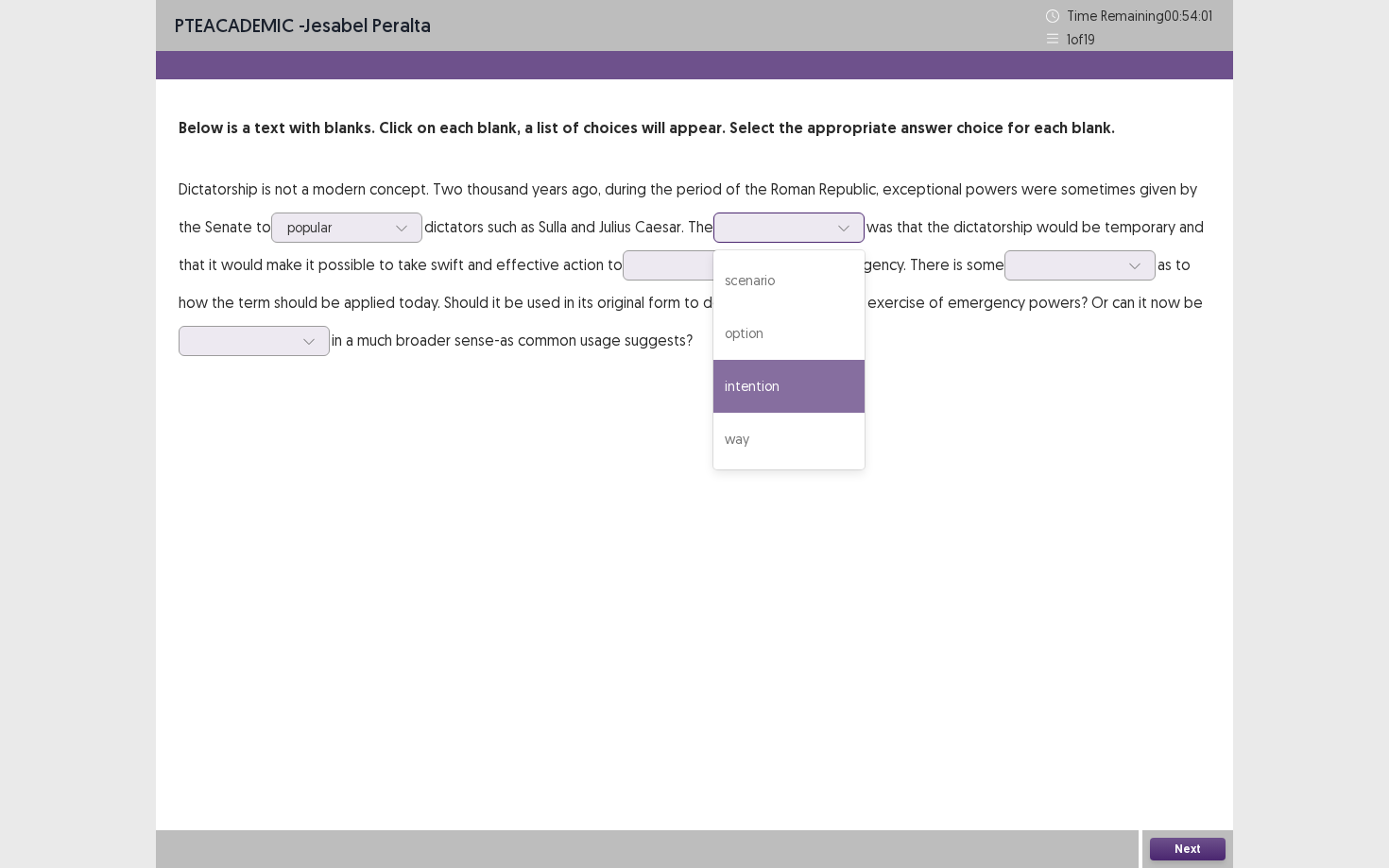 click on "intention" at bounding box center (789, 386) 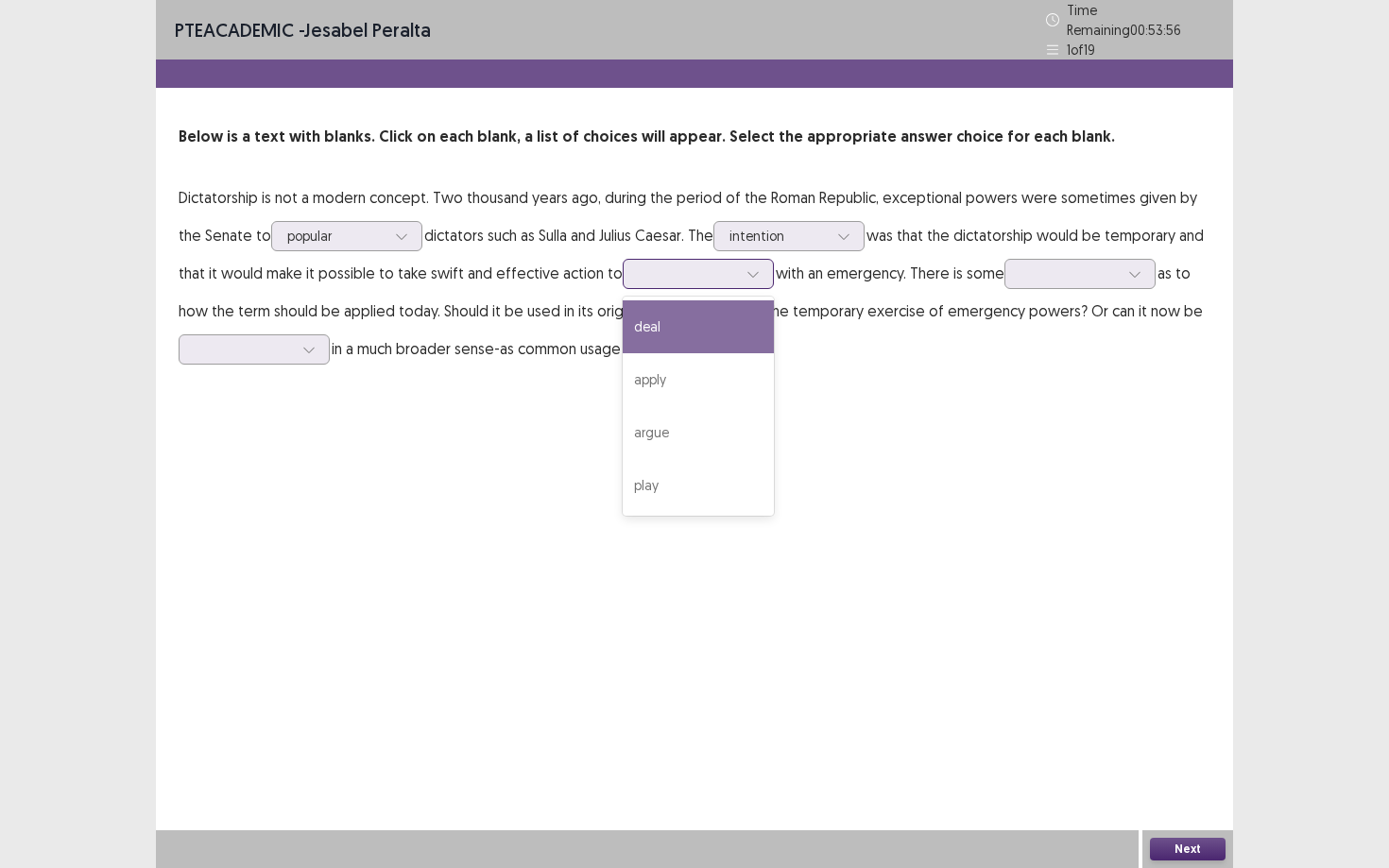 click at bounding box center (688, 273) 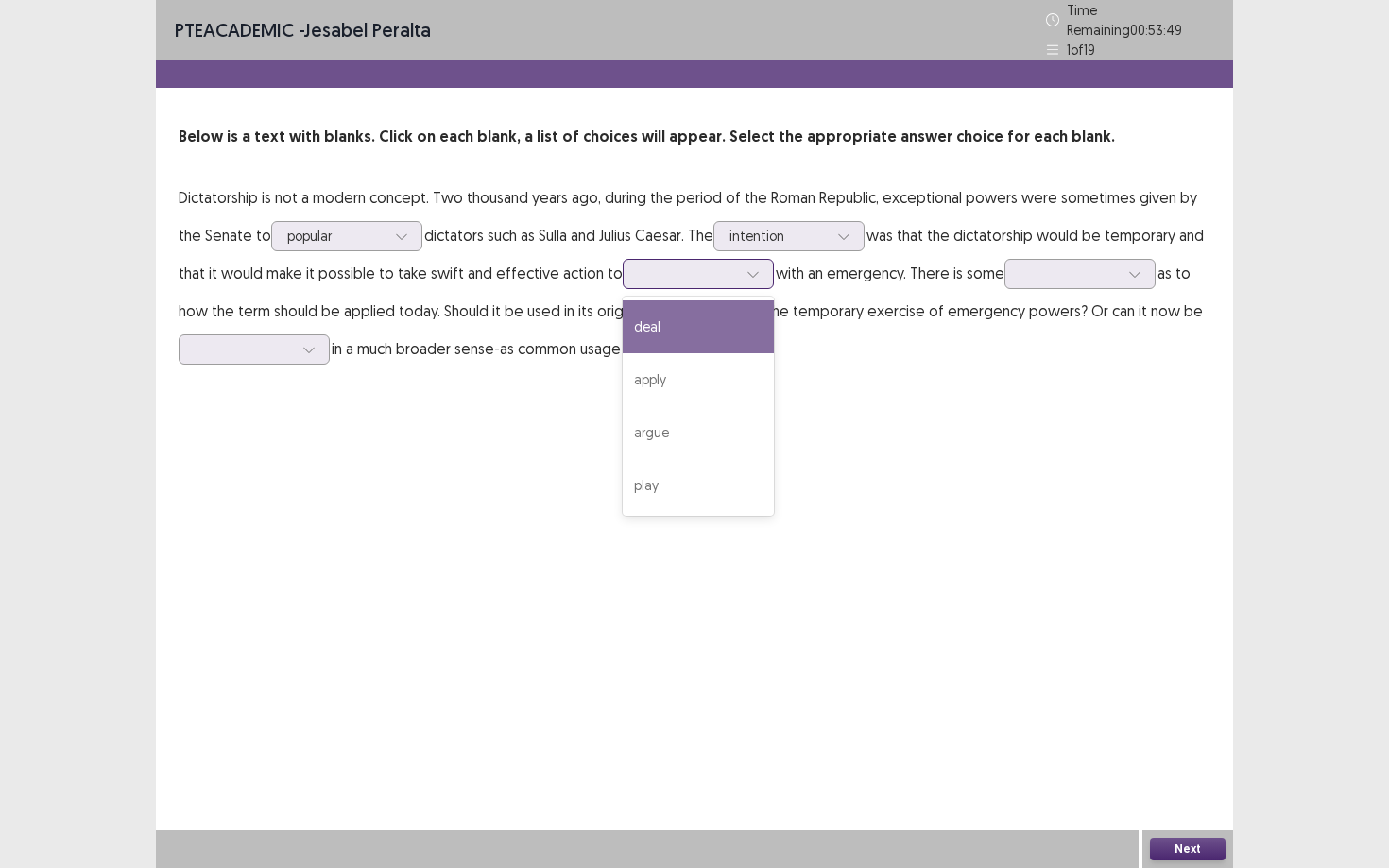 click on "deal" at bounding box center (698, 327) 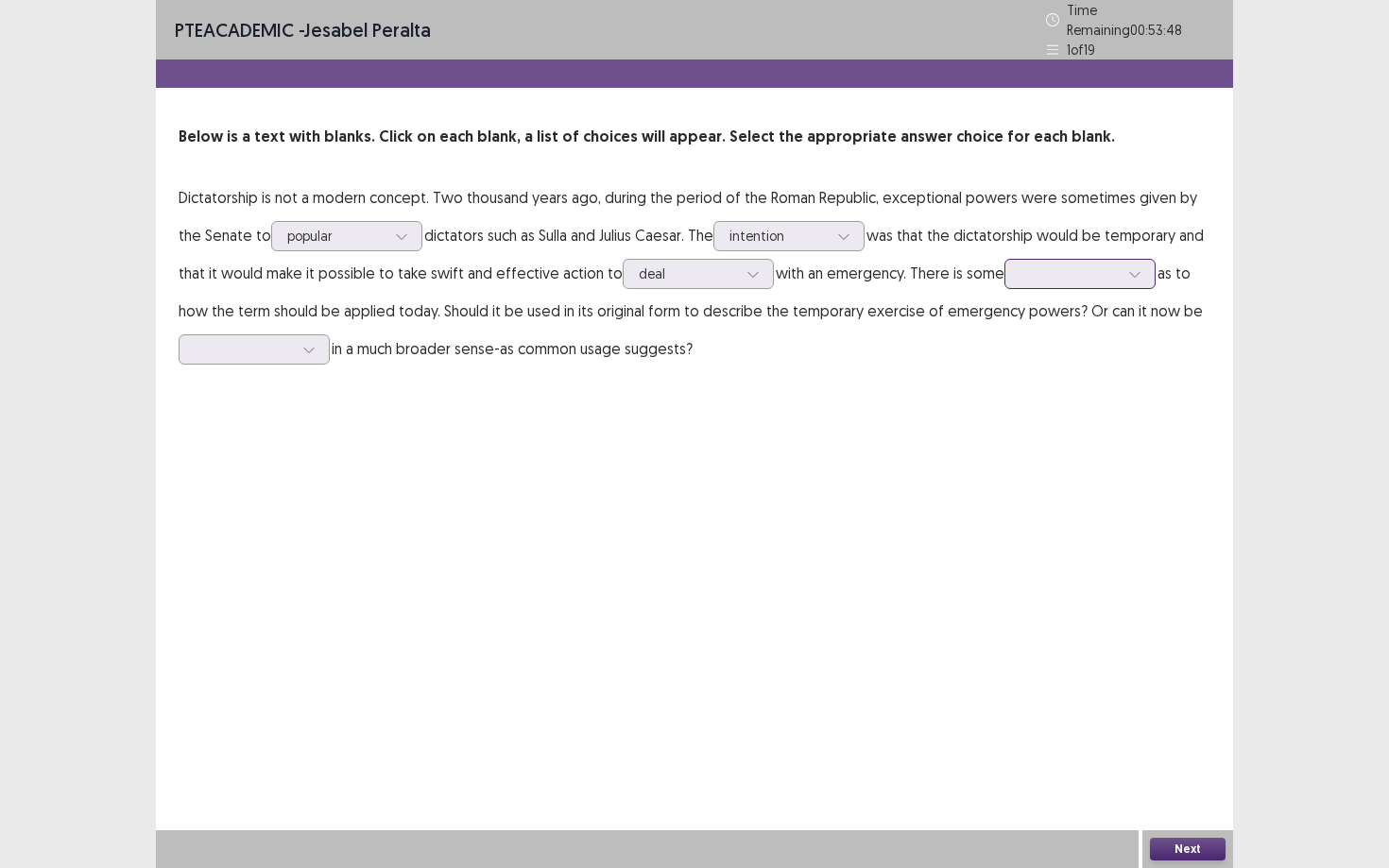 click at bounding box center [1070, 273] 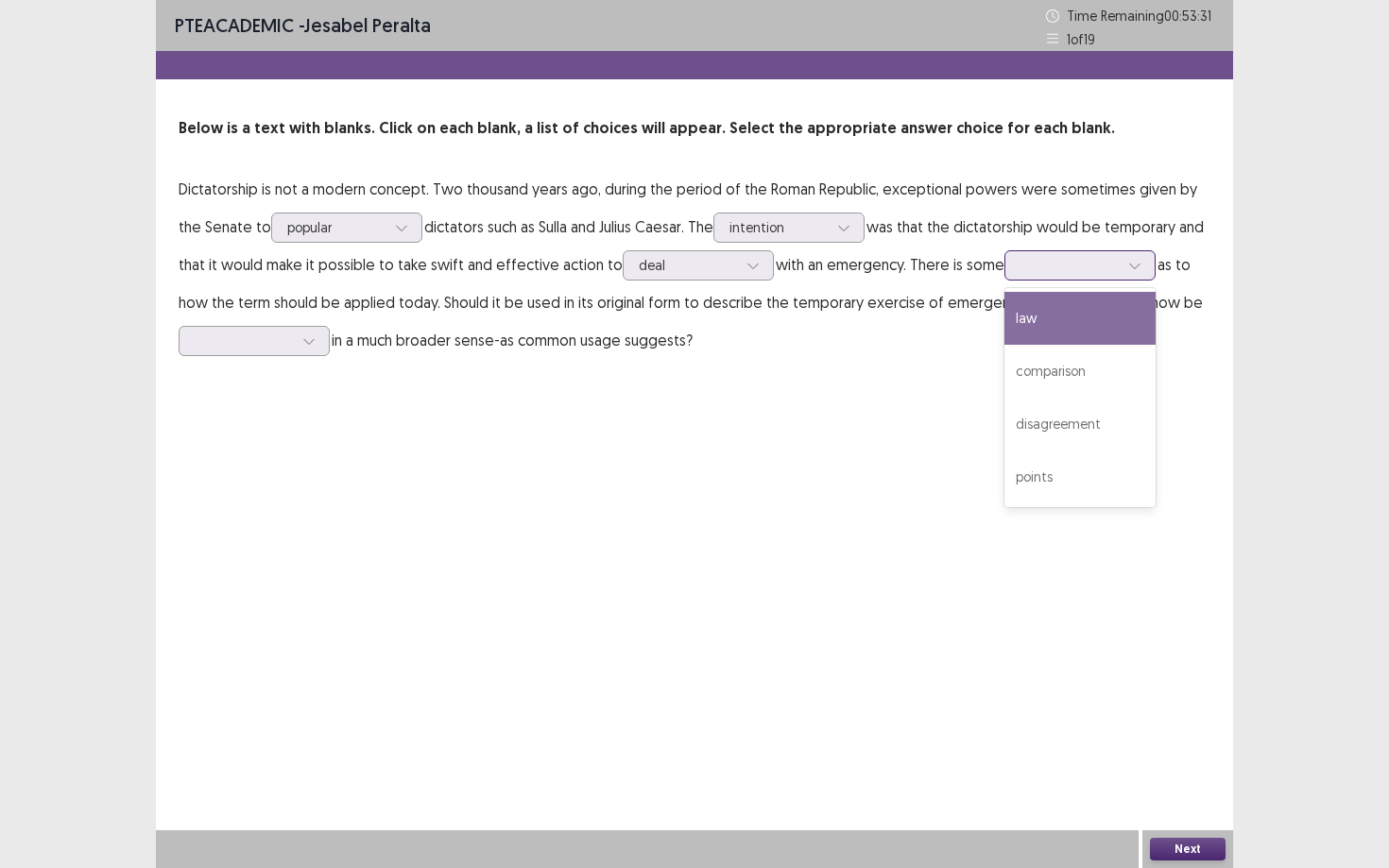 click on "law" at bounding box center [1080, 318] 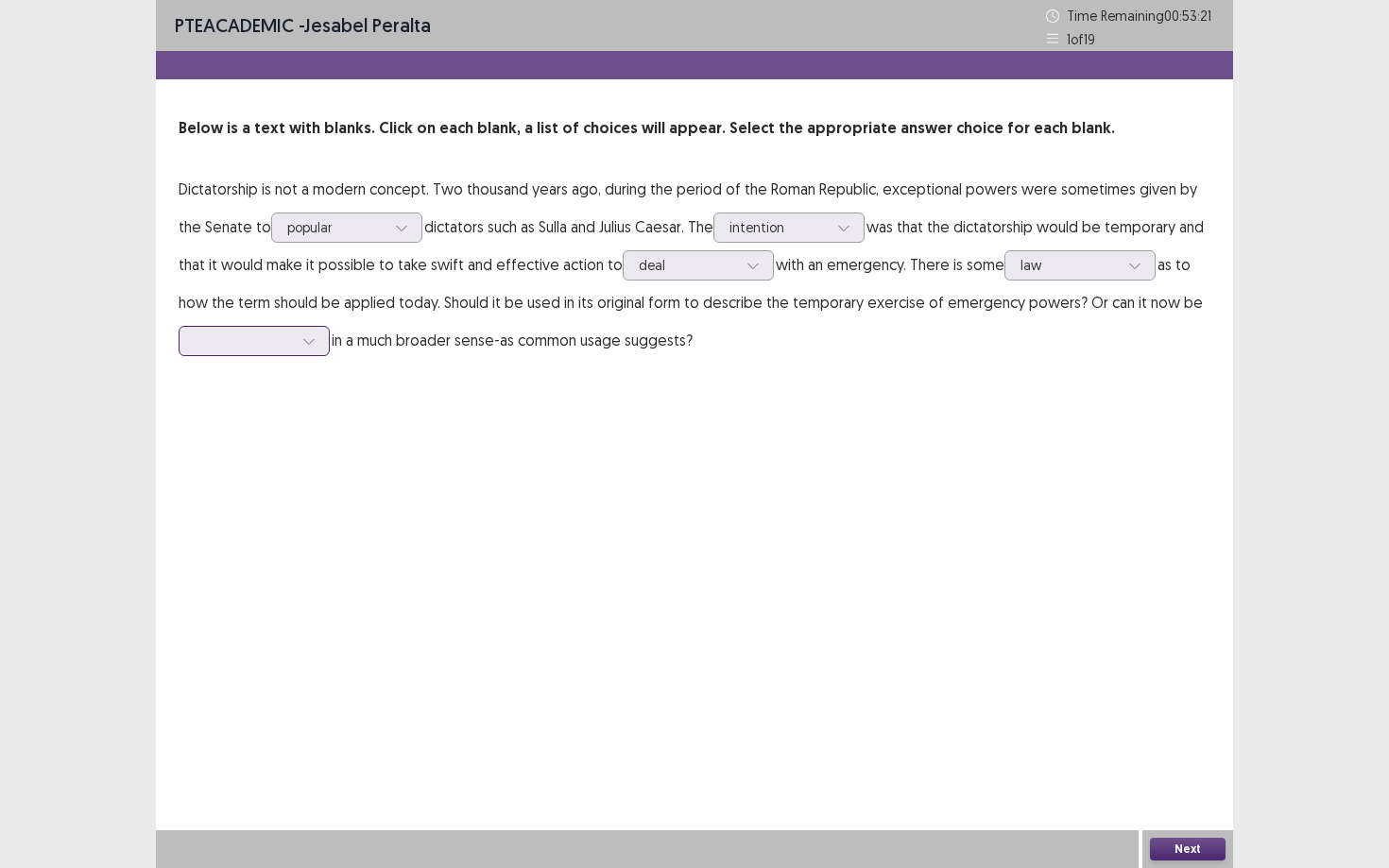 click at bounding box center [244, 340] 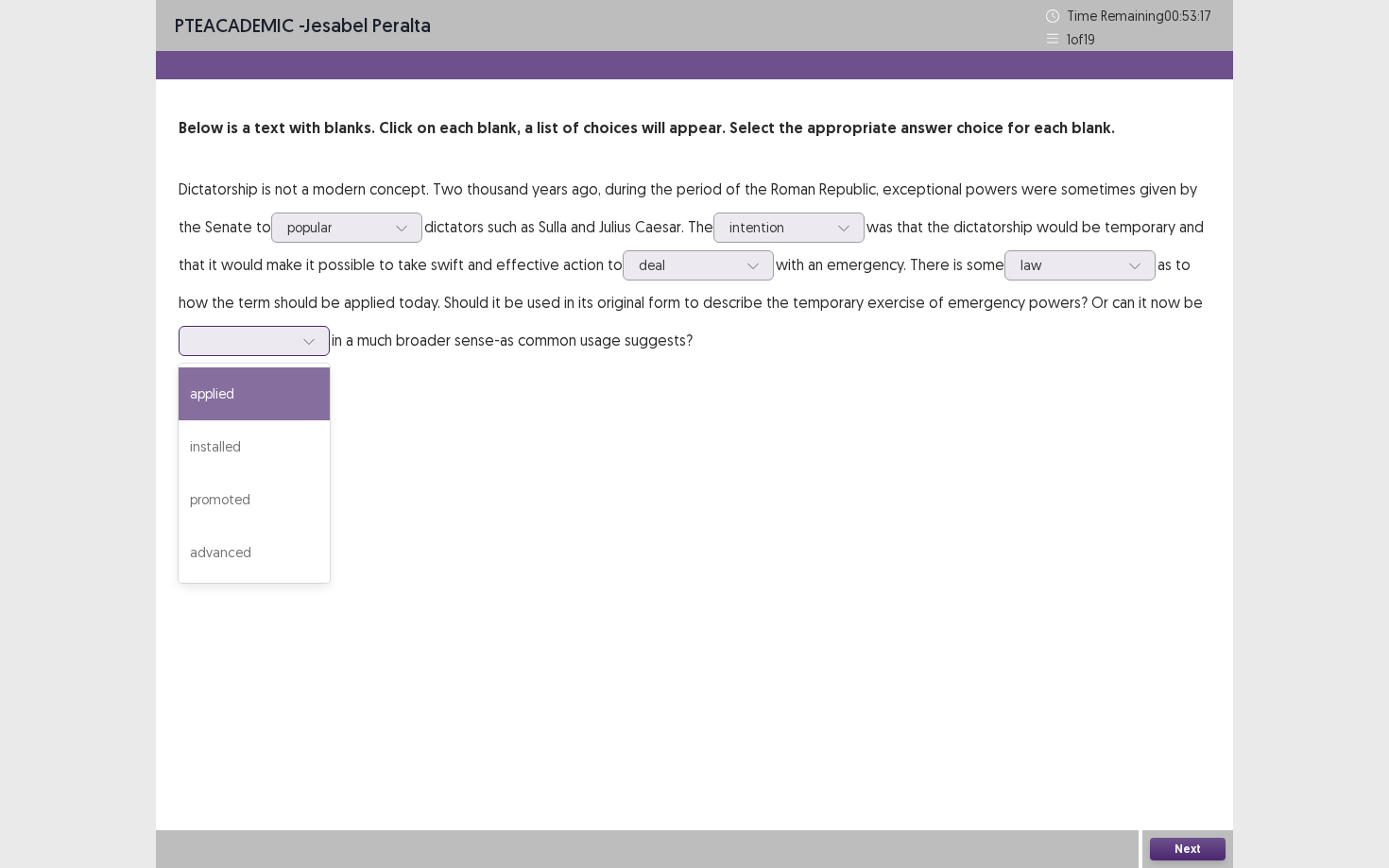 click on "applied" at bounding box center (254, 394) 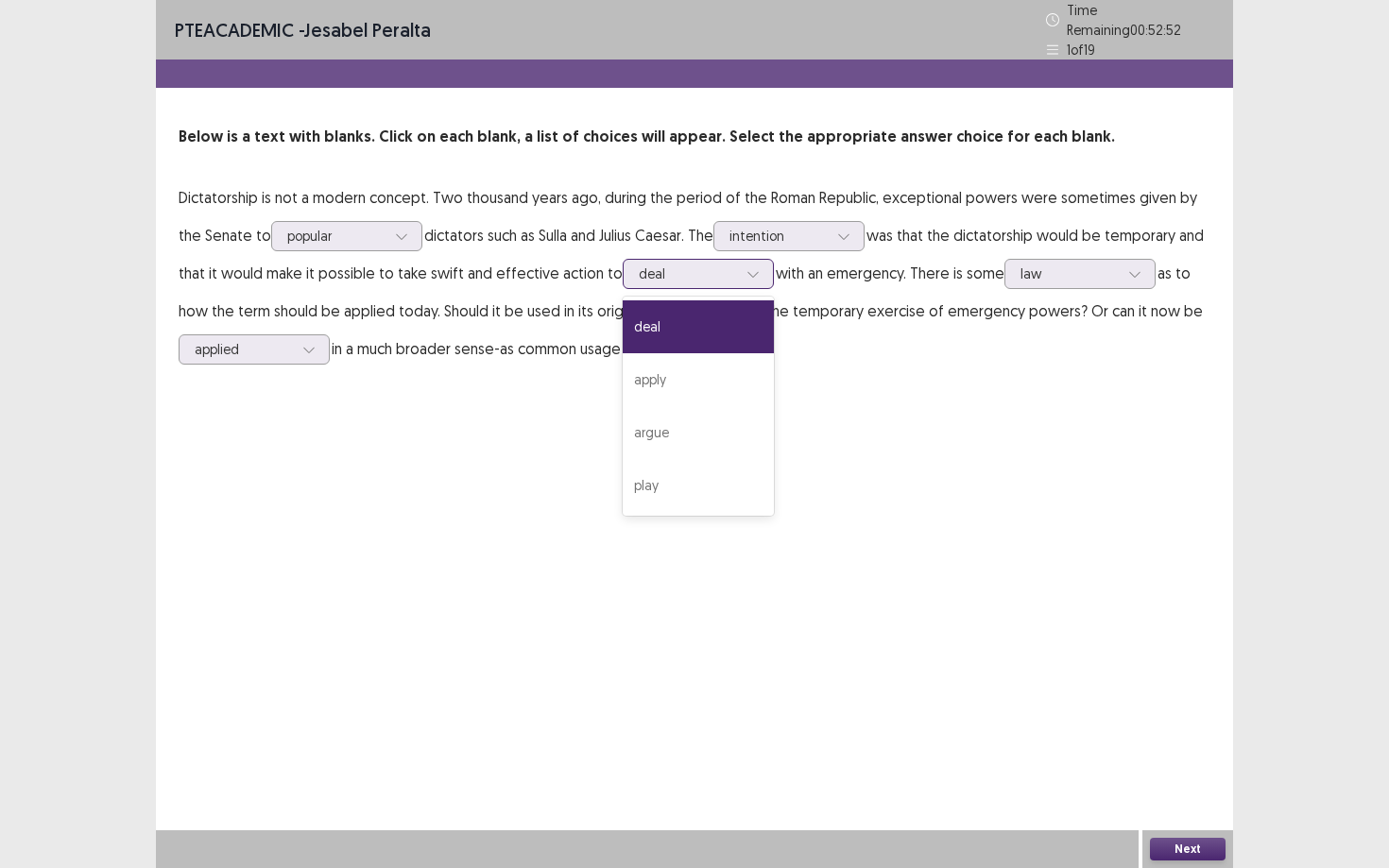 click at bounding box center [688, 273] 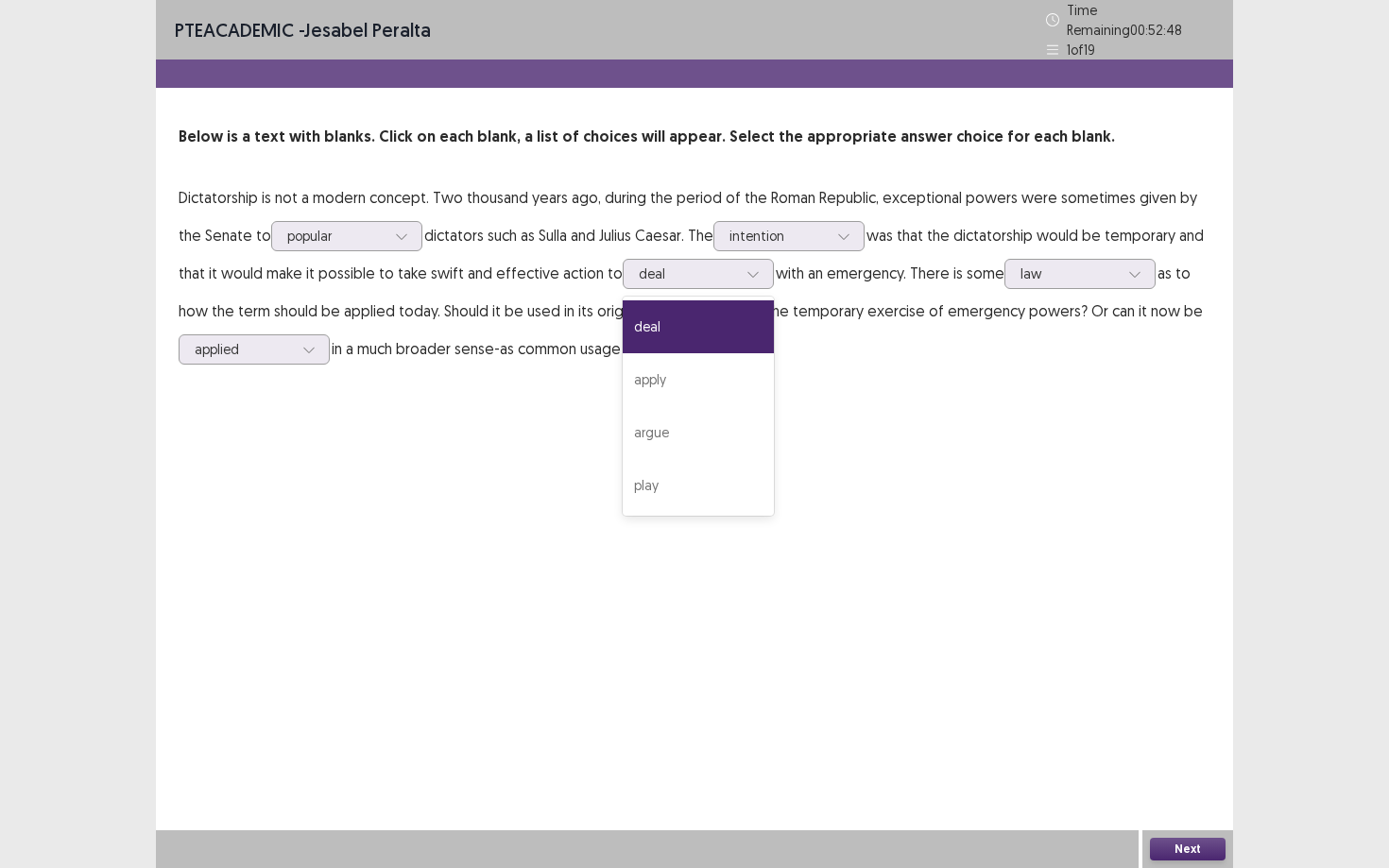 click on "Dictatorship is not a modern concept. Two thousand years ago, during the period of the Roman Republic, exceptional powers were sometimes given by the Senate to popular dictators such as Sulla and Julius Caesar. The intention was that the dictatorship would be temporary and that it would make it possible to take swift and effective action to deal selected, 1 of 4. 4 results available. Use Up and Down to choose options, press Enter to select the currently focused option, press Escape to exit the menu, press Tab to select the option and exit the menu. deal deal apply argue play with an emergency. There is some law as to how the term should be applied today. Should it be used in its original form to describe the temporary exercise of emergency powers? Or can it now be applied in a much broader sense-as common usage suggests?" at bounding box center (694, 273) 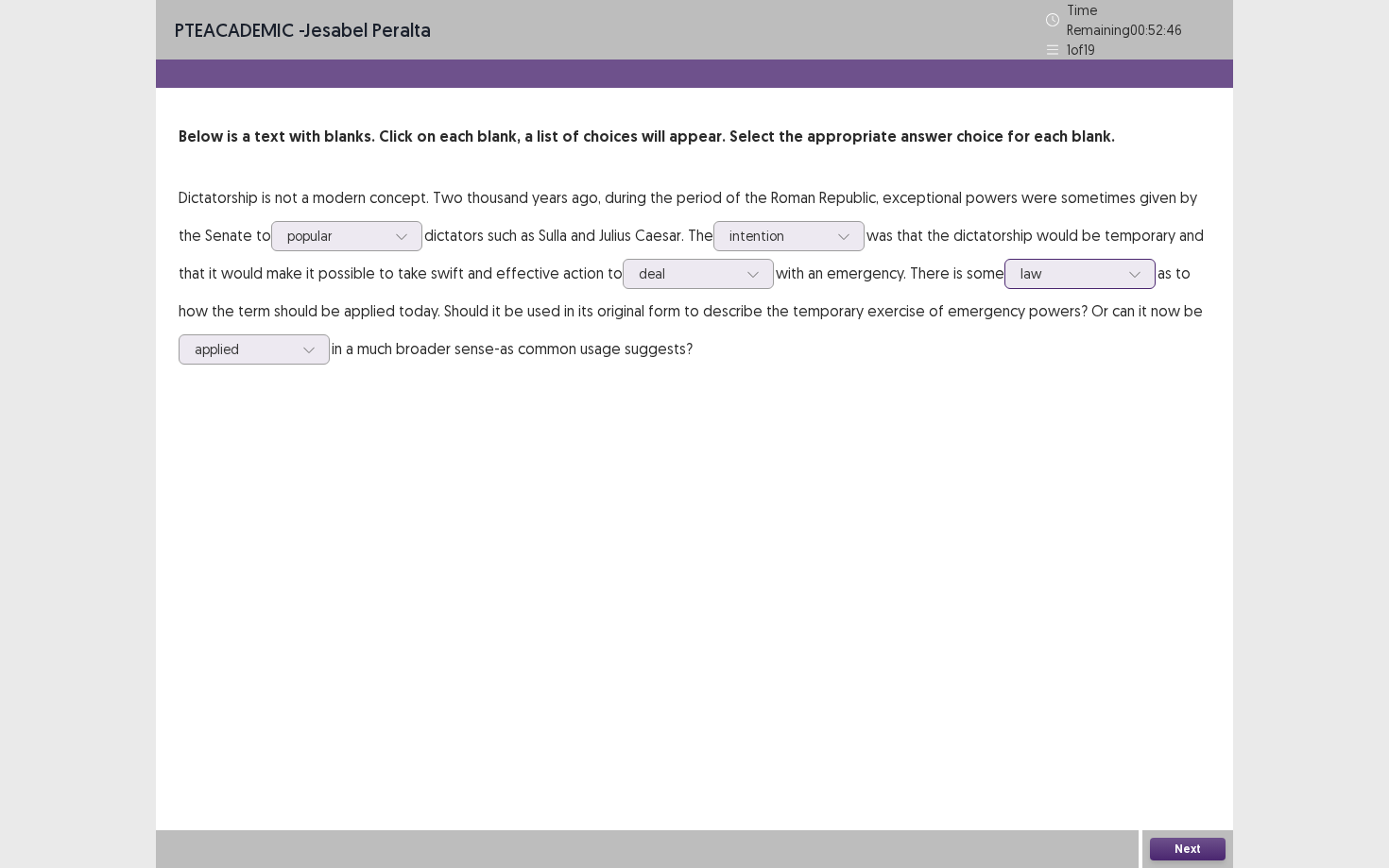 click on "law" at bounding box center [1070, 274] 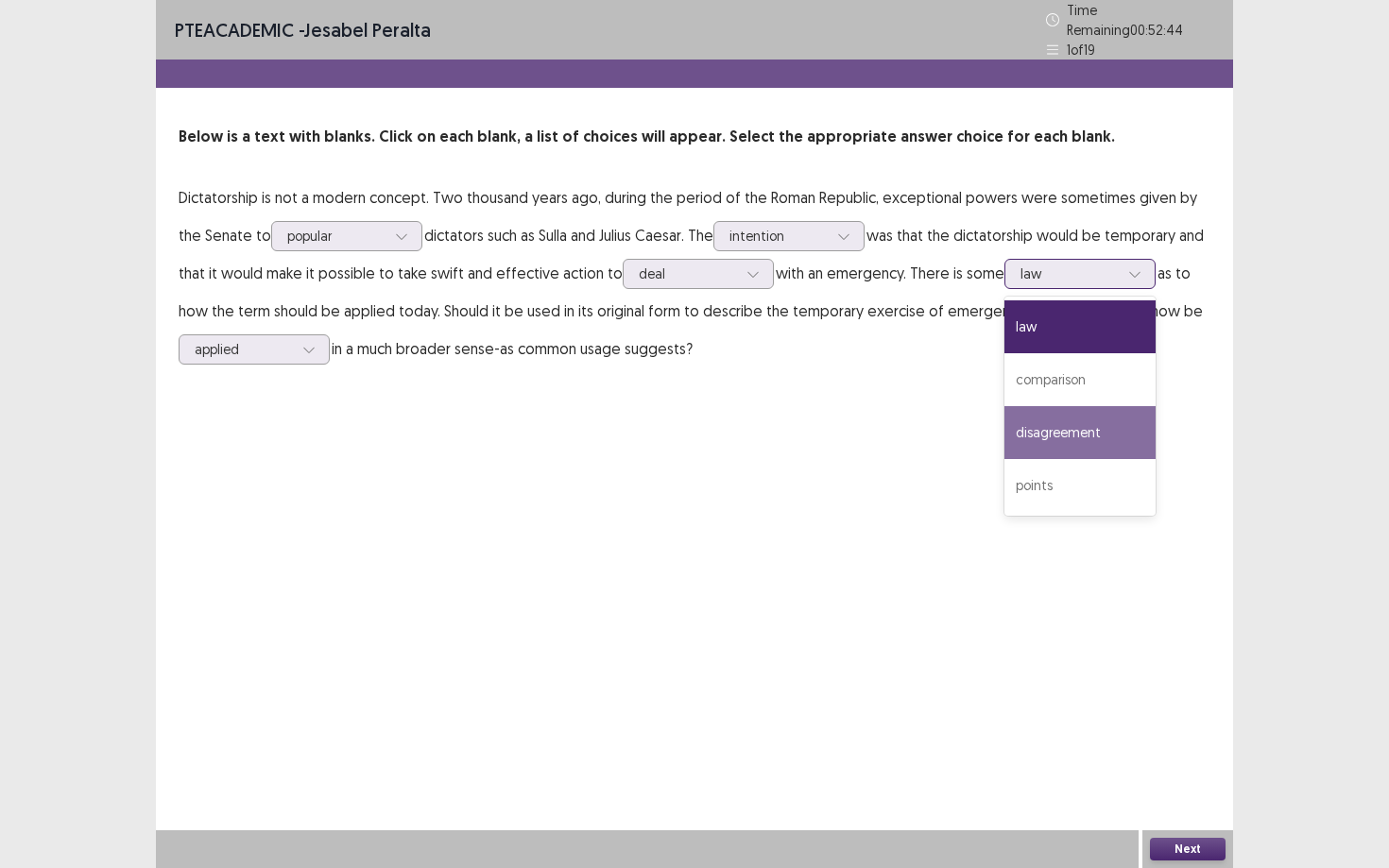 click on "disagreement" at bounding box center (1080, 433) 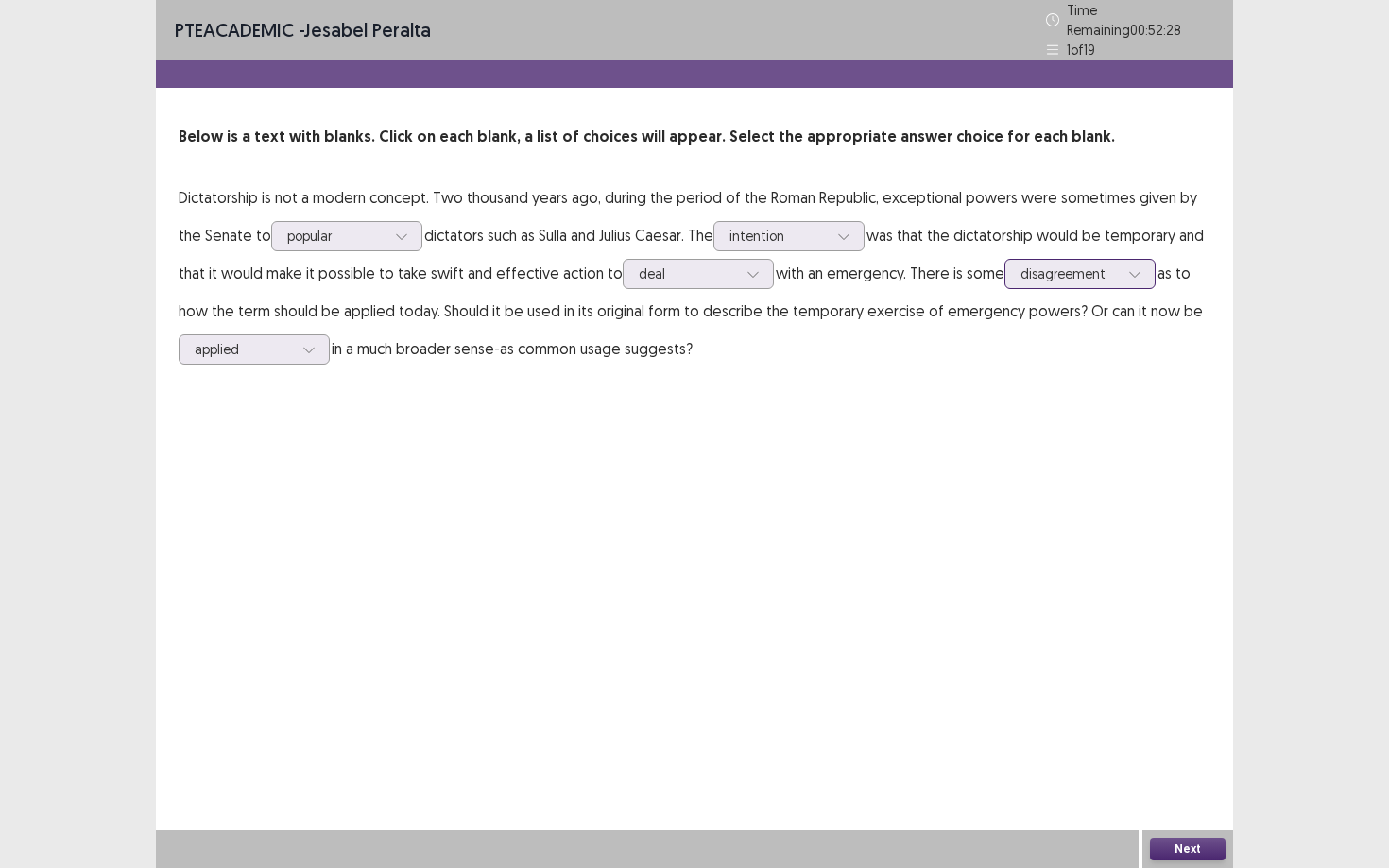 click at bounding box center [1070, 273] 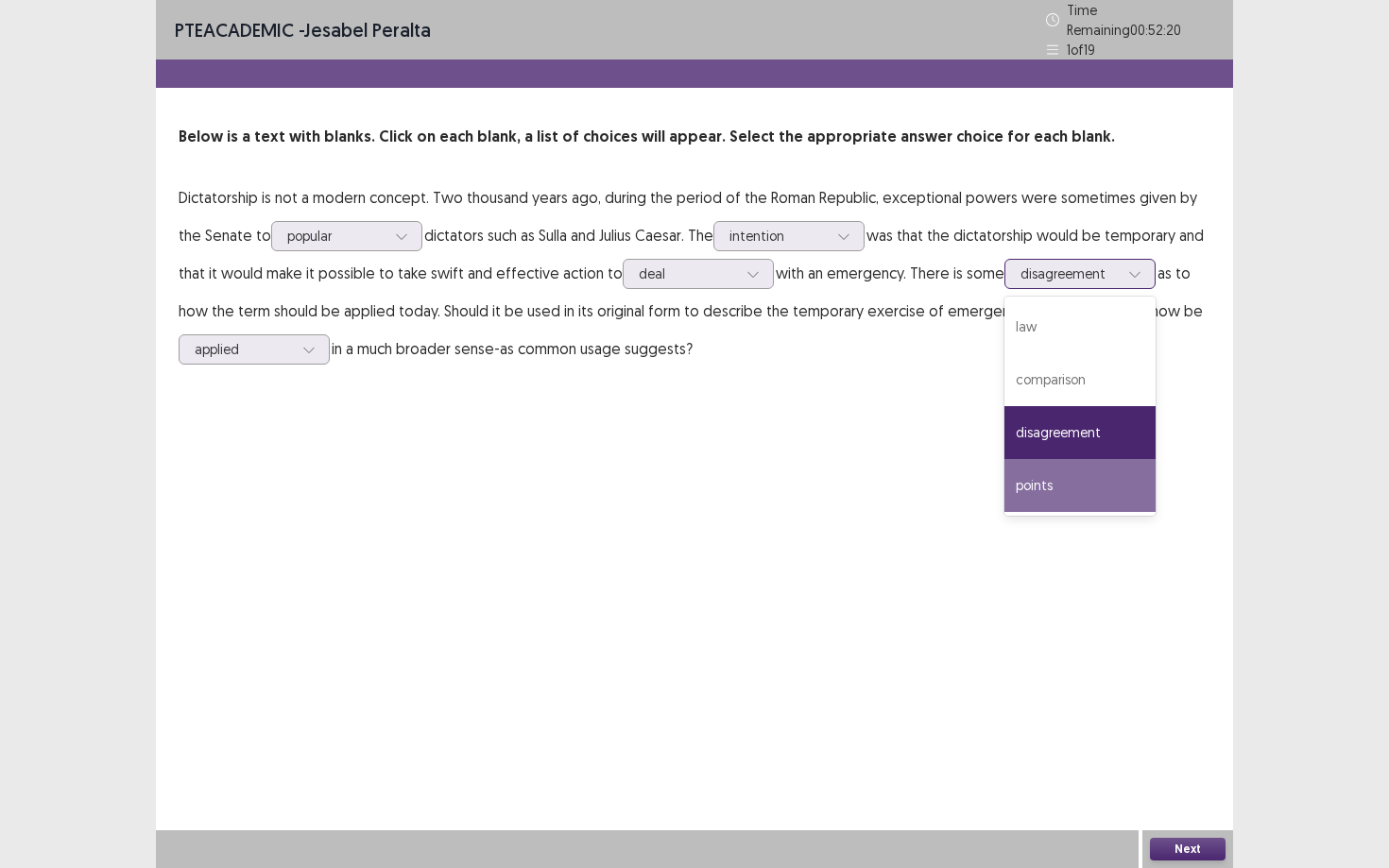 click on "points" at bounding box center [1080, 485] 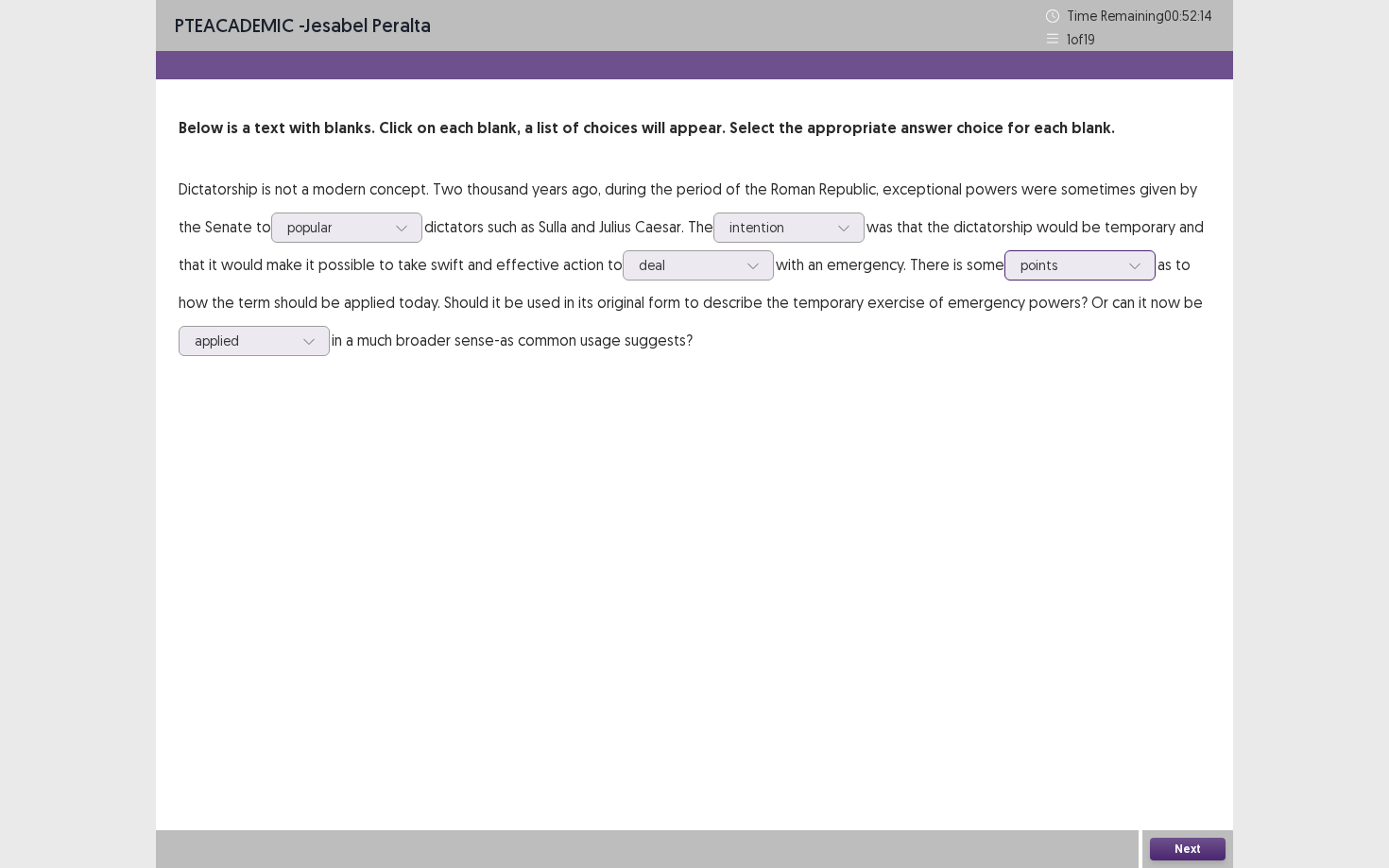 click at bounding box center [1070, 264] 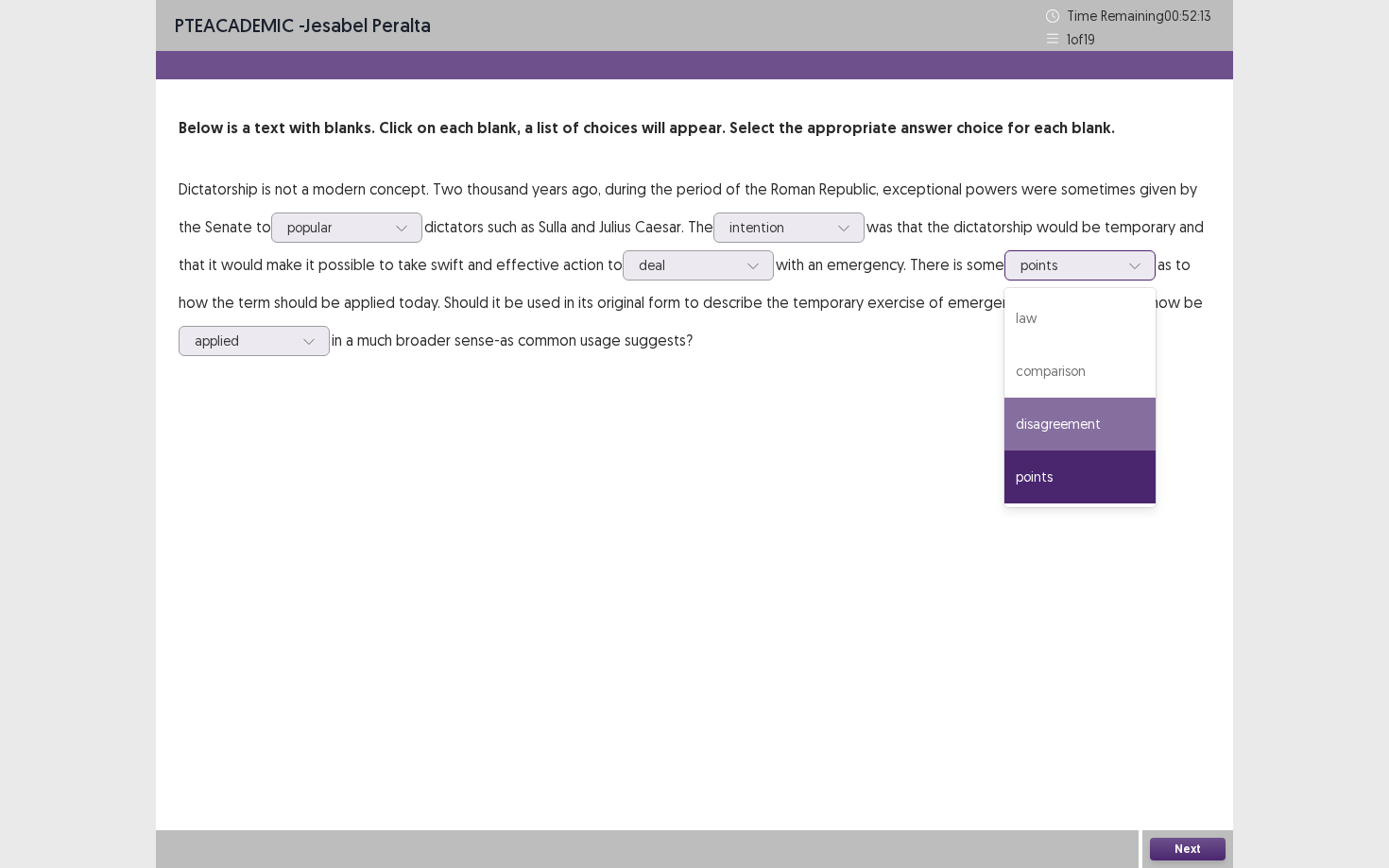 click on "disagreement" at bounding box center (1080, 424) 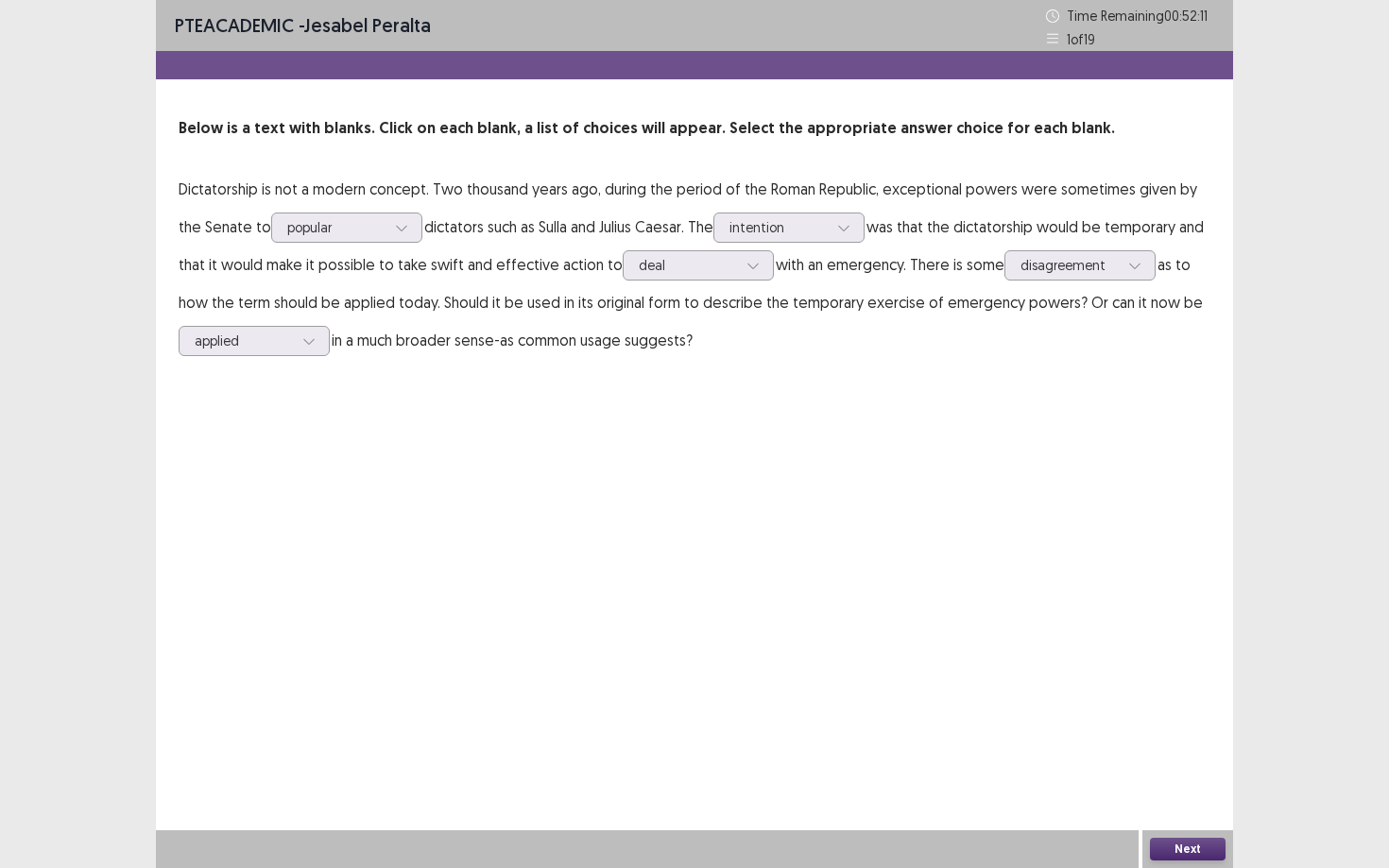 click on "Next" at bounding box center [1188, 849] 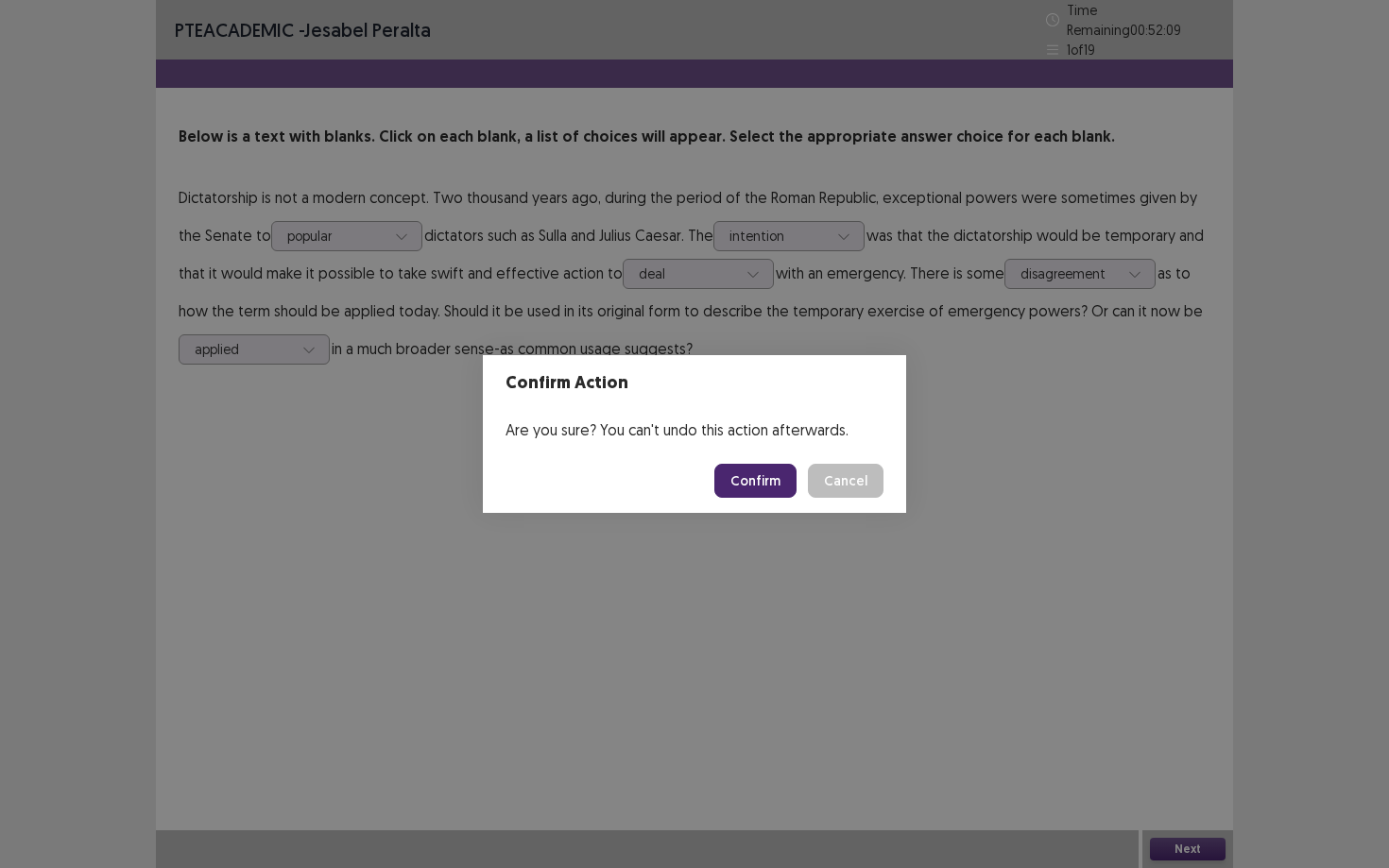 click on "Confirm" at bounding box center [755, 481] 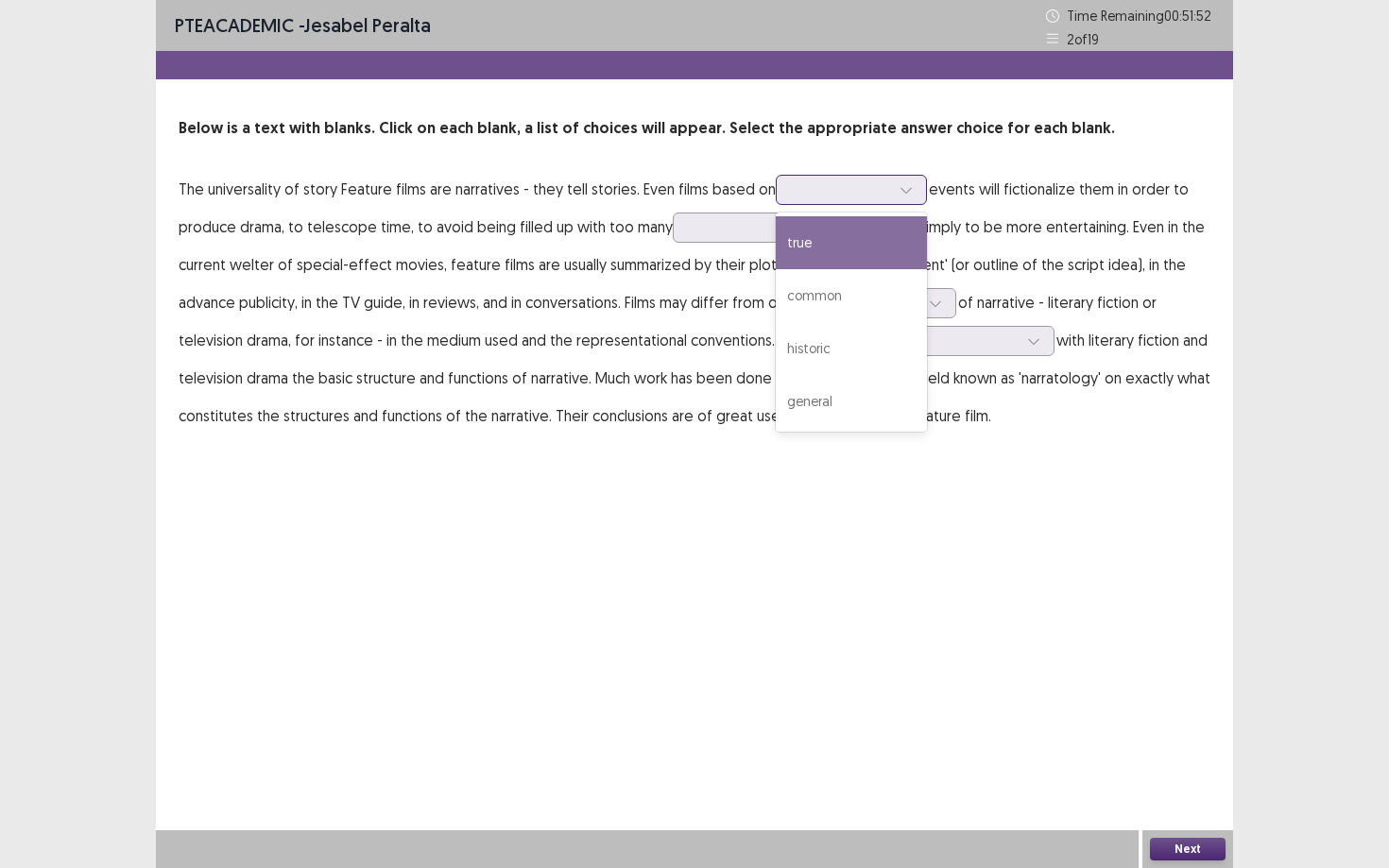 click at bounding box center (841, 189) 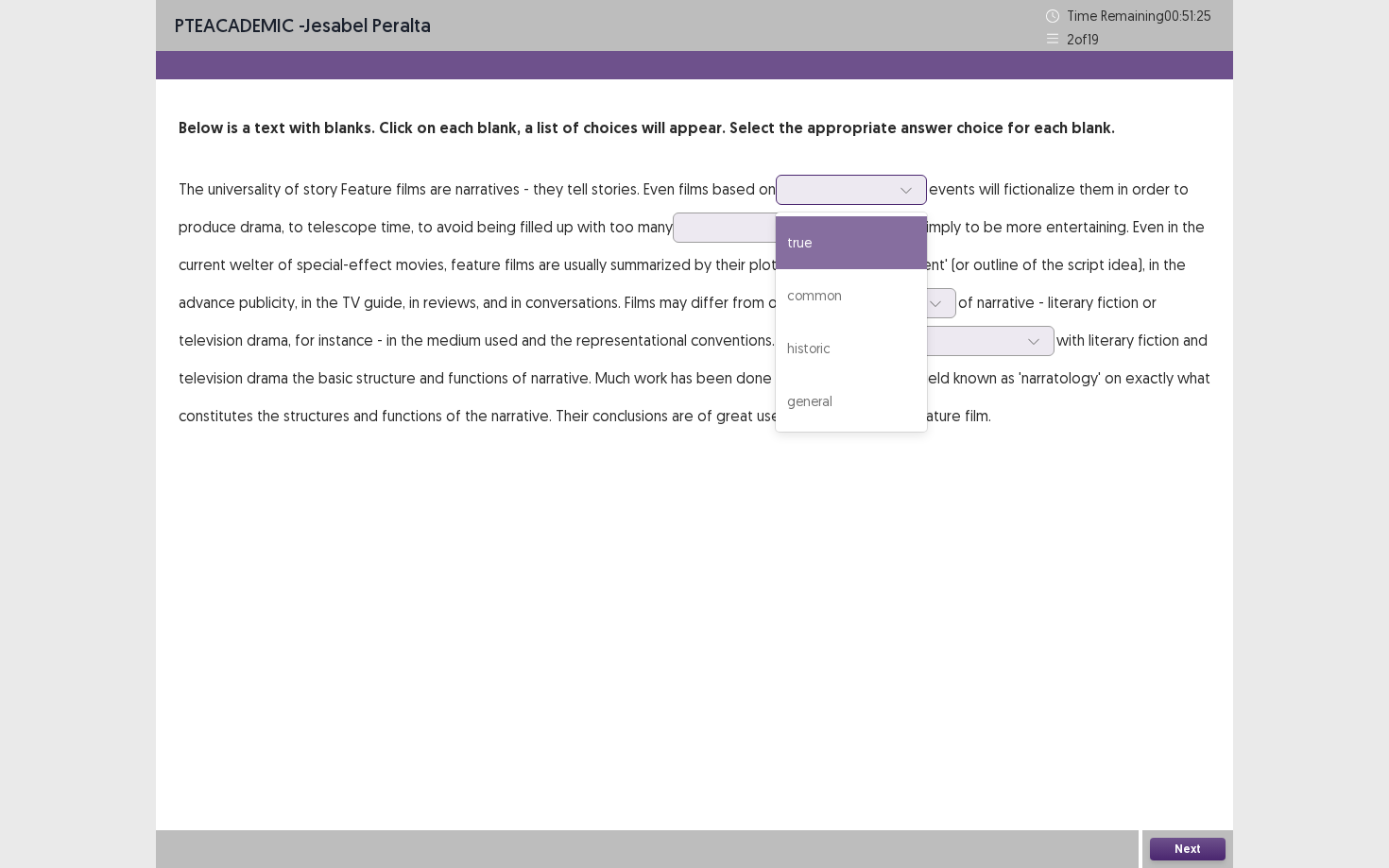 click on "true" at bounding box center (851, 243) 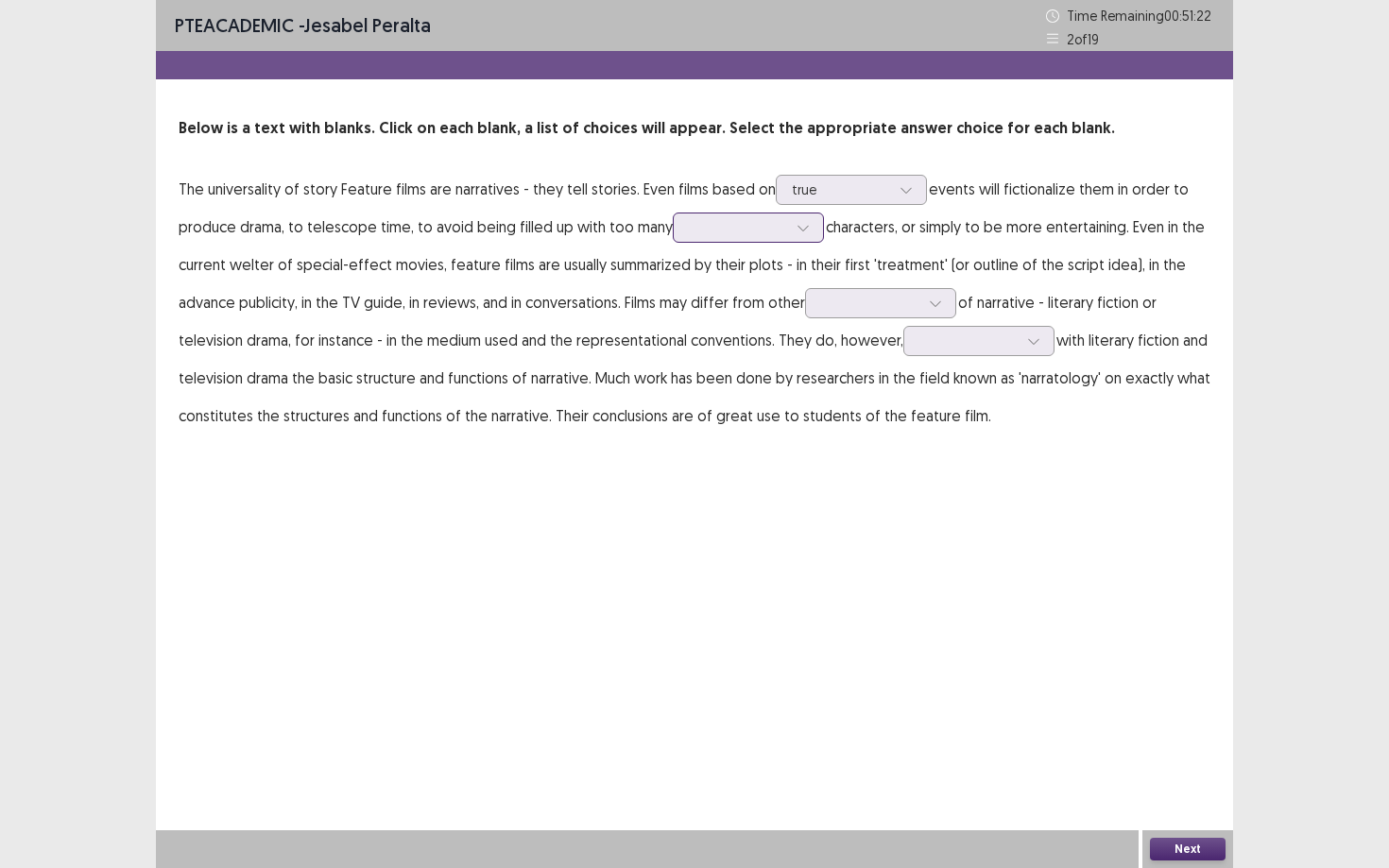 click at bounding box center (738, 227) 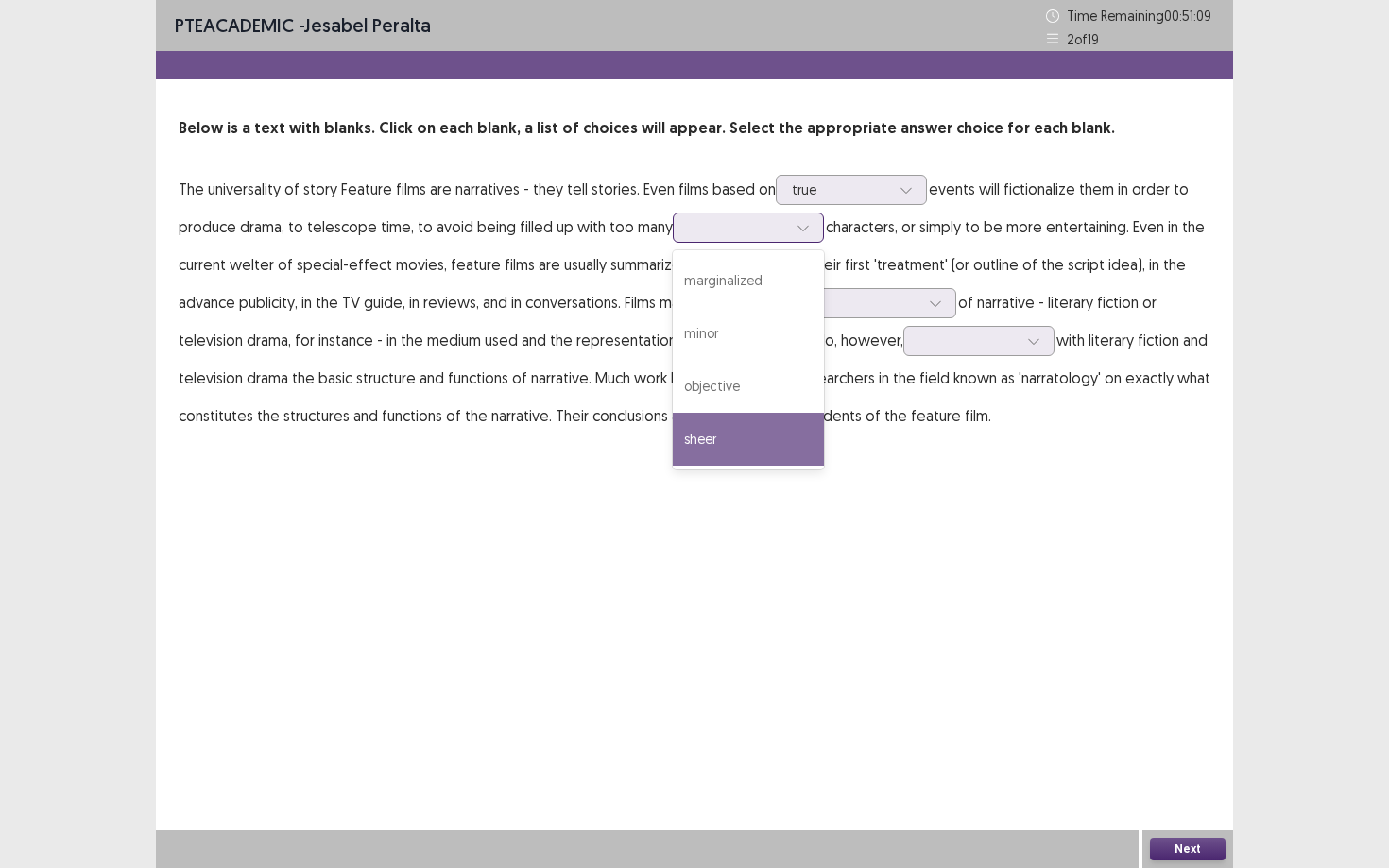click on "sheer" at bounding box center [748, 439] 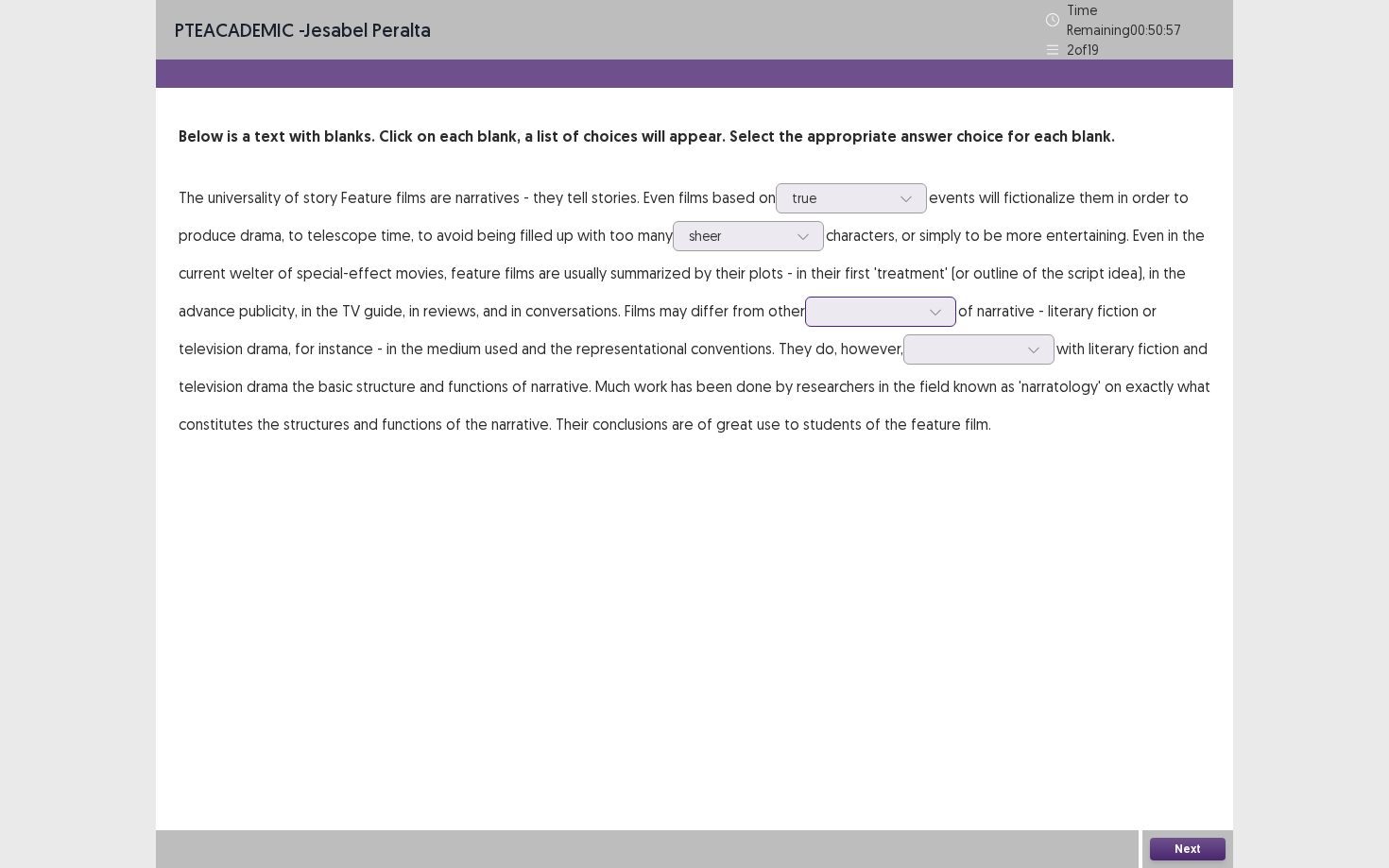 click at bounding box center [881, 312] 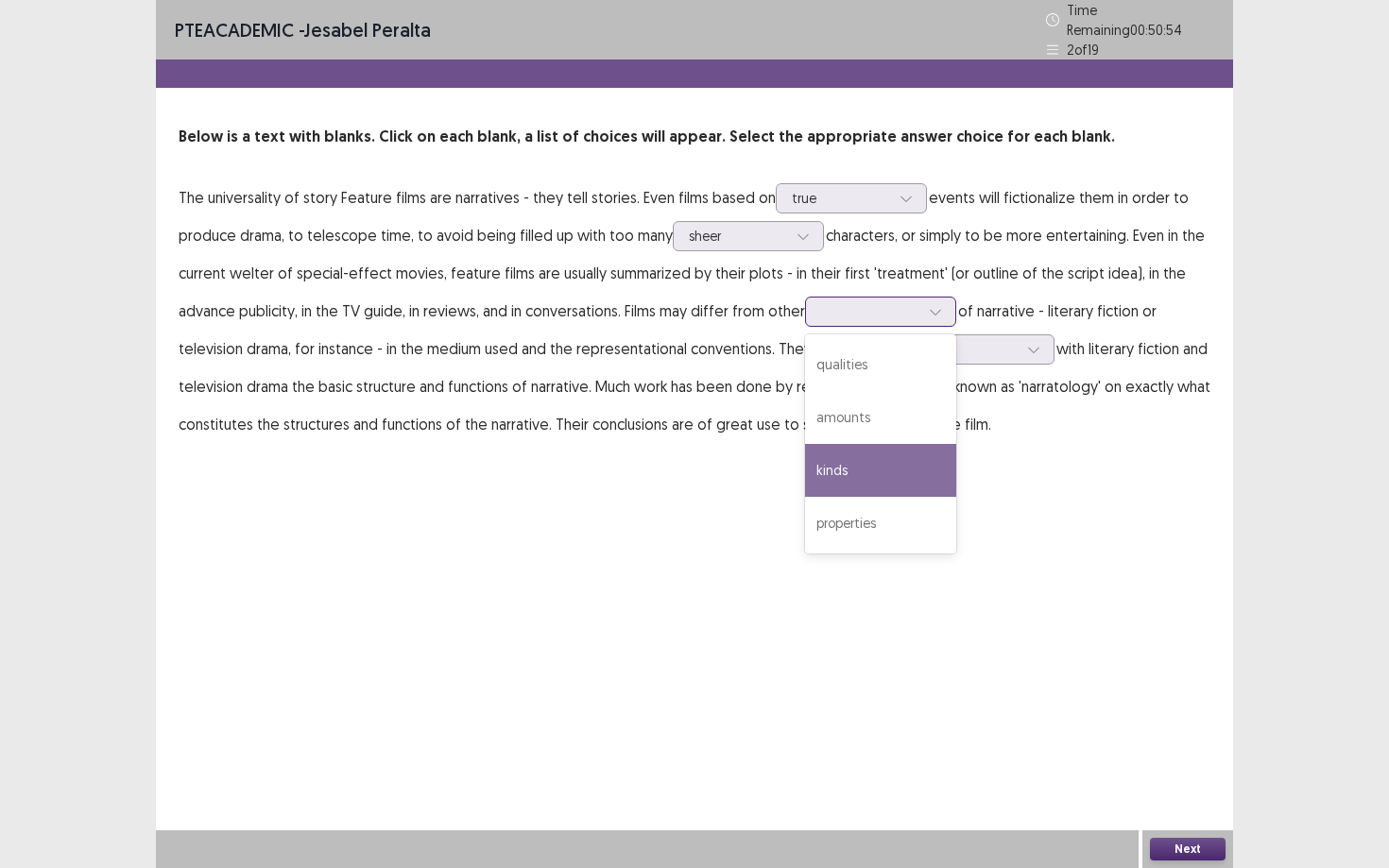 click on "kinds" at bounding box center (881, 470) 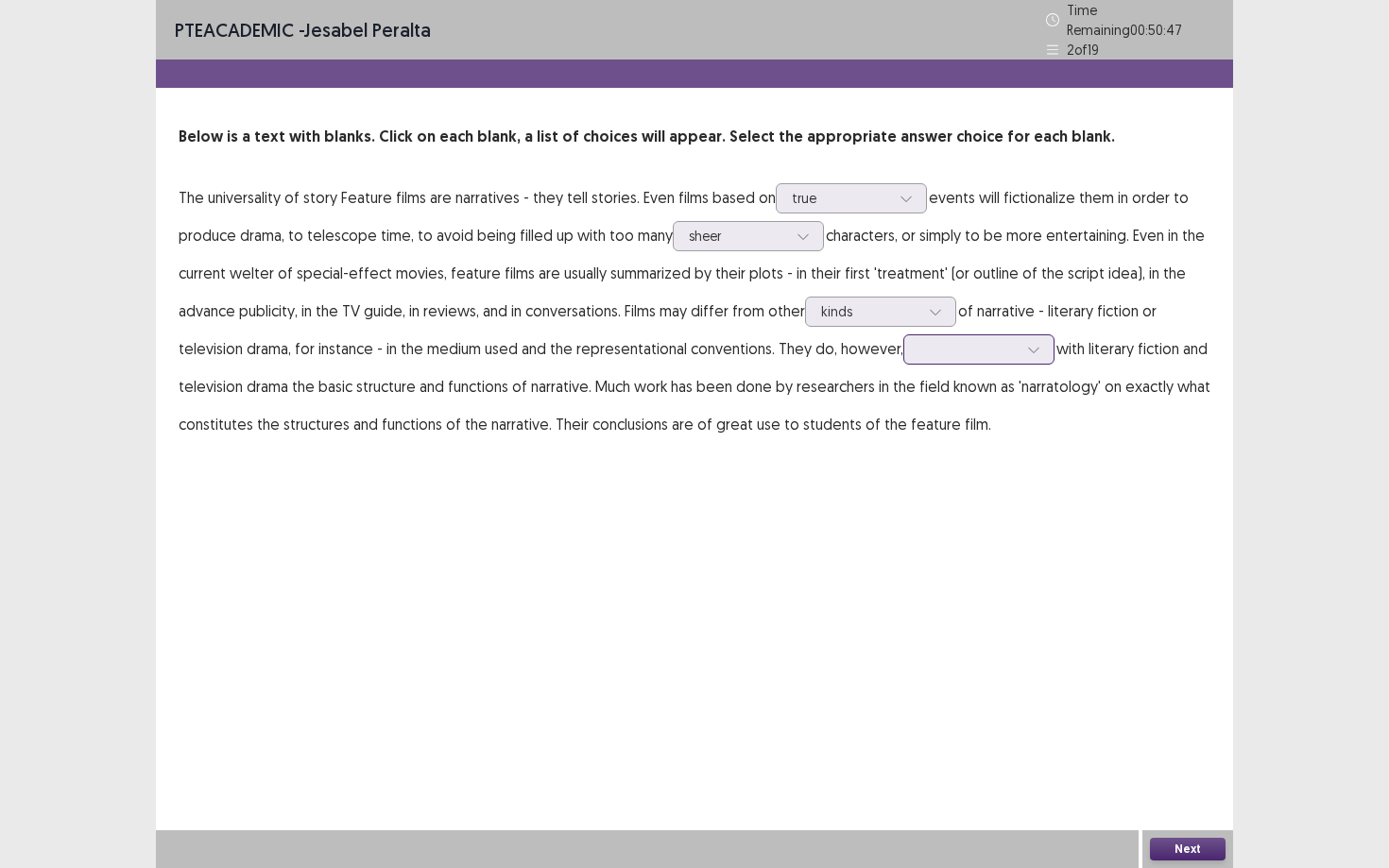 click at bounding box center [969, 349] 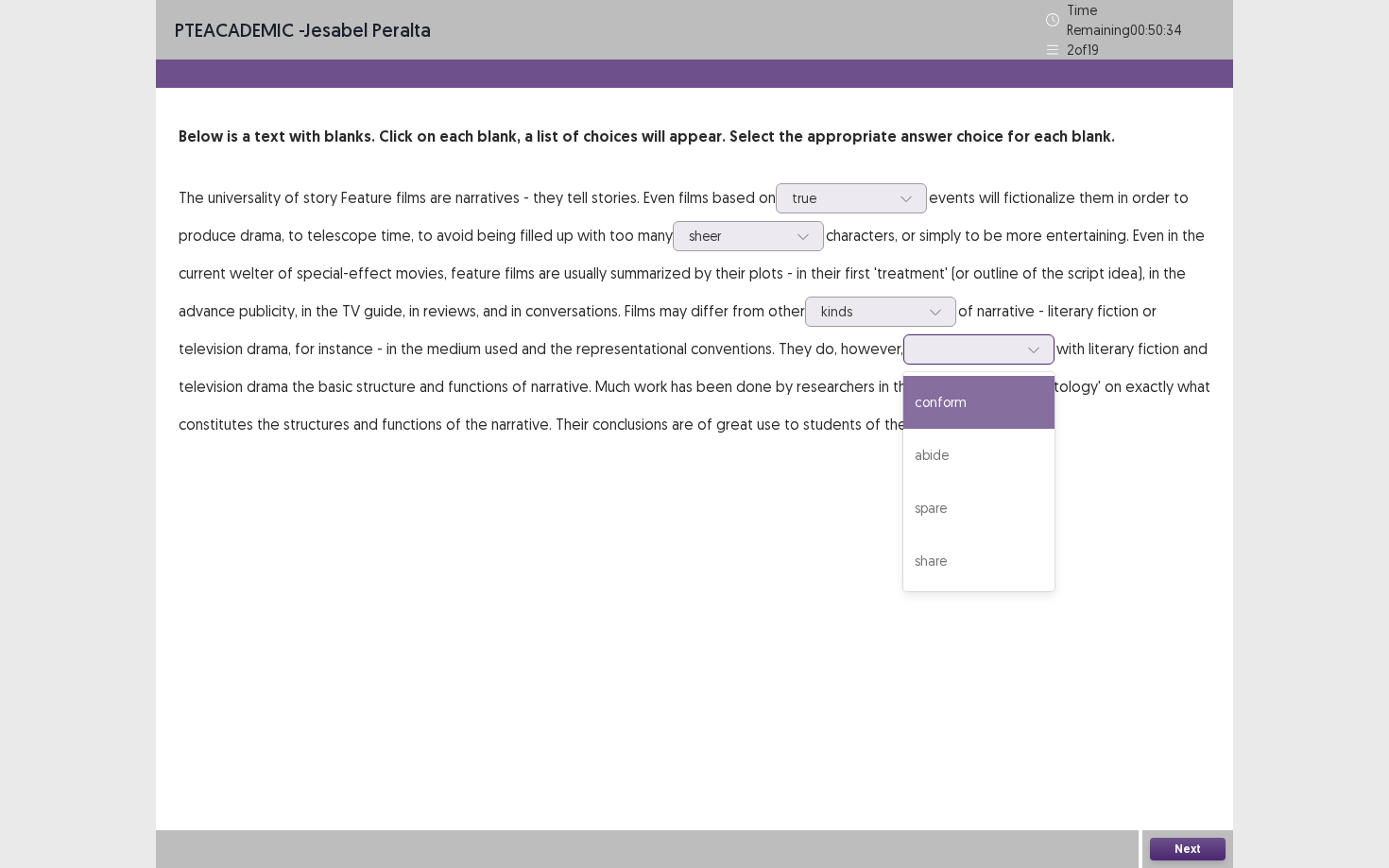 click on "conform" at bounding box center [979, 402] 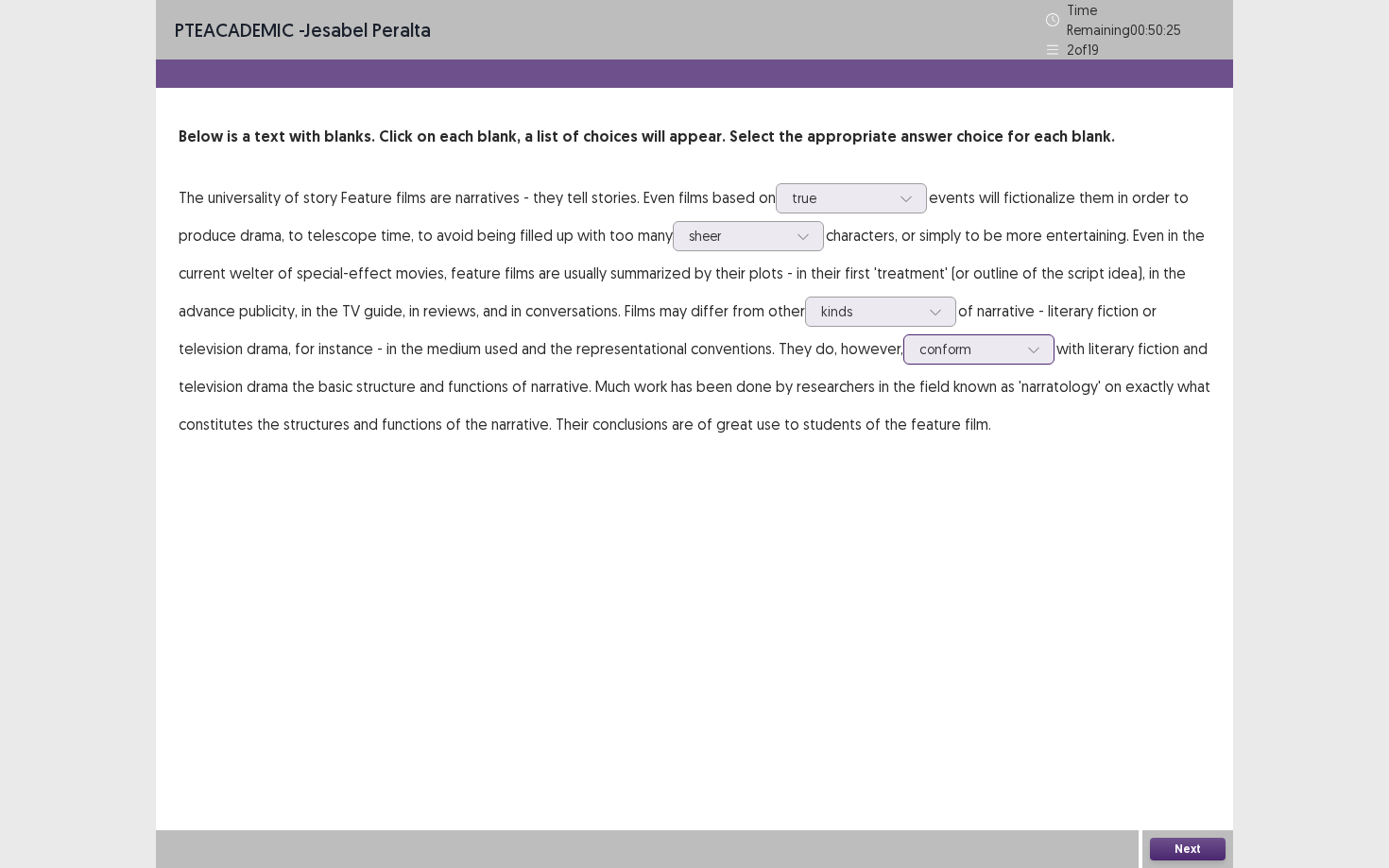 click at bounding box center (969, 349) 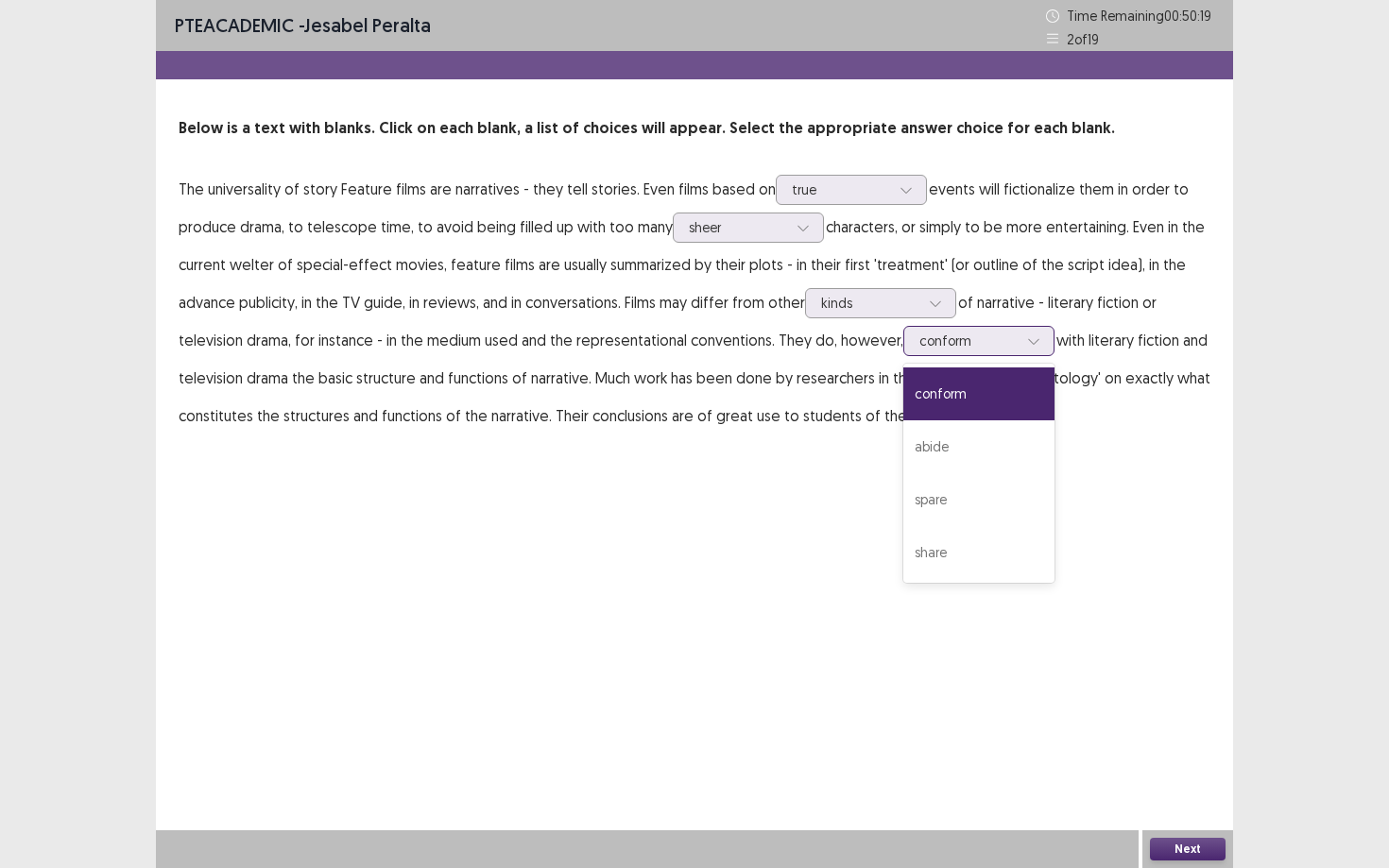 click on "conform" at bounding box center (979, 394) 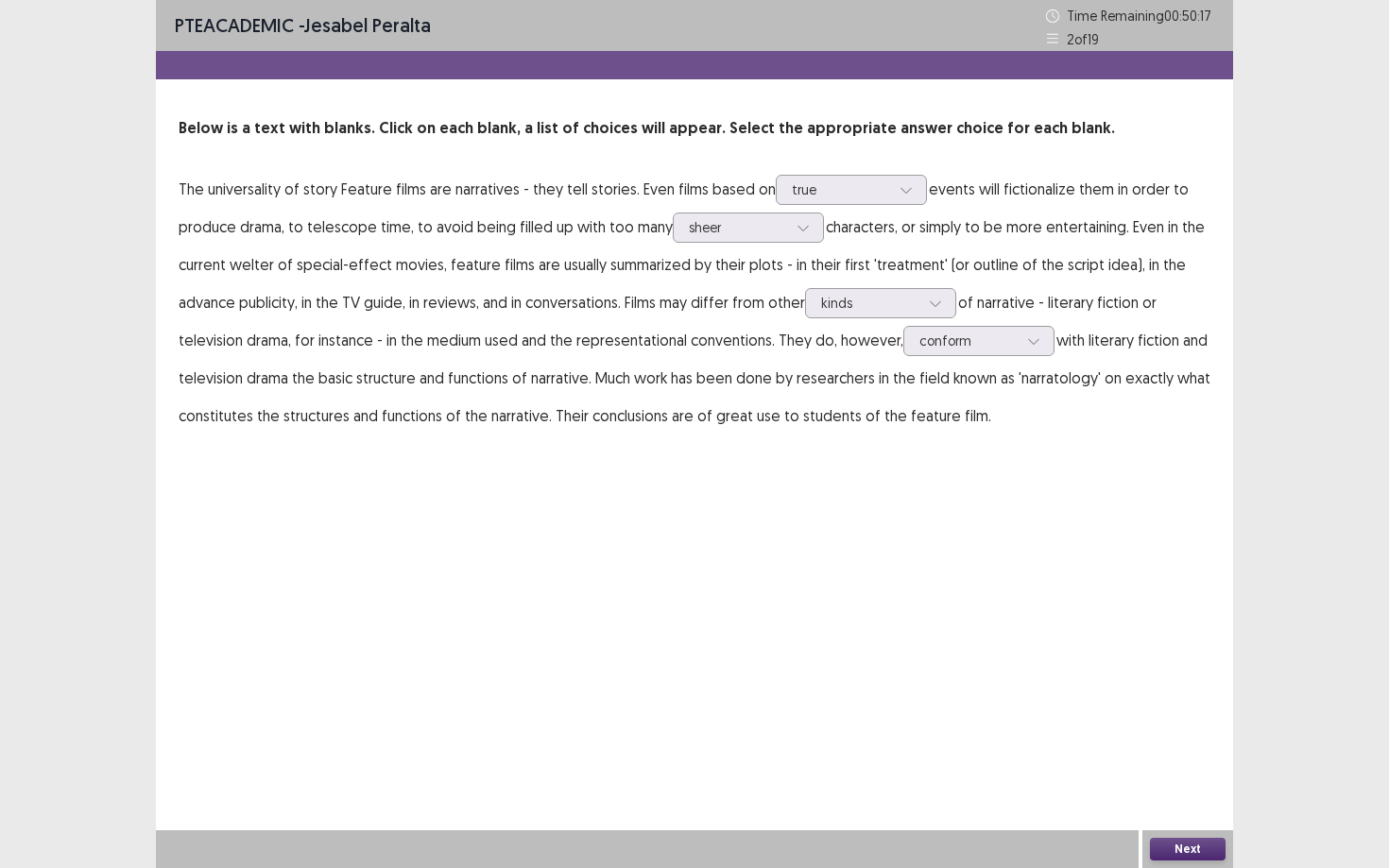 click on "Next" at bounding box center [1188, 849] 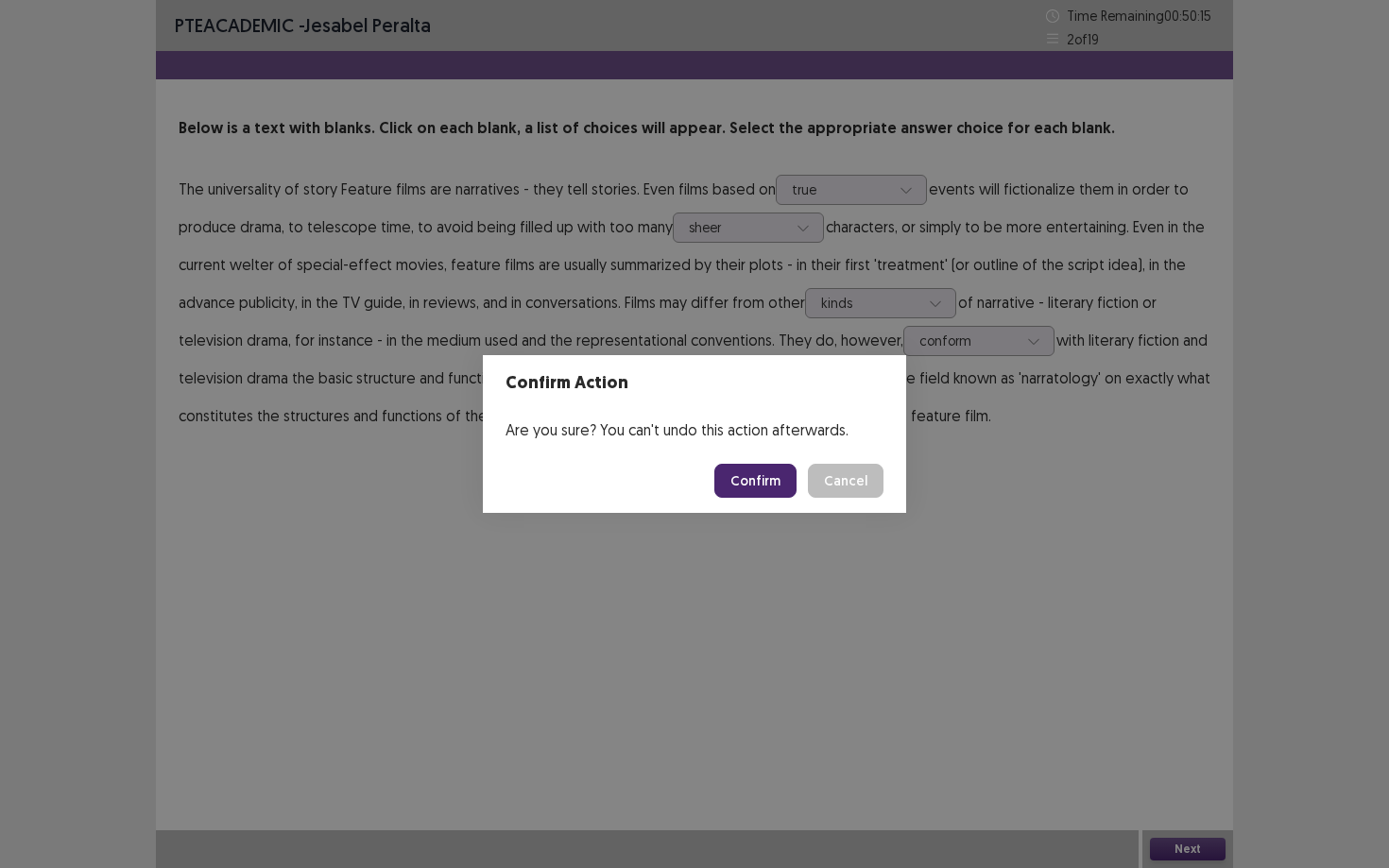 click on "Confirm" at bounding box center (755, 481) 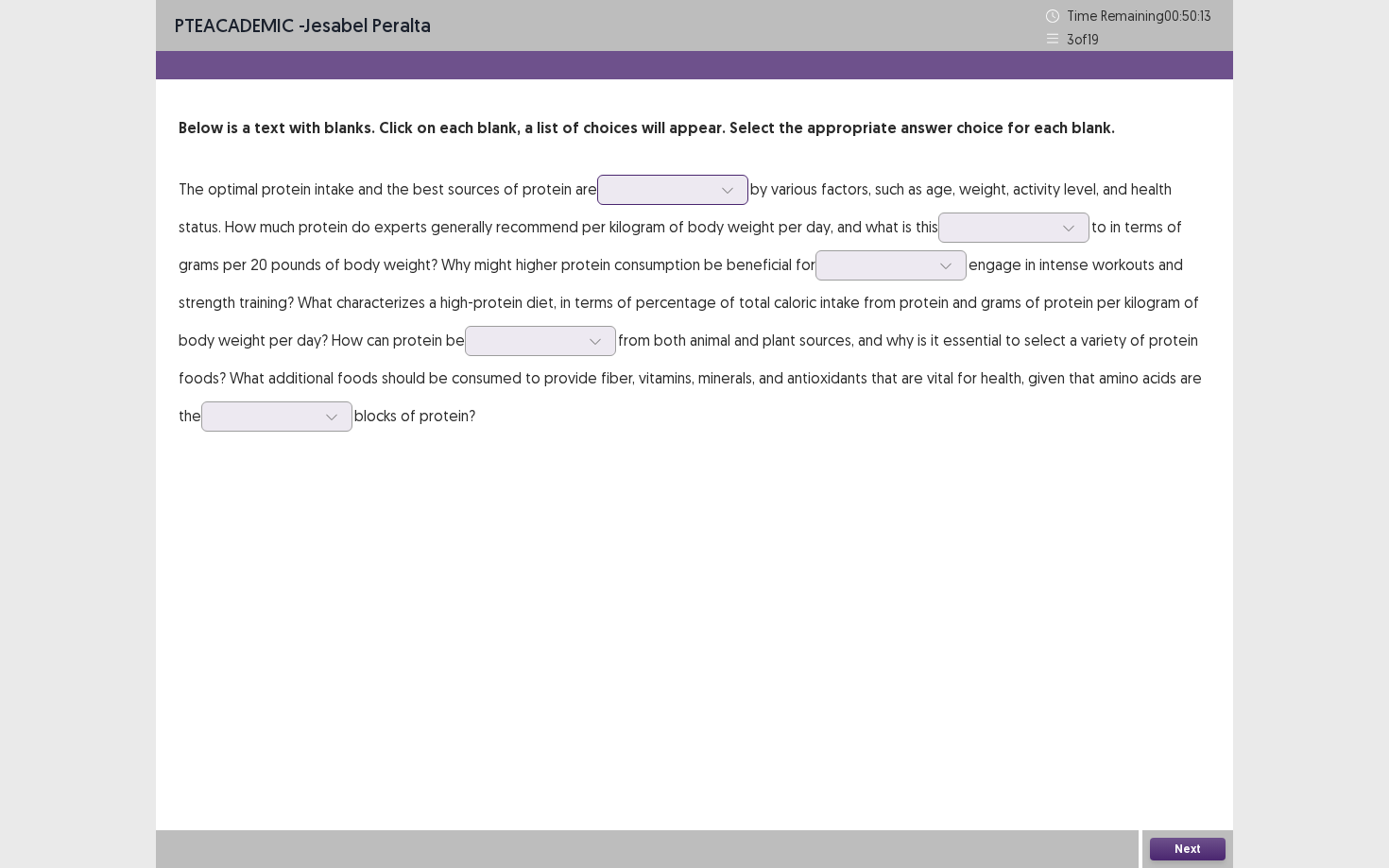 click at bounding box center (662, 189) 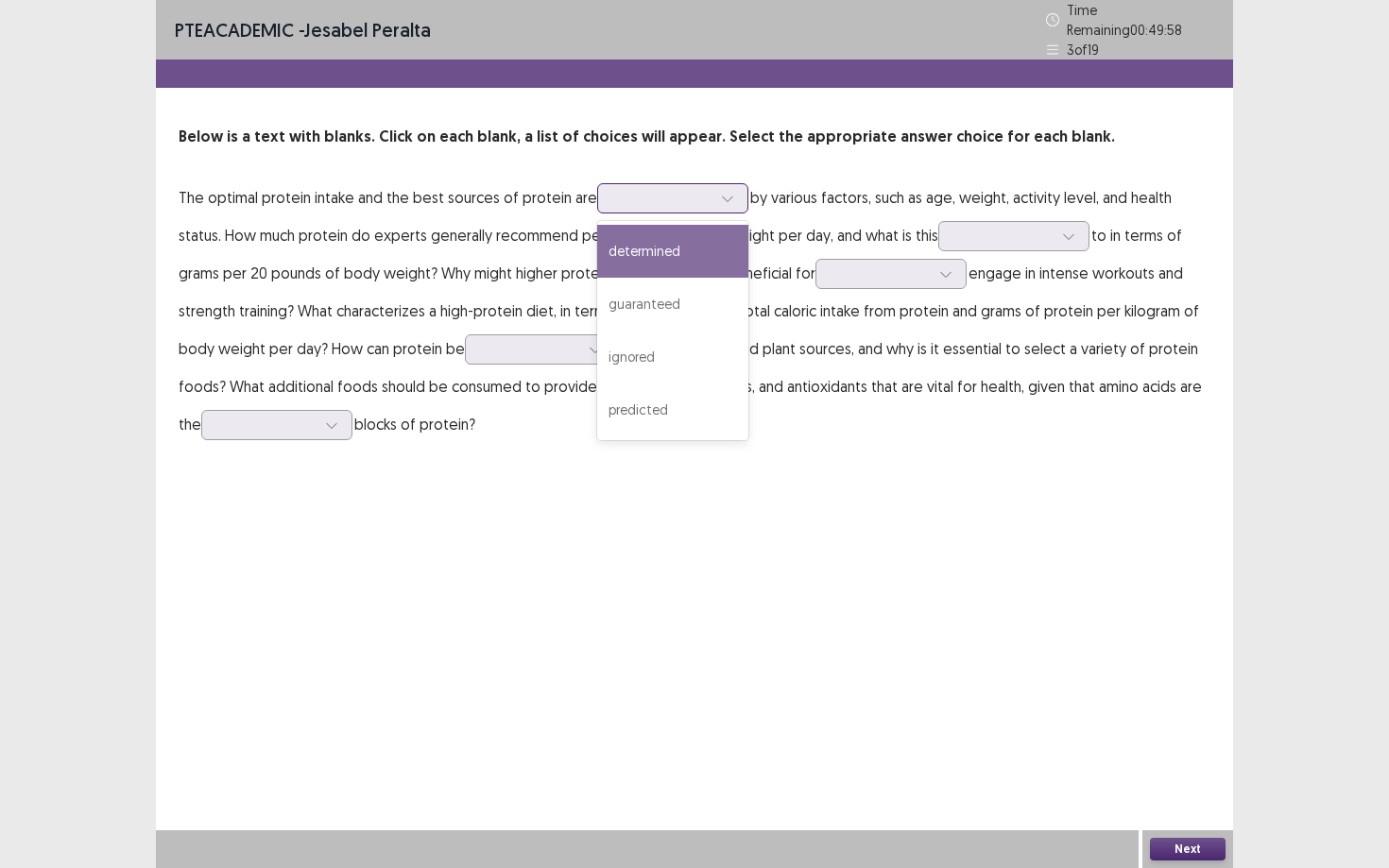 click on "determined" at bounding box center [673, 251] 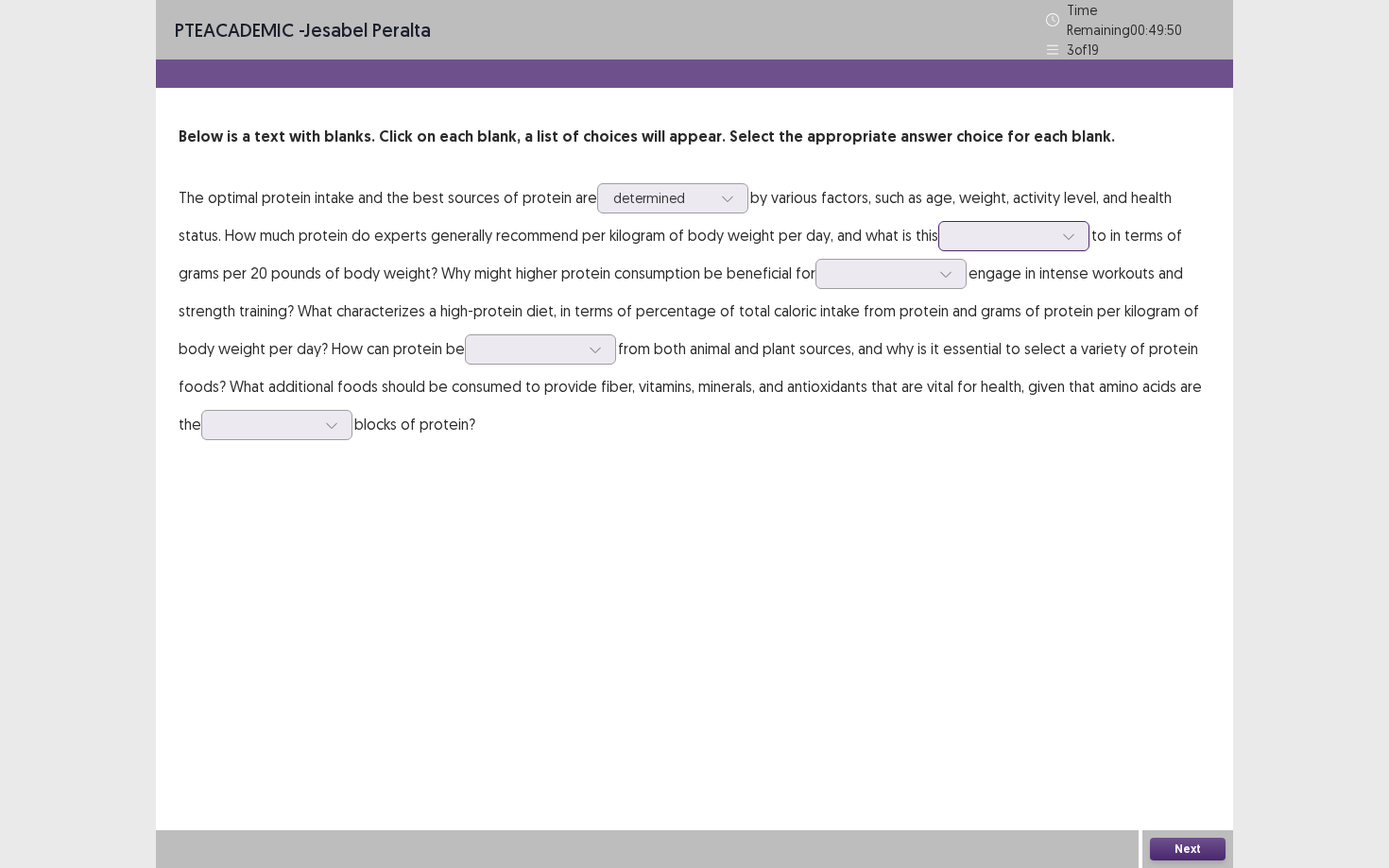 click at bounding box center [1003, 235] 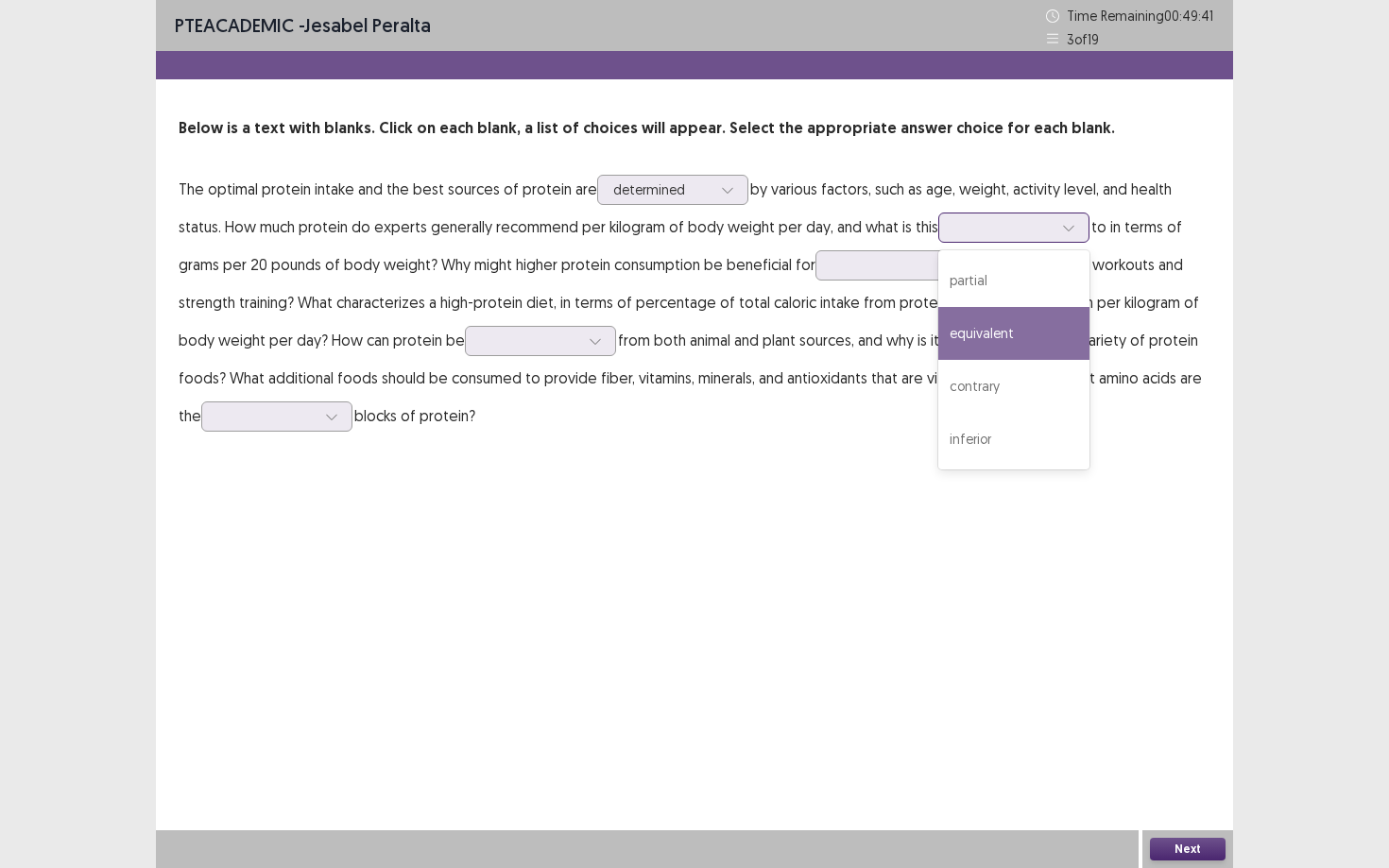 click on "equivalent" at bounding box center [1014, 333] 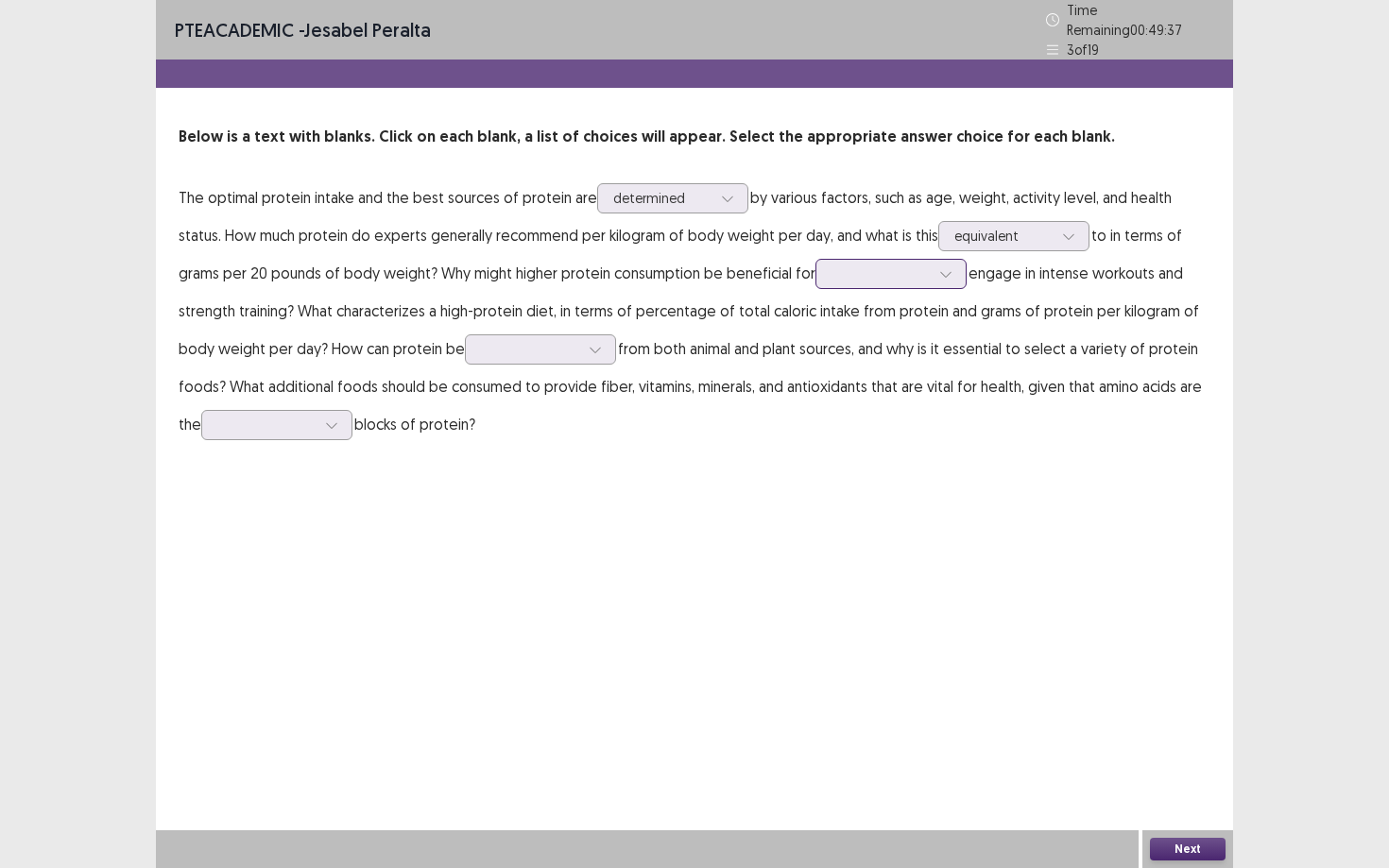click at bounding box center [881, 273] 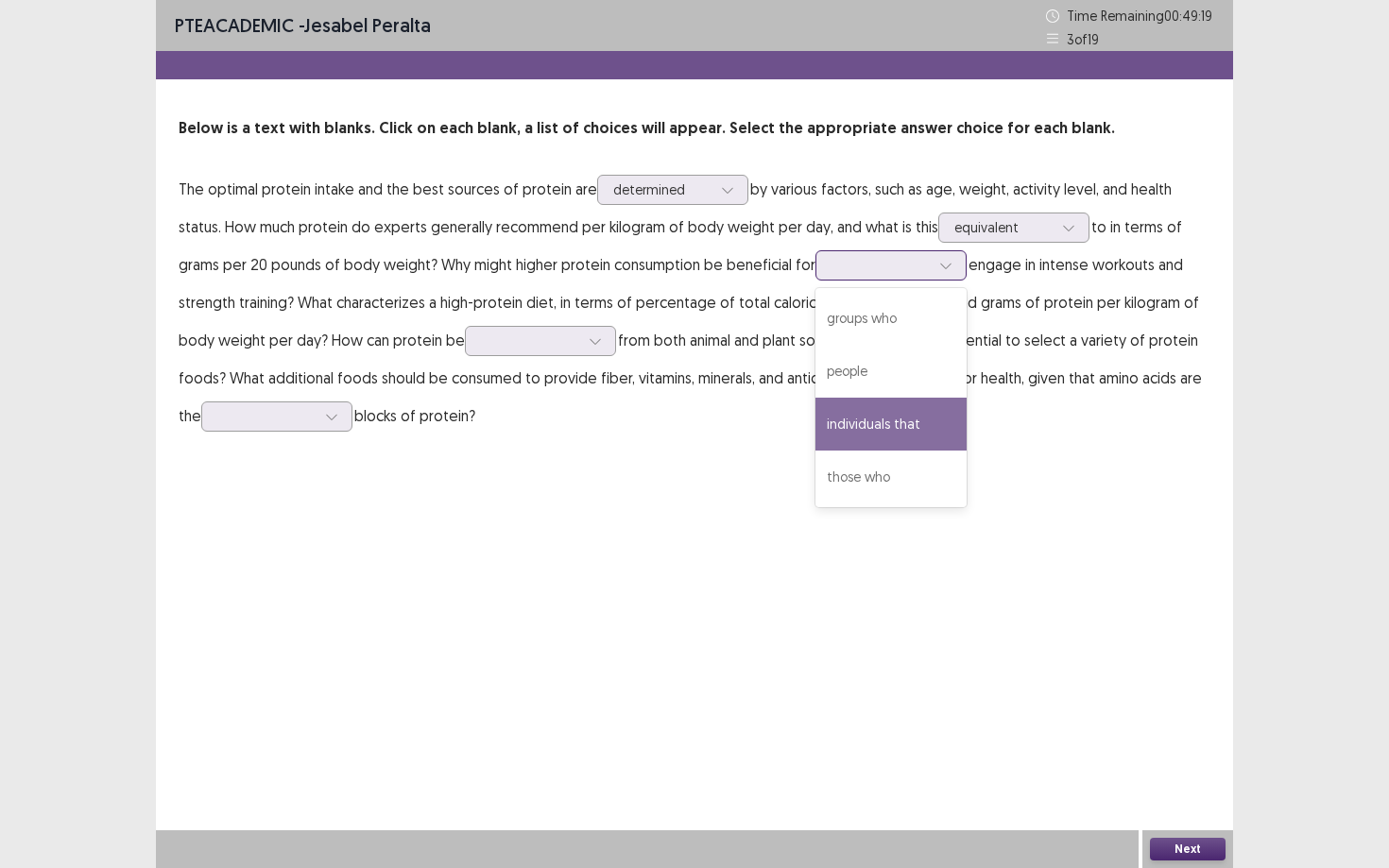 click on "individuals that" at bounding box center [891, 424] 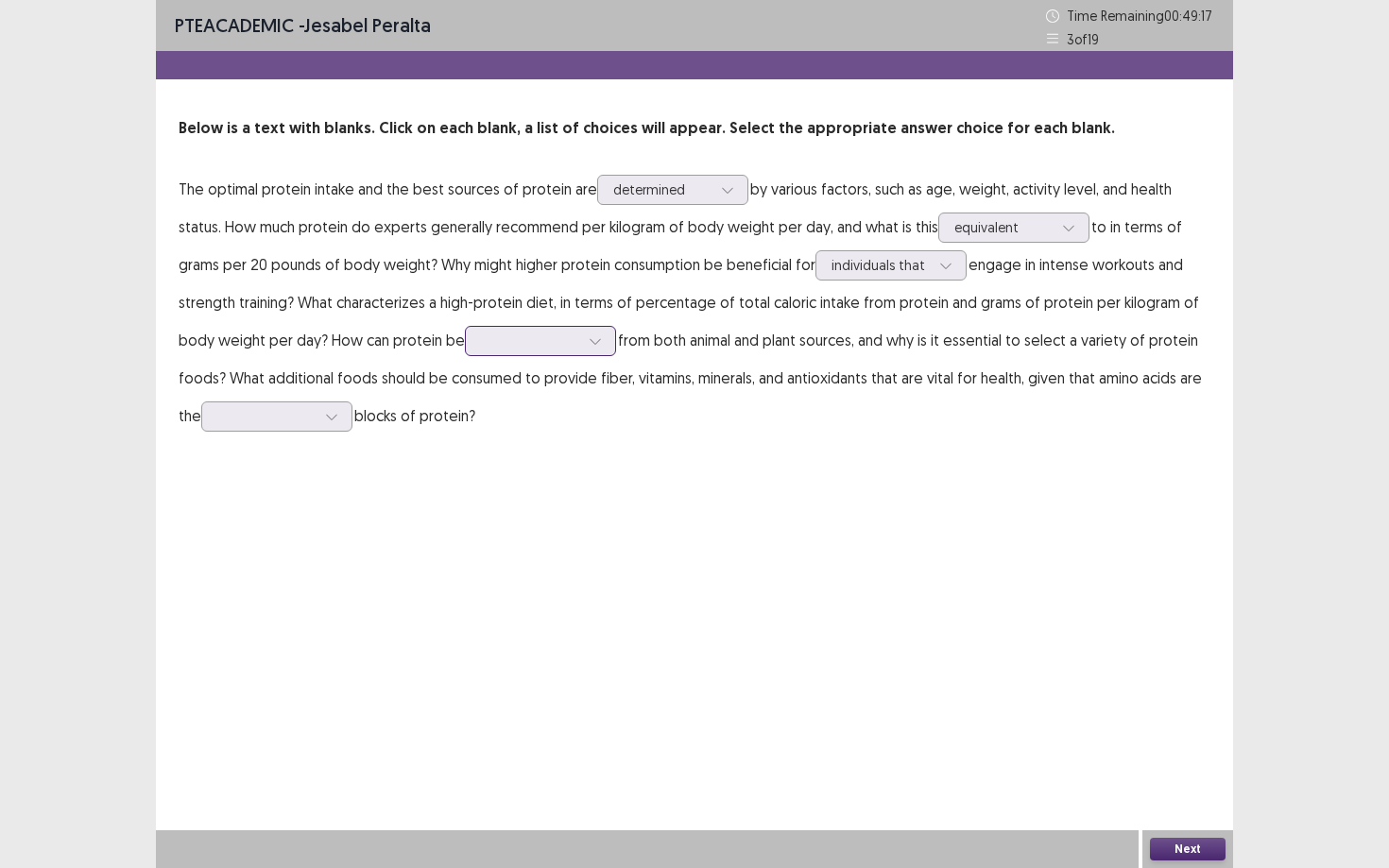 click at bounding box center [530, 340] 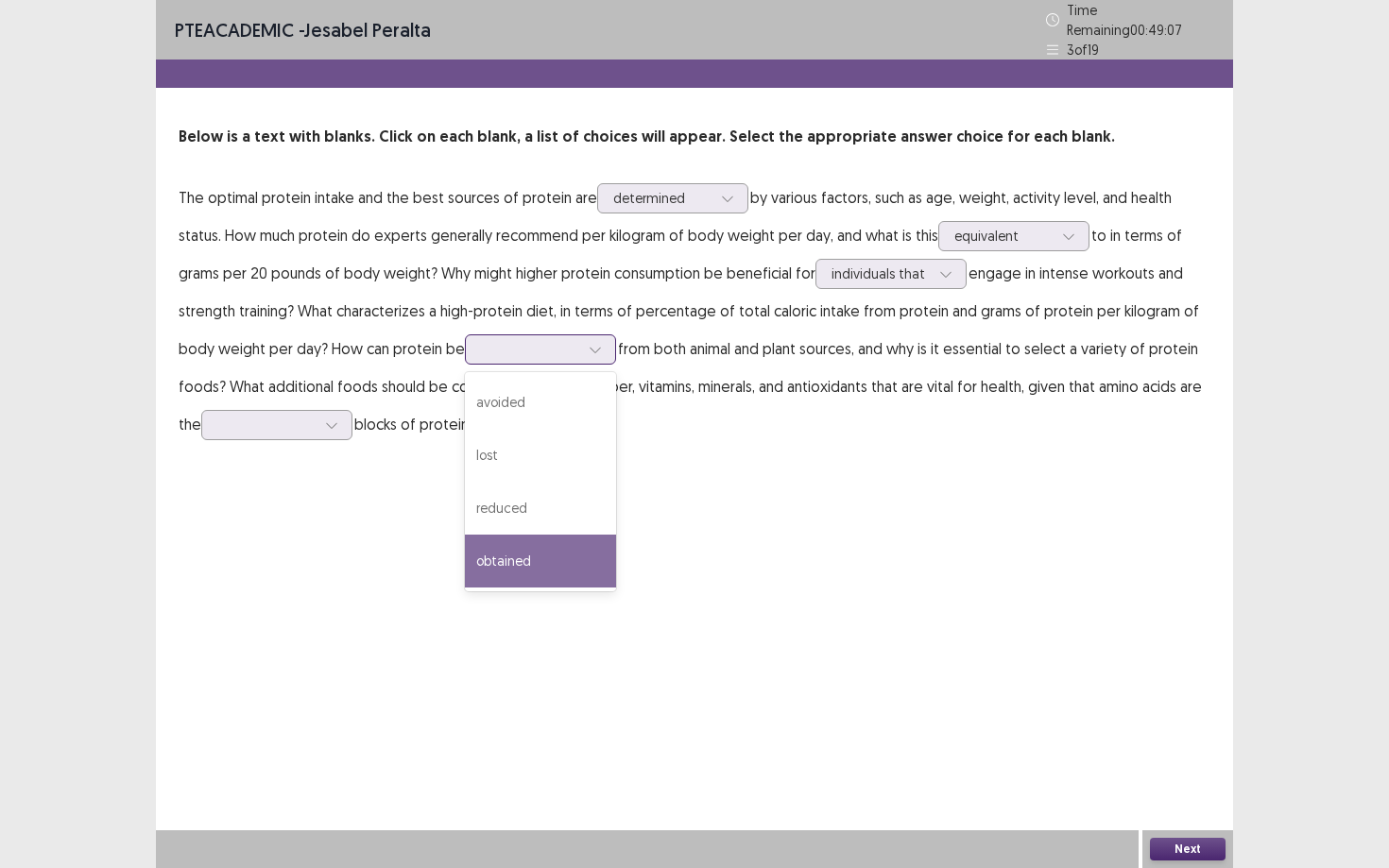 click on "obtained" at bounding box center (540, 561) 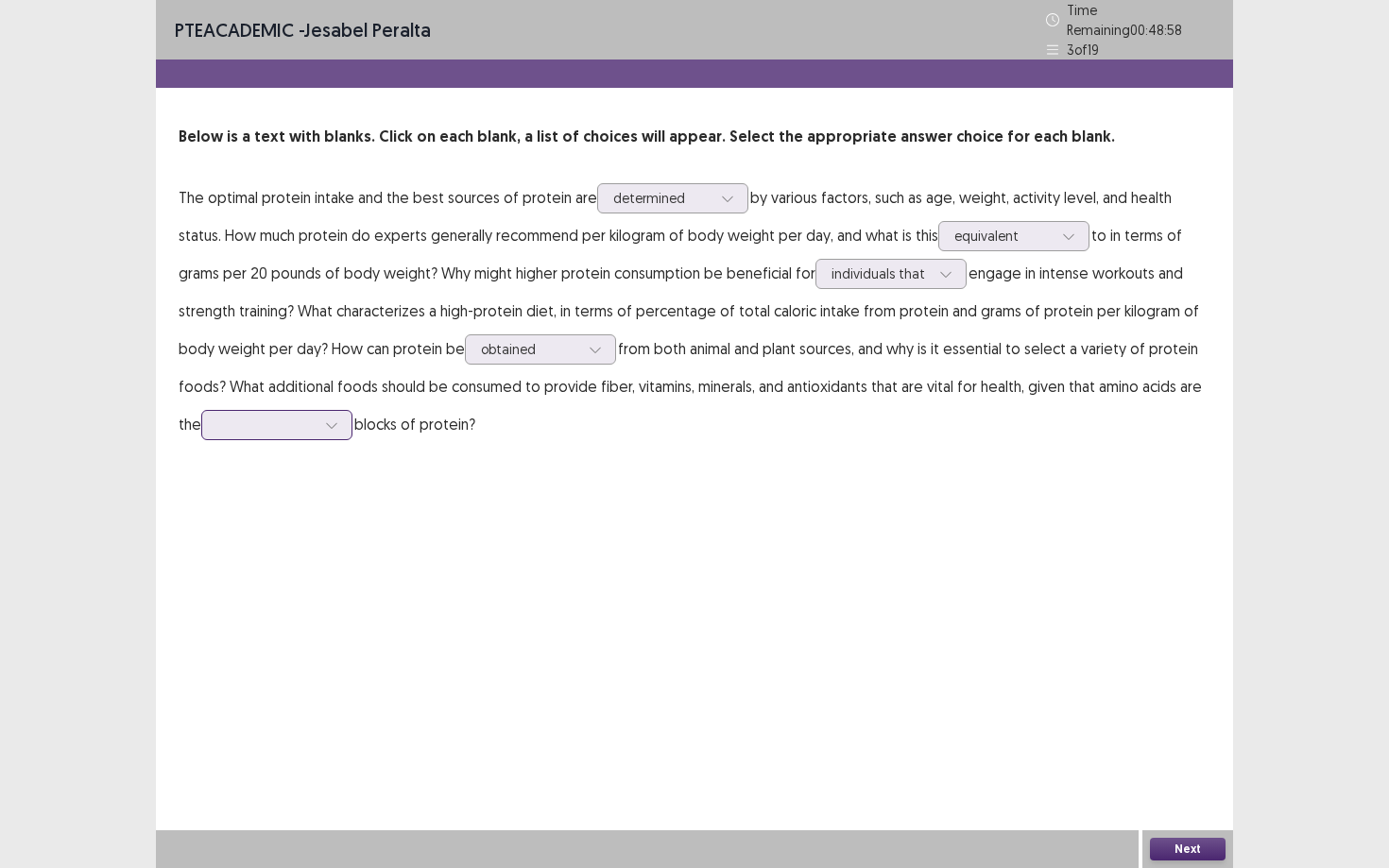 click at bounding box center (332, 425) 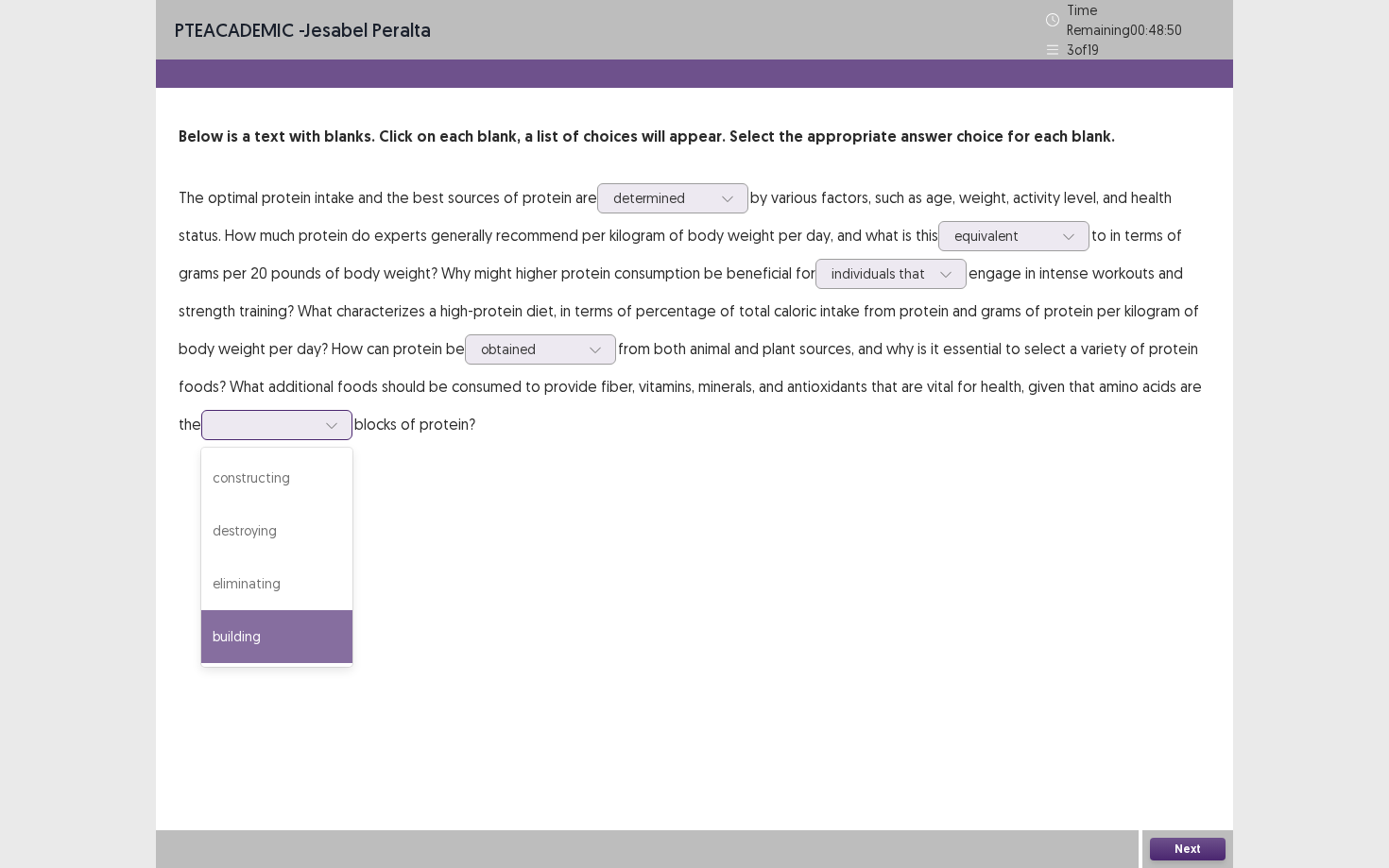 click on "building" at bounding box center [277, 637] 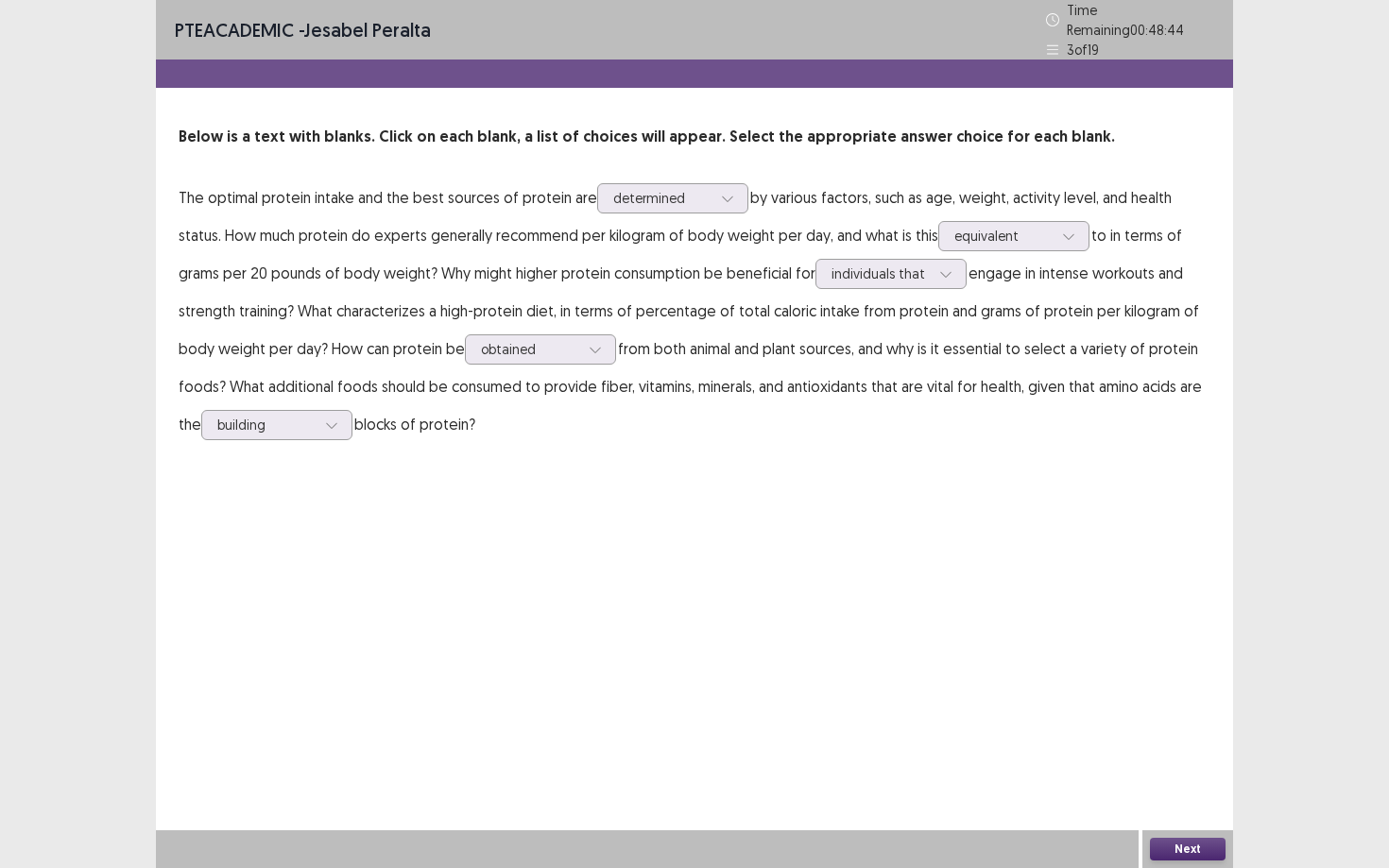 click on "Next" at bounding box center [1188, 849] 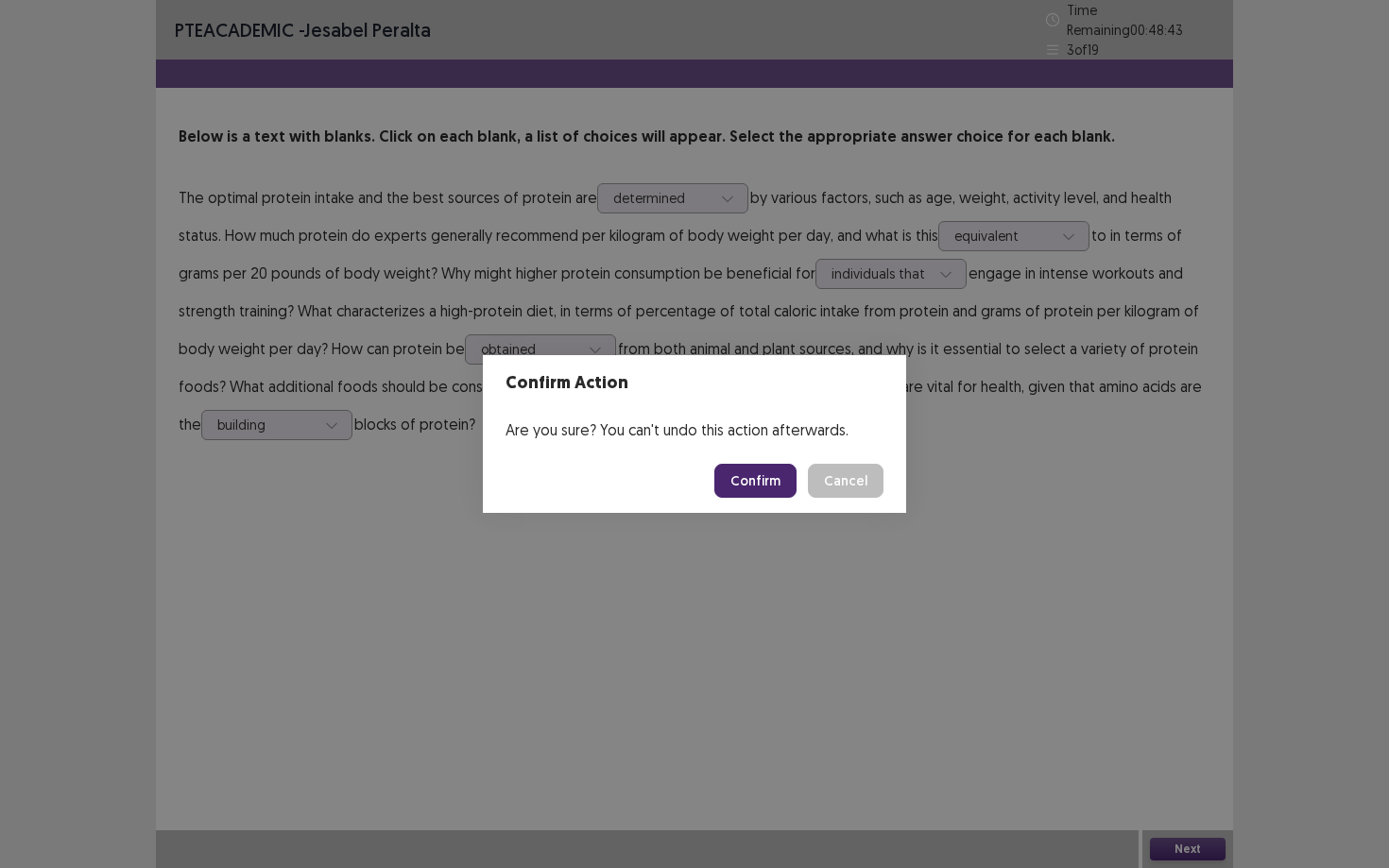 click on "Confirm" at bounding box center [755, 481] 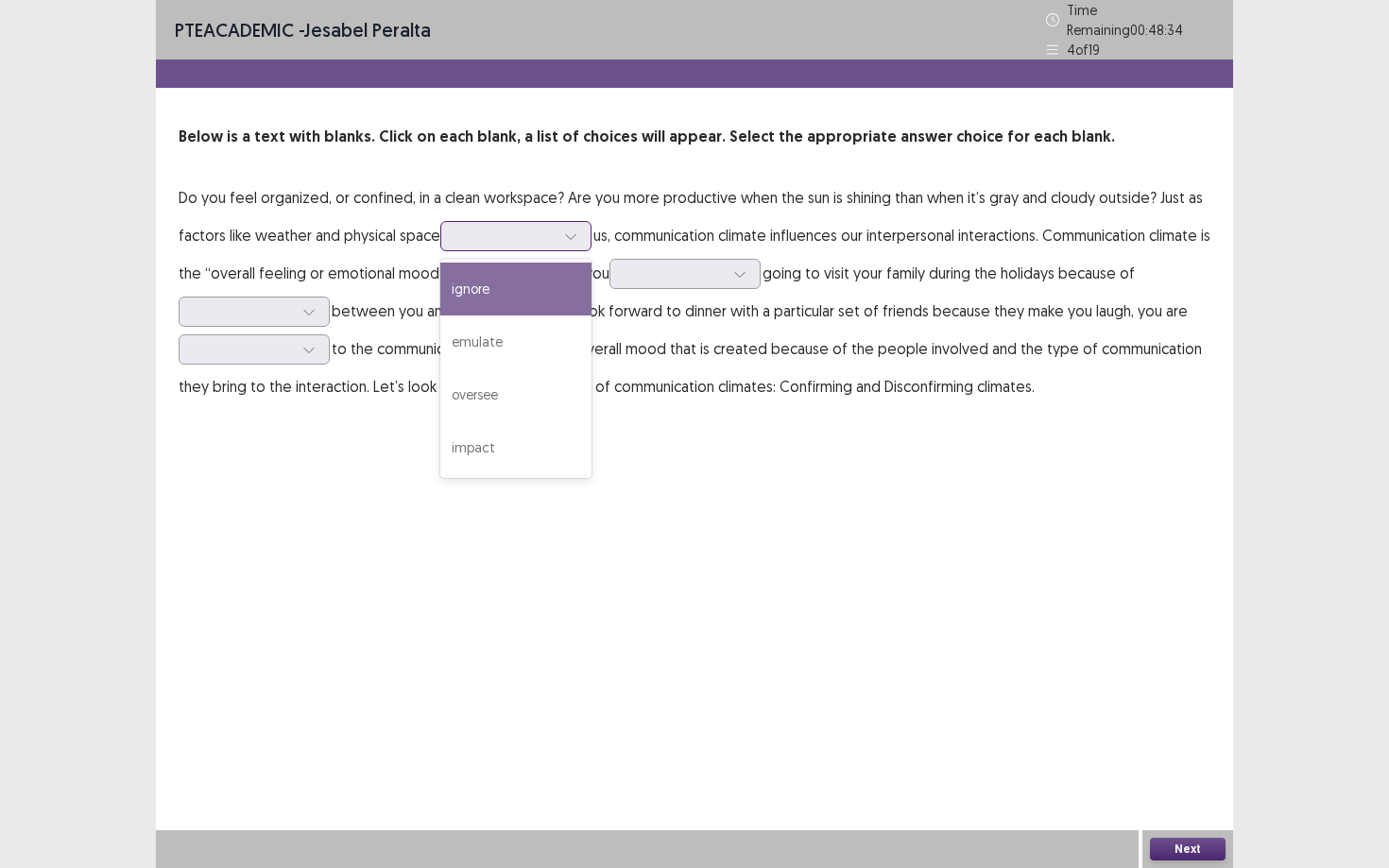 click at bounding box center (571, 236) 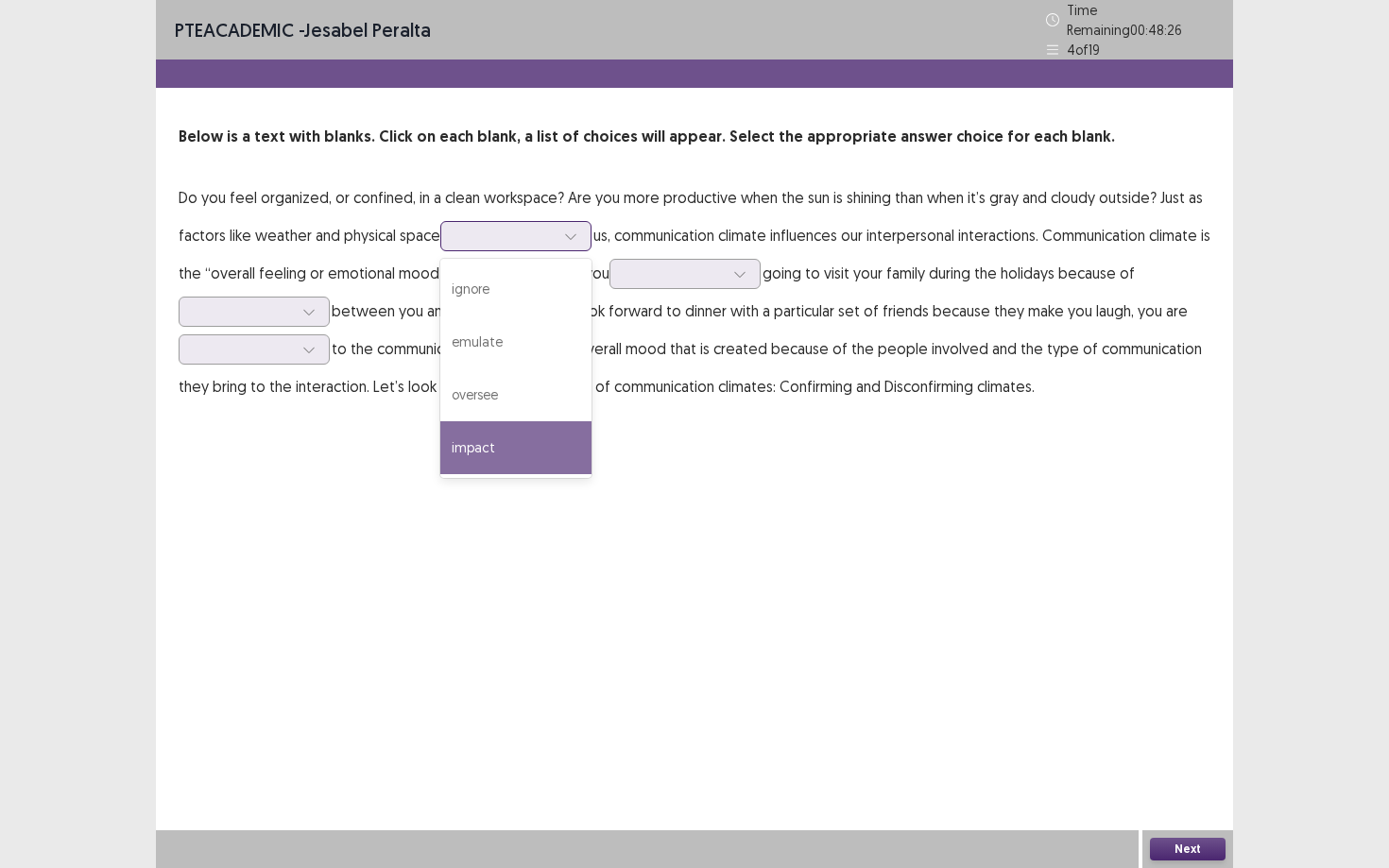 click on "impact" at bounding box center [516, 448] 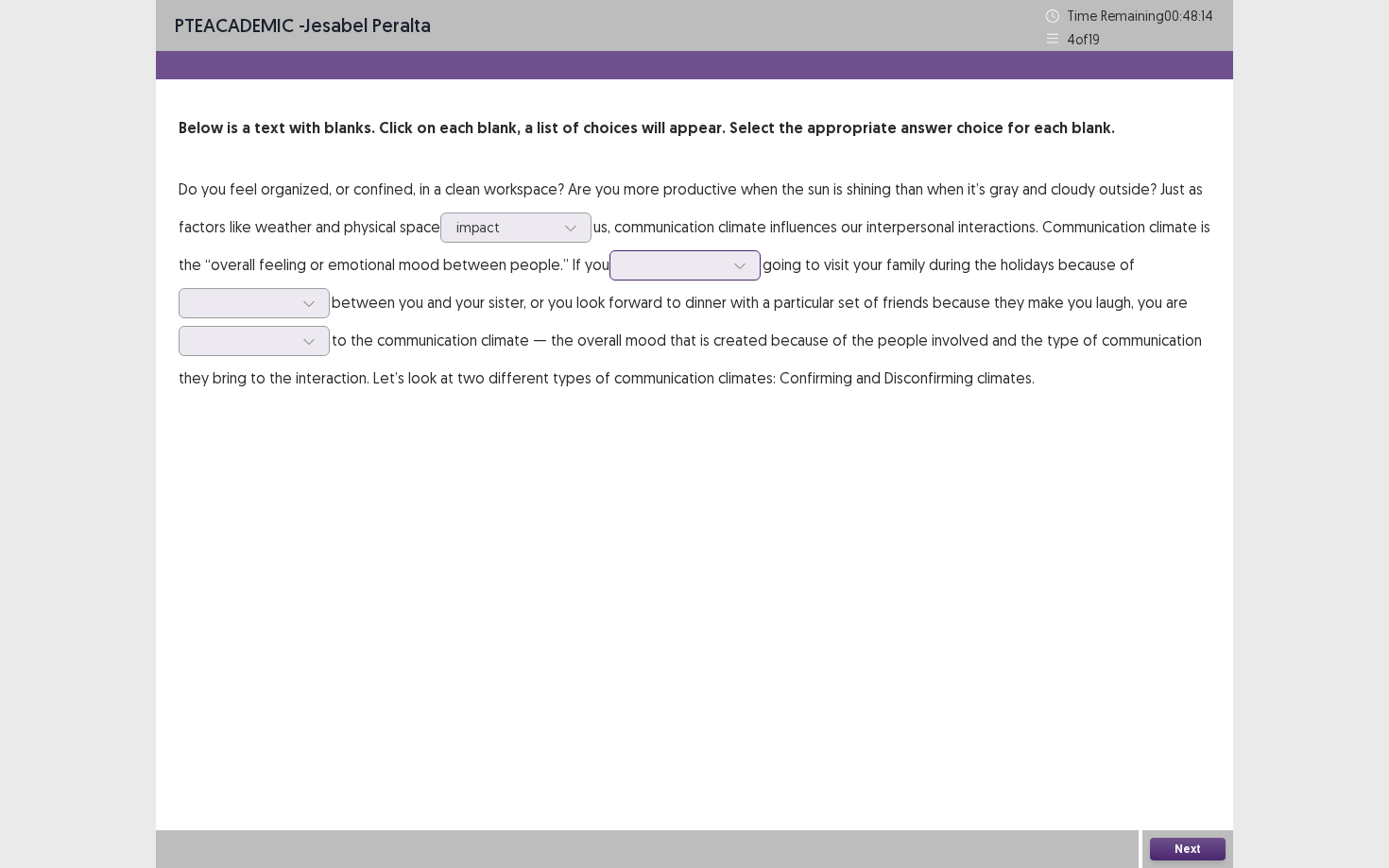 click at bounding box center [675, 264] 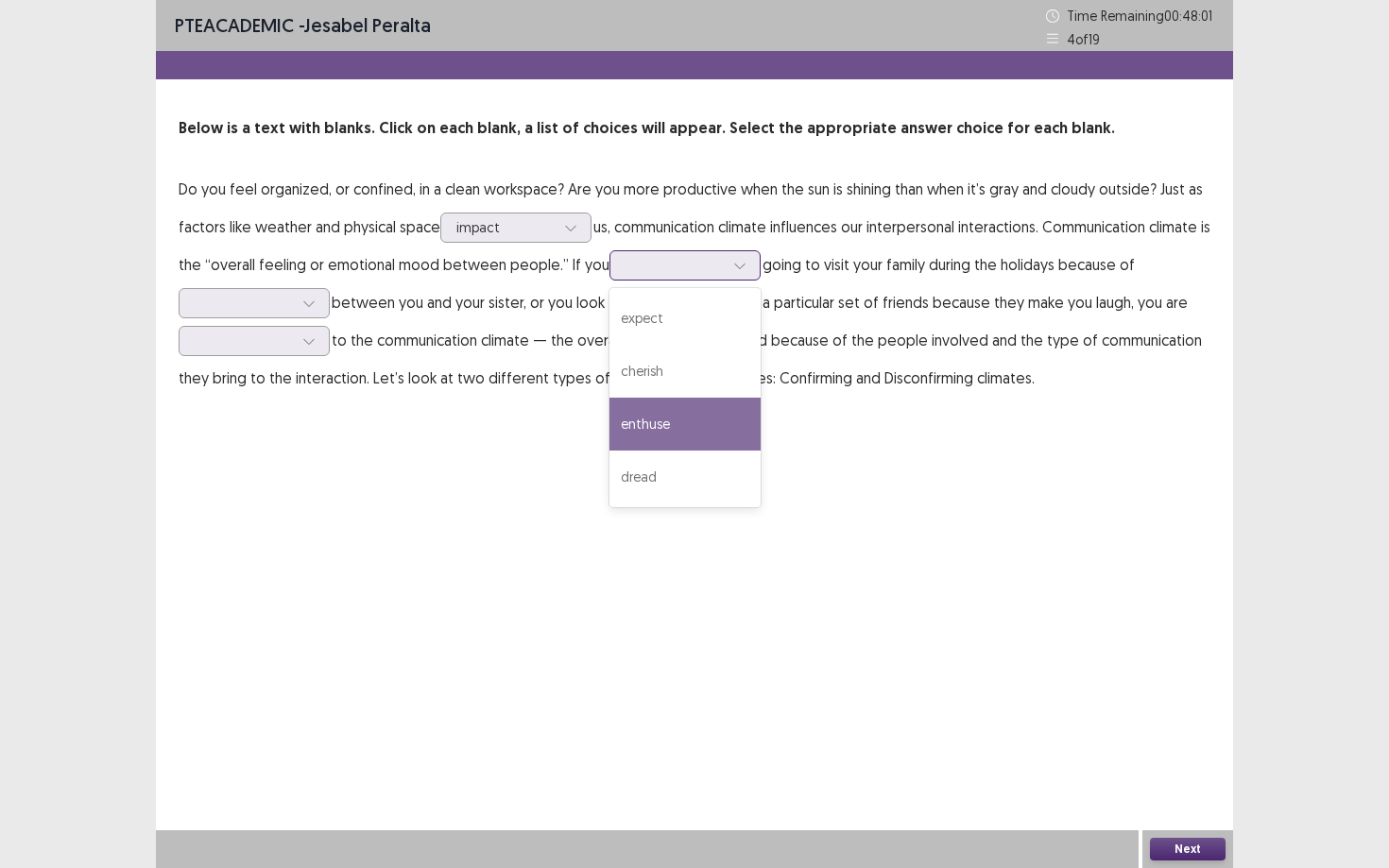 click on "enthuse" at bounding box center [685, 424] 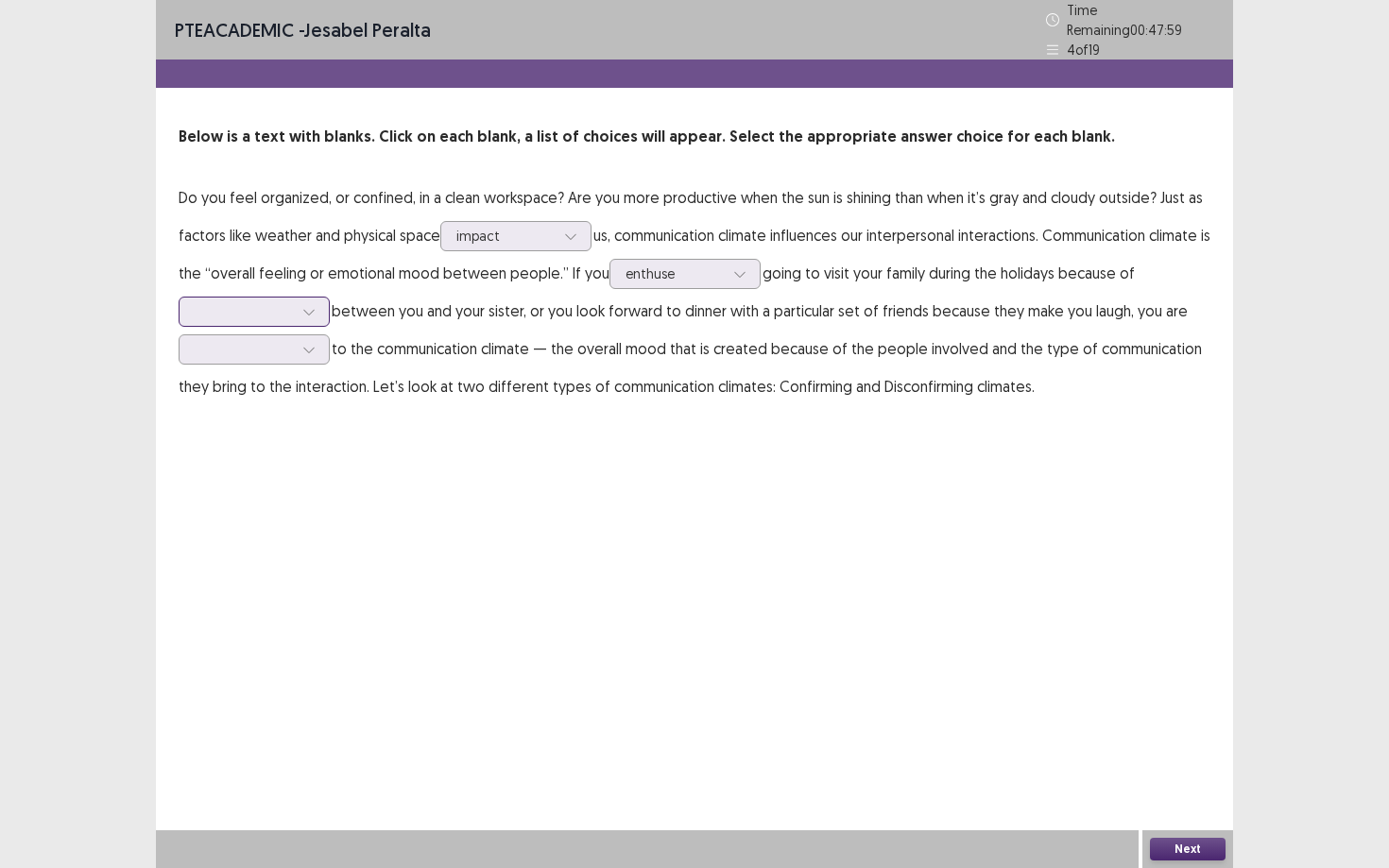 click at bounding box center (244, 311) 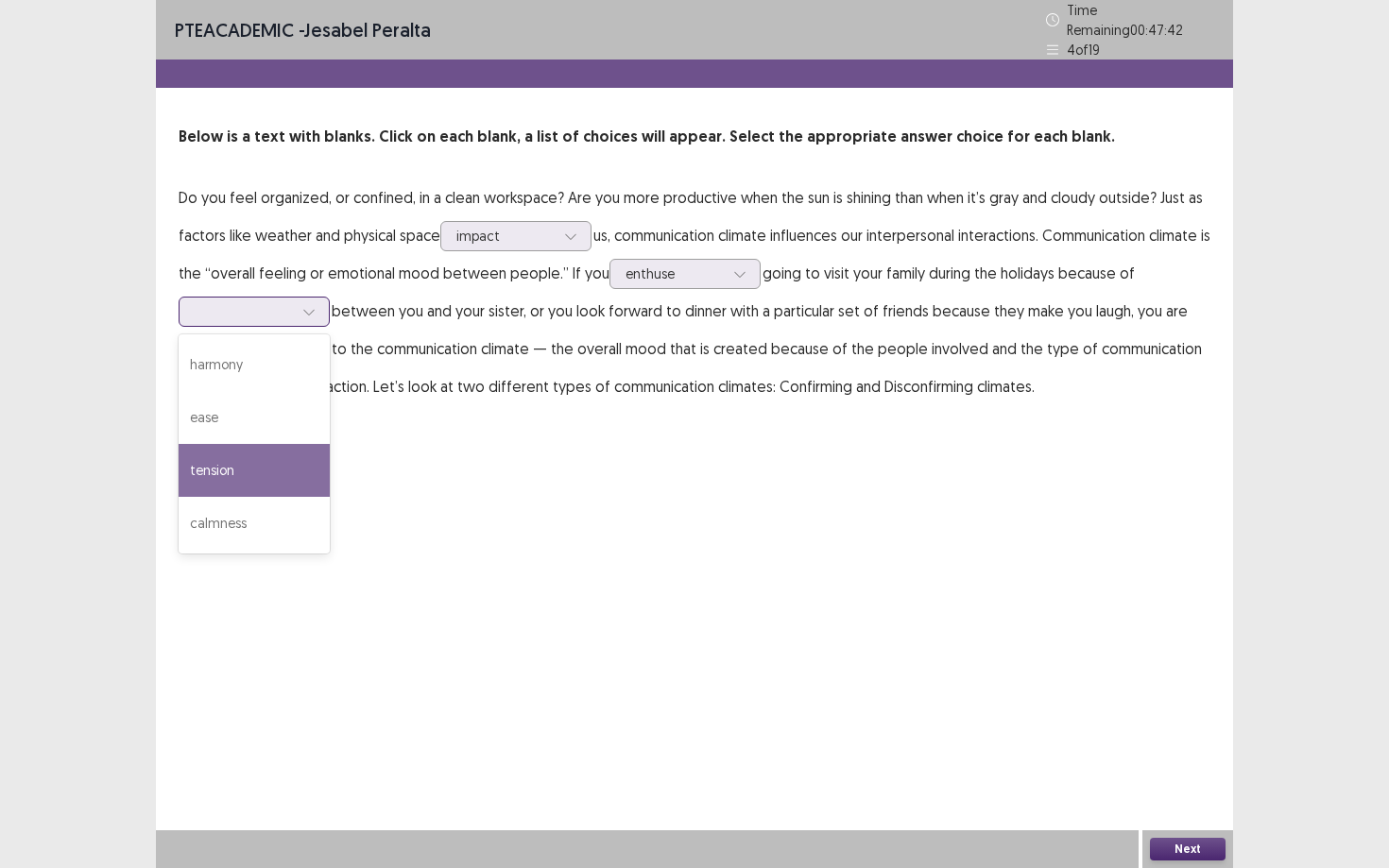 click on "tension" at bounding box center [254, 470] 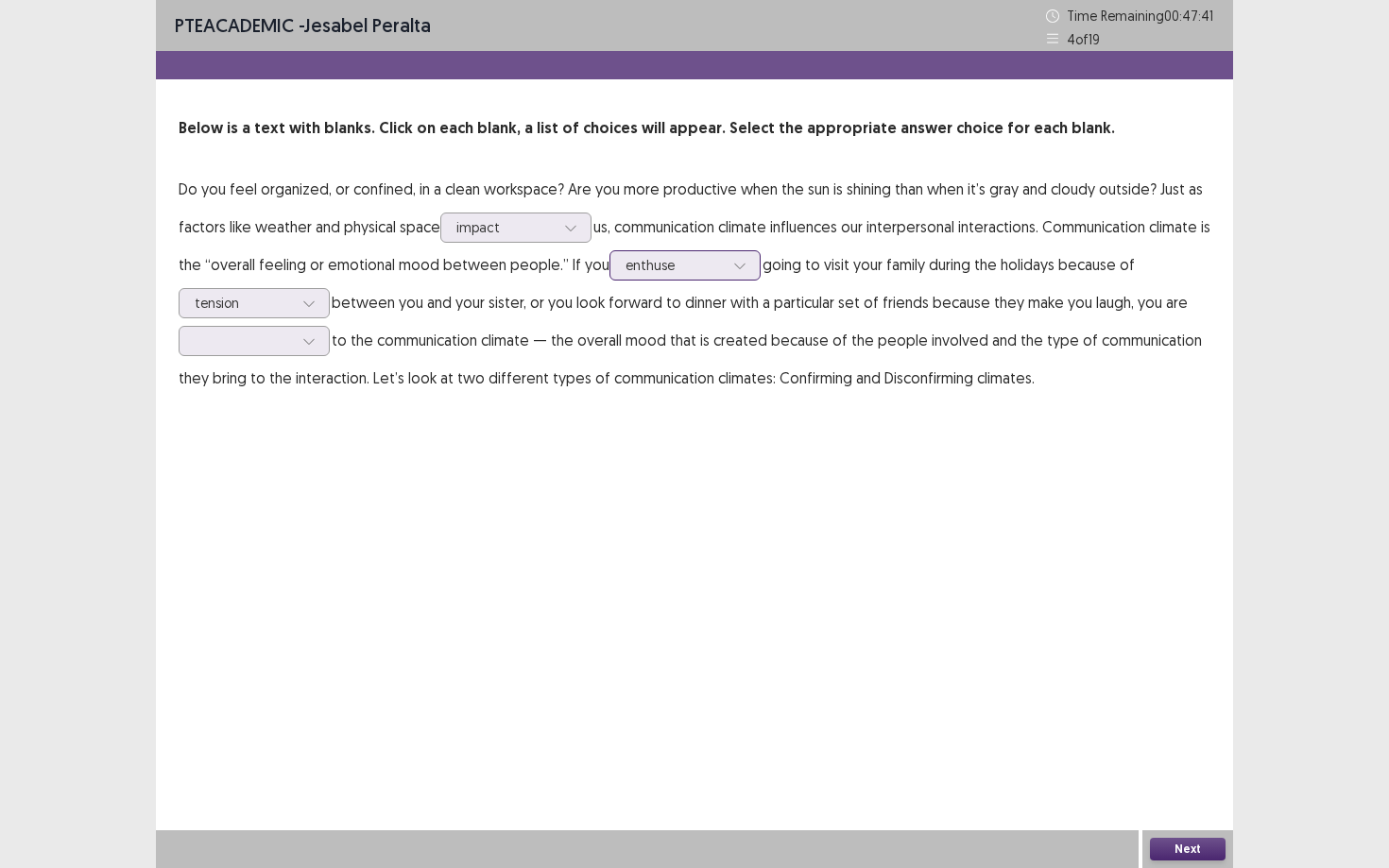 click at bounding box center (675, 264) 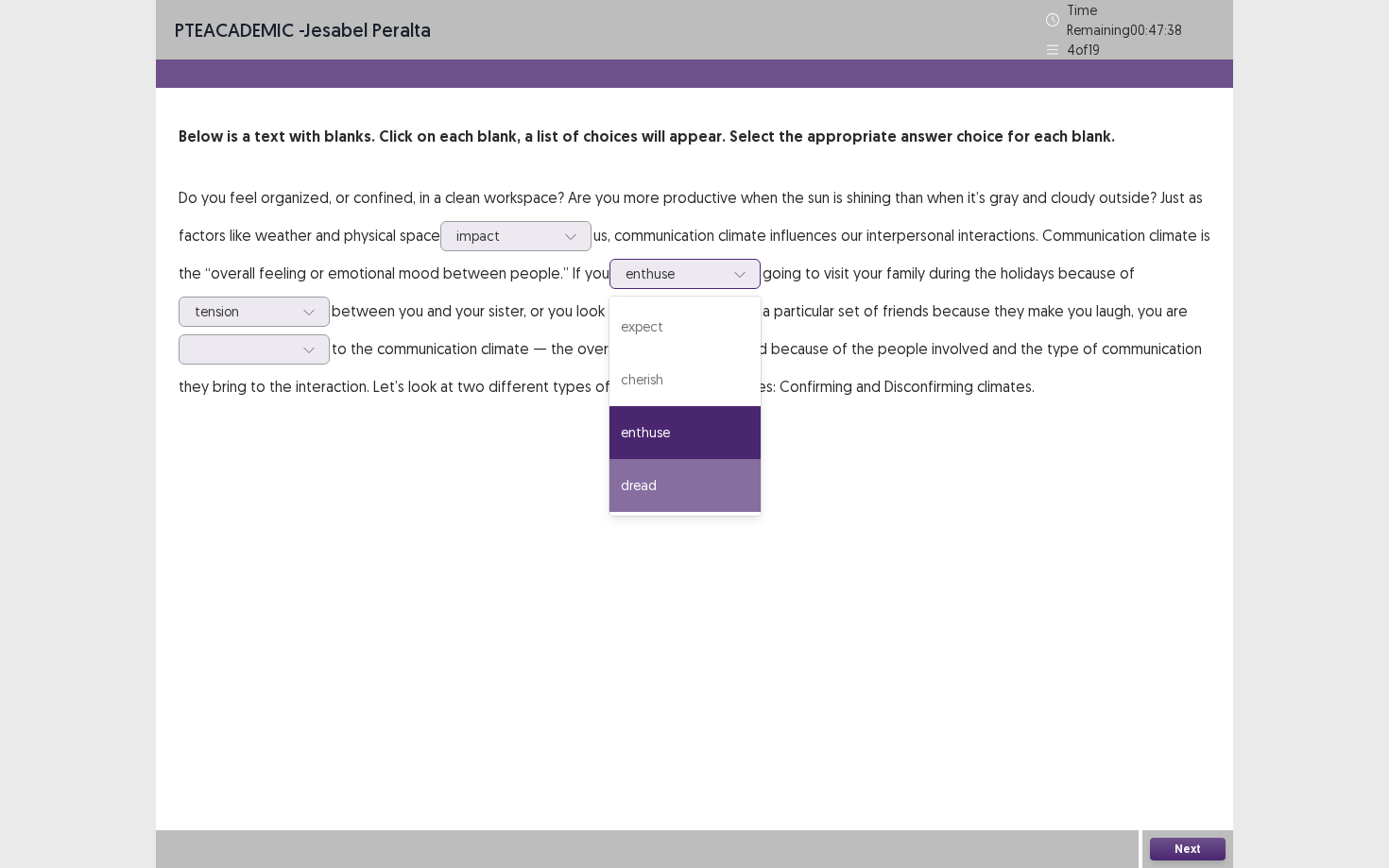 click on "dread" at bounding box center [685, 485] 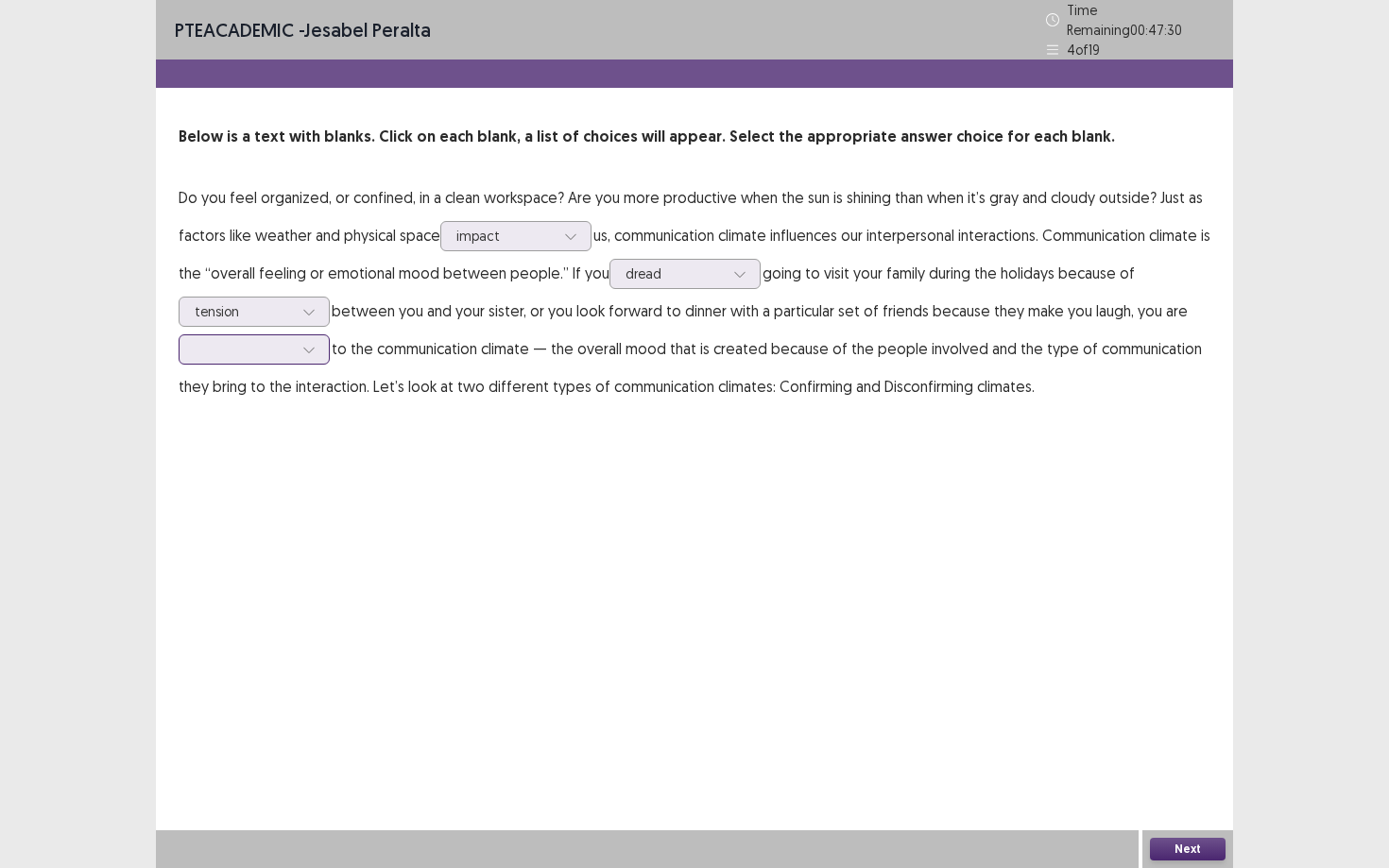 click at bounding box center [244, 349] 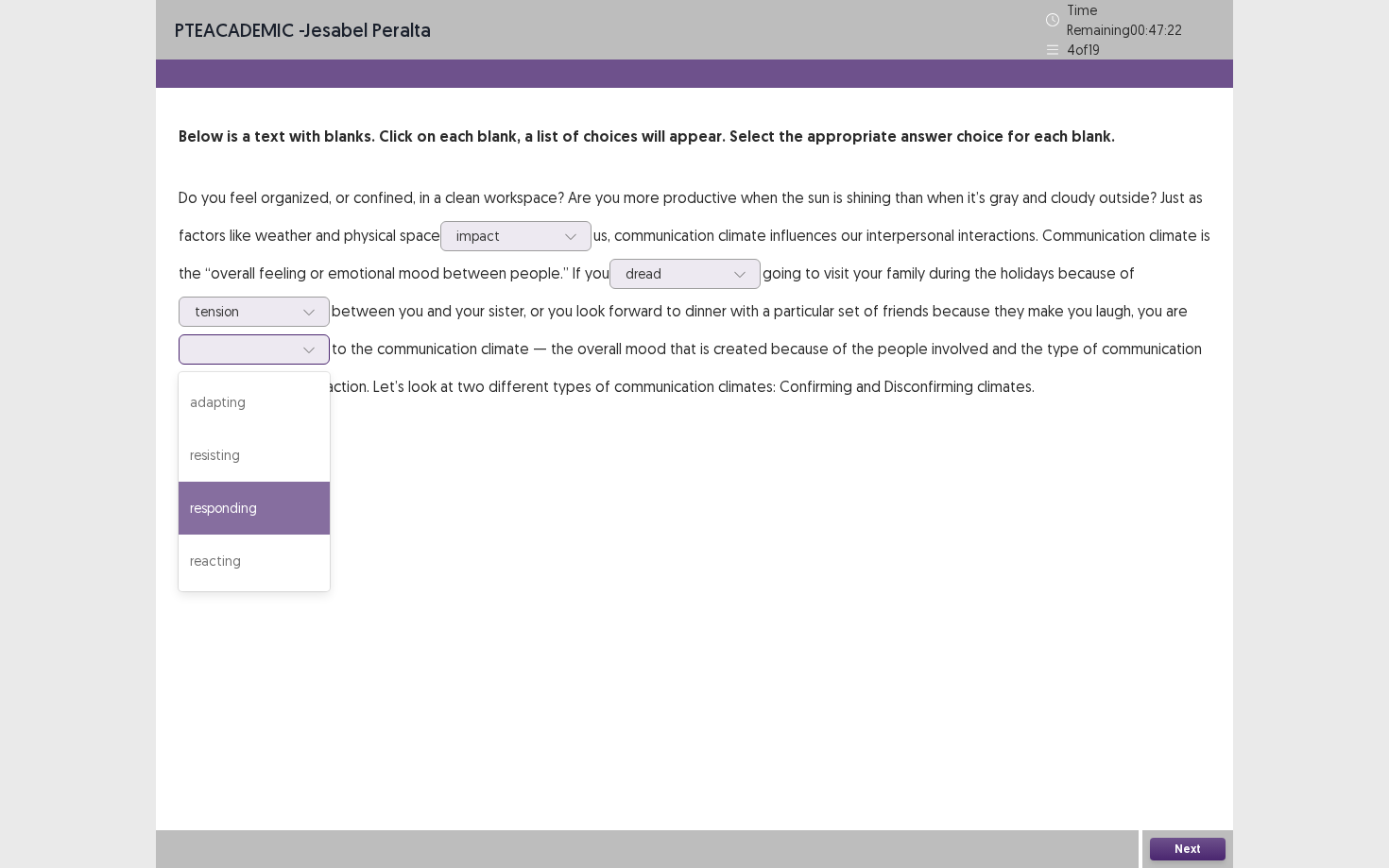 click on "responding" at bounding box center [254, 508] 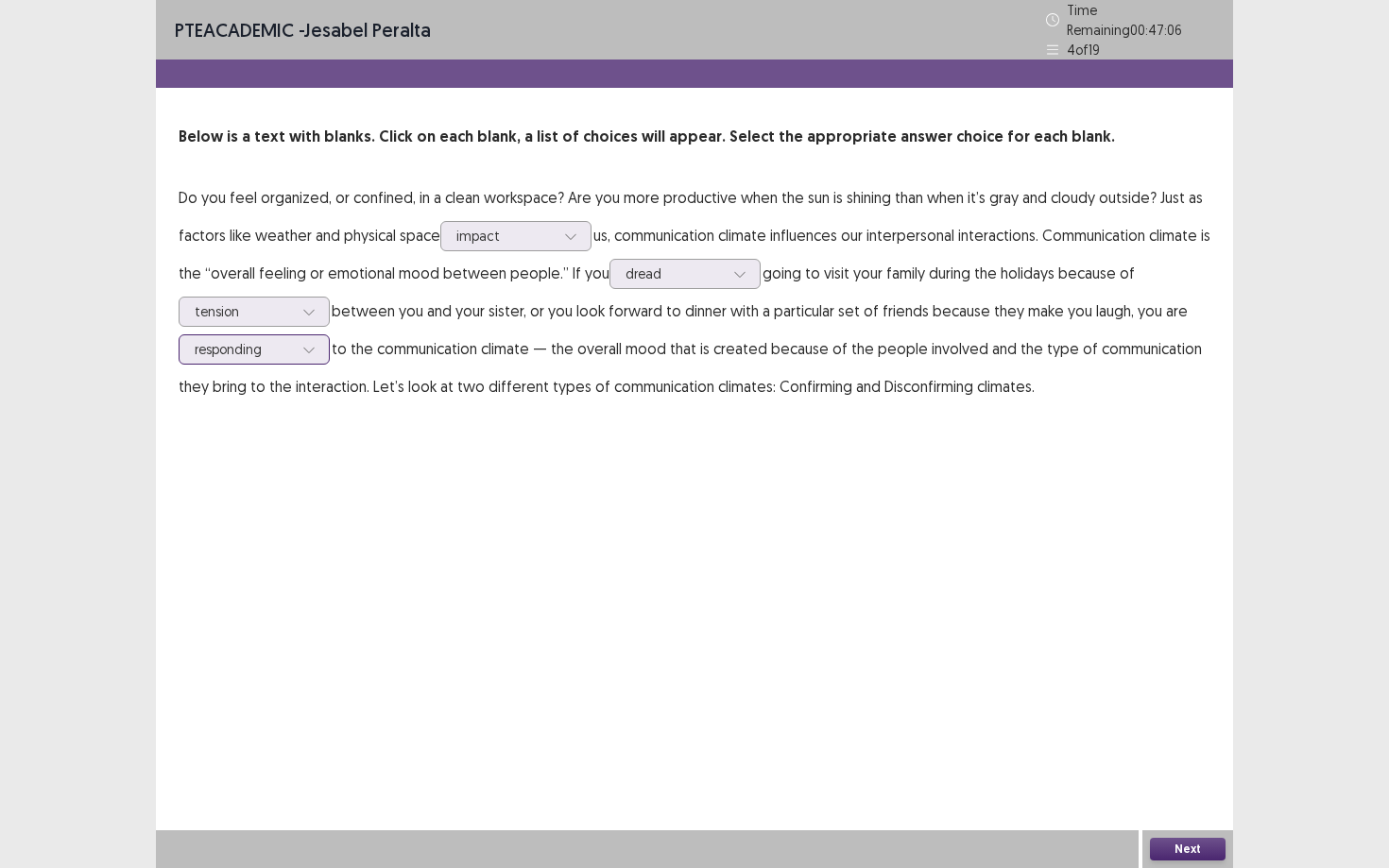 click on "responding" at bounding box center (244, 349) 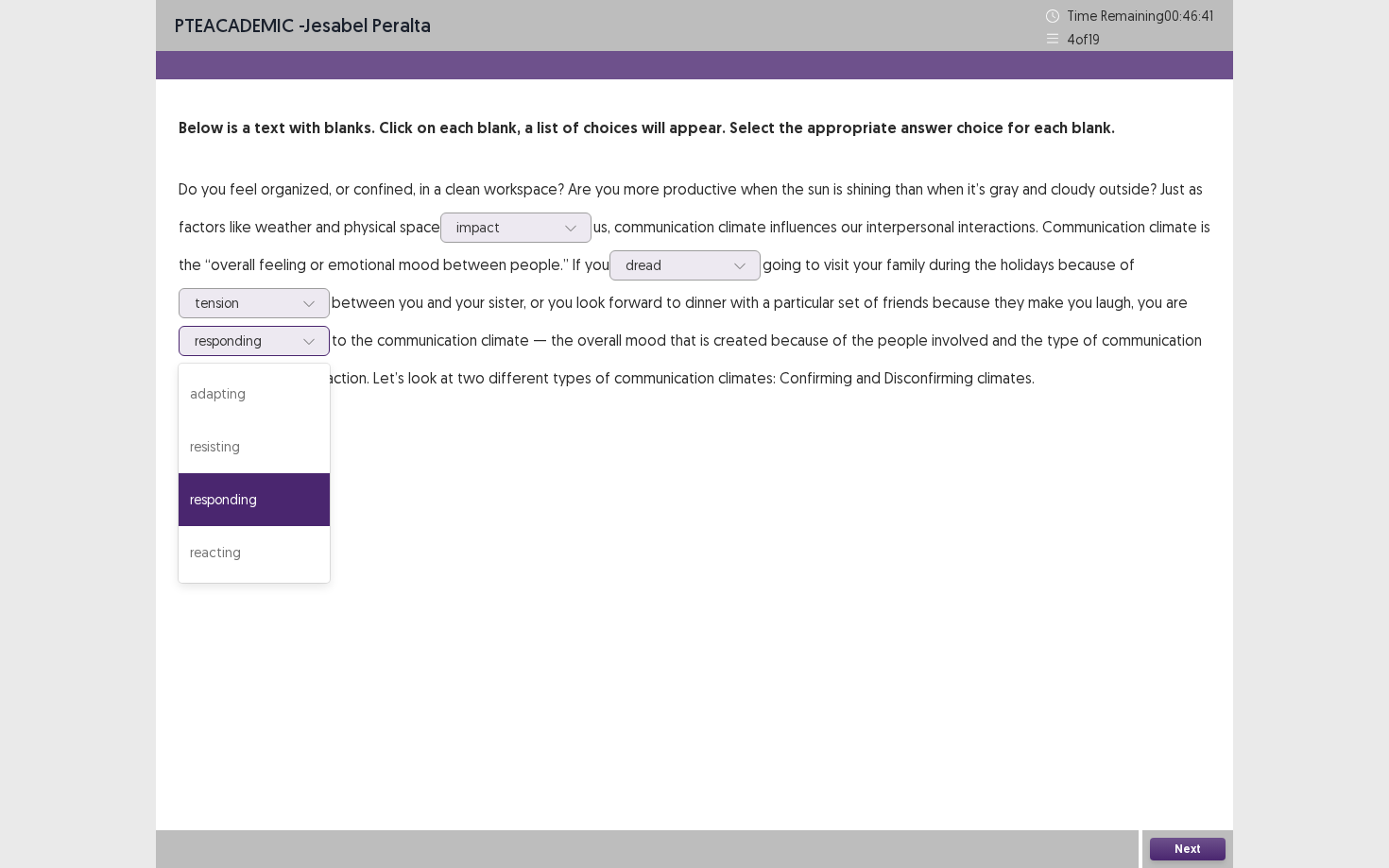 click on "responding" at bounding box center [254, 500] 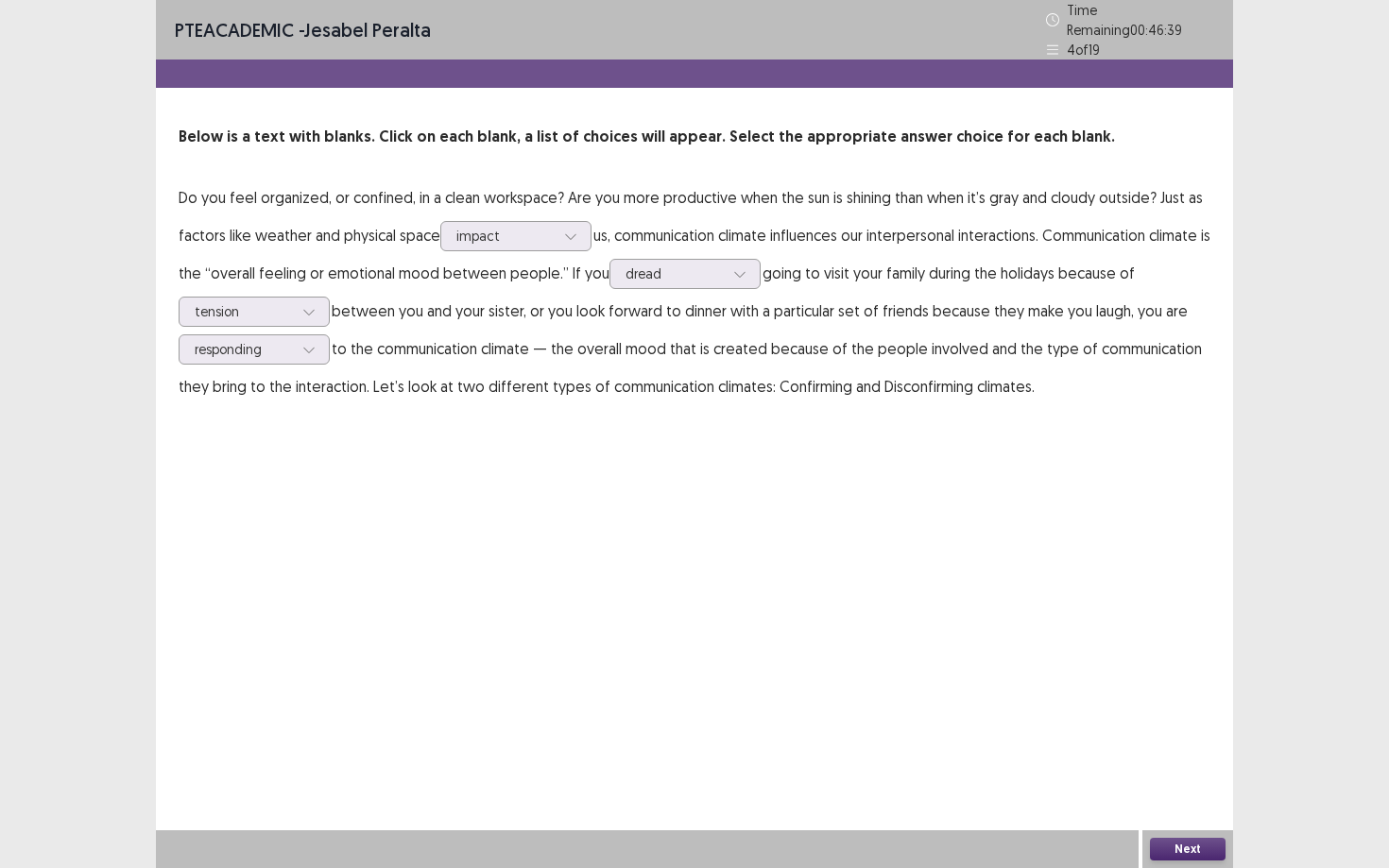 click on "Next" at bounding box center [1188, 849] 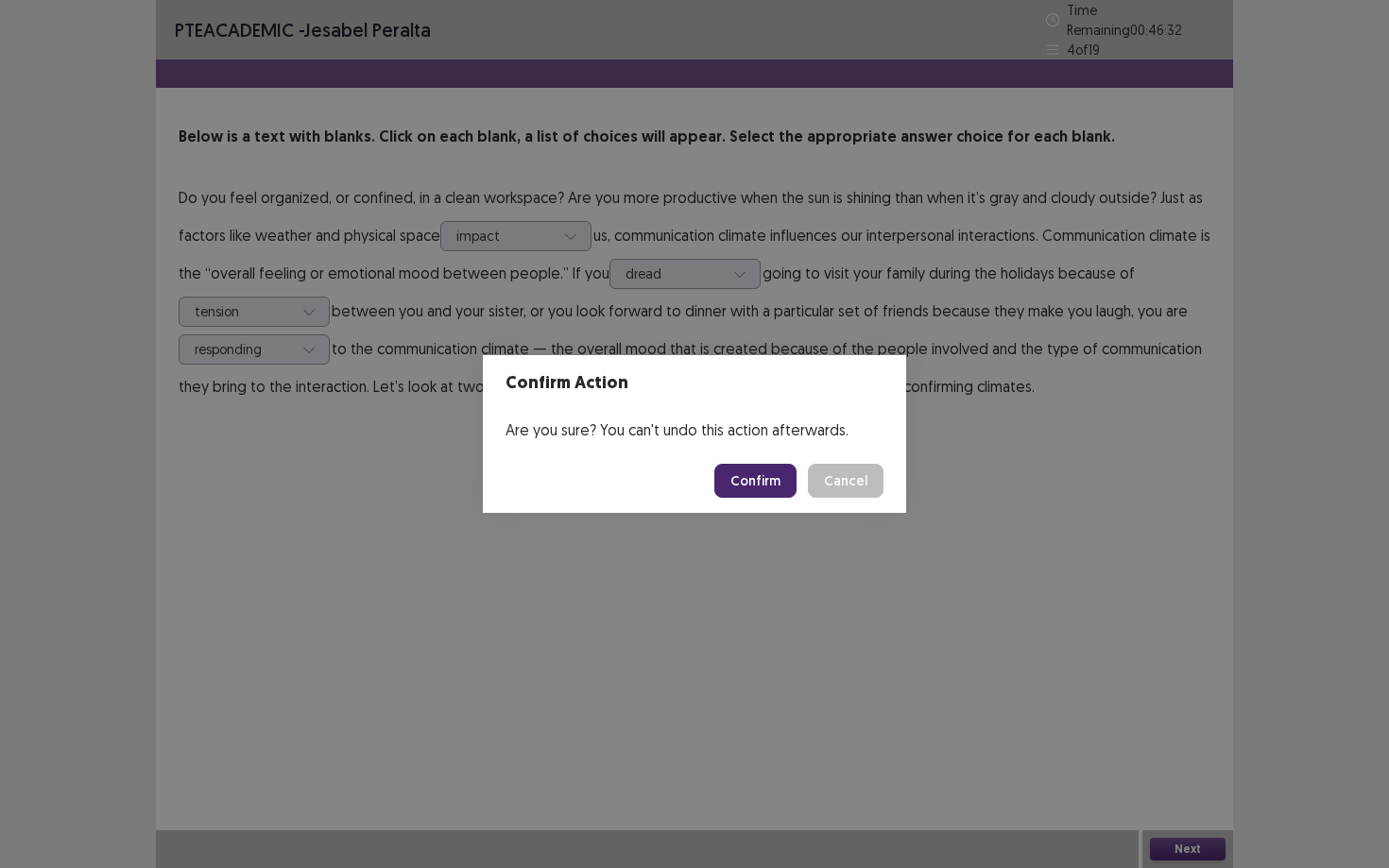 click on "Confirm" at bounding box center [755, 481] 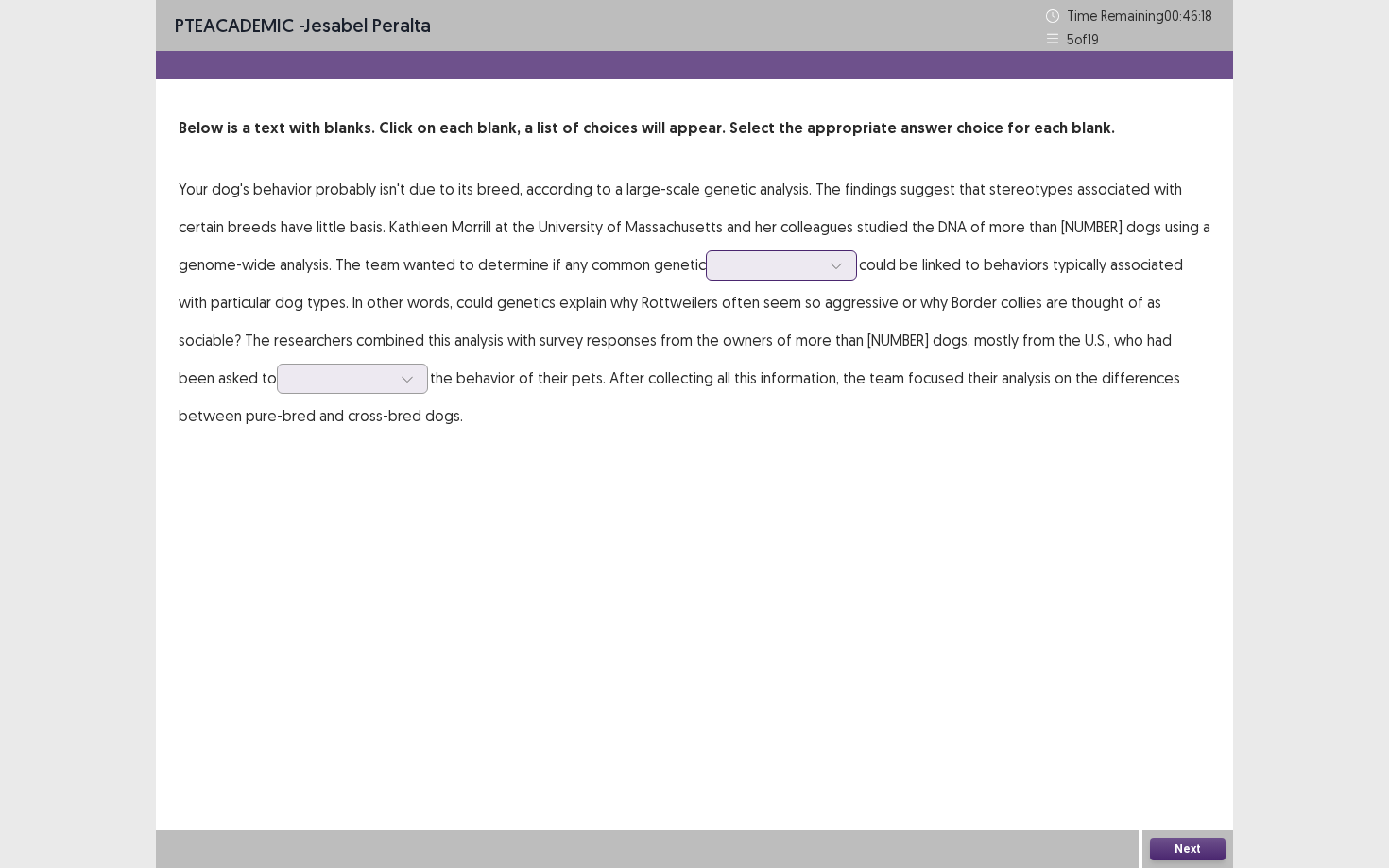 click at bounding box center (771, 264) 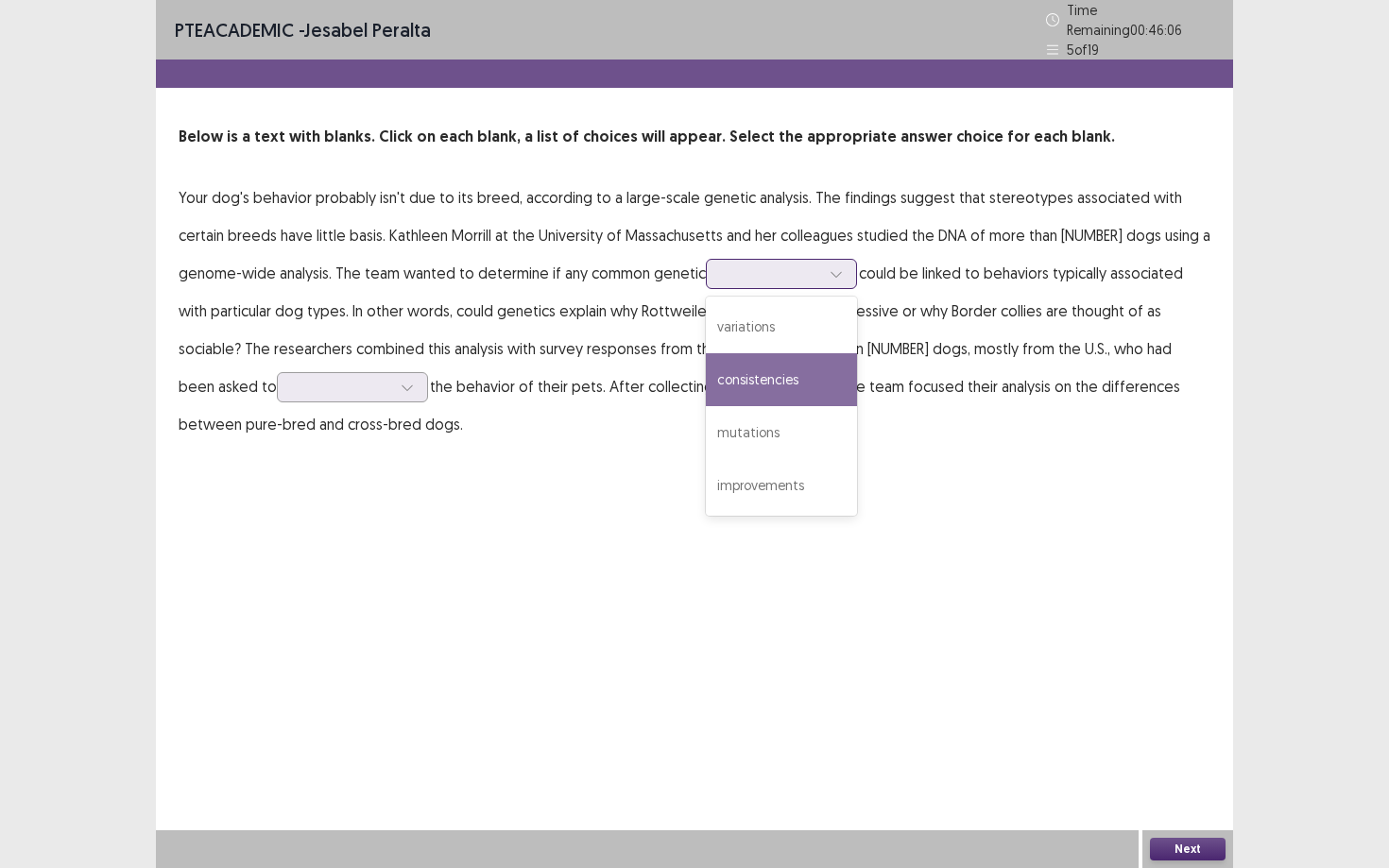 click on "consistencies" at bounding box center [781, 380] 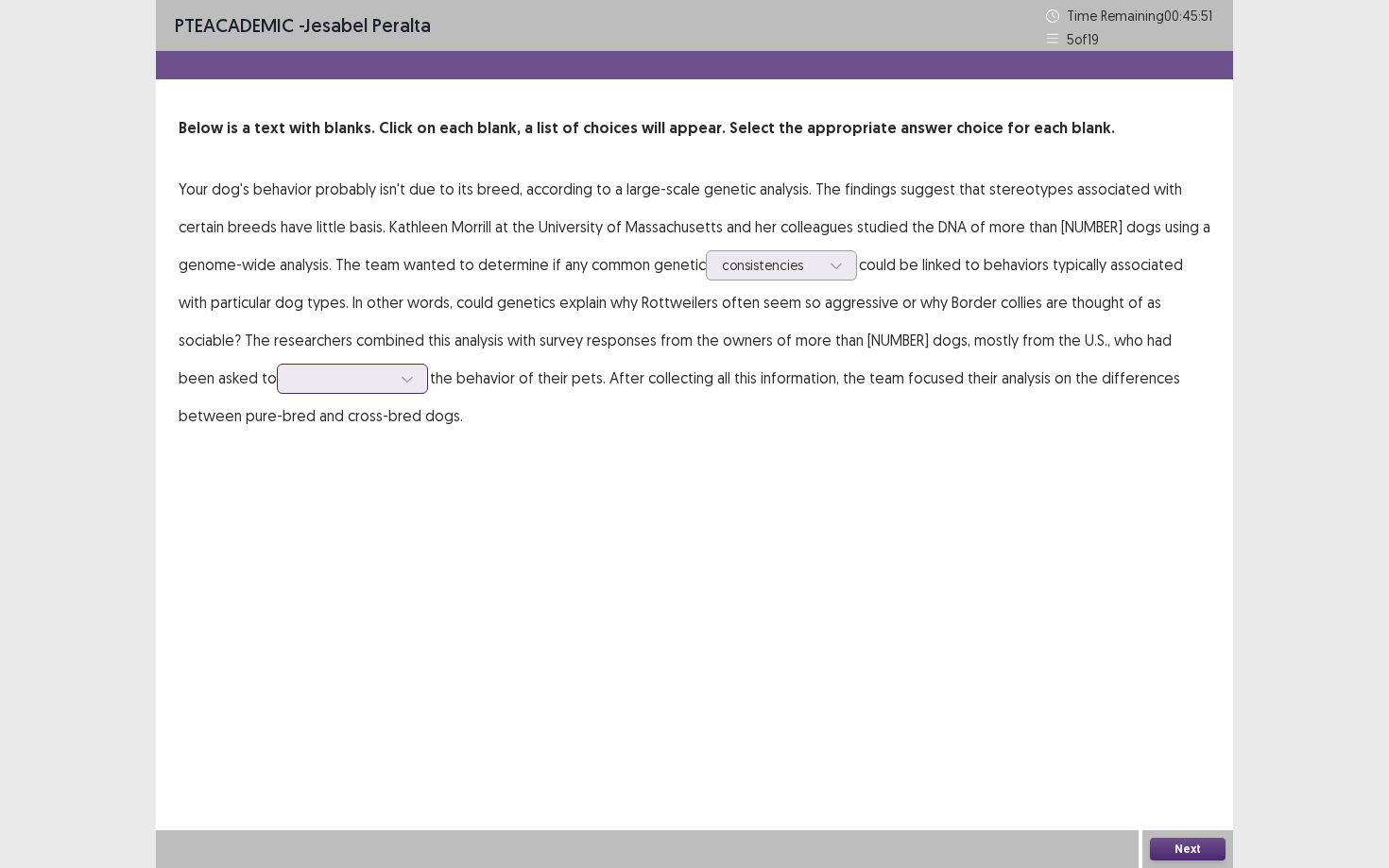 click at bounding box center [342, 378] 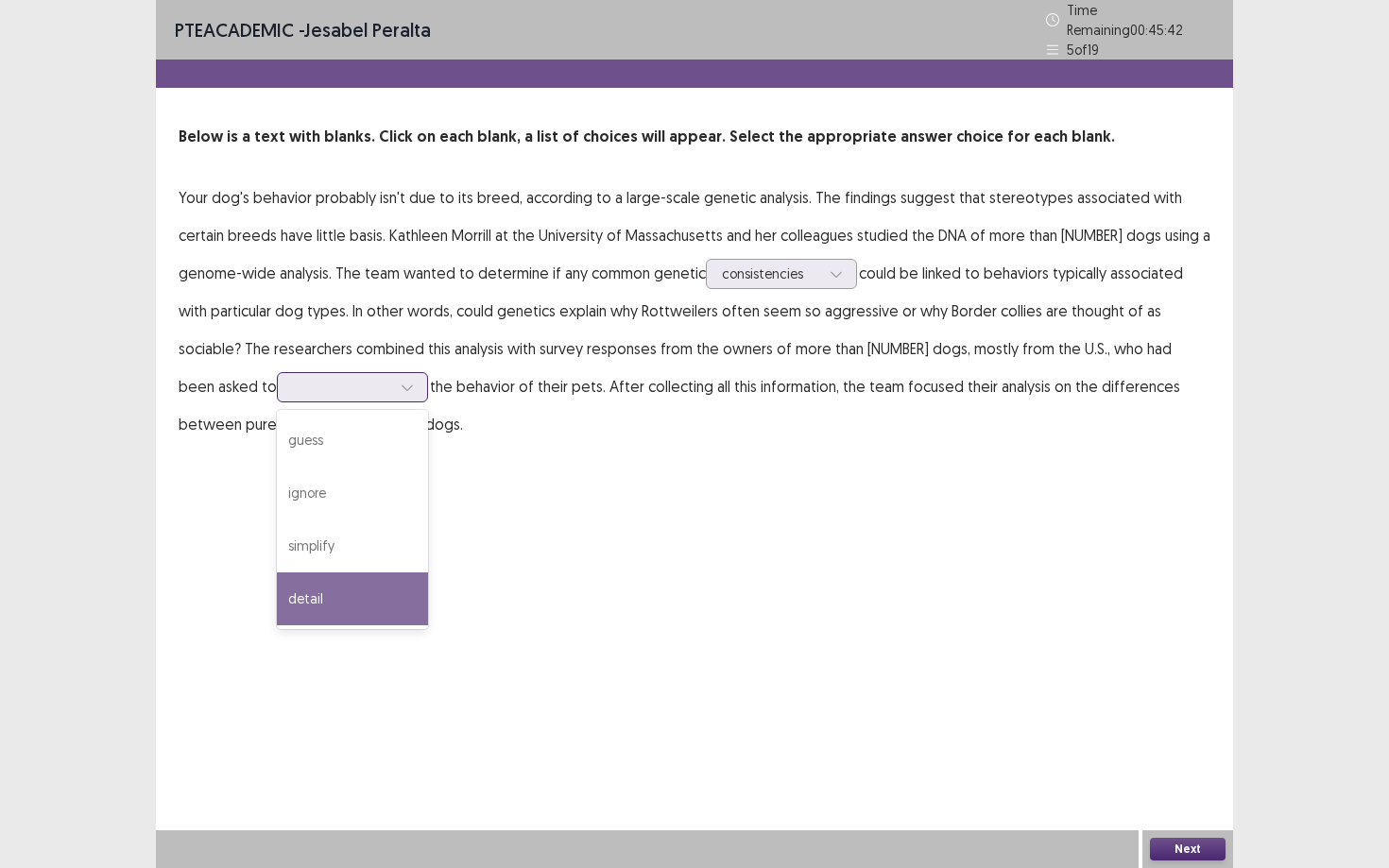 click on "detail" at bounding box center [352, 599] 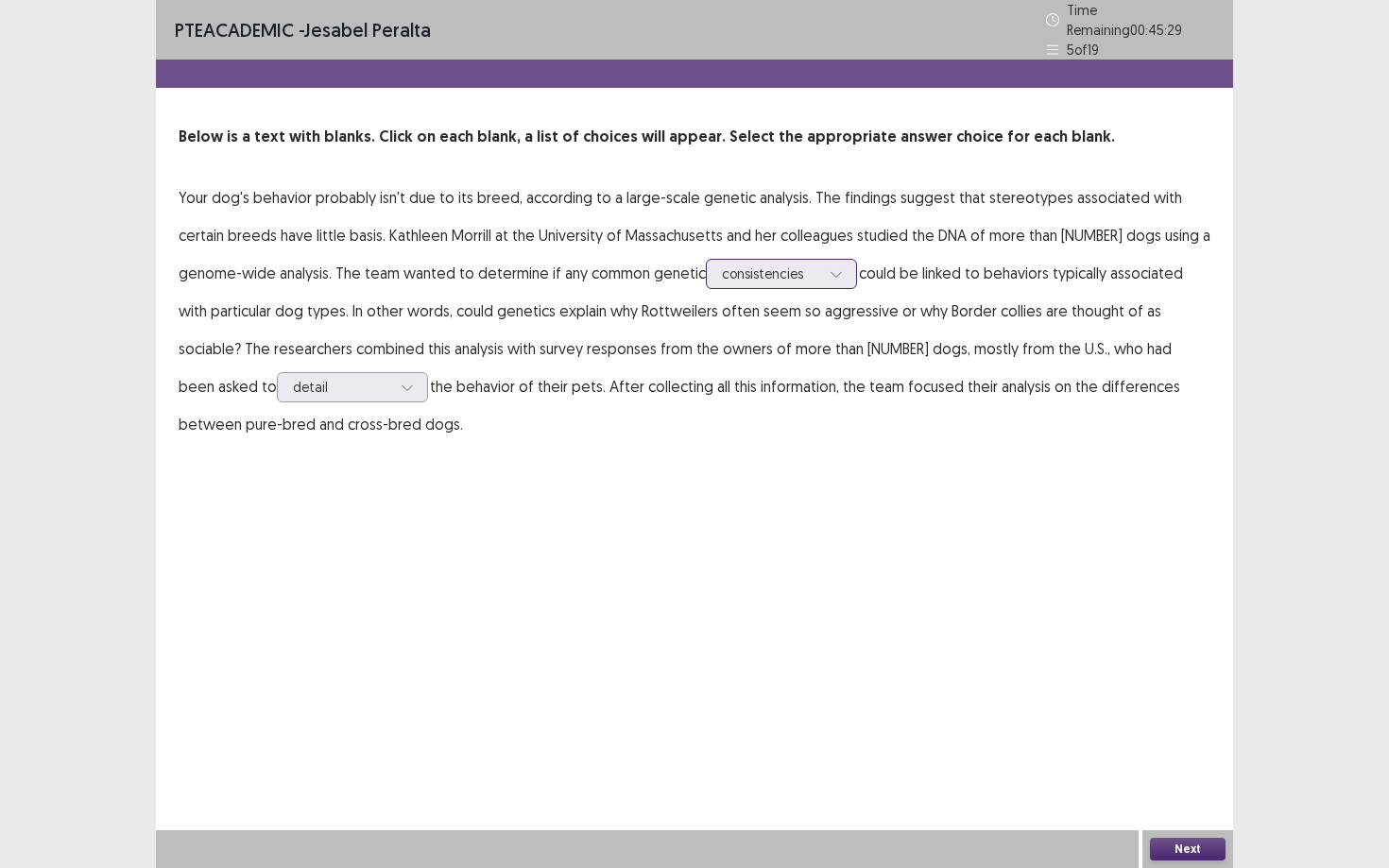 click at bounding box center [771, 273] 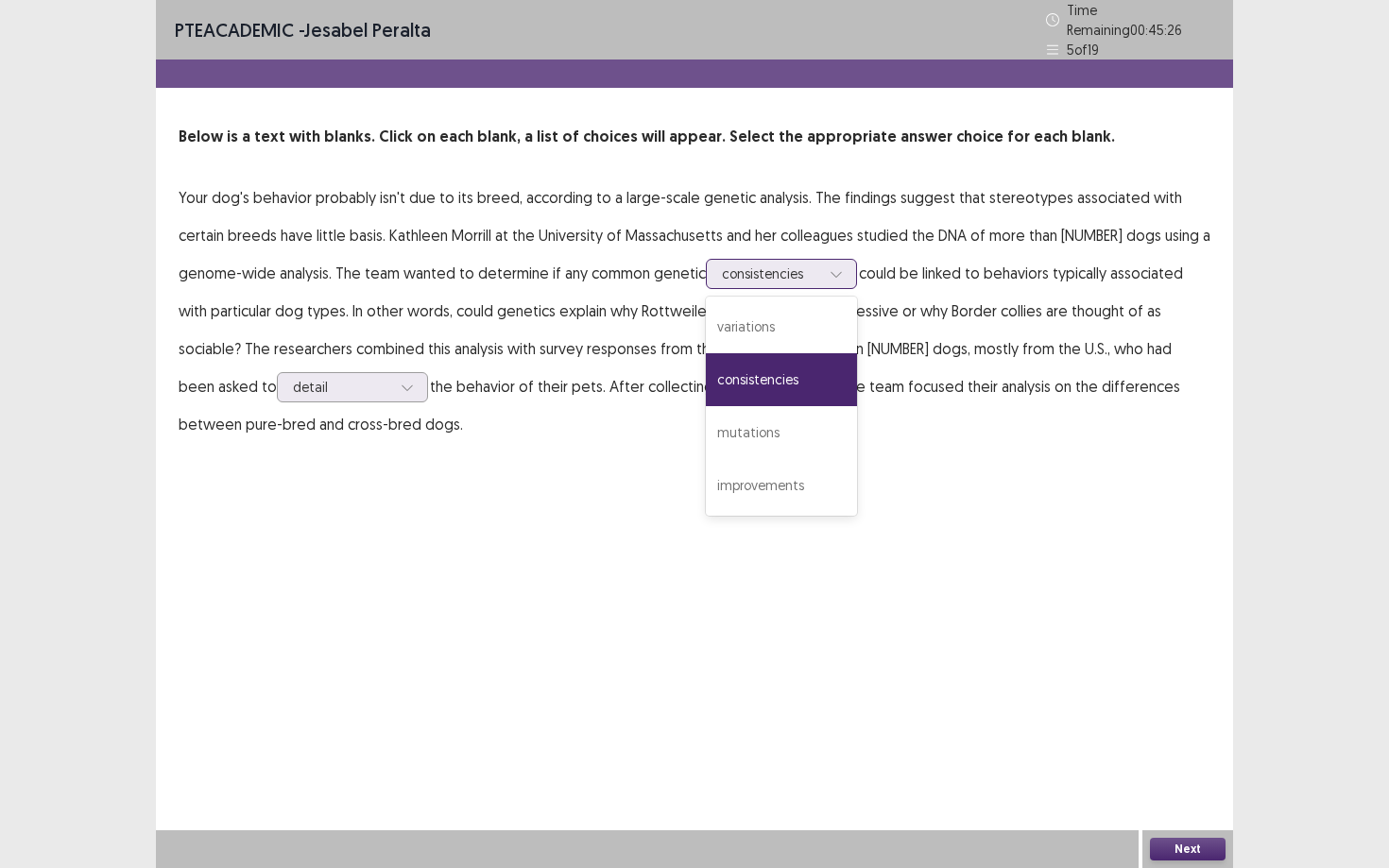 click on "consistencies" at bounding box center [781, 380] 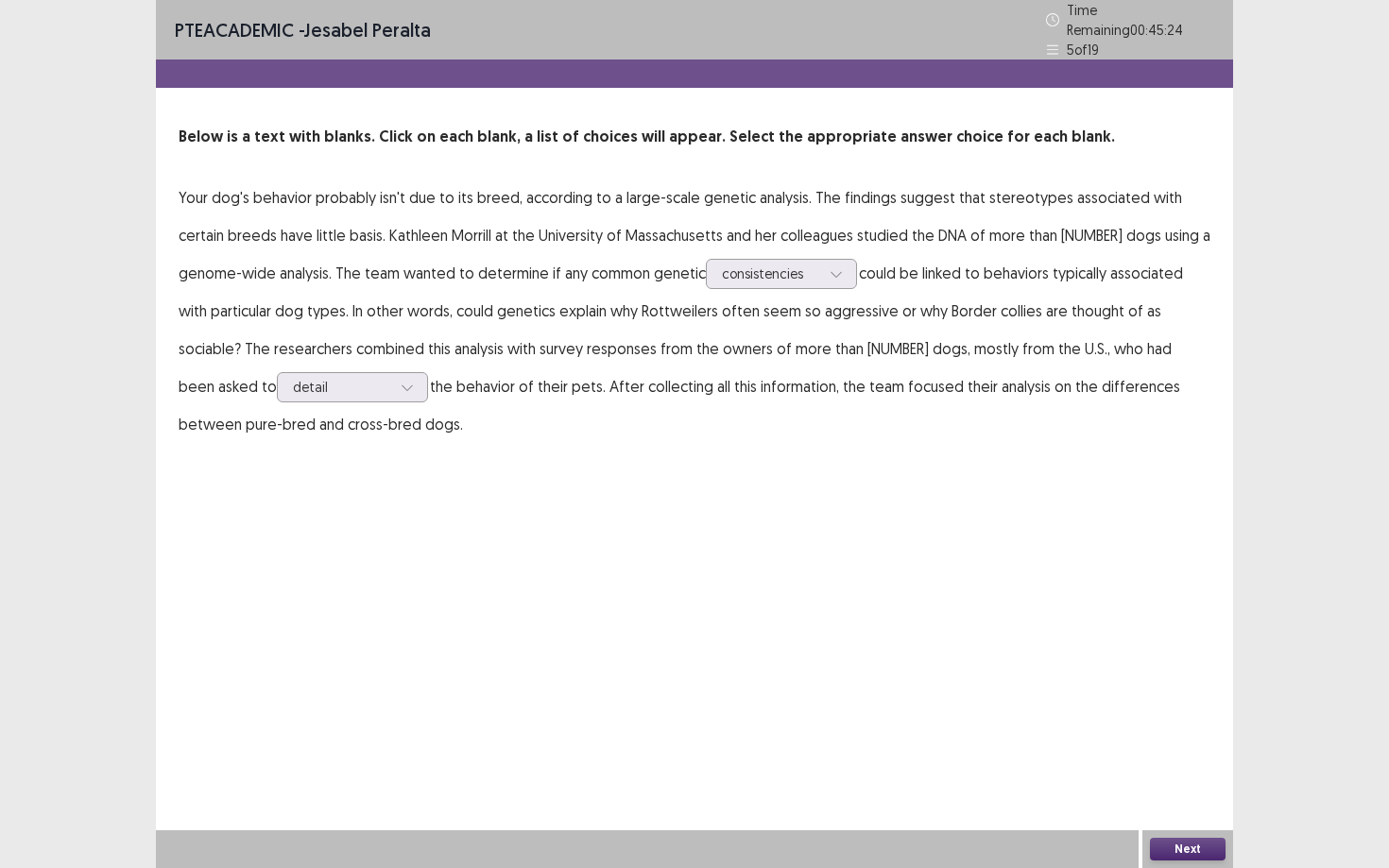 click on "Next" at bounding box center (1188, 849) 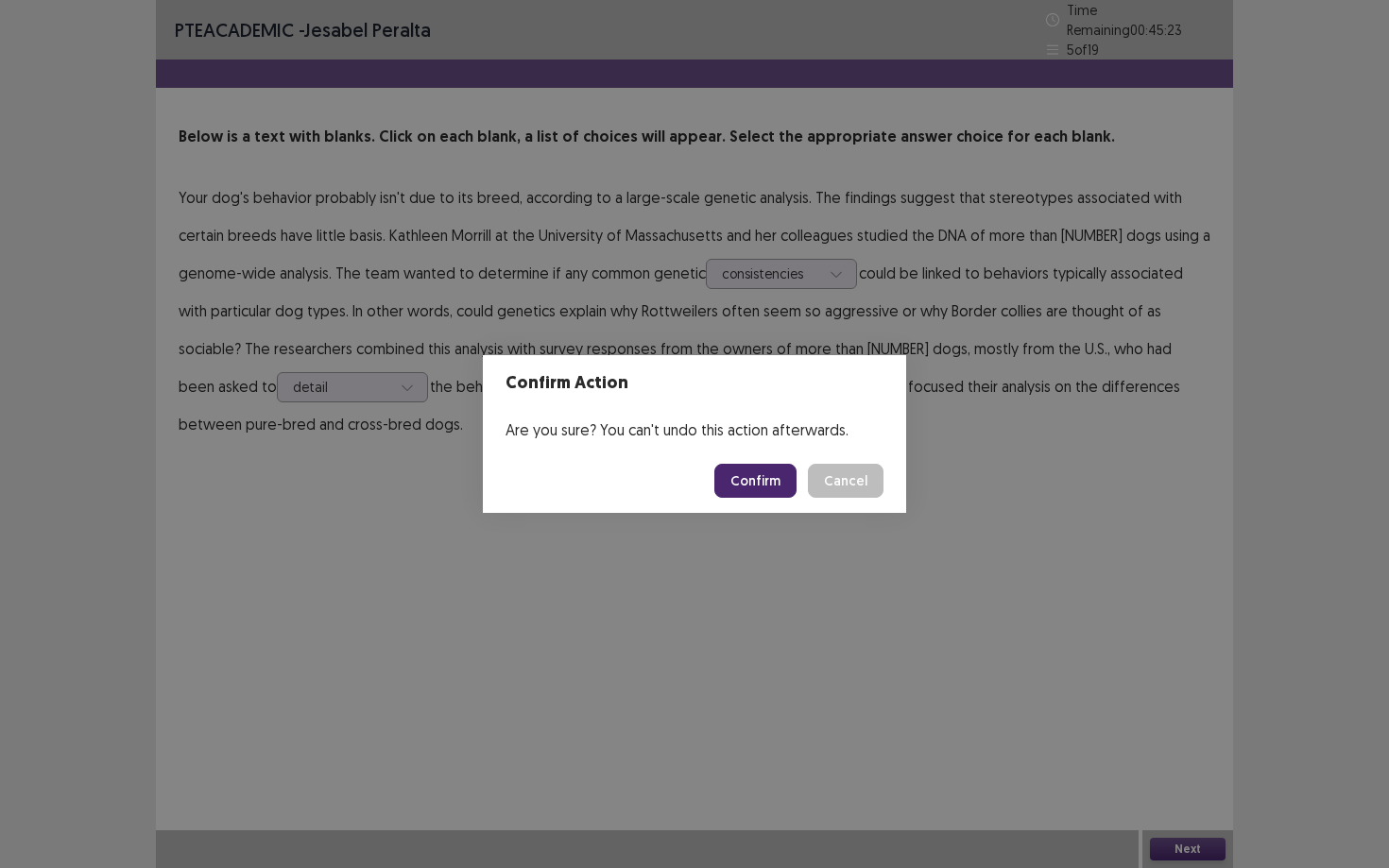click on "Confirm" at bounding box center [755, 481] 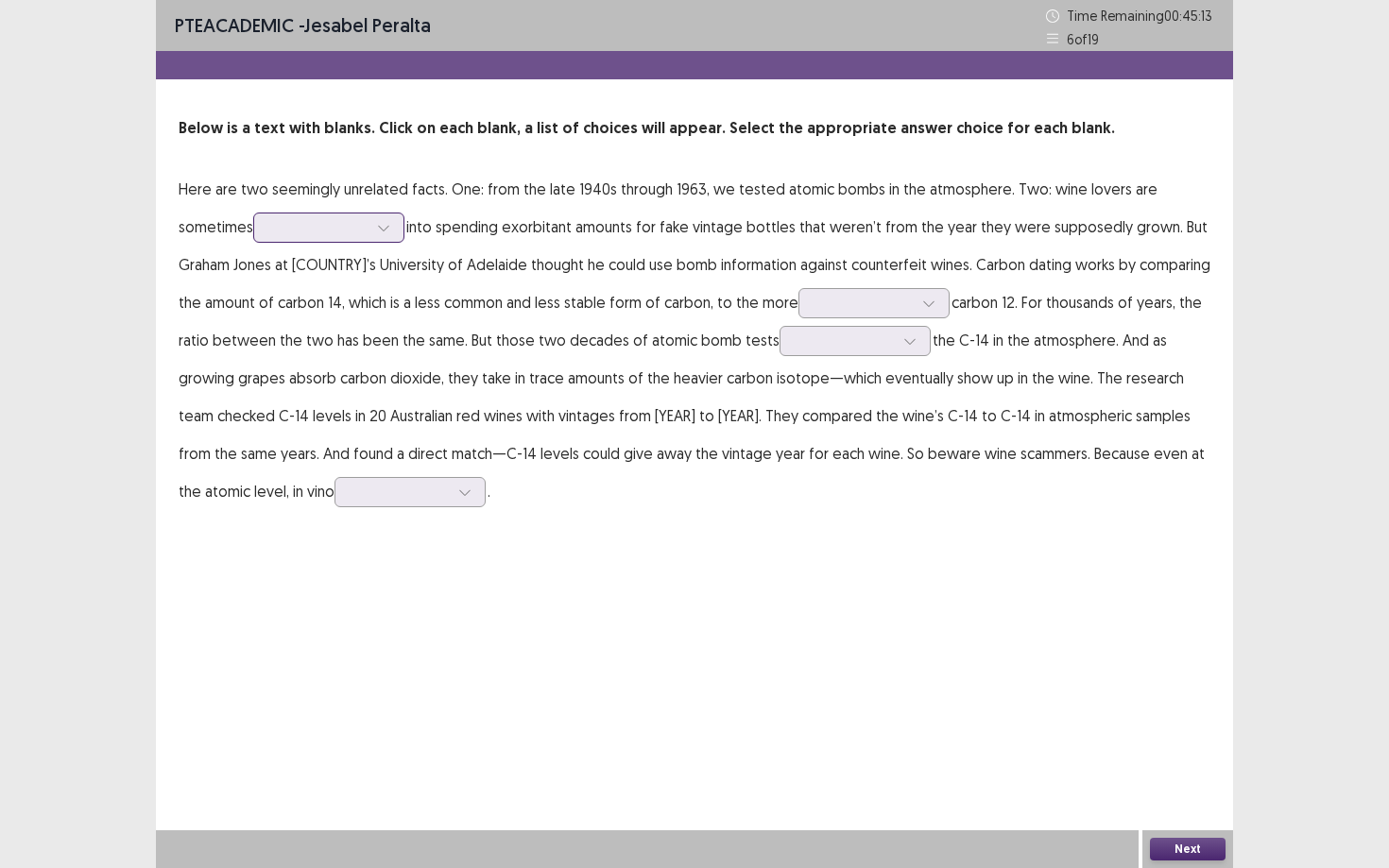 click at bounding box center (318, 227) 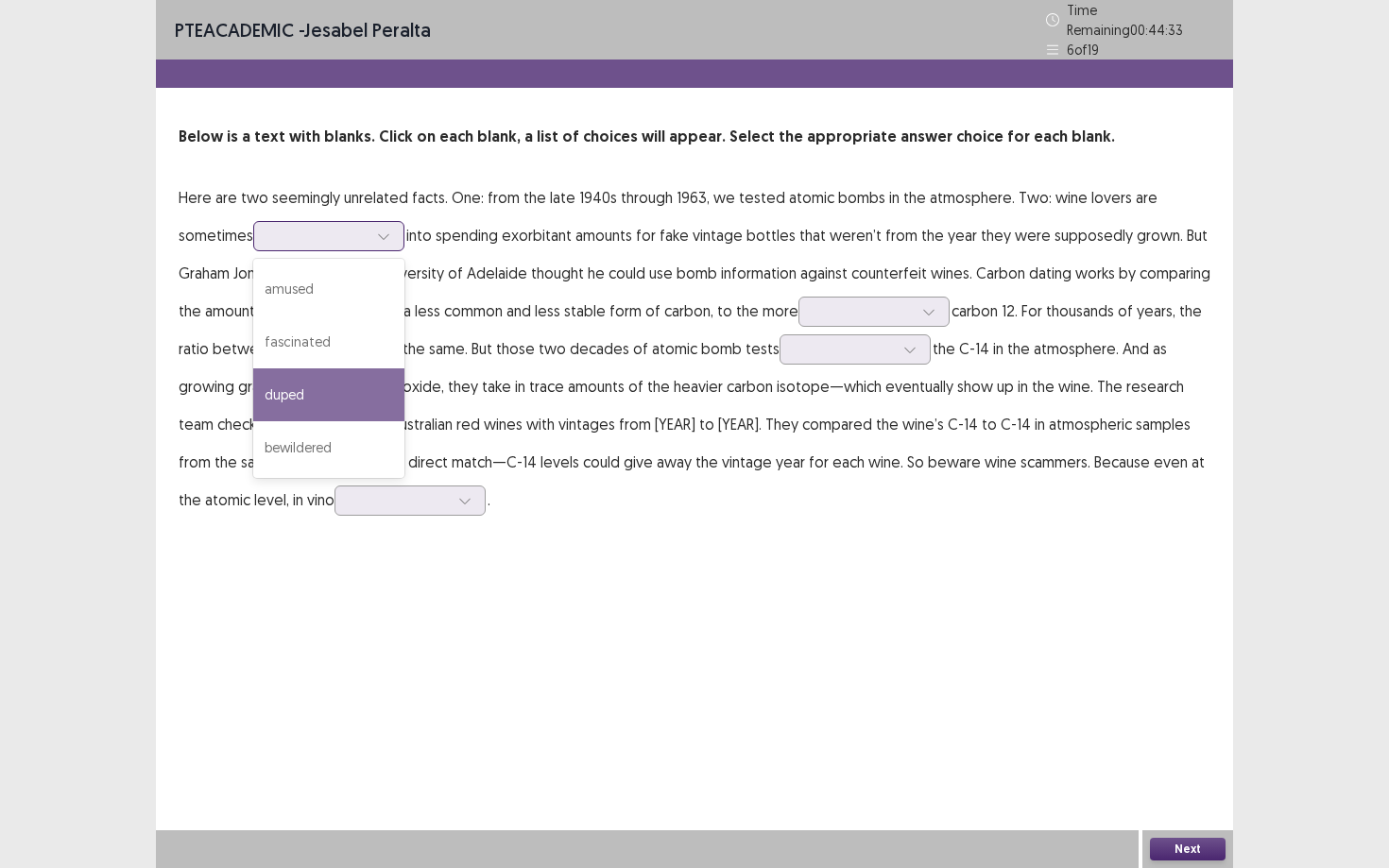 click on "duped" at bounding box center (329, 395) 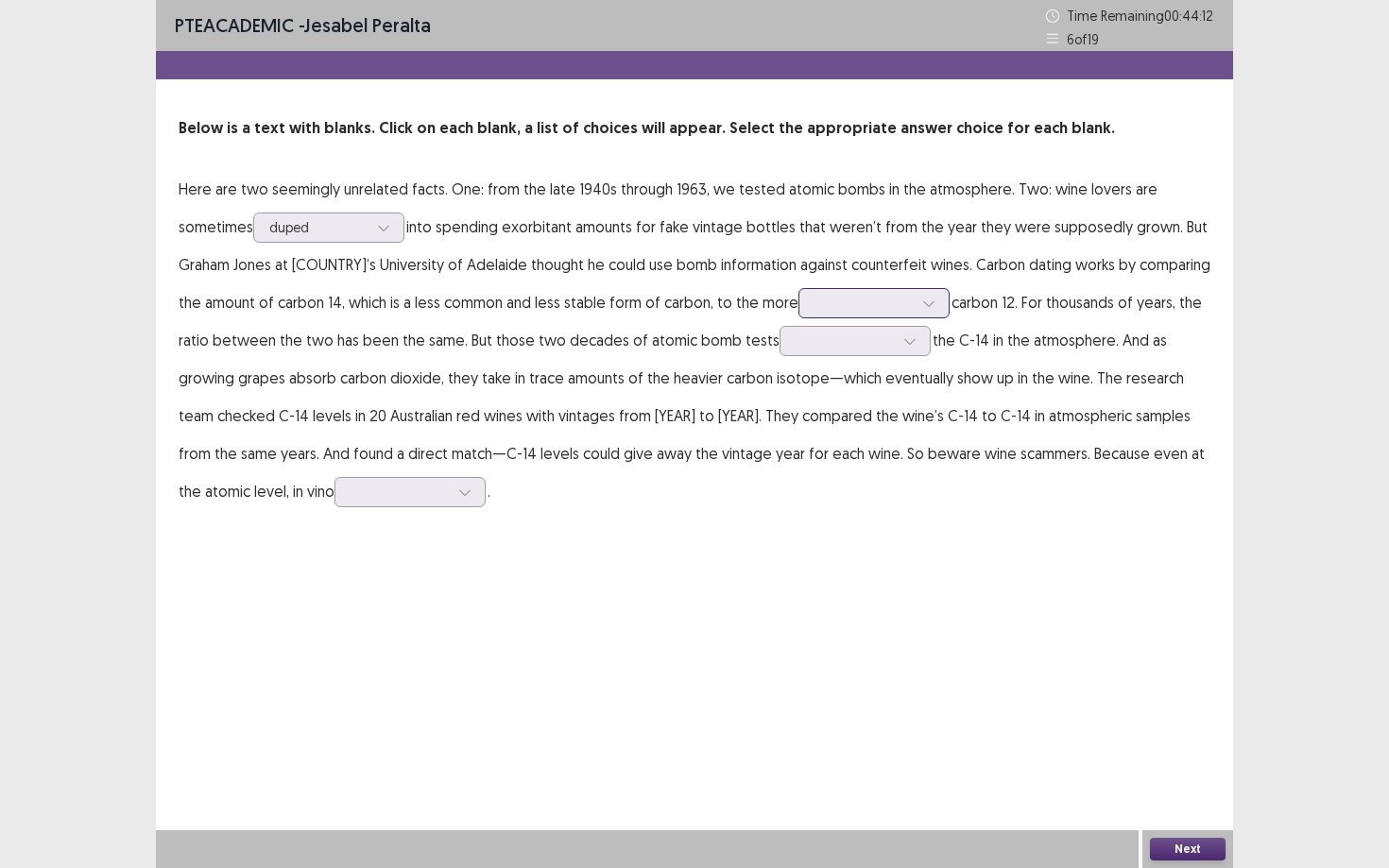 click at bounding box center (864, 302) 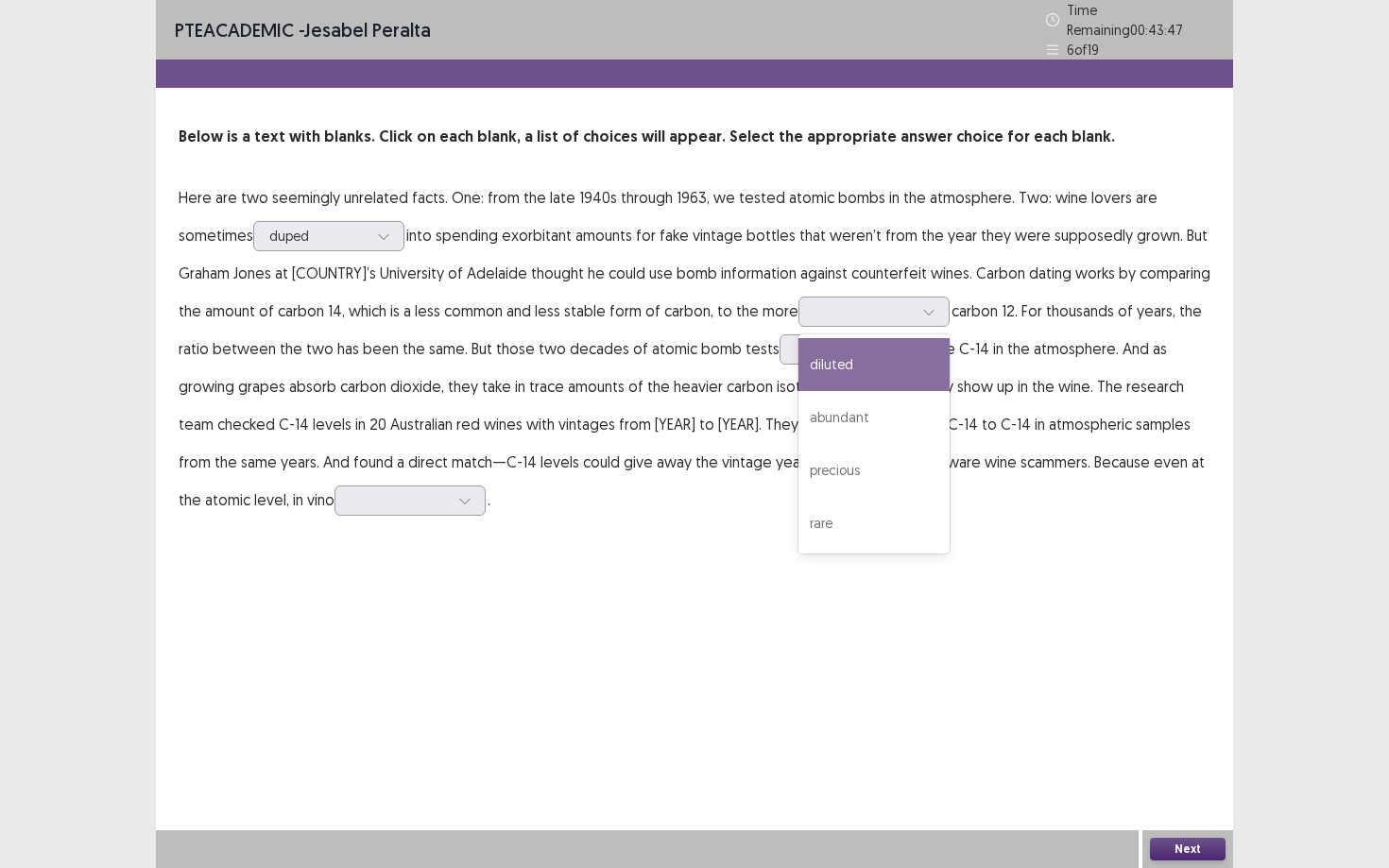 click on "Here are two seemingly unrelated facts. One: from the late [YEAR]s through [YEAR], we tested atomic bombs in the atmosphere. Two: wine lovers are sometimes duped into spending exorbitant amounts for fake vintage bottles that weren’t from the year they were supposedly grown. But Graham Jones at Australia’s University of Adelaide thought he could use bomb information against counterfeit wines. Carbon dating works by comparing the amount of carbon [NUMBER], which is a less common and less stable form of carbon, to the more diluted, [NUMBER] of [NUMBER]. [NUMBER] results available. Use Up and Down to choose options, press Enter to select the currently focused option, press Escape to exit the menu, press Tab to select the option and exit the menu. diluted abundant precious rare carbon [NUMBER]. For thousands of years, the ratio between the two has been the same. But those two decades of atomic bomb tests ." at bounding box center [694, 349] 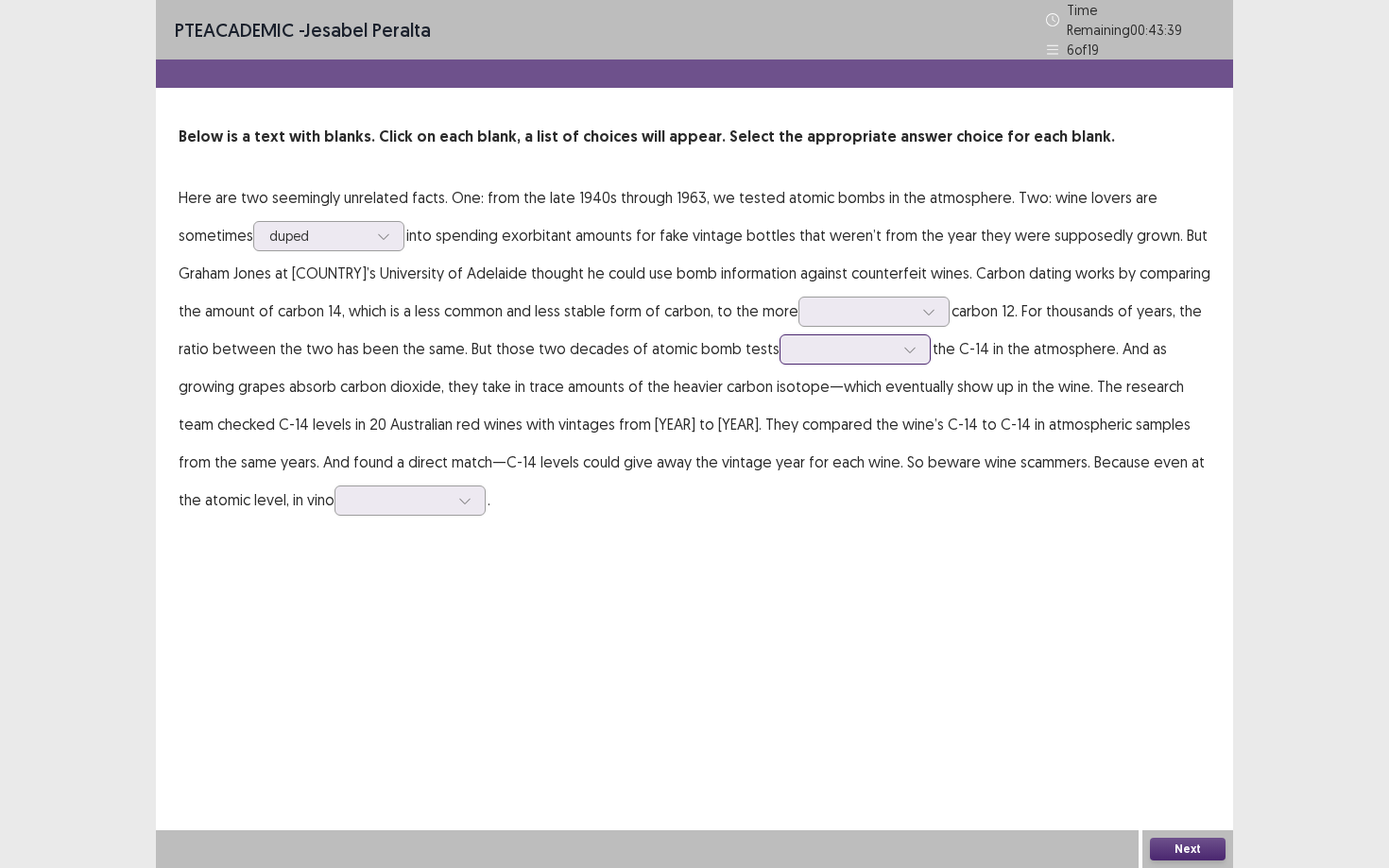 click at bounding box center [845, 349] 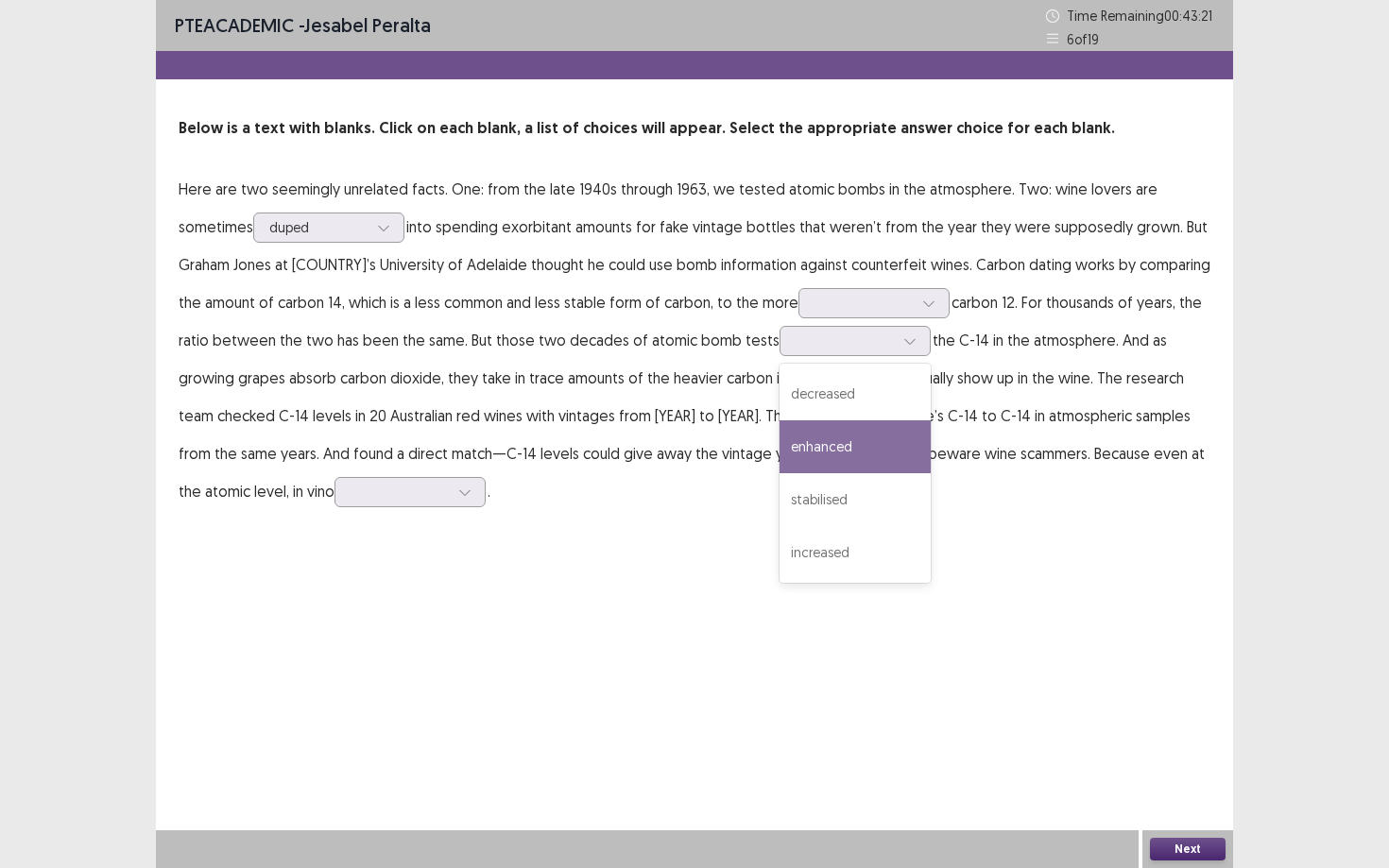 click on "Here are two seemingly unrelated facts. One: from the late 1940s through 1963, we tested atomic bombs in the atmosphere. Two: wine lovers are sometimes duped into spending exorbitant amounts for fake vintage bottles that weren’t from the year they were supposedly grown. But Graham Jones at [COUNTRY]’s University of Adelaide thought he could use bomb information against counterfeit wines. Carbon dating works by comparing the amount of carbon 14, which is a less common and less stable form of carbon, to the more carbon 12. For thousands of years, the ratio between the two has been the same. But those two decades of atomic bomb tests enhanced, 2 of 4. 4 results available. Use Up and Down to choose options, press Enter to select the currently focused option, press Escape to exit the menu, press Tab to select the option and exit the menu. decreased enhanced stabilised increased ." at bounding box center (694, 340) 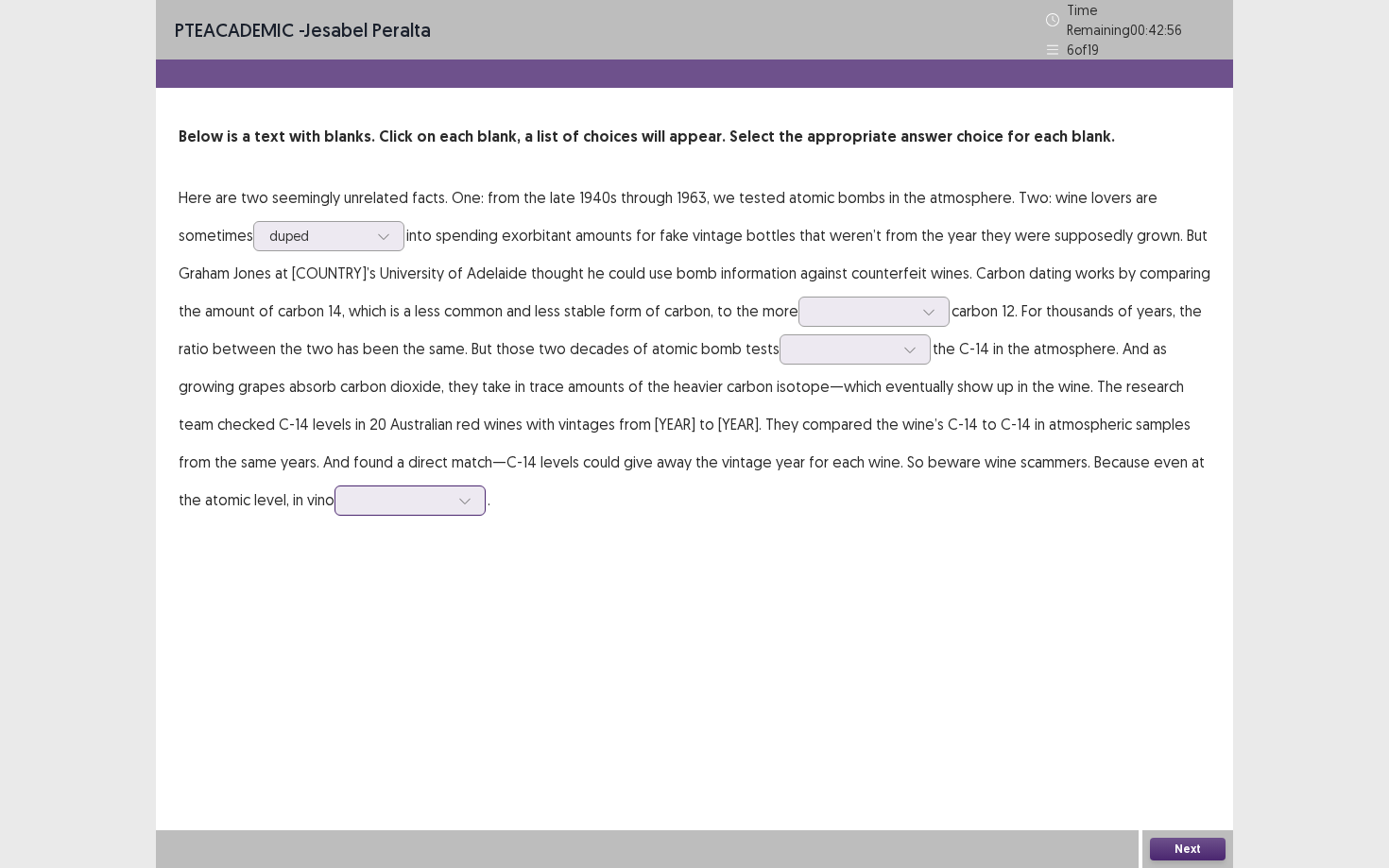 click at bounding box center (400, 500) 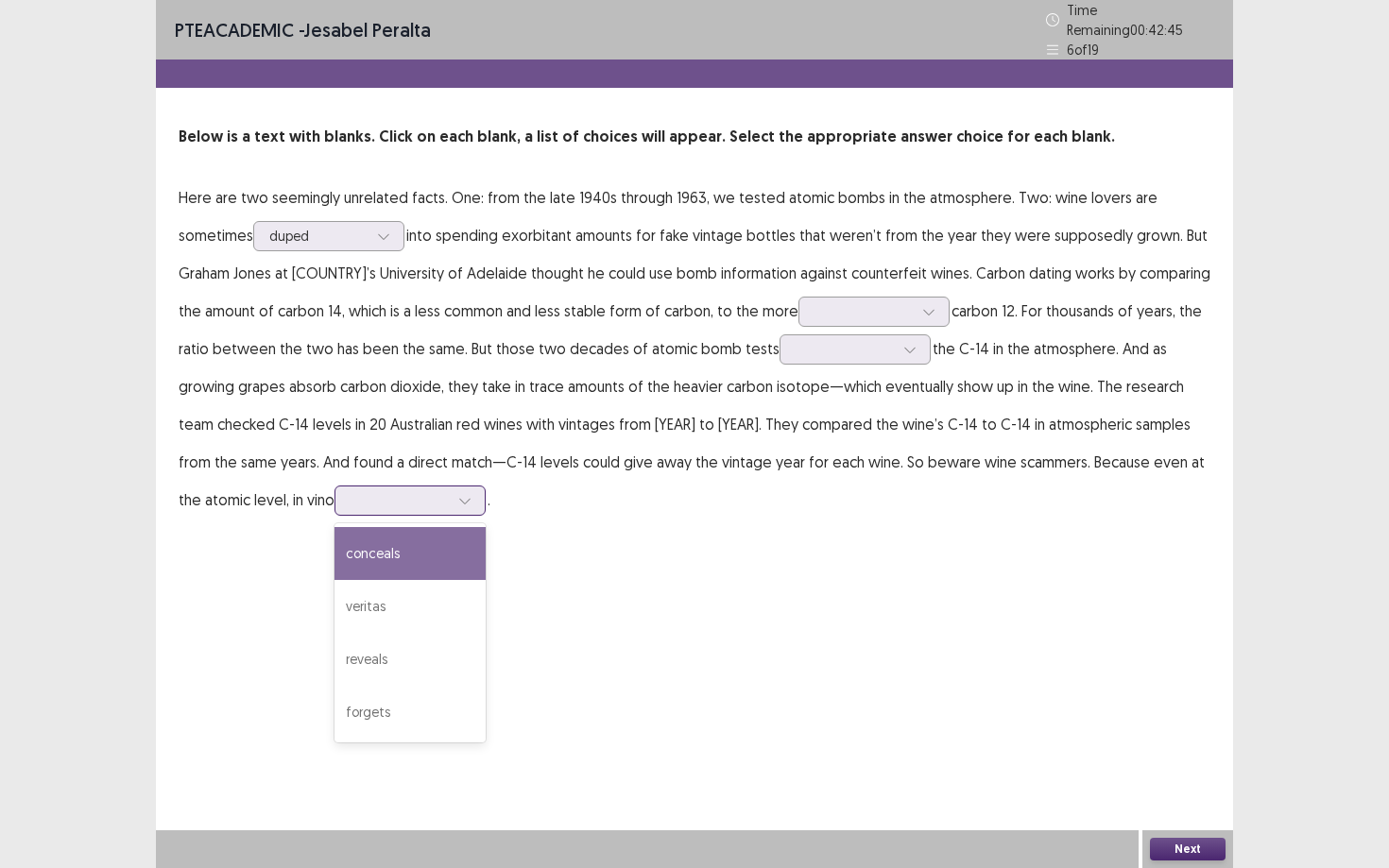 click on "conceals" at bounding box center [410, 553] 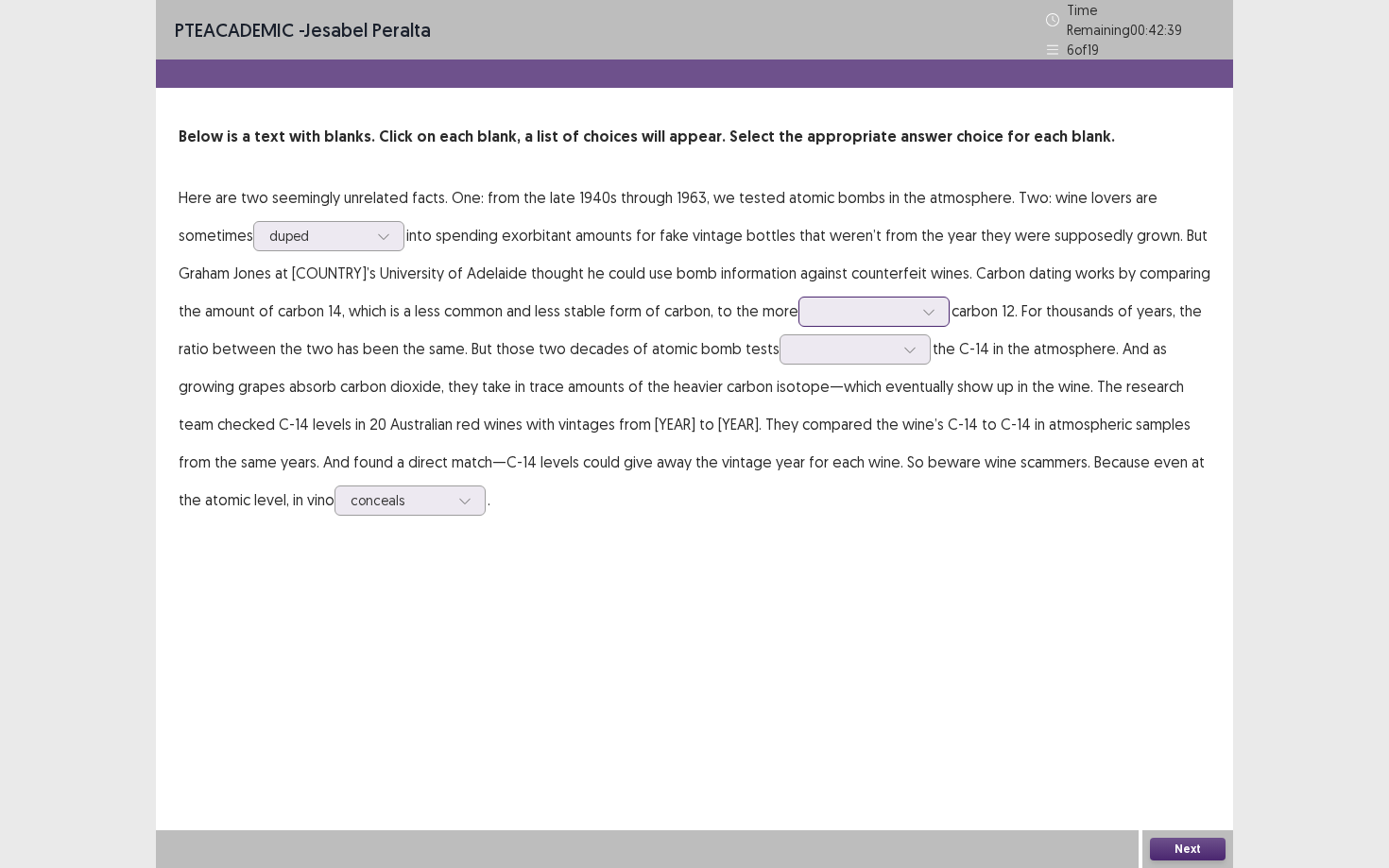 click at bounding box center [864, 311] 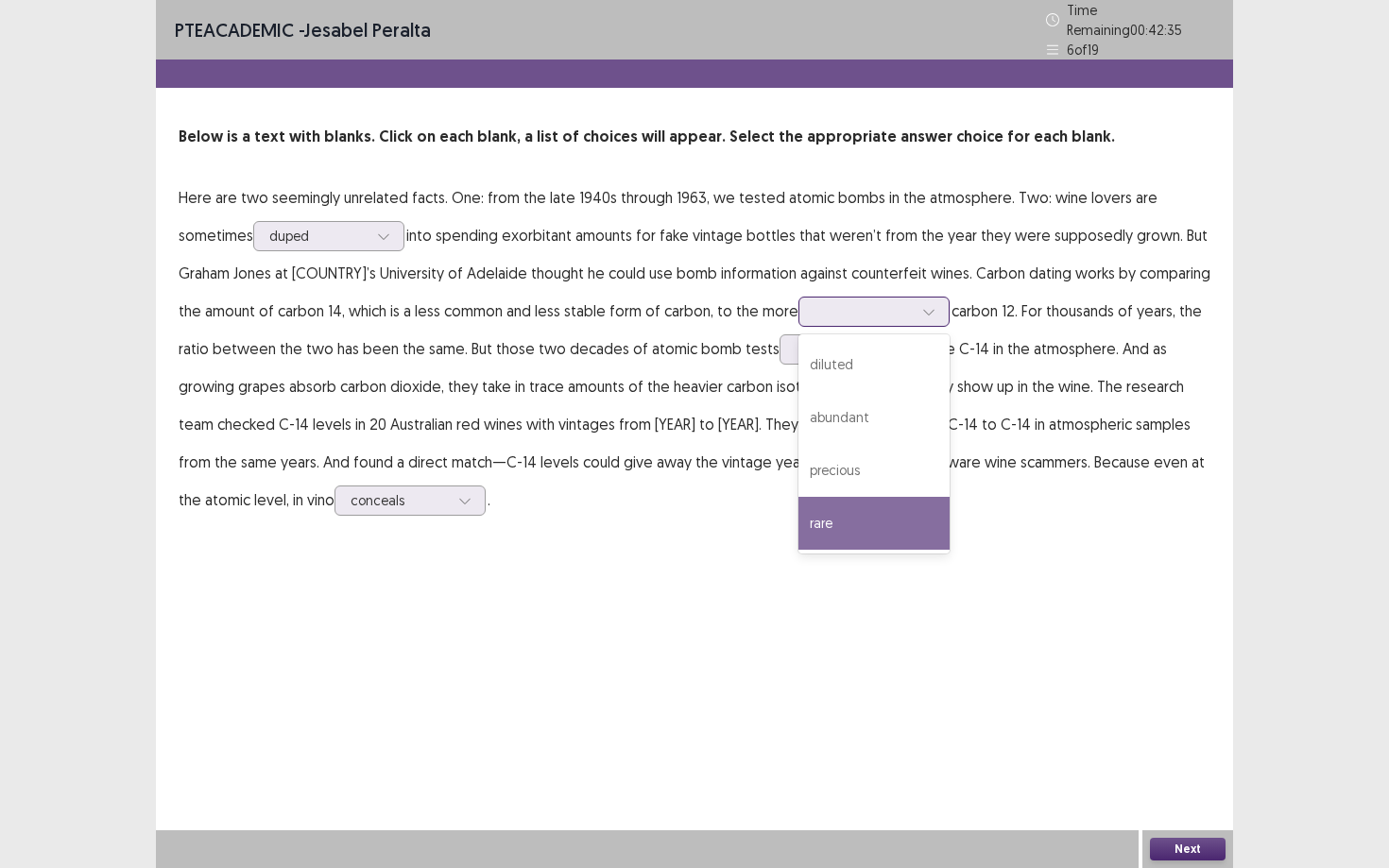 click on "rare" at bounding box center (874, 523) 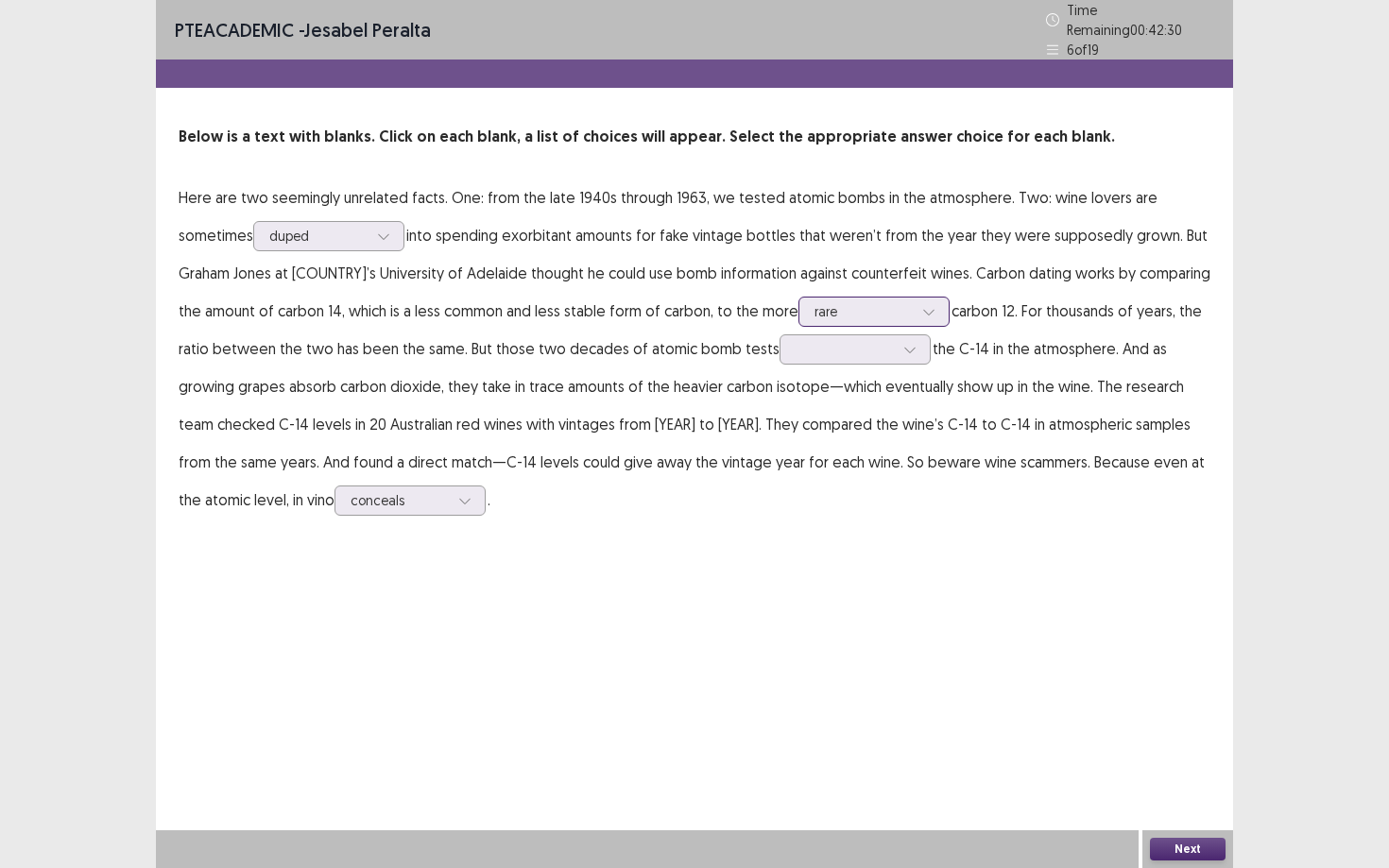 click at bounding box center [864, 311] 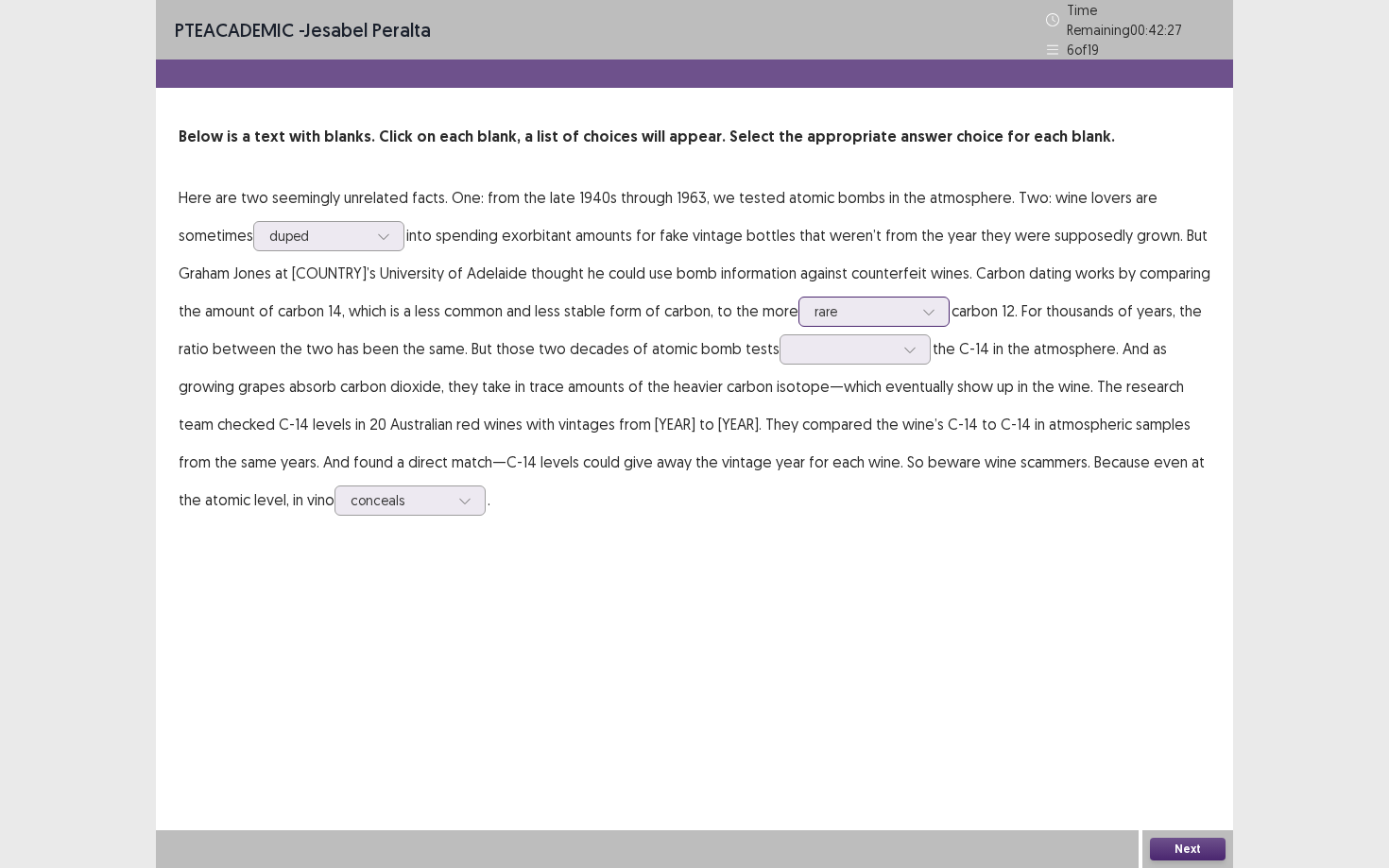 drag, startPoint x: 872, startPoint y: 299, endPoint x: 663, endPoint y: 472, distance: 271.31163 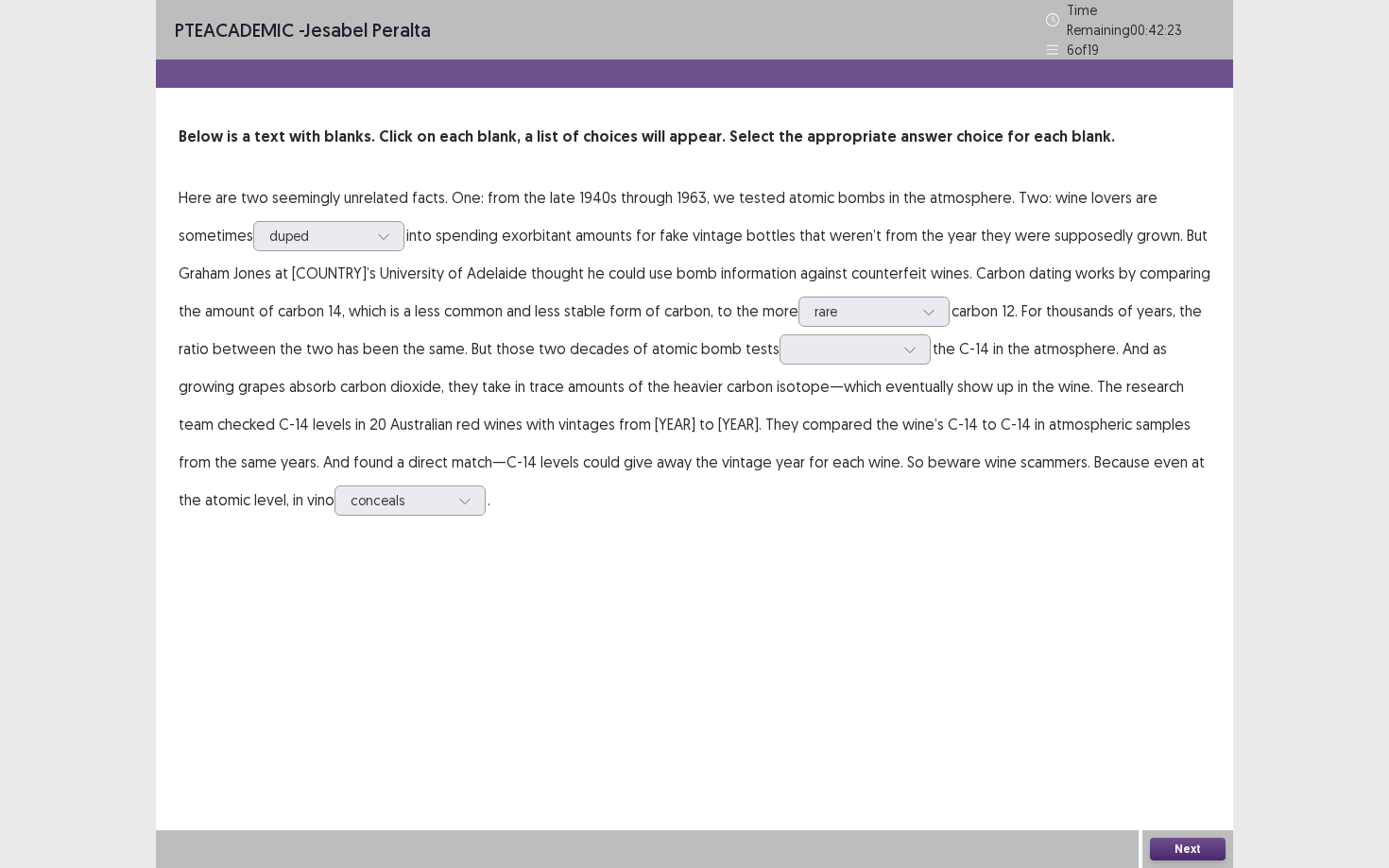 click on "Here are two seemingly unrelated facts. One: from the late [YEAR]s through [YEAR], we tested atomic bombs in the atmosphere. Two: wine lovers are sometimes duped into spending exorbitant amounts for fake vintage bottles that weren’t from the year they were supposedly grown. But Graham Jones at Australia’s University of Adelaide thought he could use bomb information against counterfeit wines. Carbon dating works by comparing the amount of carbon [NUMBER], which is a less common and less stable form of carbon, to the more option rare, selected. rare carbon [NUMBER]. For thousands of years, the ratio between the two has been the same. But those two decades of atomic bomb tests conceals ." at bounding box center [694, 349] 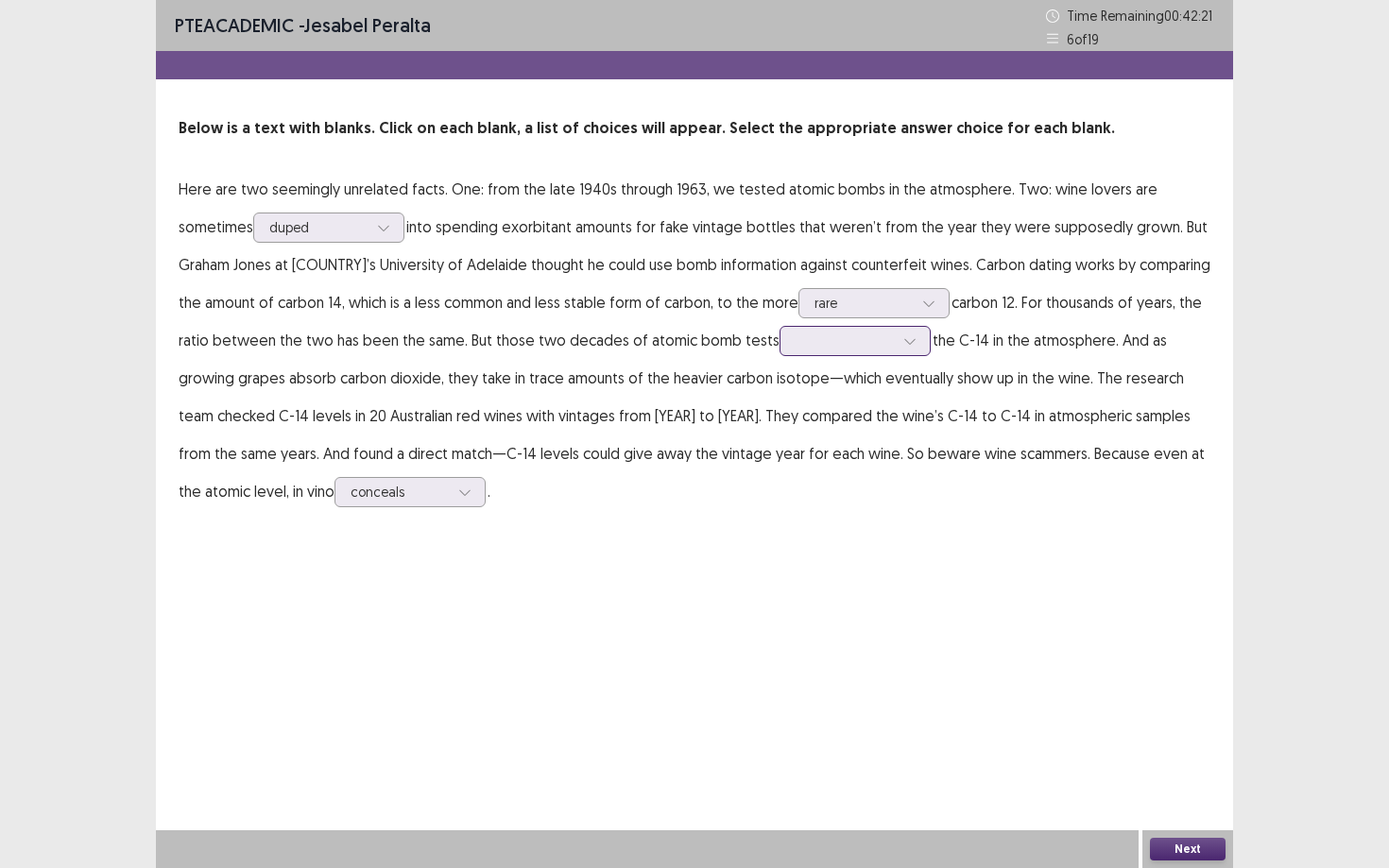 click at bounding box center [845, 340] 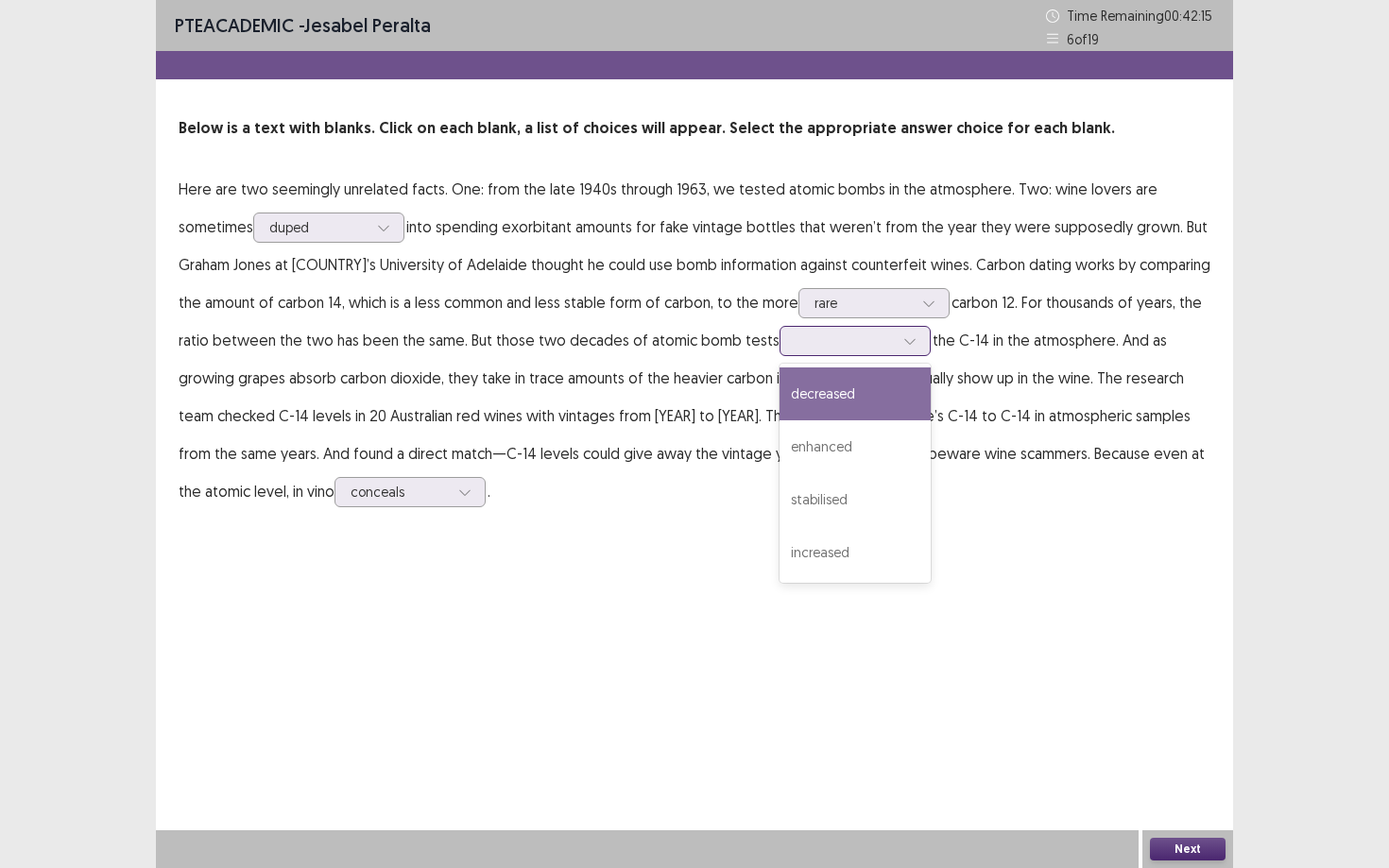 click on "decreased" at bounding box center [855, 394] 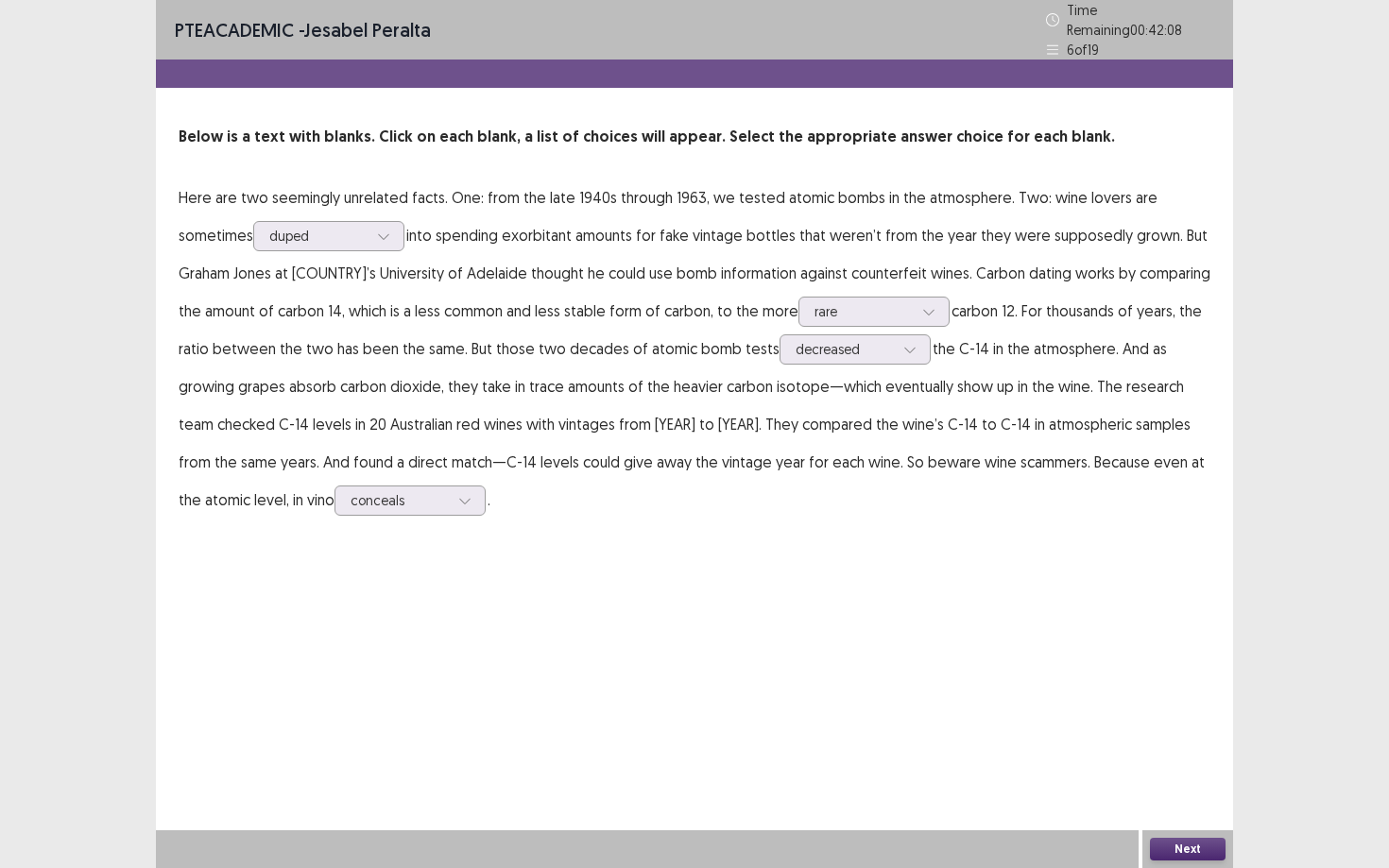 click on "Next" at bounding box center [1188, 849] 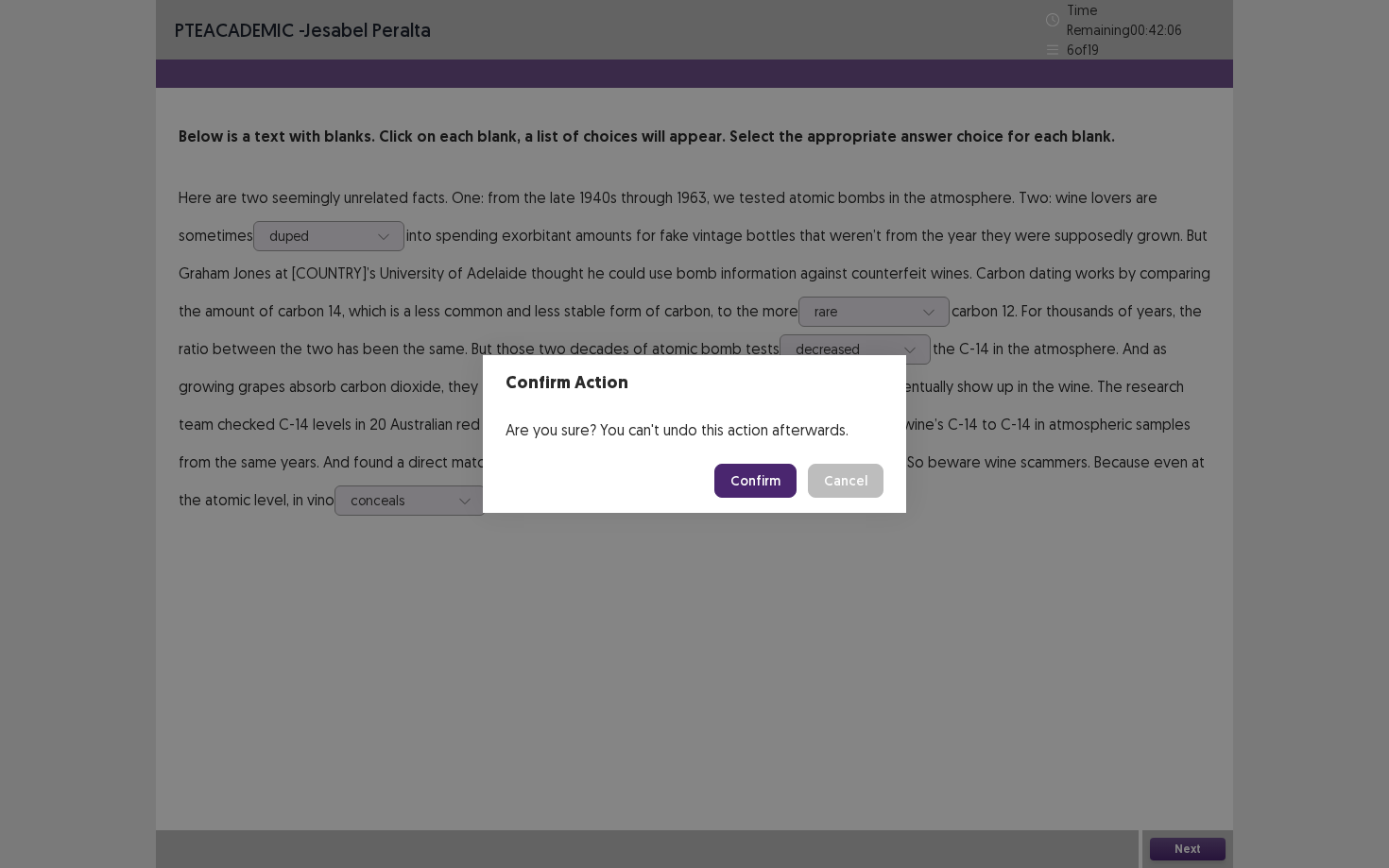 drag, startPoint x: 768, startPoint y: 500, endPoint x: 763, endPoint y: 479, distance: 21.587033 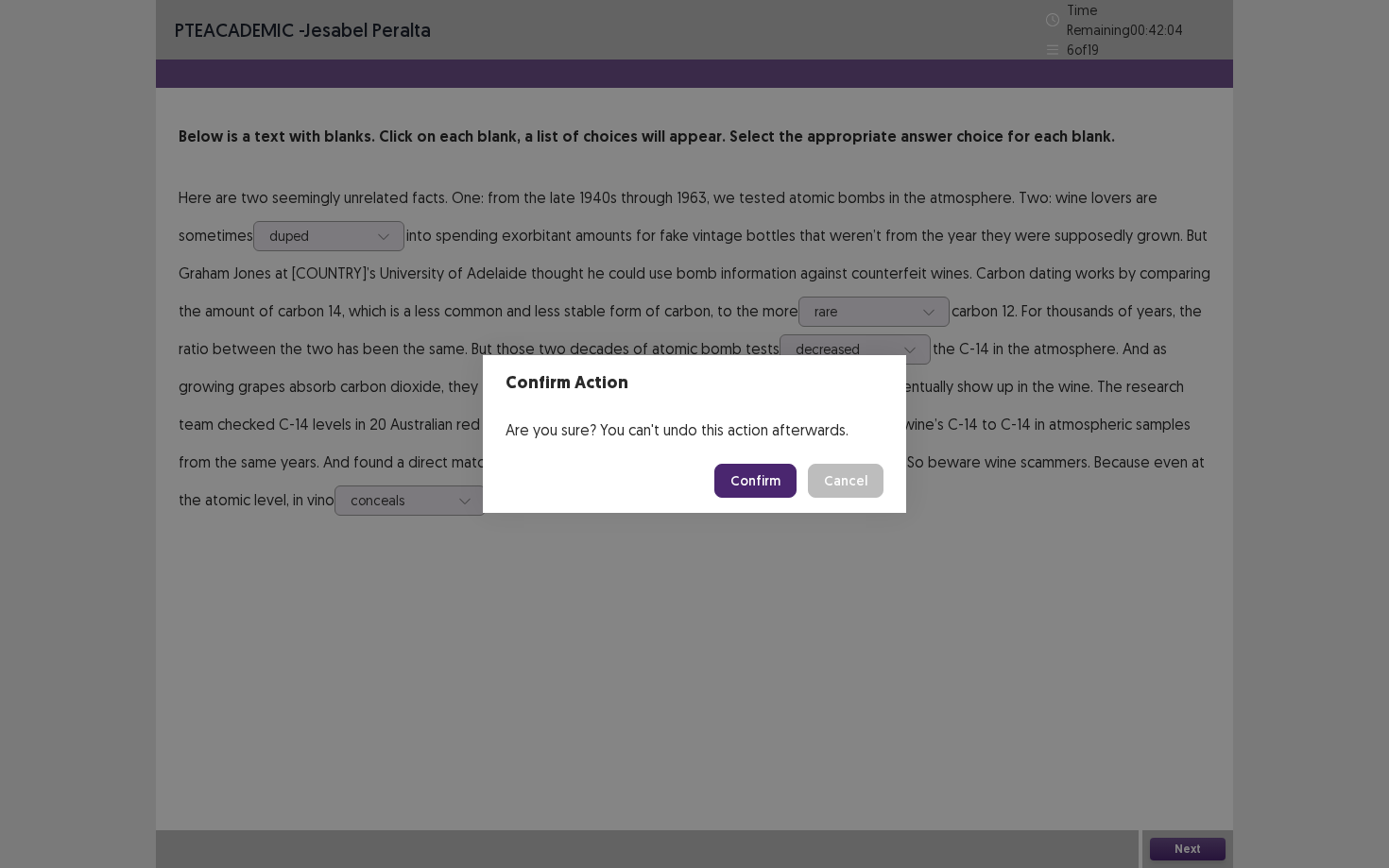 click on "Confirm" at bounding box center [755, 481] 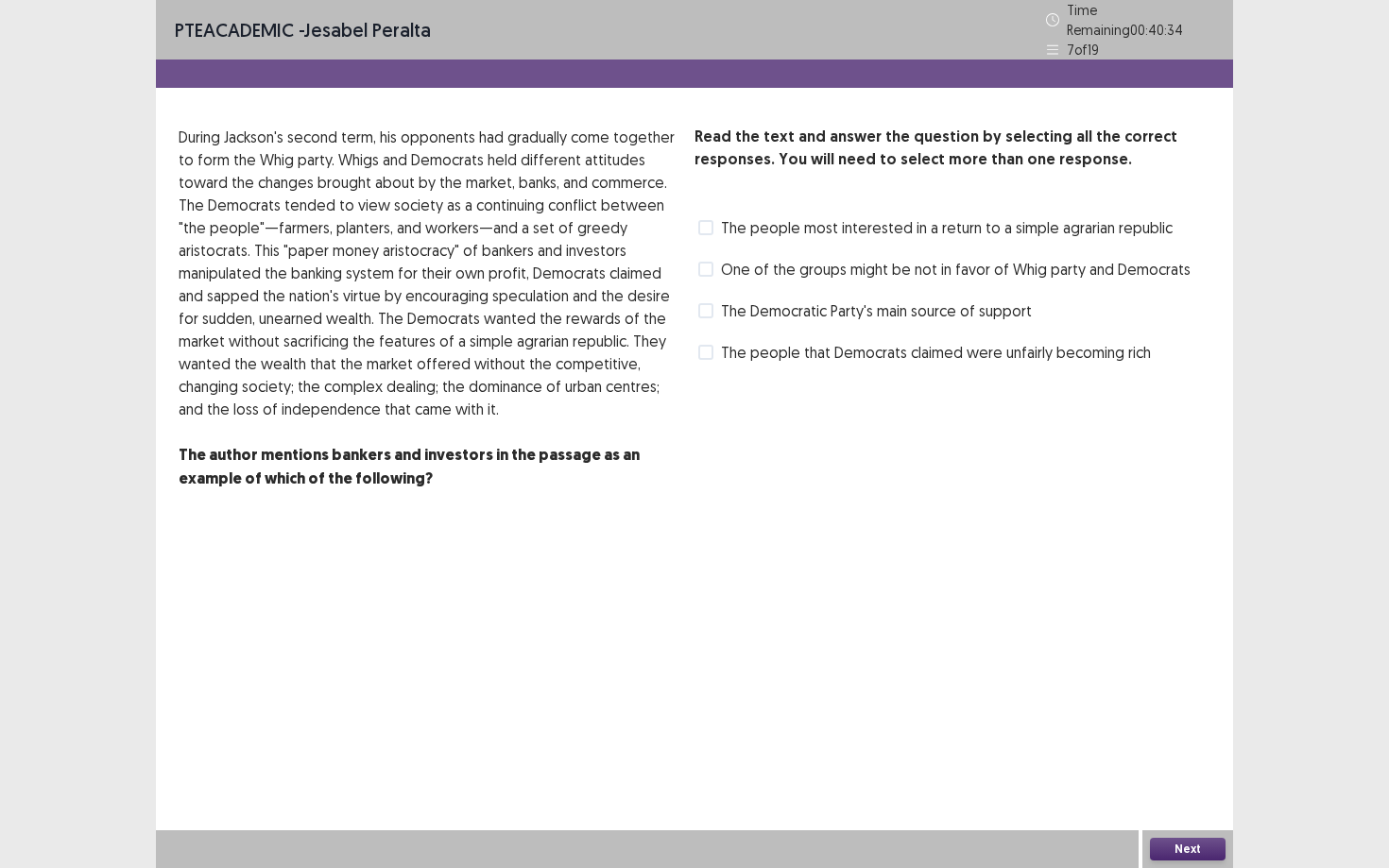 click at bounding box center [706, 352] 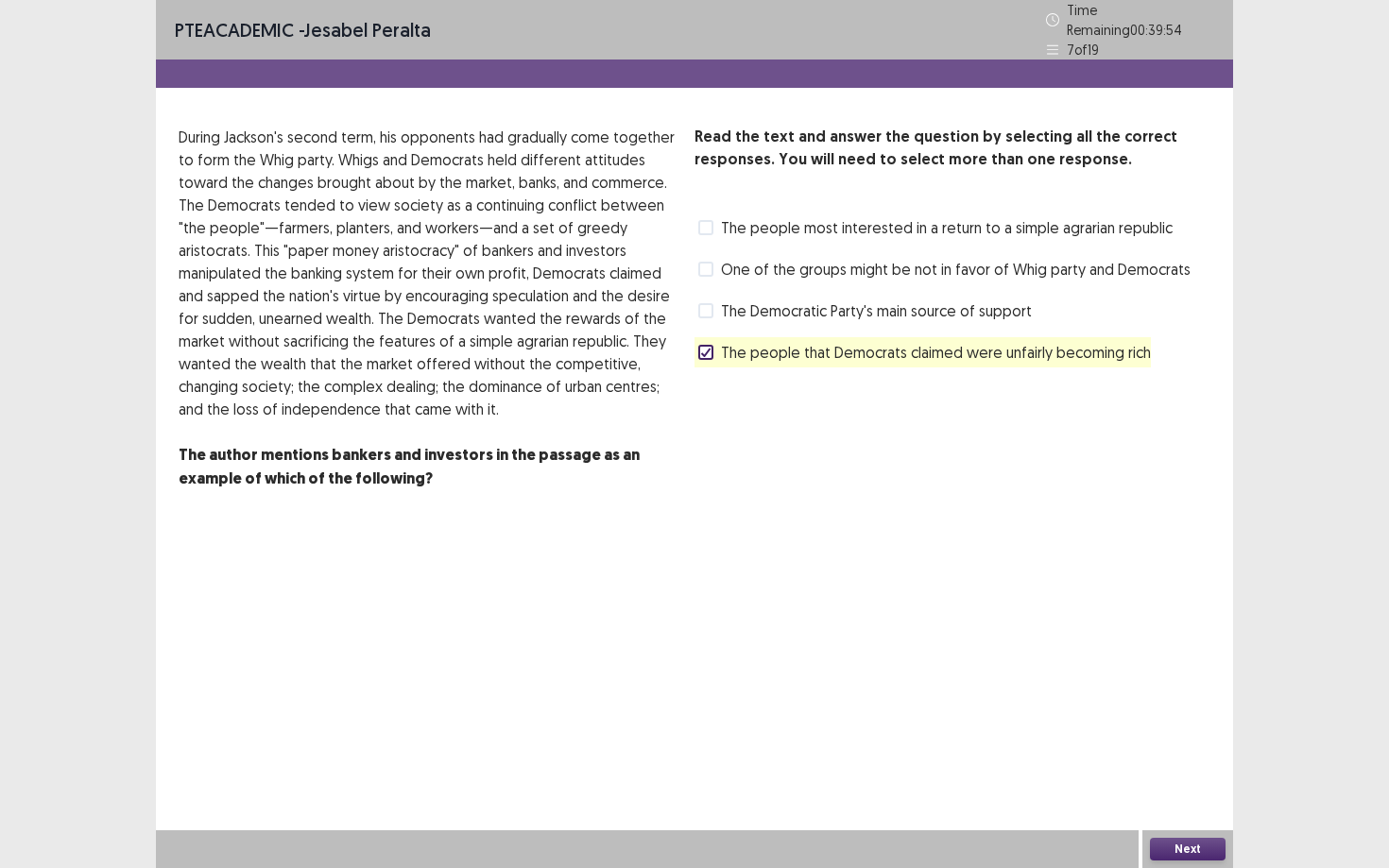 click on "The Democratic Party's main source of support" at bounding box center [876, 311] 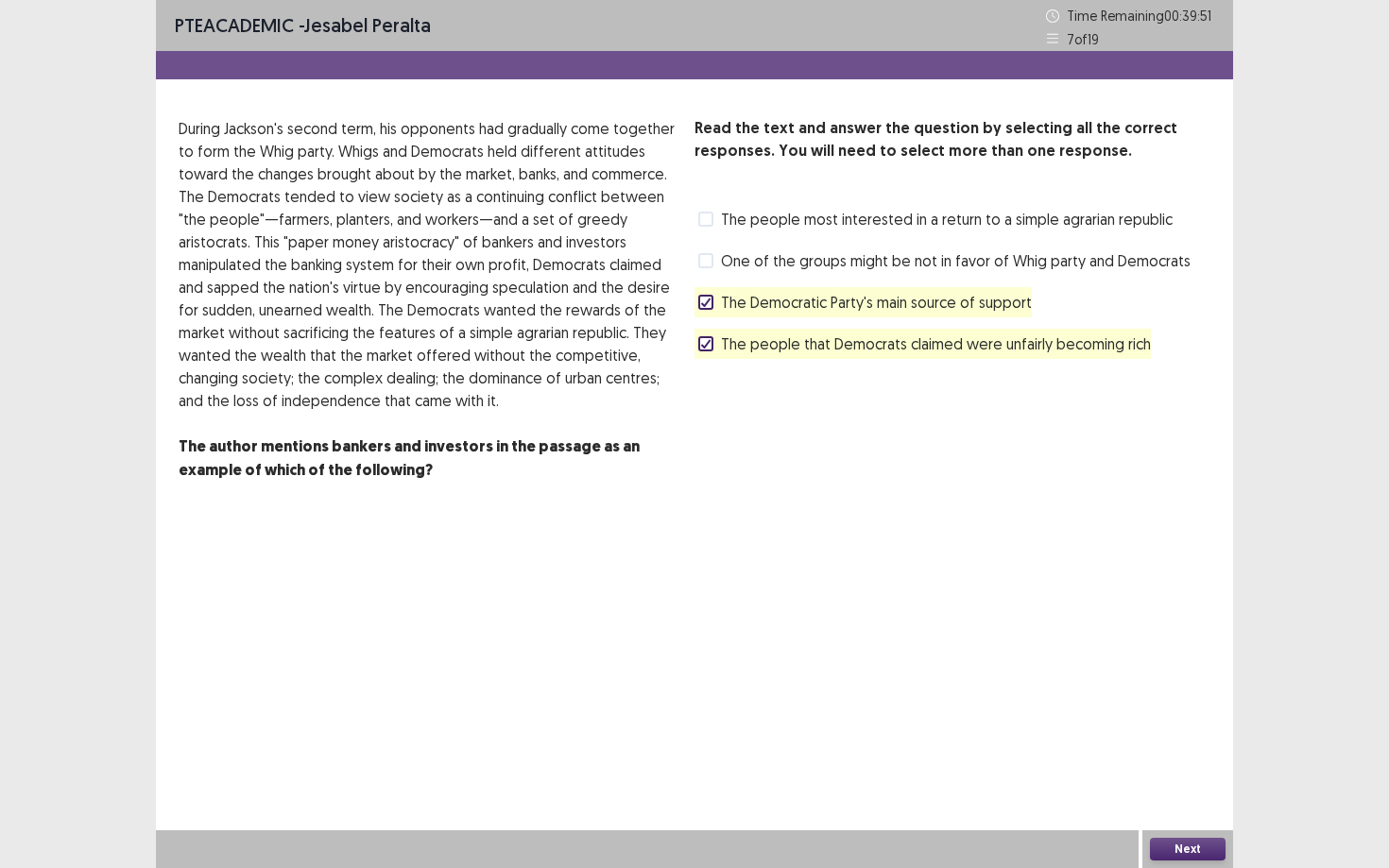 click on "Next" at bounding box center (1188, 849) 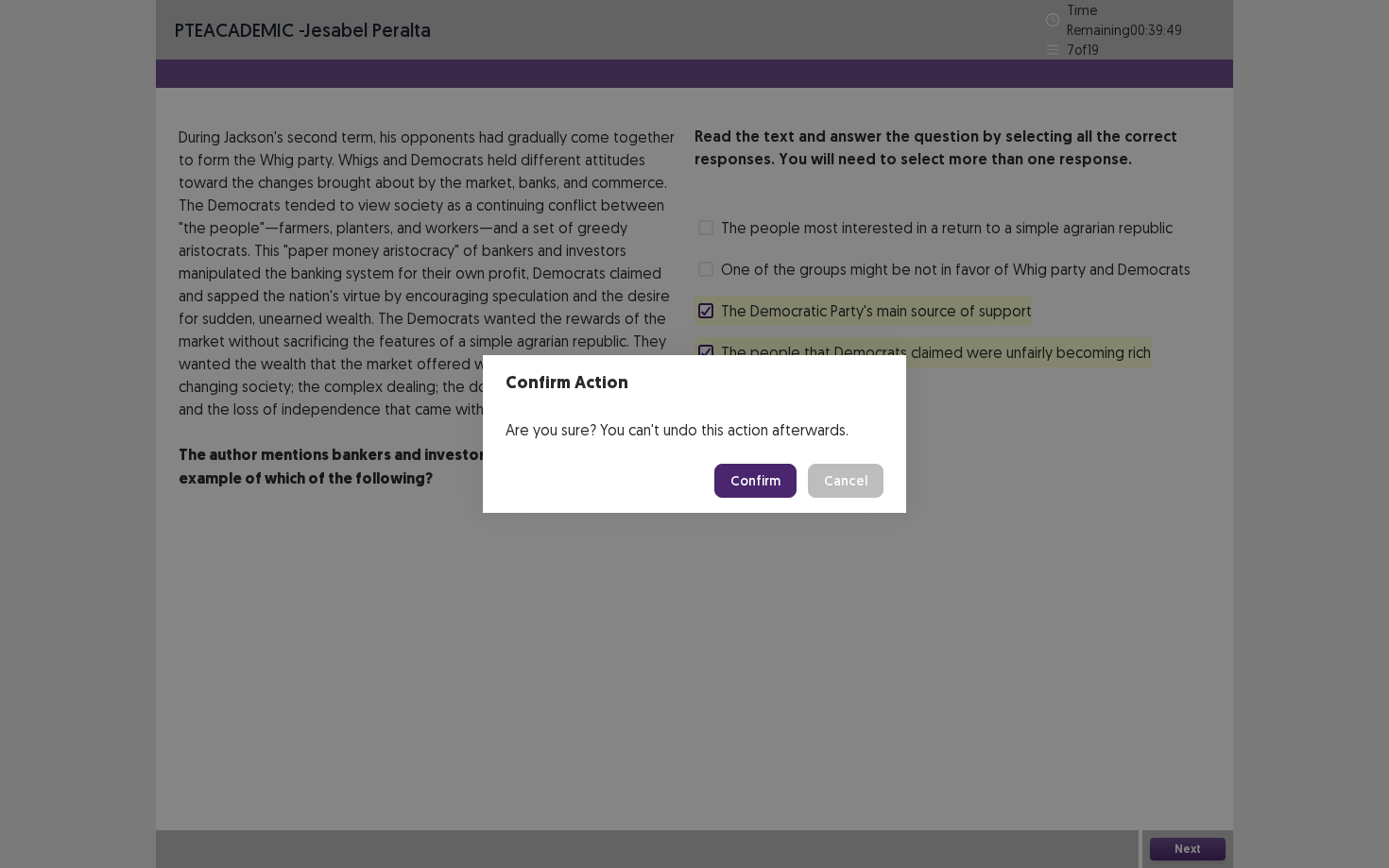 click on "Confirm" at bounding box center (755, 481) 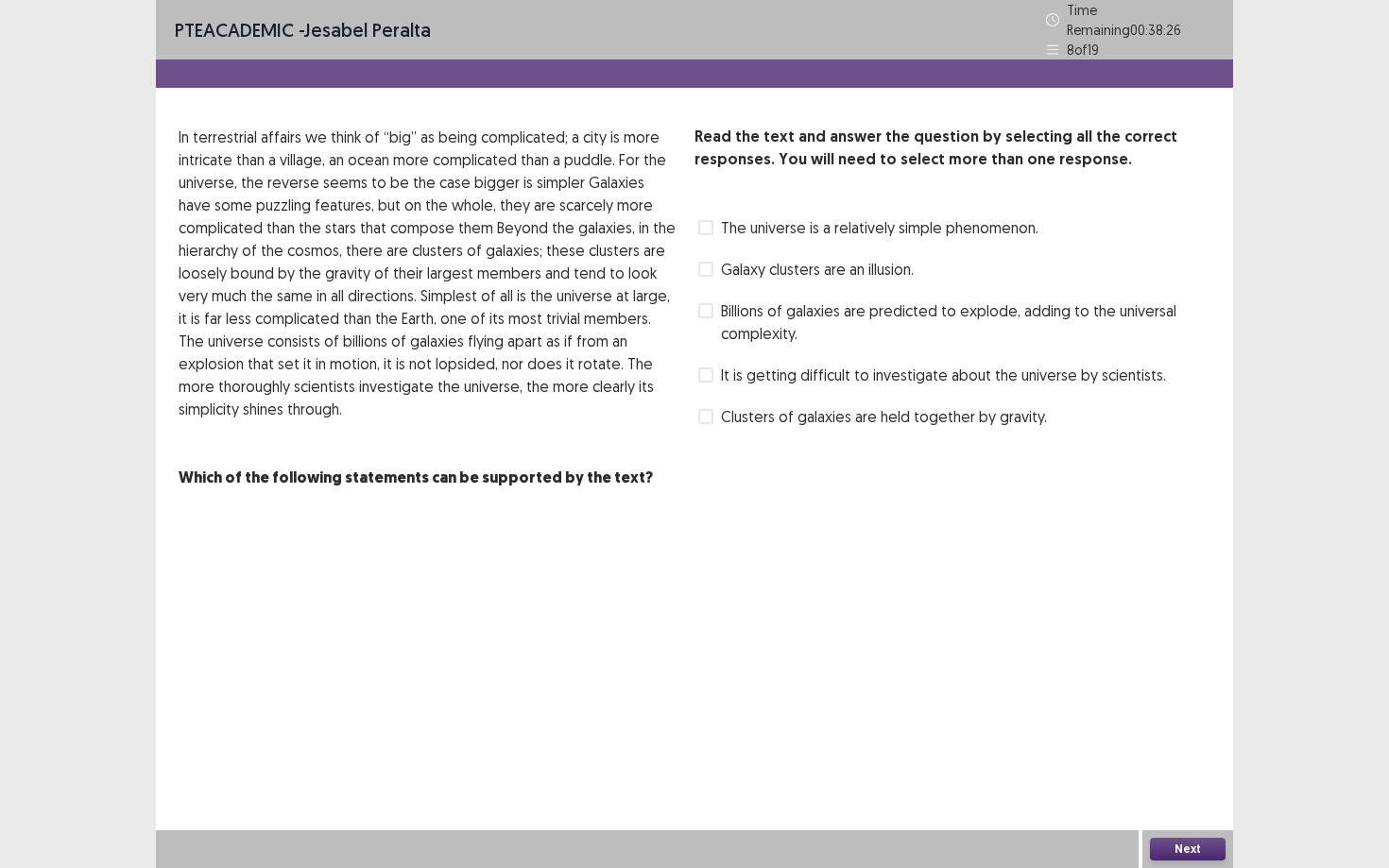 click at bounding box center [706, 417] 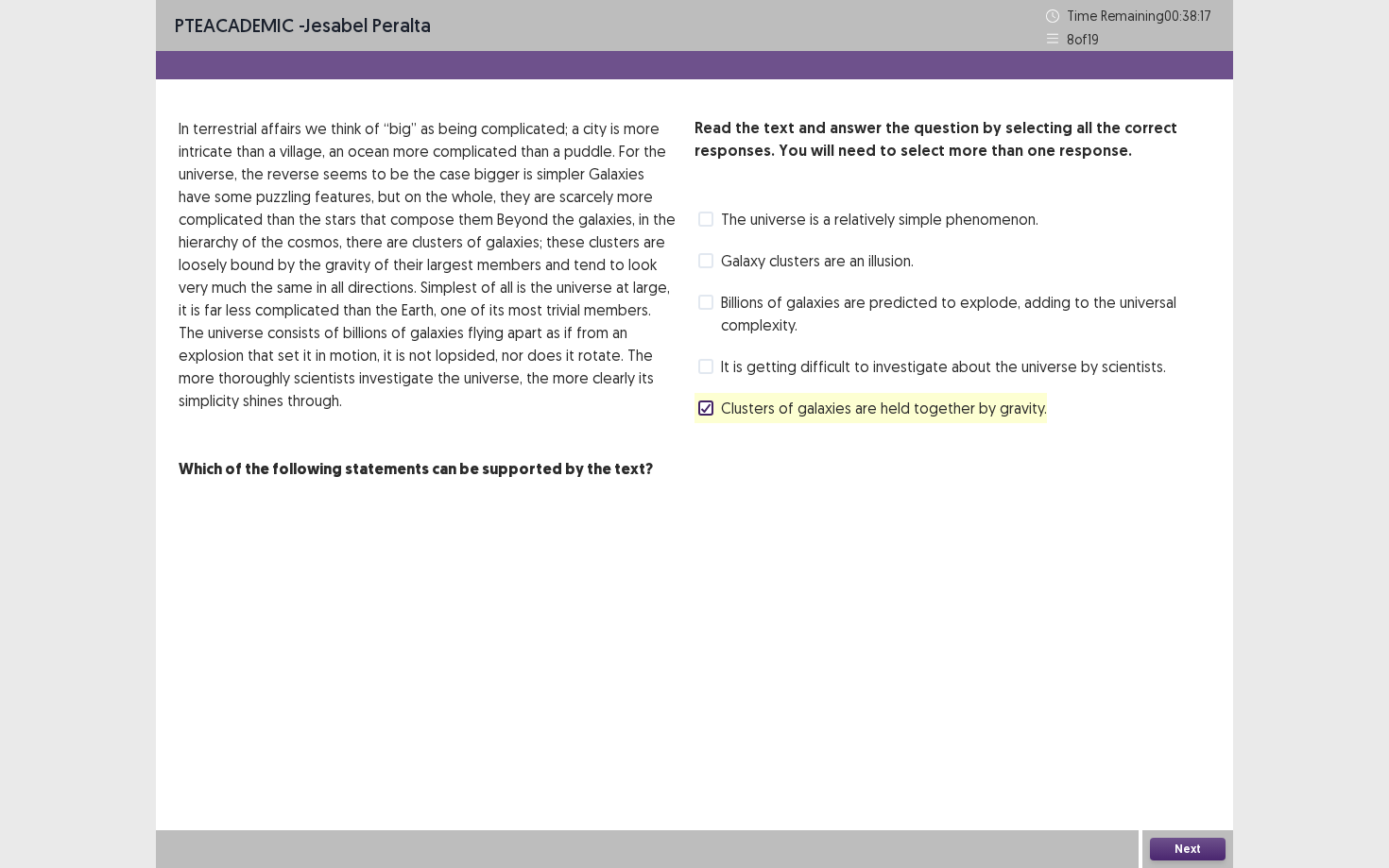 click at bounding box center (706, 261) 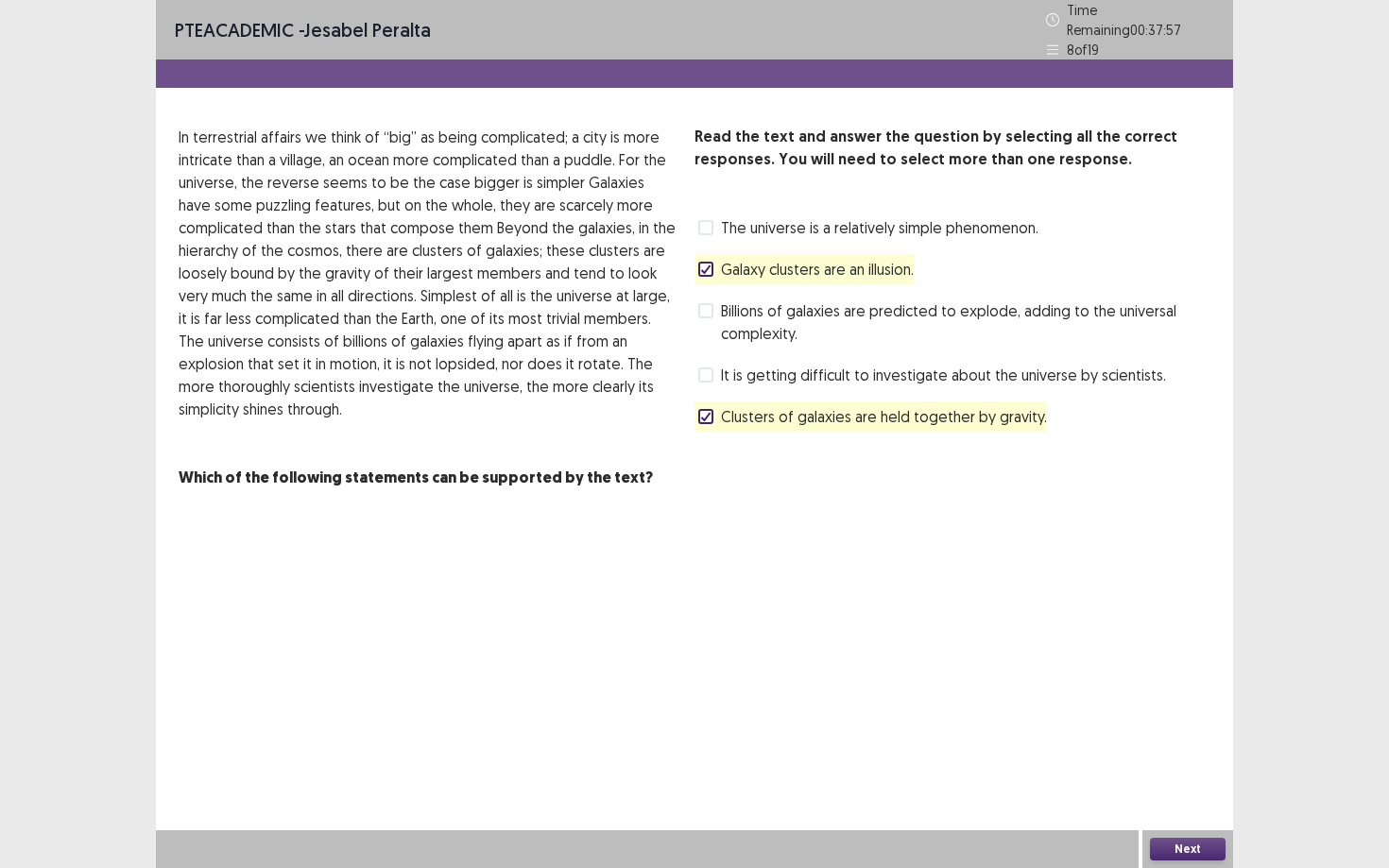 click 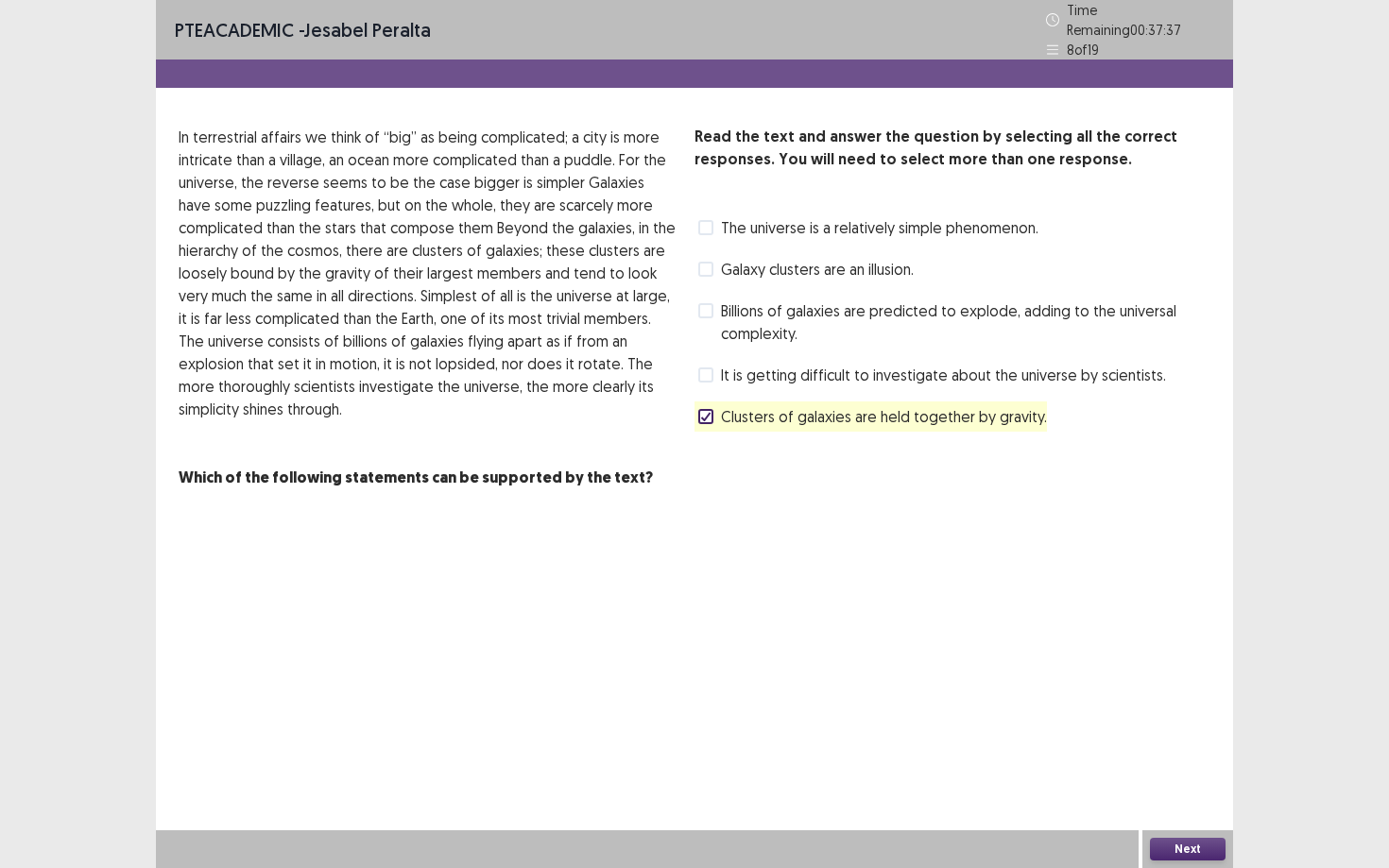 click on "Billions of galaxies are predicted to explode, adding to the universal complexity." at bounding box center (954, 322) 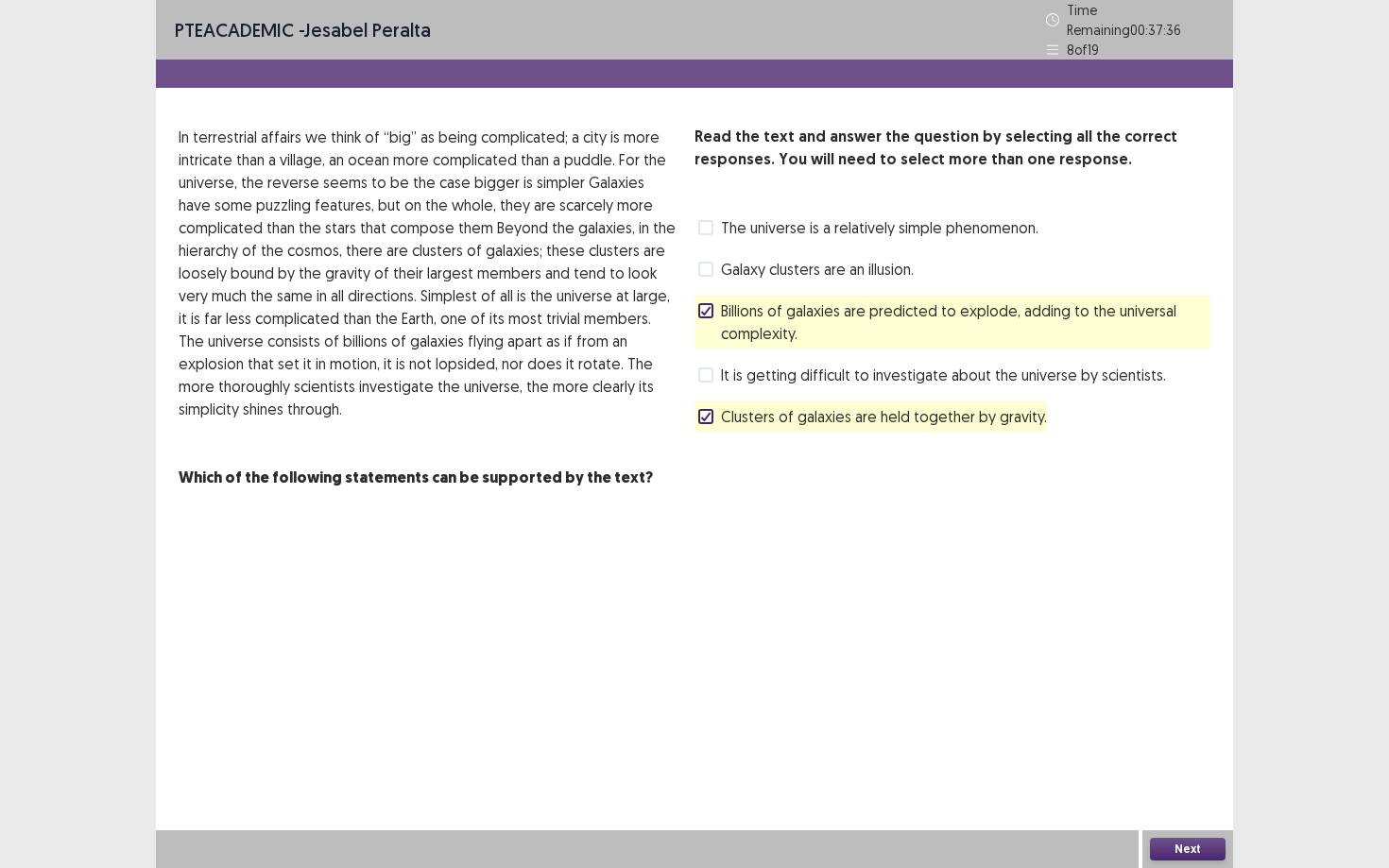 click on "Billions of galaxies are predicted to explode, adding to the universal complexity." at bounding box center [954, 322] 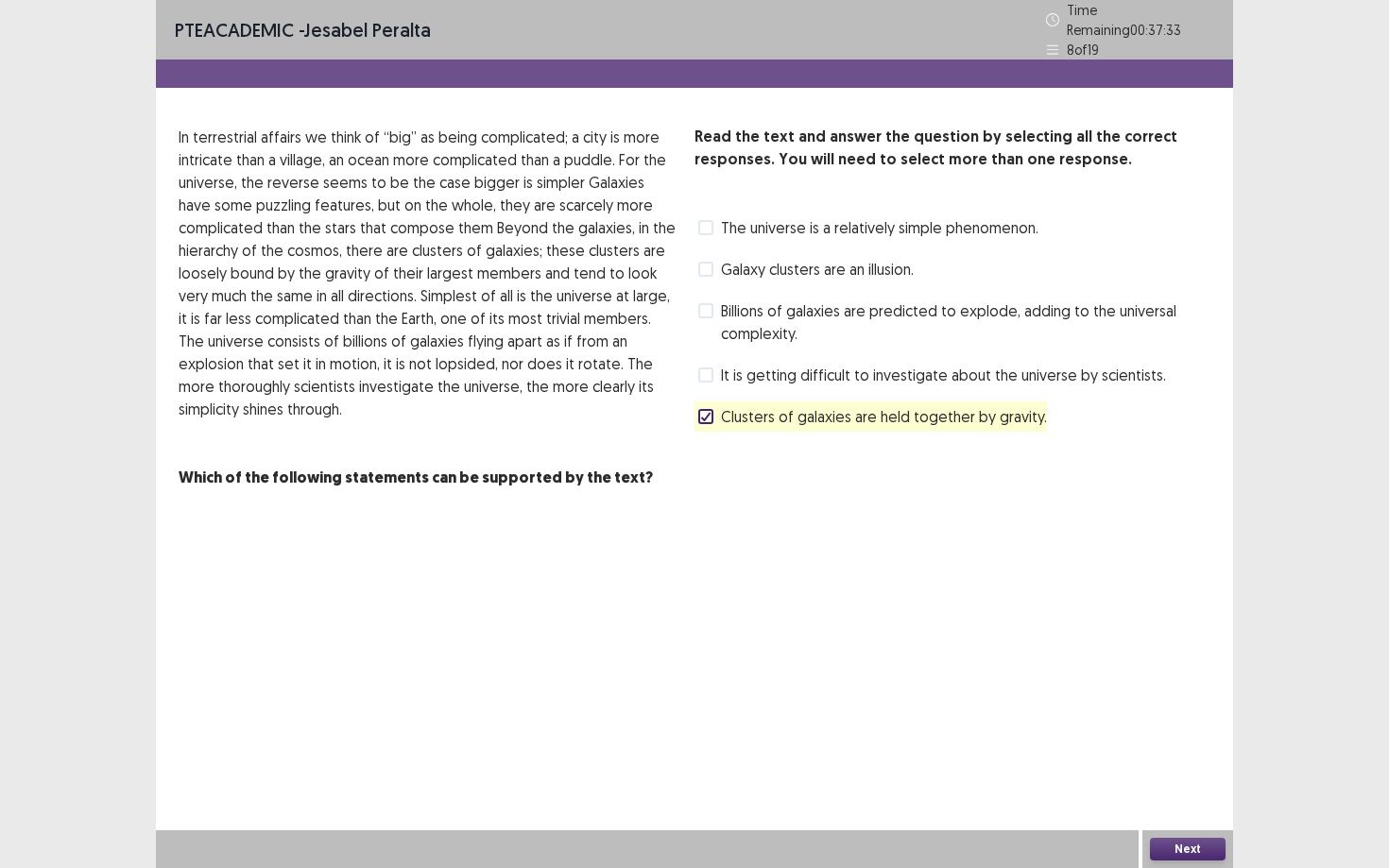 click on "Billions of galaxies are predicted to explode, adding to the universal complexity." at bounding box center (954, 322) 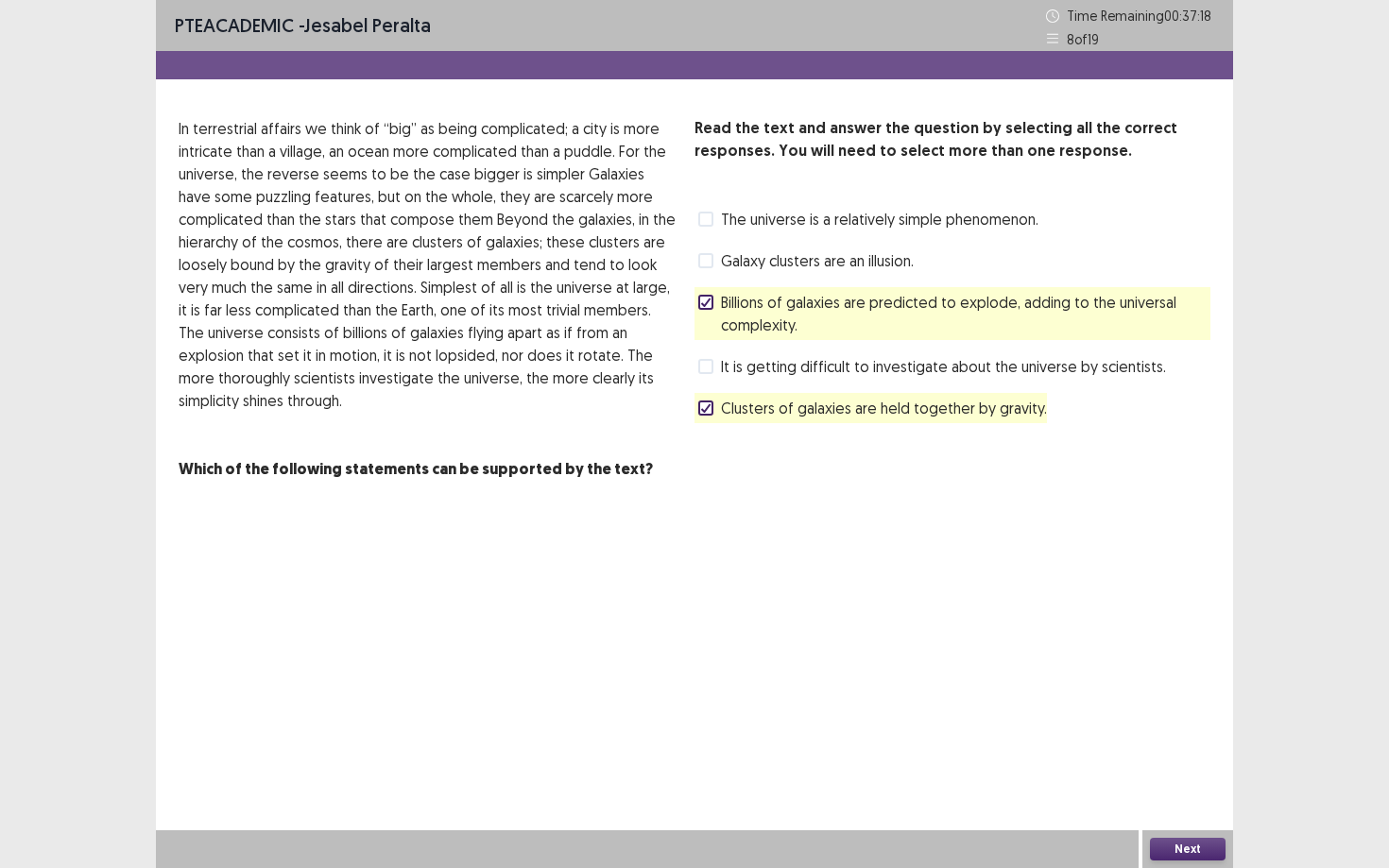 click on "Next" at bounding box center (1188, 849) 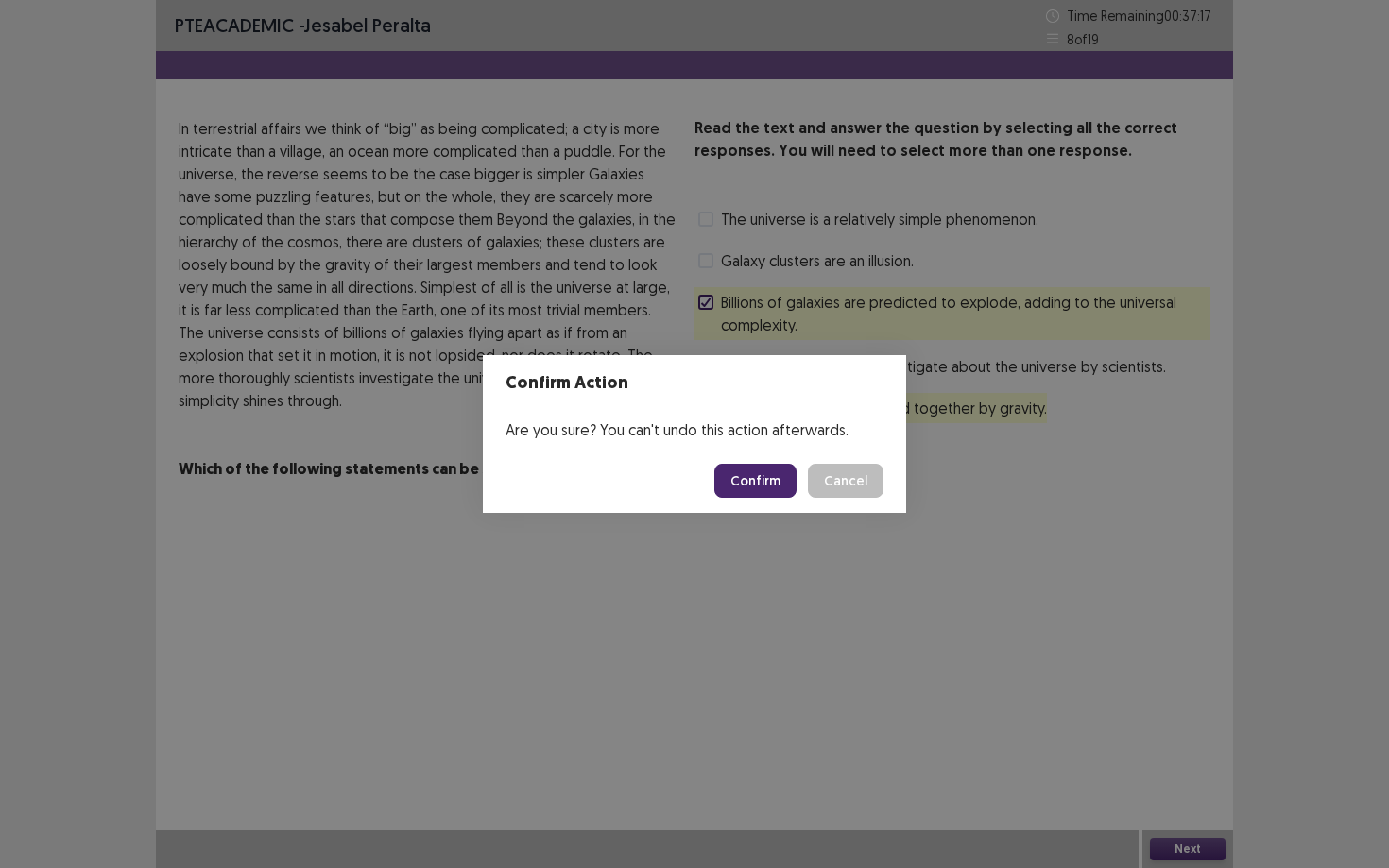click on "Confirm" at bounding box center (755, 481) 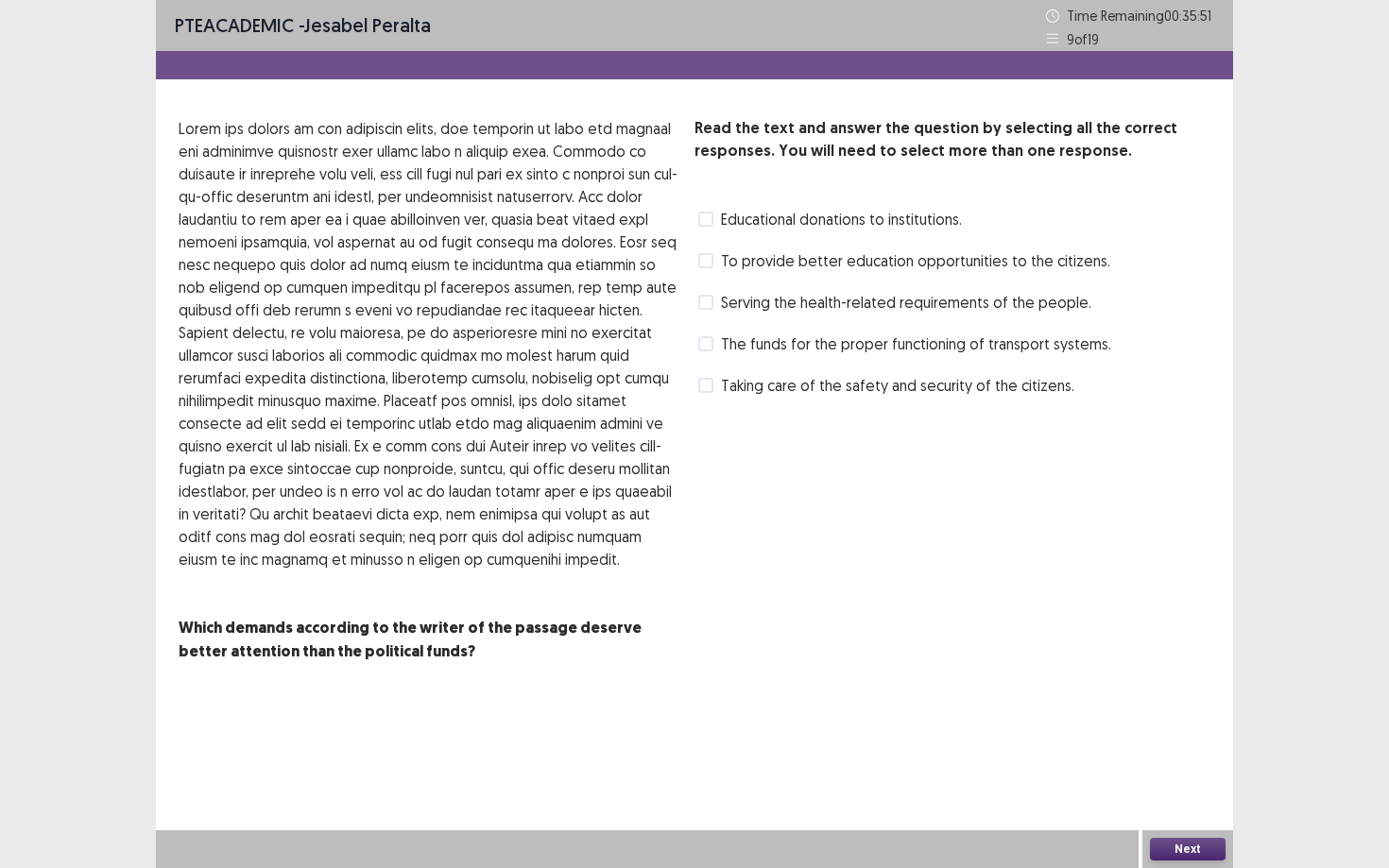 click on "Educational donations to institutions." at bounding box center [841, 219] 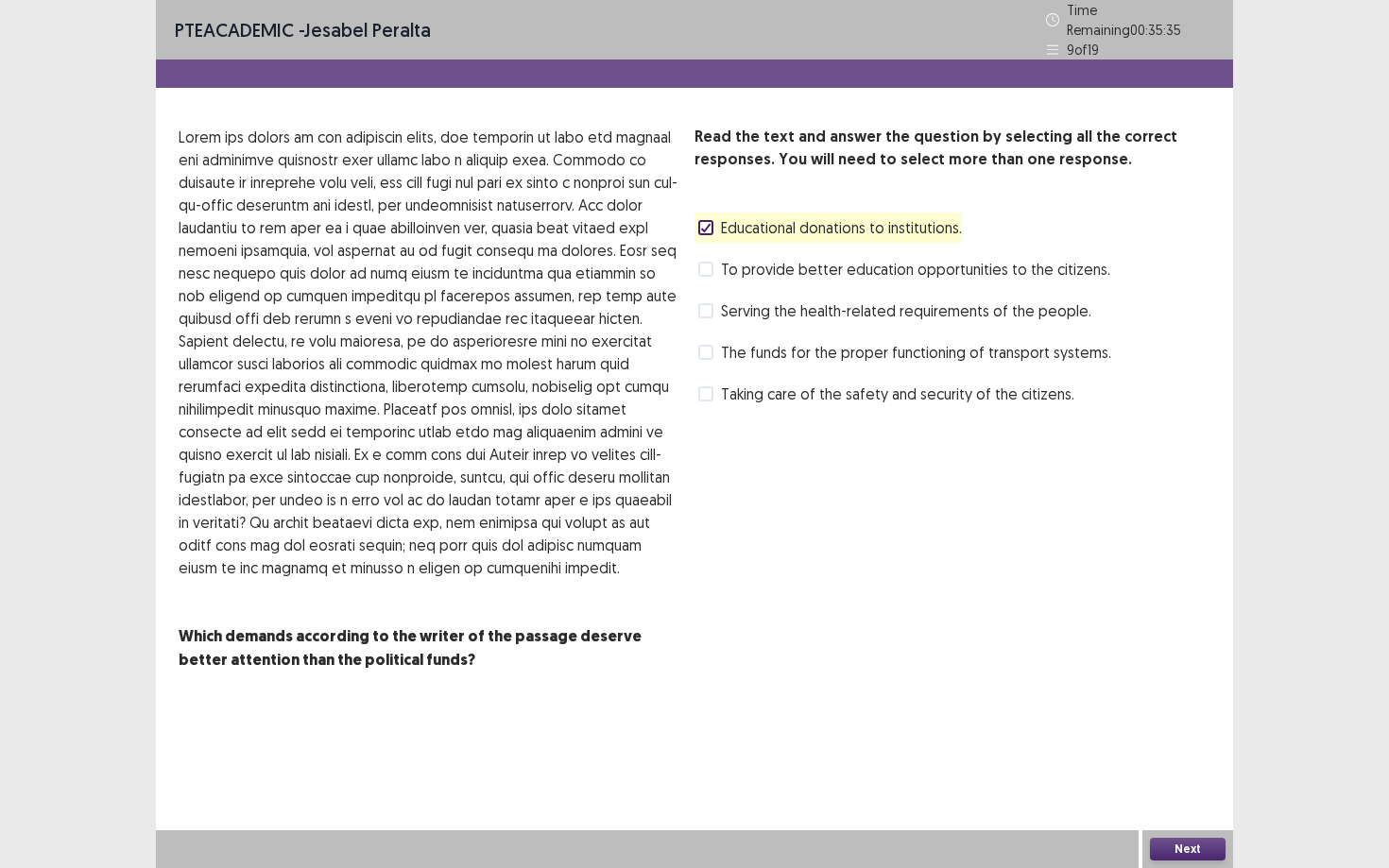 click on "Serving the health-related requirements of the people." at bounding box center (895, 311) 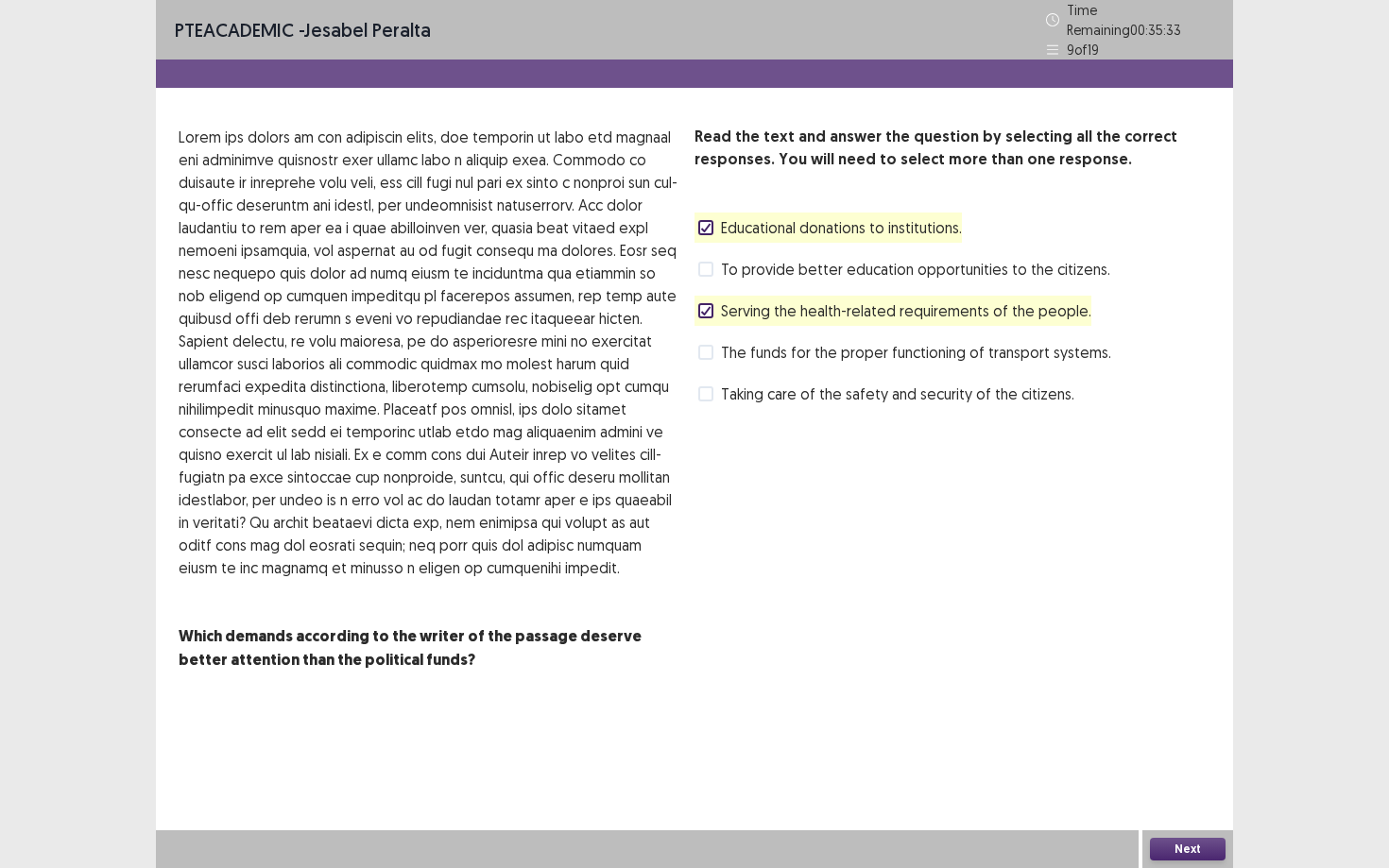 click on "Next" at bounding box center (1188, 849) 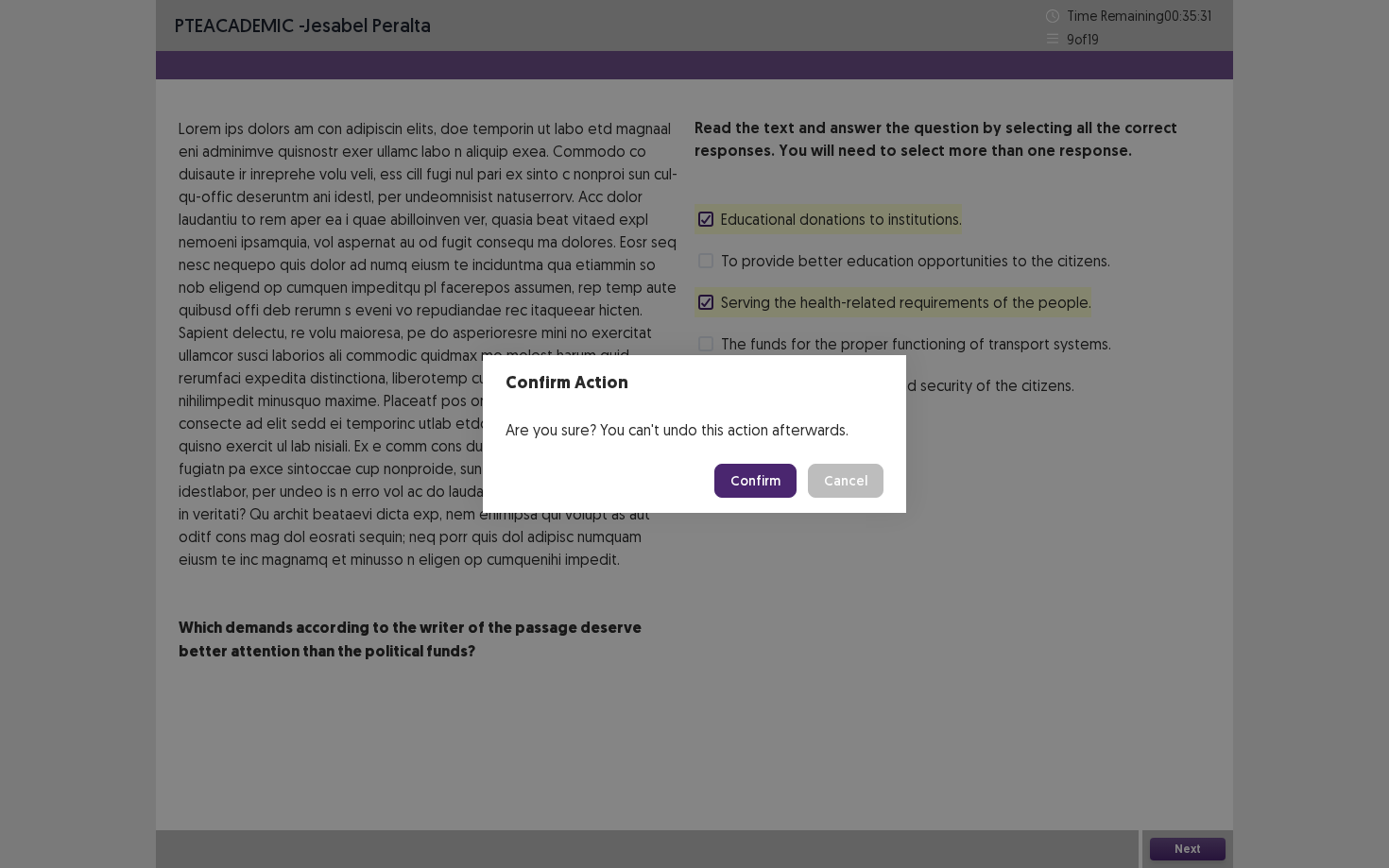click on "Confirm" at bounding box center [755, 481] 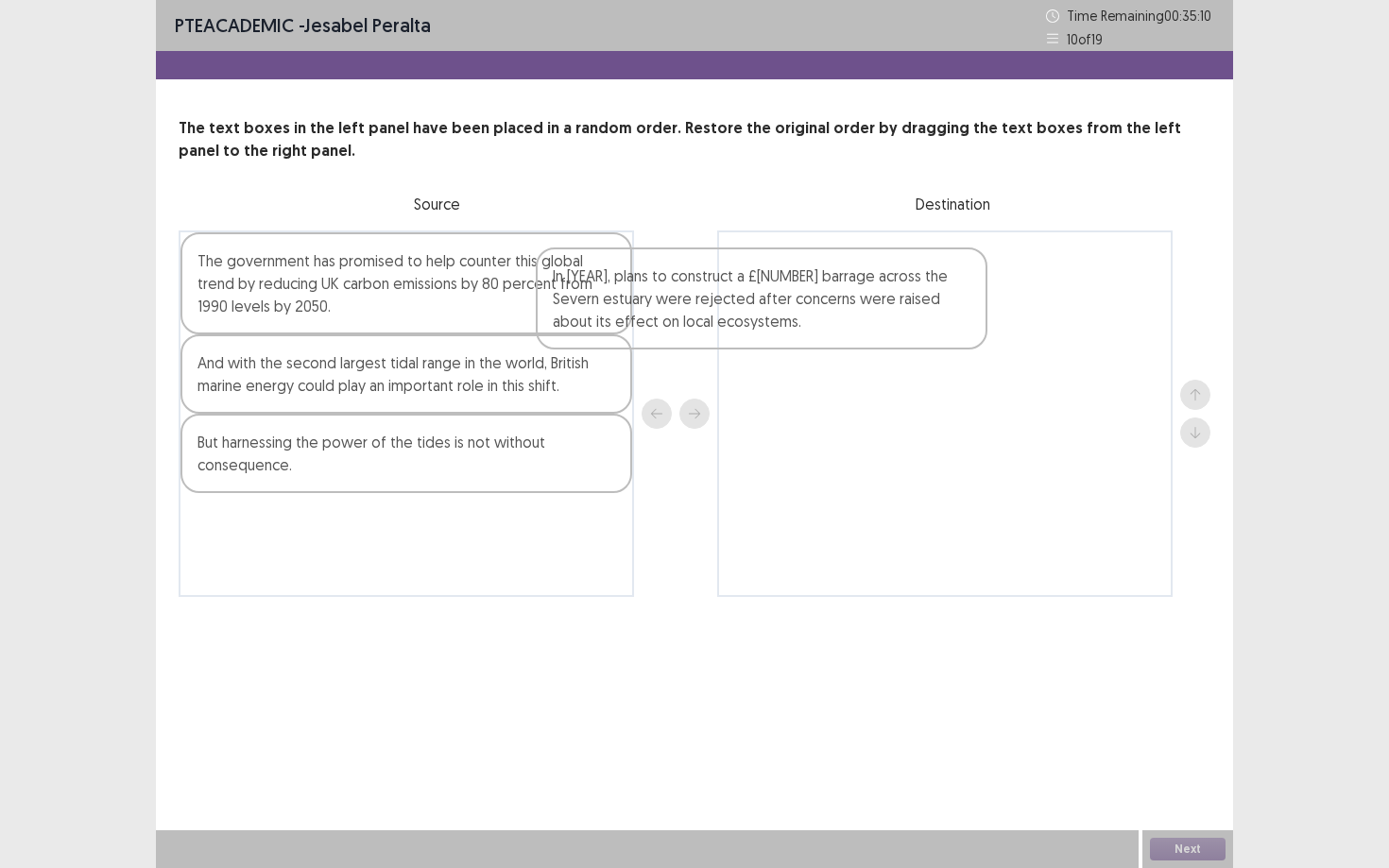 drag, startPoint x: 546, startPoint y: 540, endPoint x: 918, endPoint y: 292, distance: 447.08836 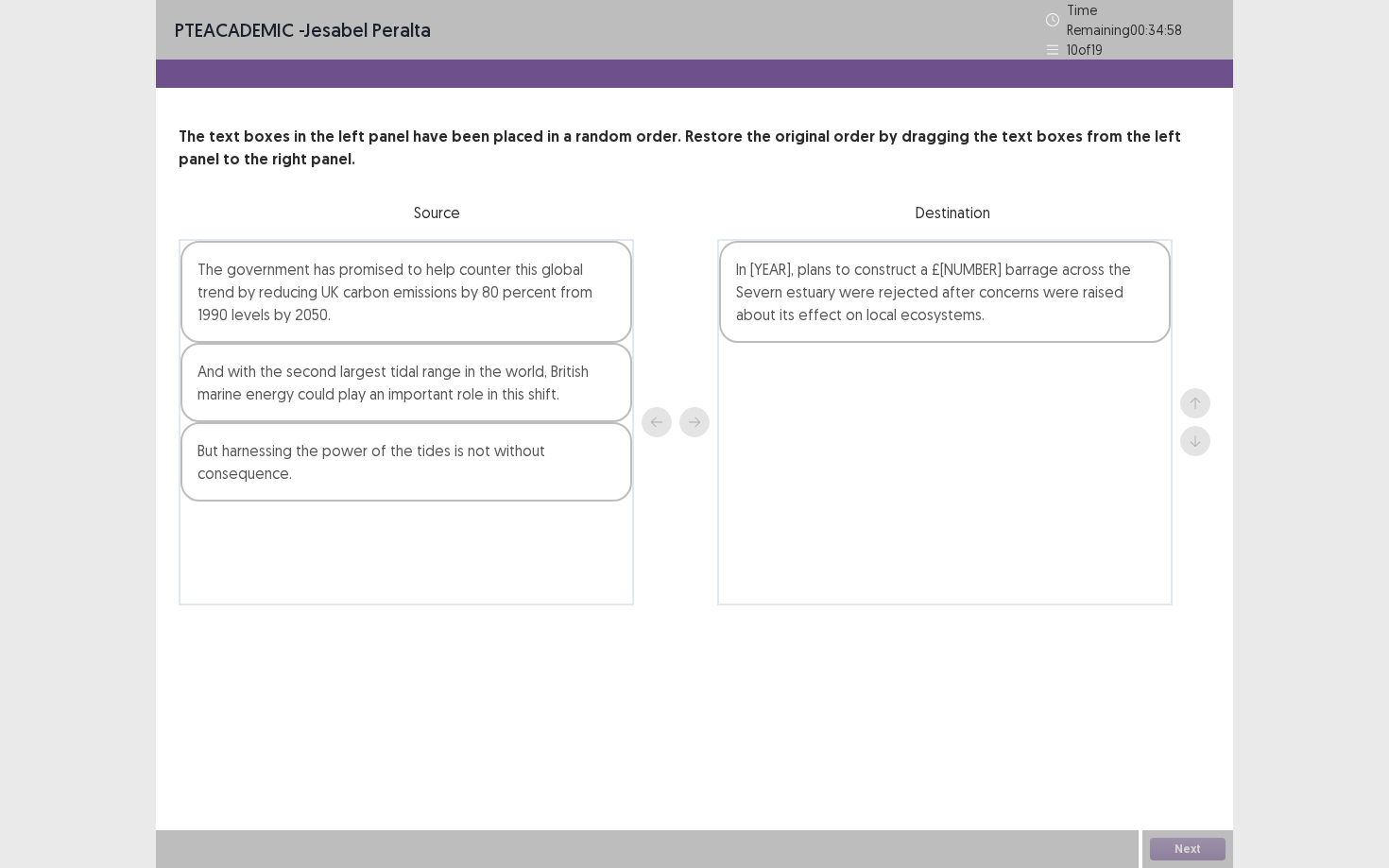 drag, startPoint x: 785, startPoint y: 375, endPoint x: 796, endPoint y: 366, distance: 14.21267 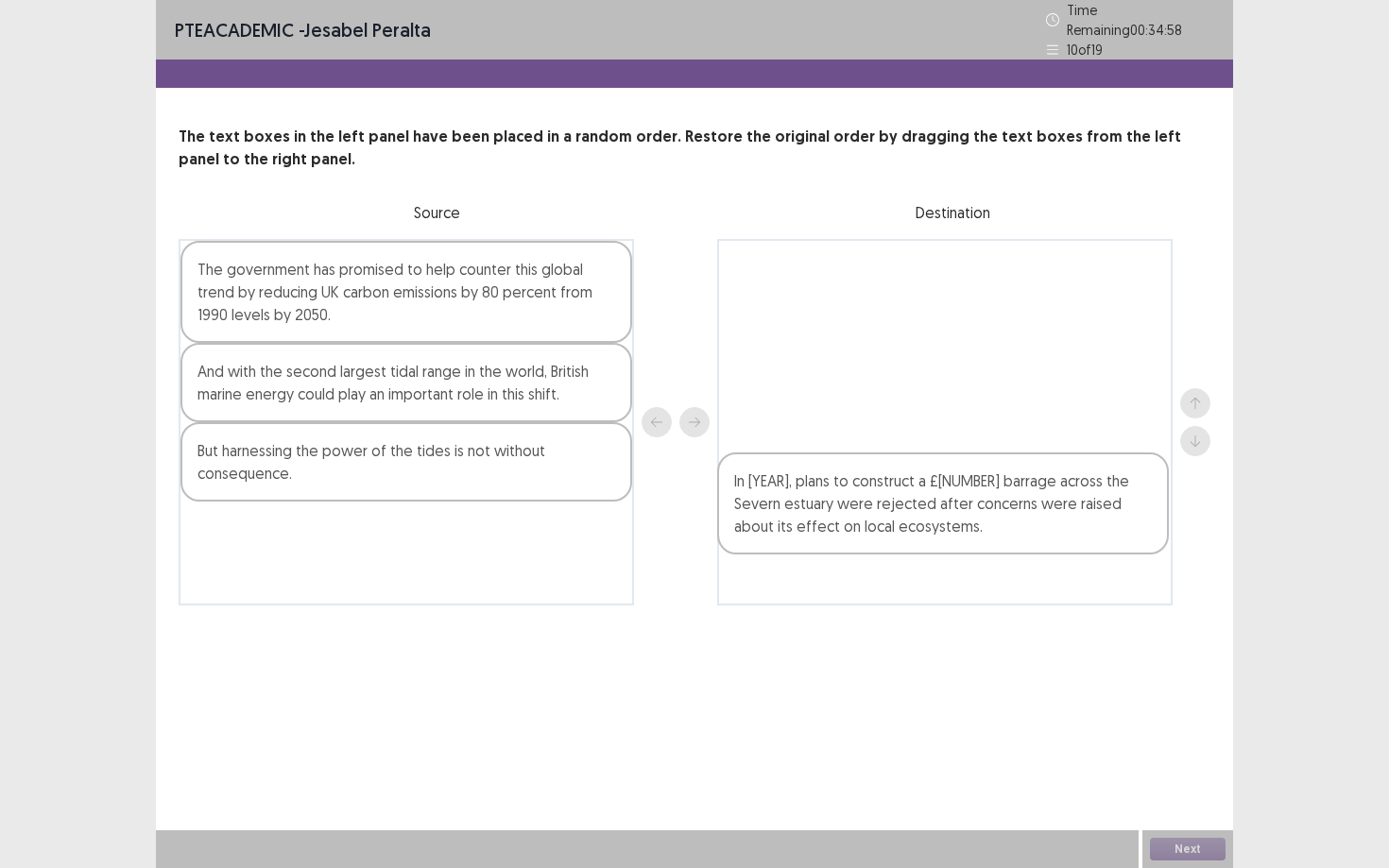 drag, startPoint x: 803, startPoint y: 313, endPoint x: 816, endPoint y: 657, distance: 344.2456 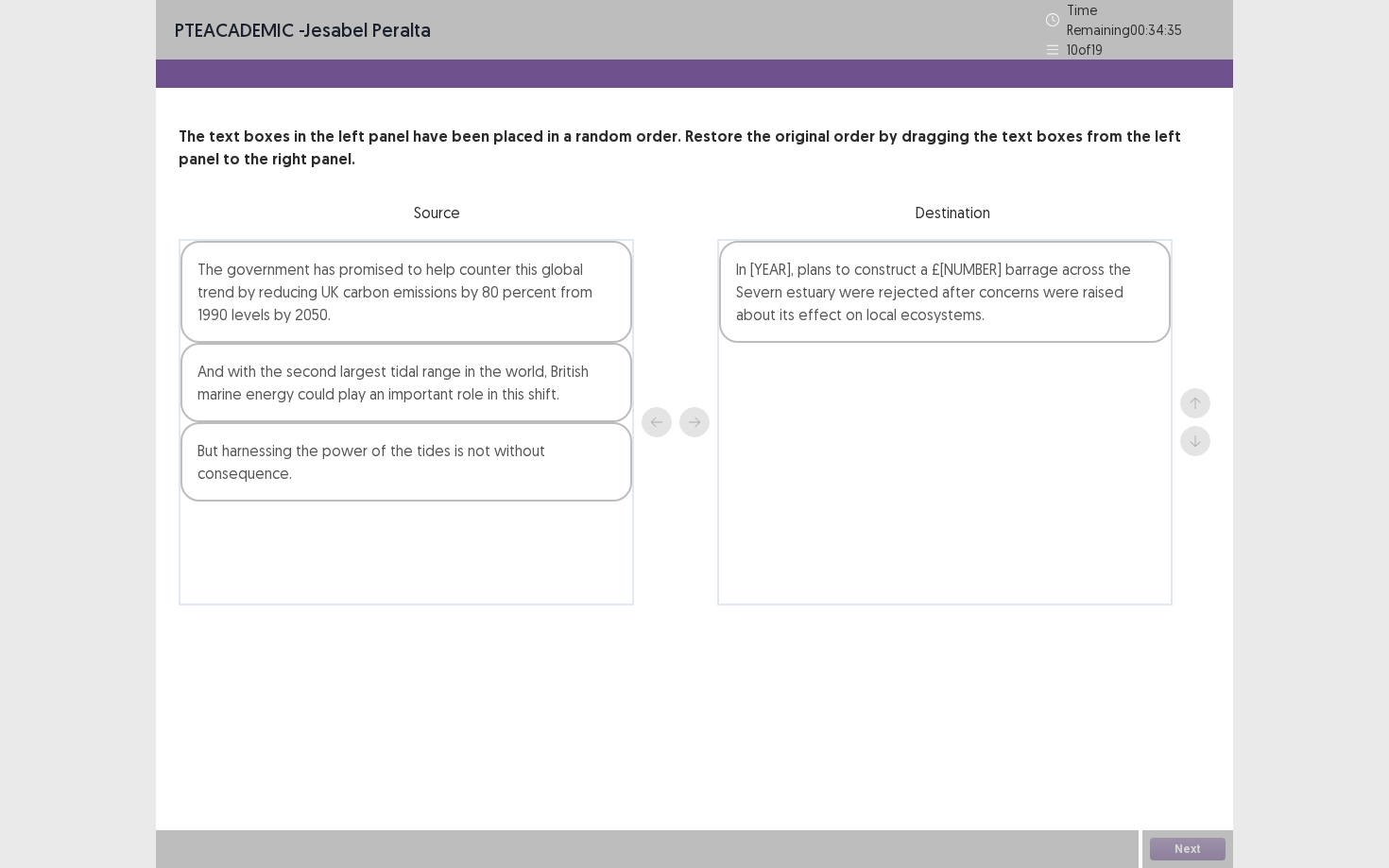 click on "And with the second largest tidal range in the world, British marine energy could play an important role in this shift." at bounding box center [406, 383] 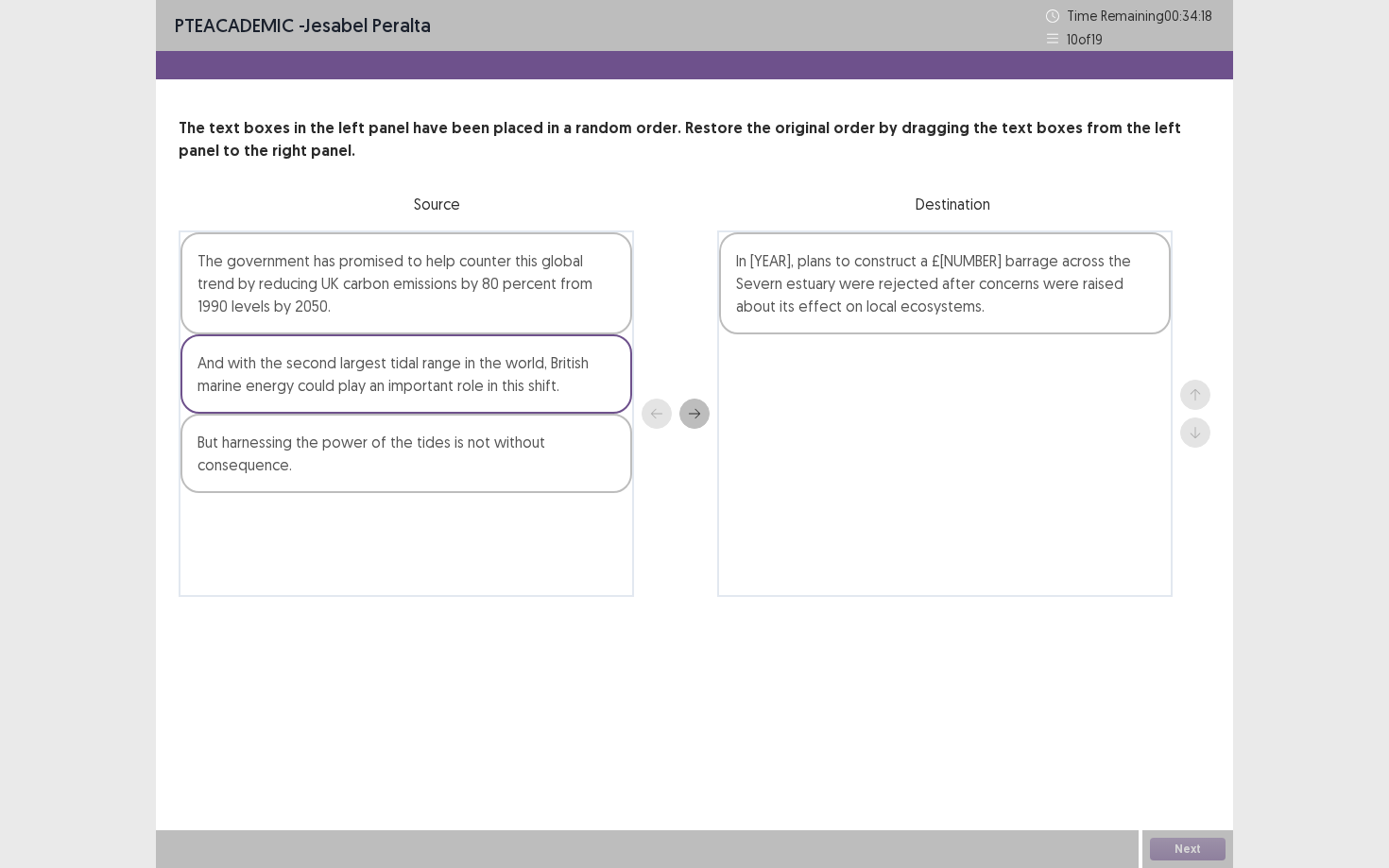 click on "The government has promised to help counter this global trend by reducing UK carbon emissions by 80 percent from 1990 levels by 2050. And with the second largest tidal range in the world, British marine energy could play an important role in this shift. But harnessing the power of the tides is not without consequence." at bounding box center [406, 414] 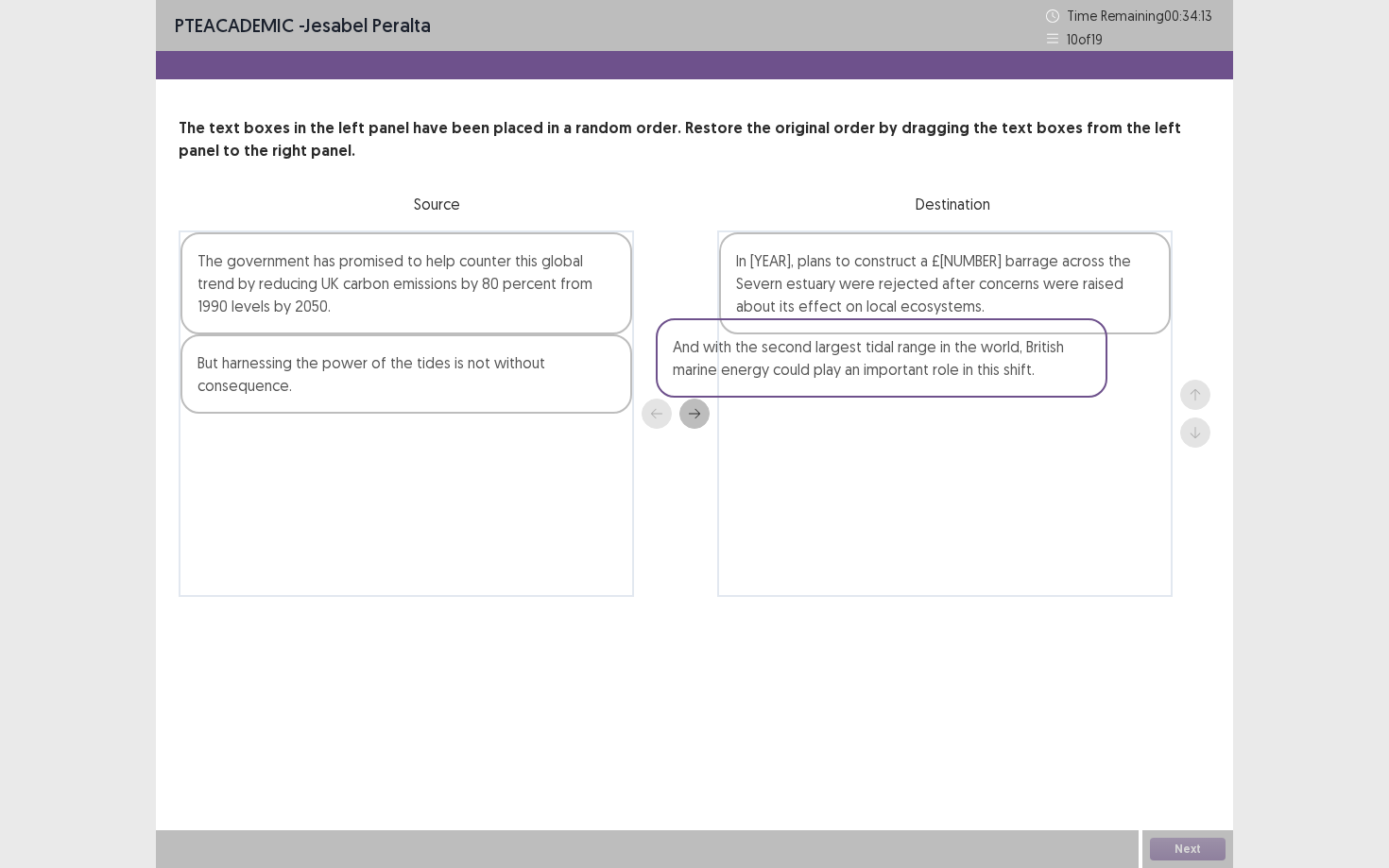 drag, startPoint x: 426, startPoint y: 389, endPoint x: 911, endPoint y: 373, distance: 485.2638 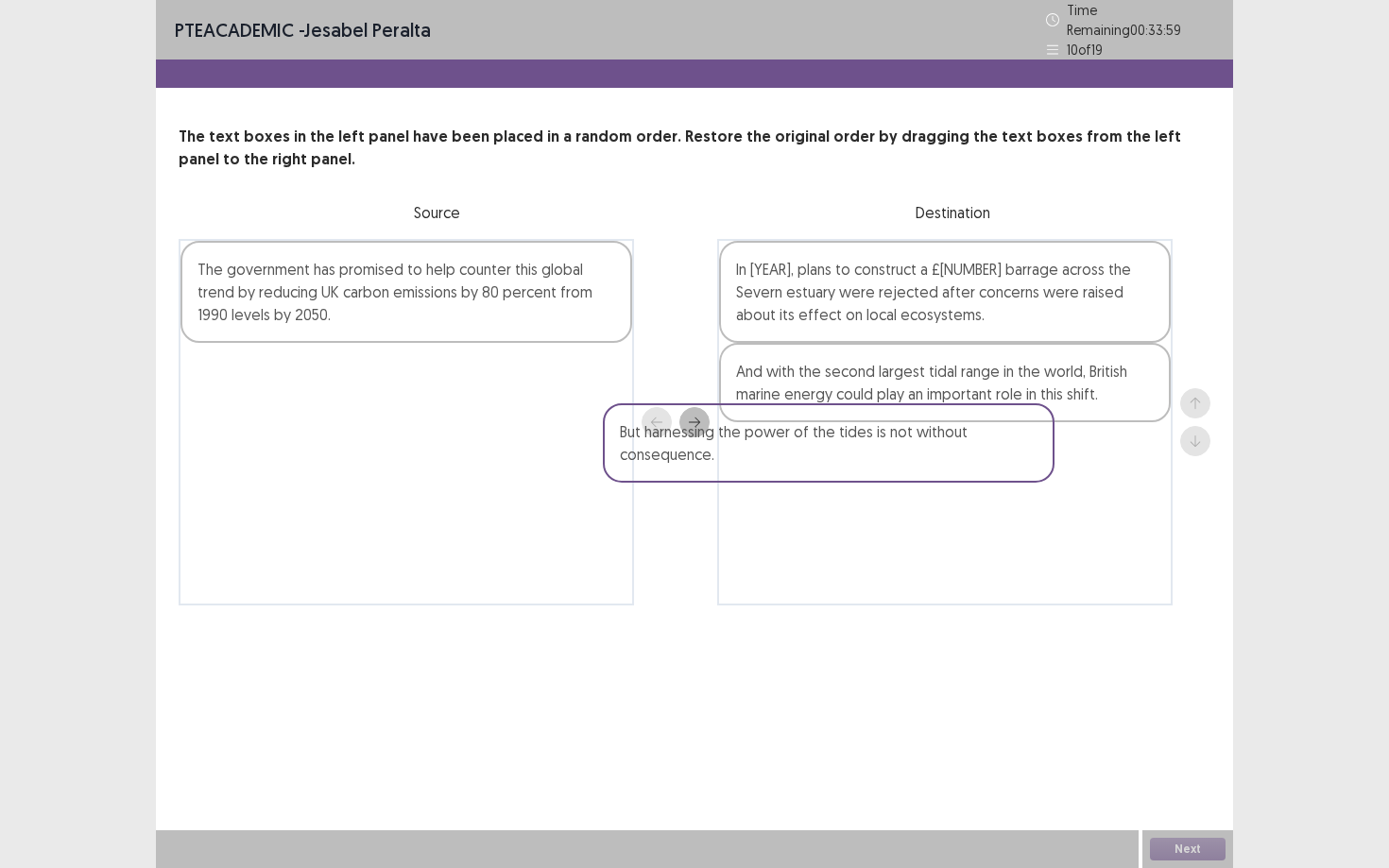 drag, startPoint x: 568, startPoint y: 355, endPoint x: 1005, endPoint y: 423, distance: 442.25897 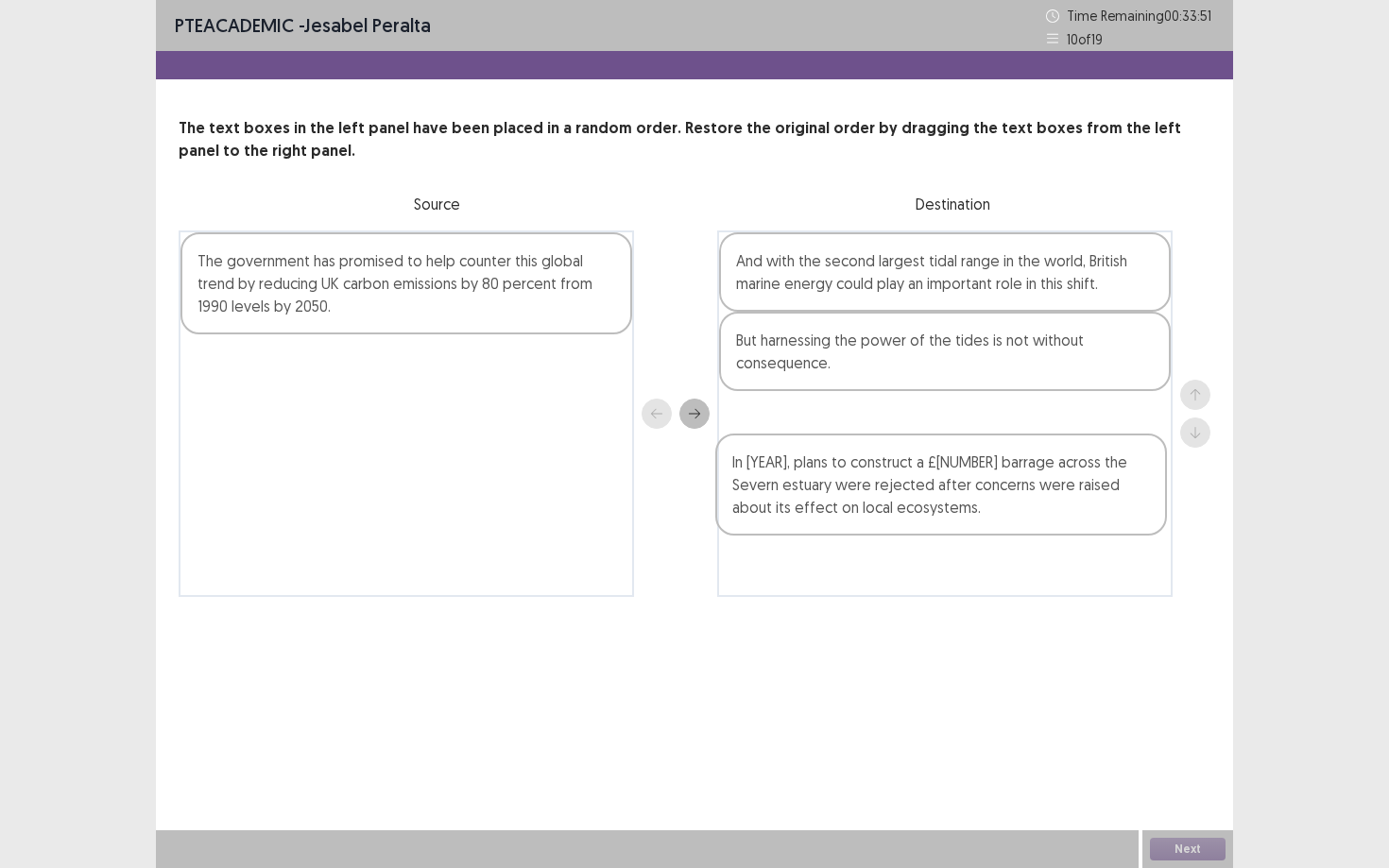 drag, startPoint x: 992, startPoint y: 281, endPoint x: 1005, endPoint y: 436, distance: 155.54421 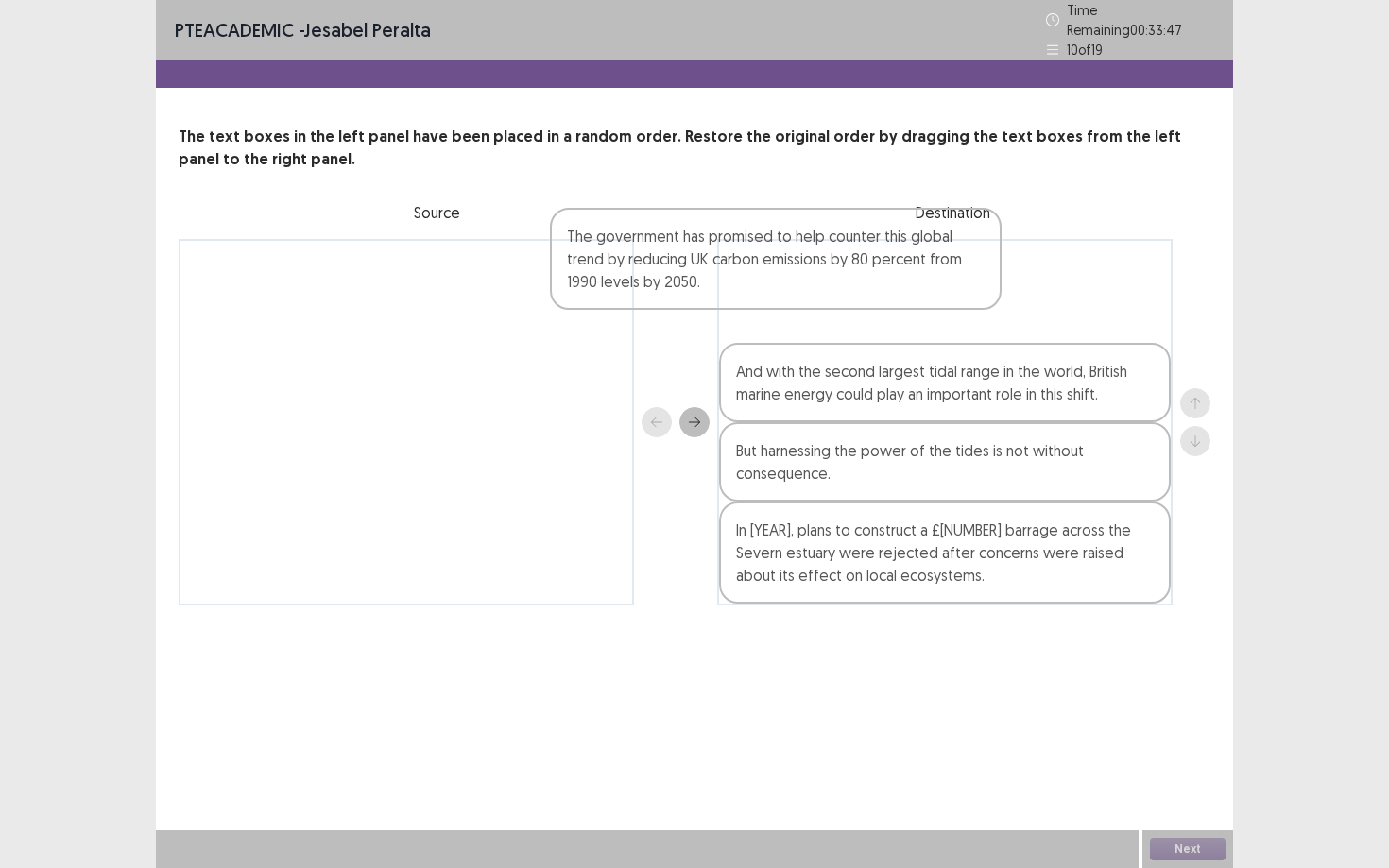 drag, startPoint x: 533, startPoint y: 265, endPoint x: 911, endPoint y: 241, distance: 378.76114 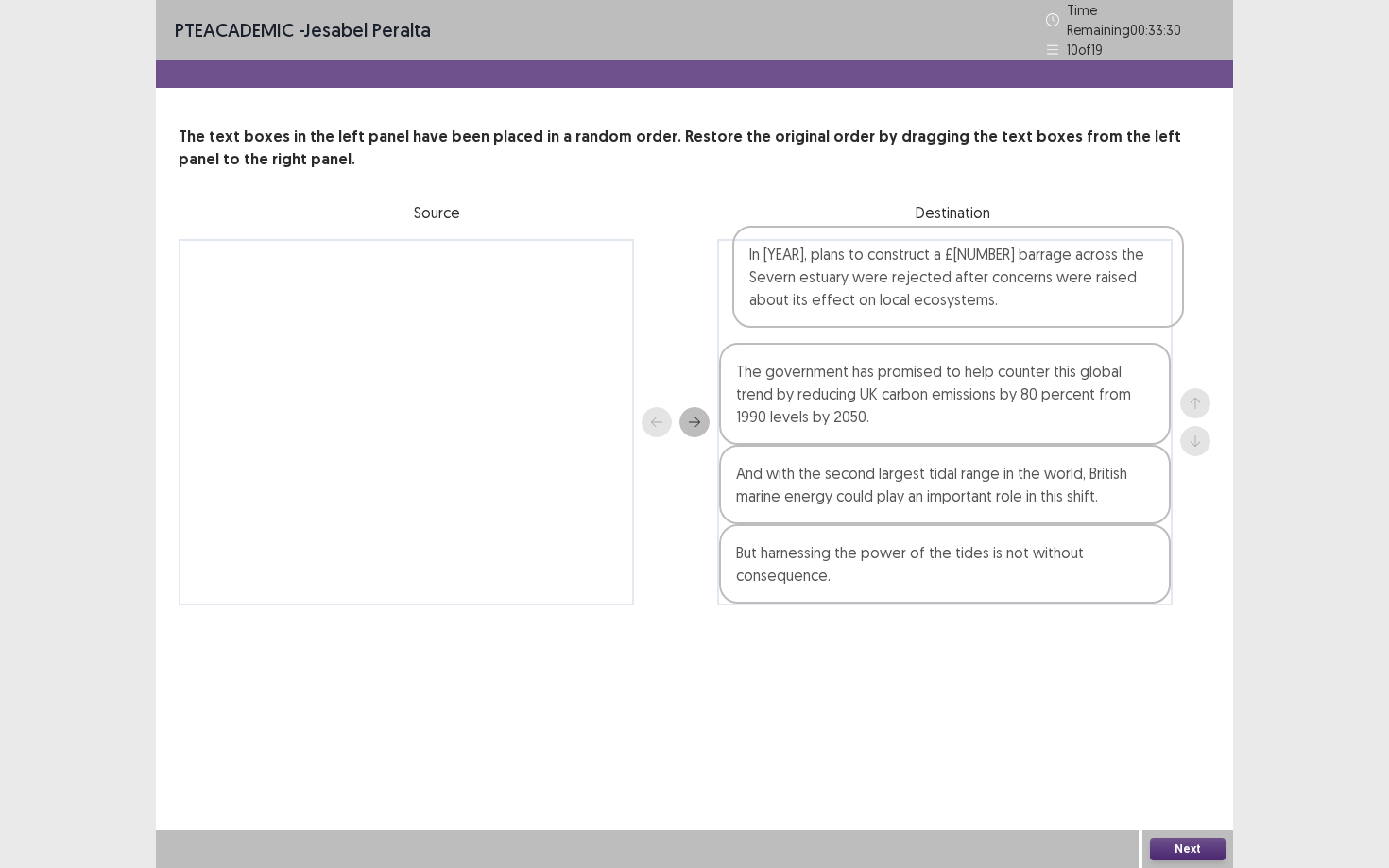 drag, startPoint x: 854, startPoint y: 531, endPoint x: 866, endPoint y: 246, distance: 285.2525 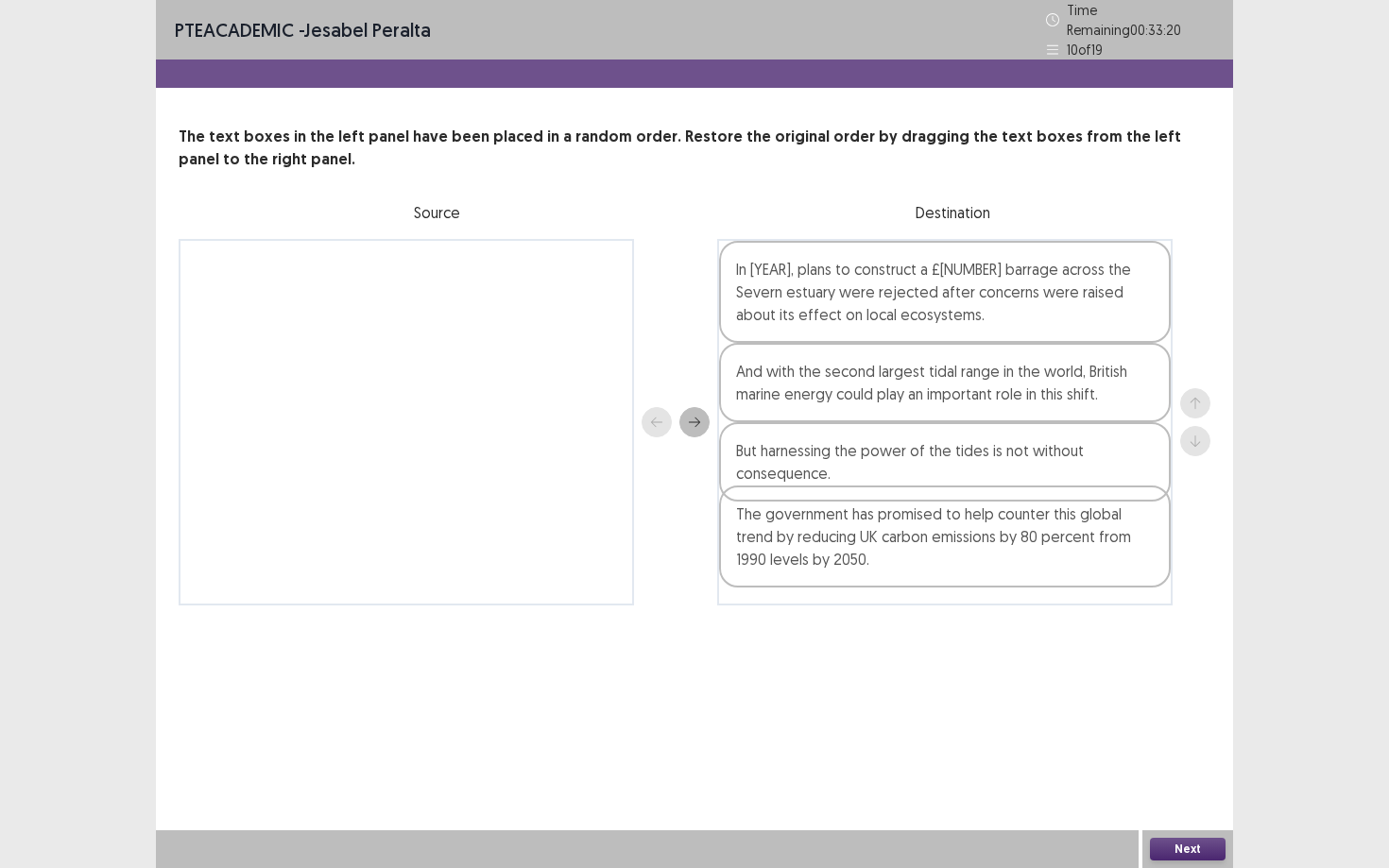 drag, startPoint x: 900, startPoint y: 390, endPoint x: 900, endPoint y: 553, distance: 163 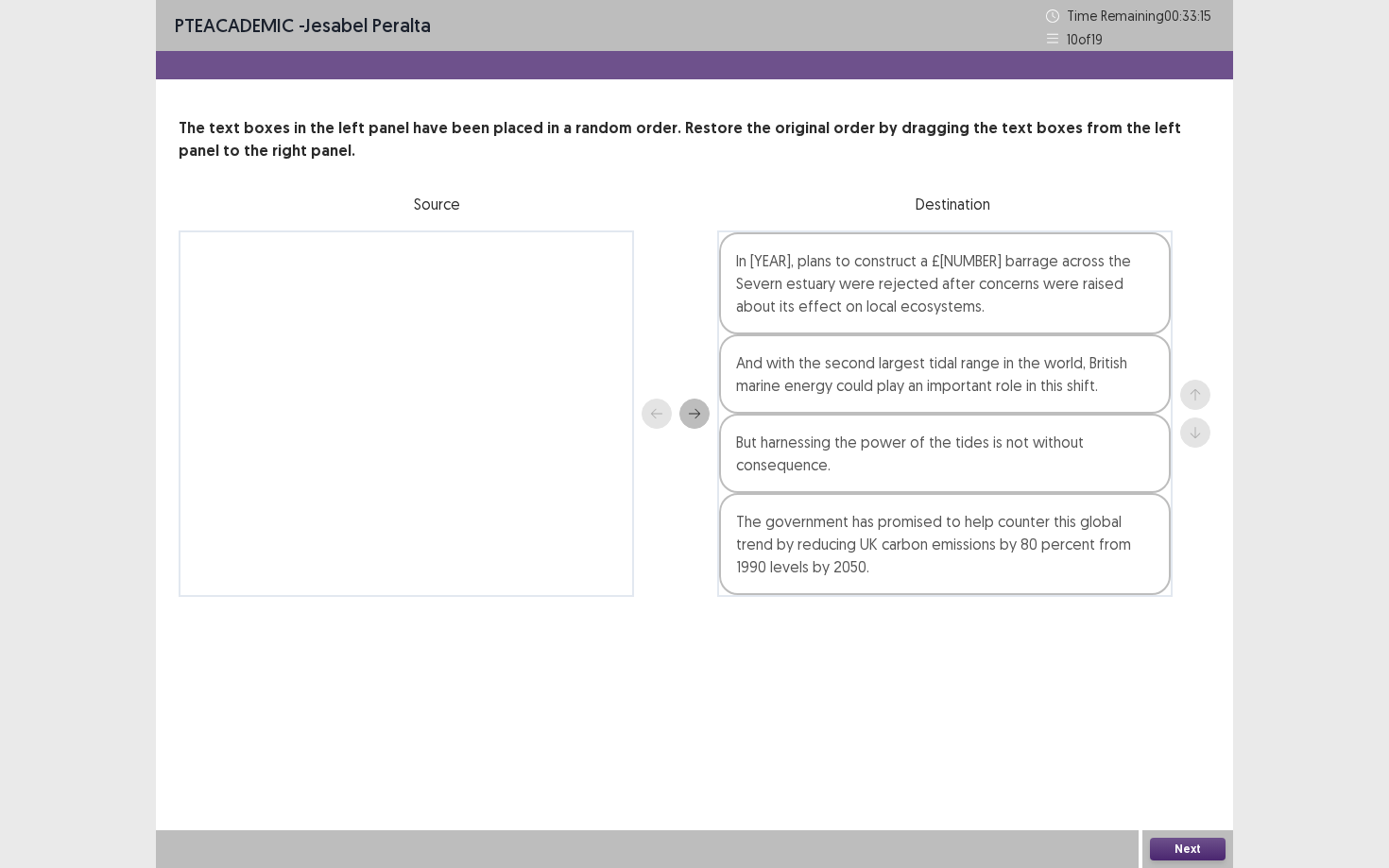 click on "Next" at bounding box center (1188, 849) 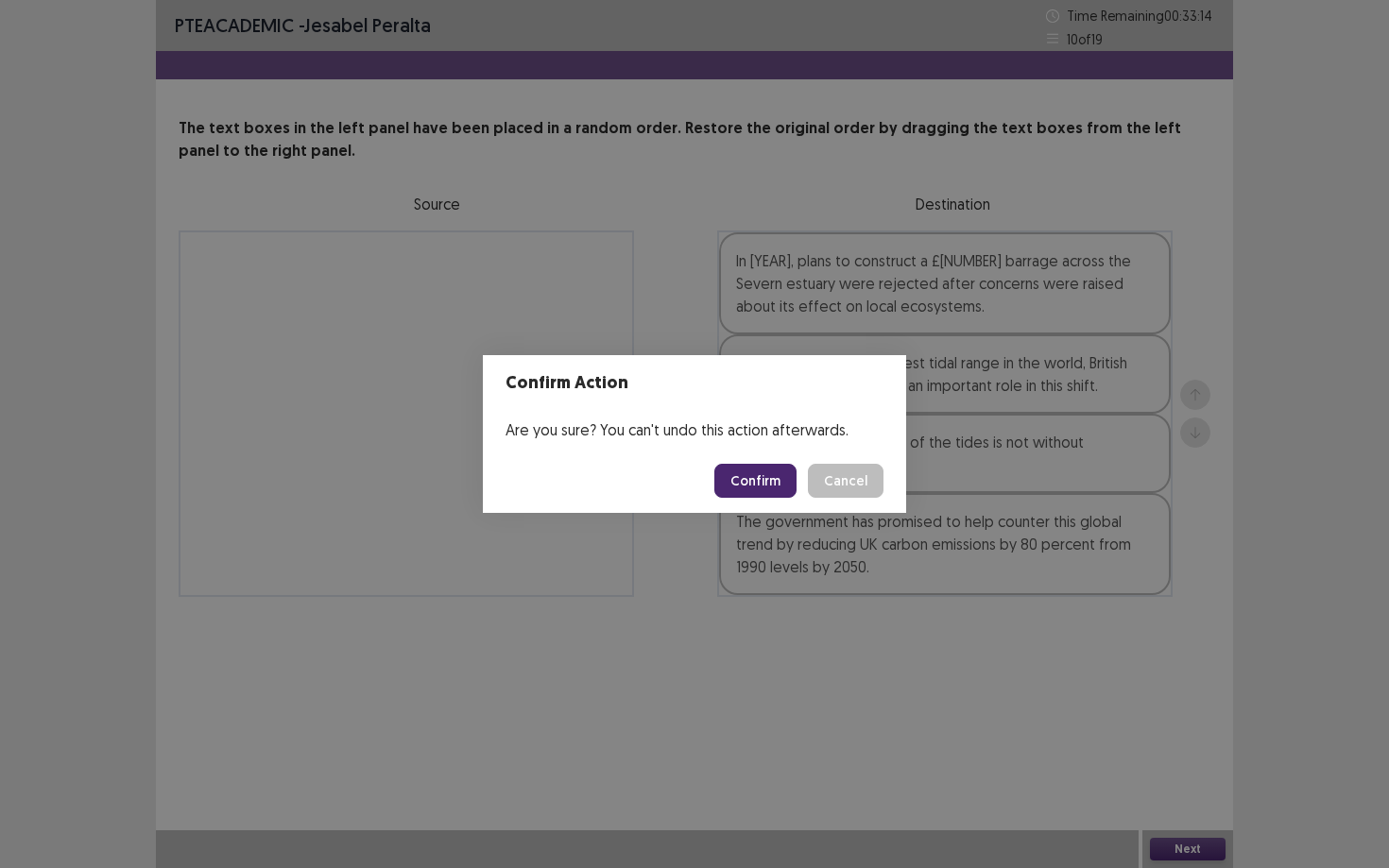 click on "Confirm" at bounding box center (755, 481) 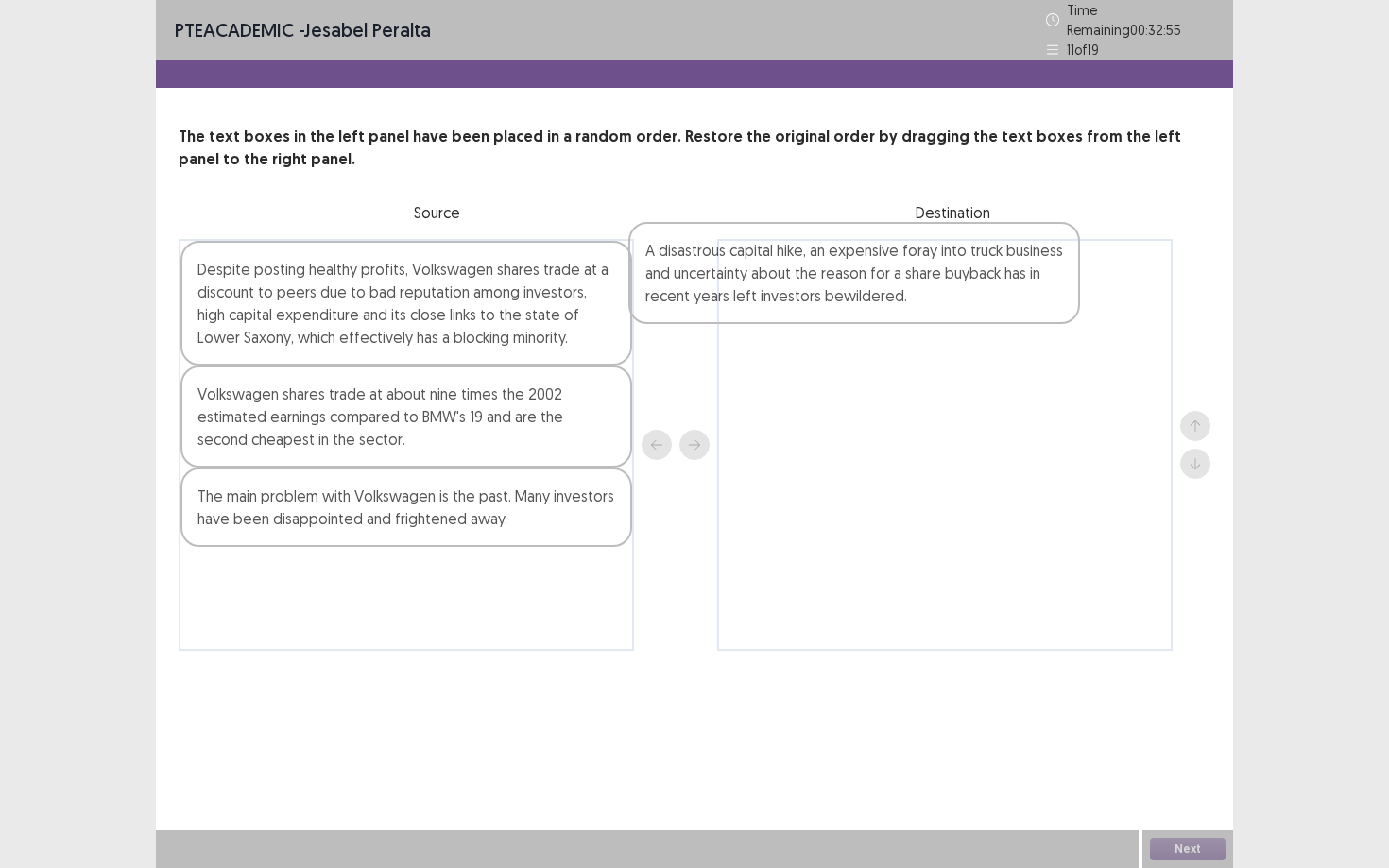 drag, startPoint x: 478, startPoint y: 581, endPoint x: 943, endPoint y: 240, distance: 576.6333 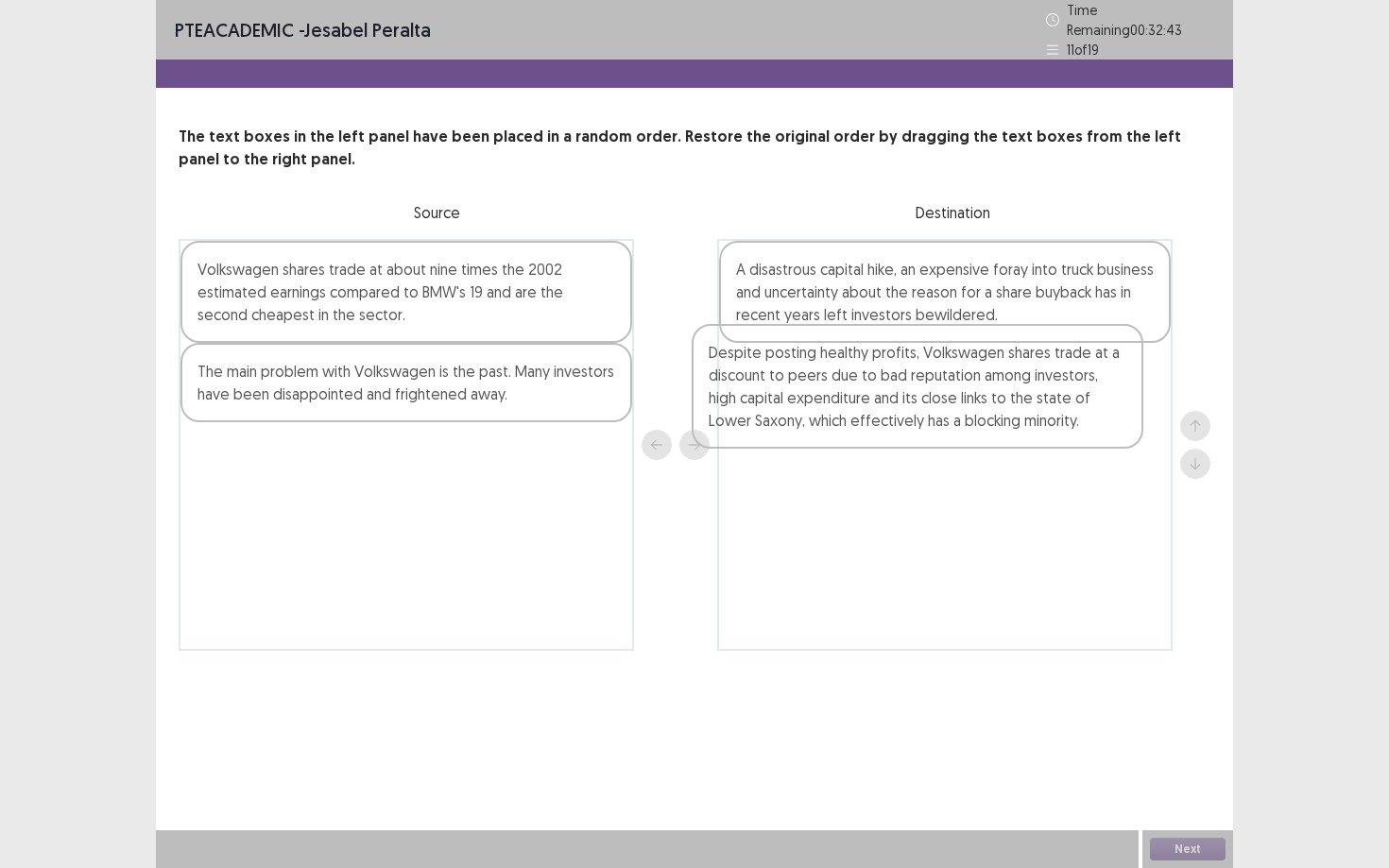 drag, startPoint x: 477, startPoint y: 318, endPoint x: 998, endPoint y: 416, distance: 530.1368 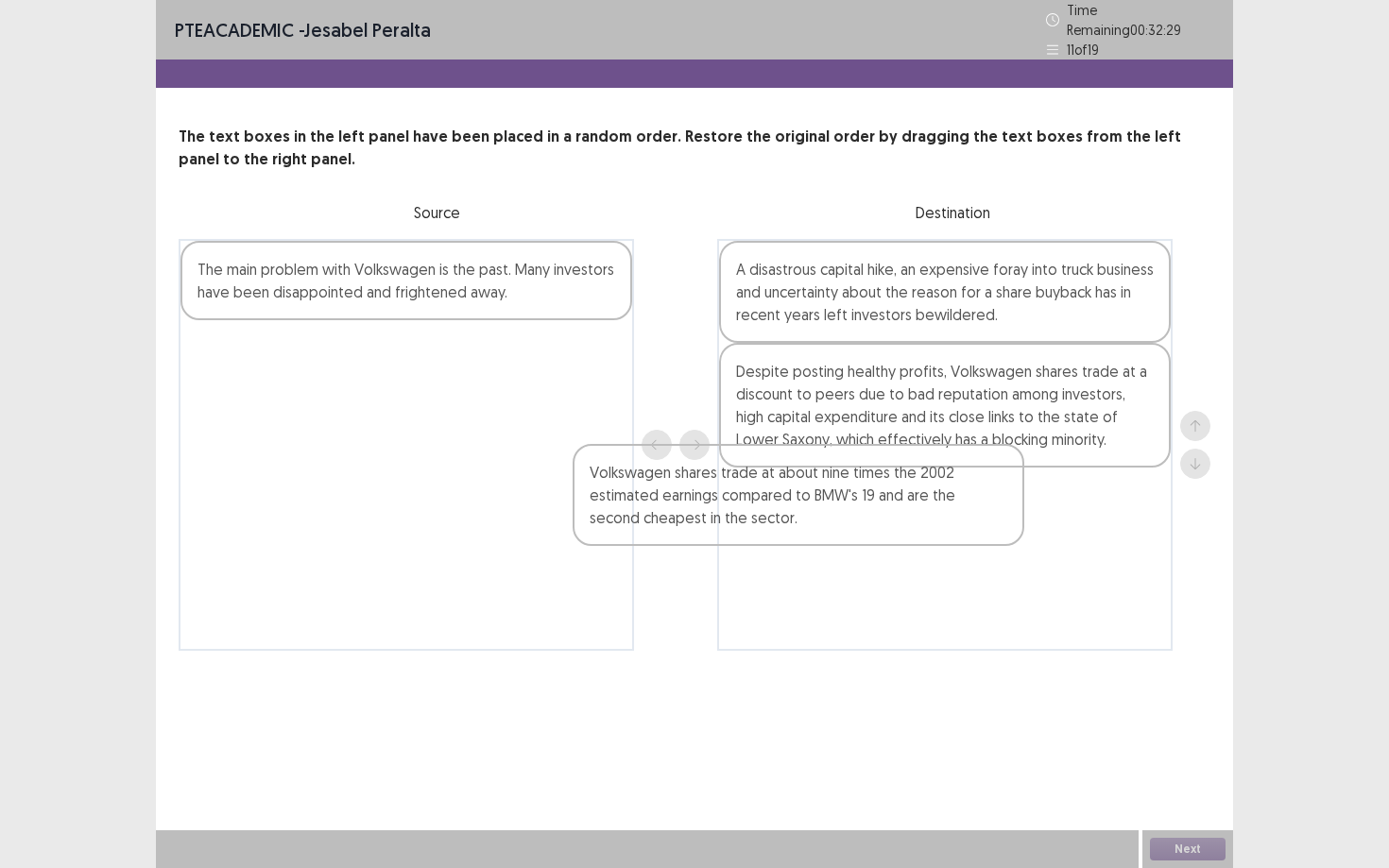 drag, startPoint x: 592, startPoint y: 305, endPoint x: 1009, endPoint y: 519, distance: 468.7057 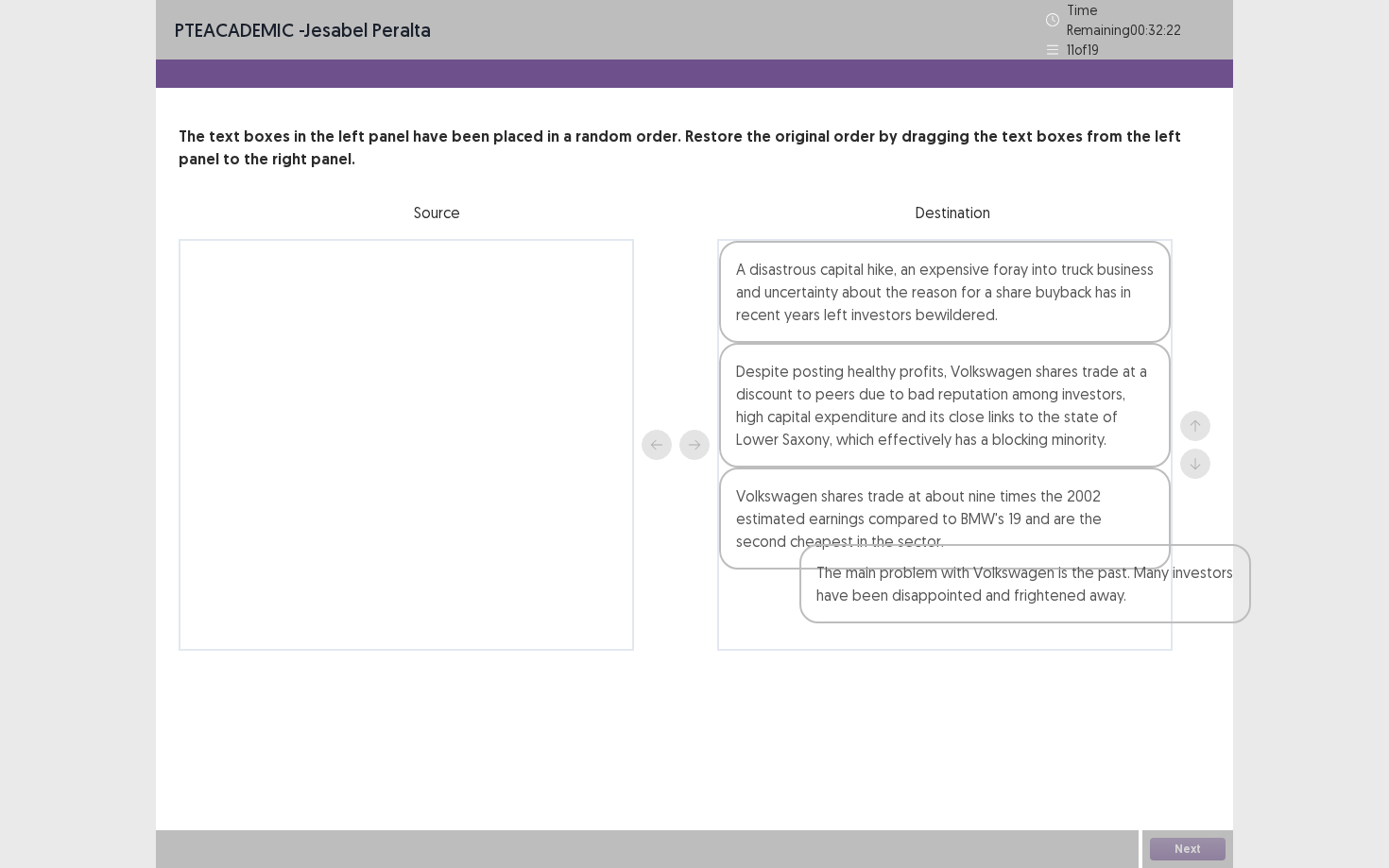 drag, startPoint x: 405, startPoint y: 289, endPoint x: 1015, endPoint y: 604, distance: 686.5311 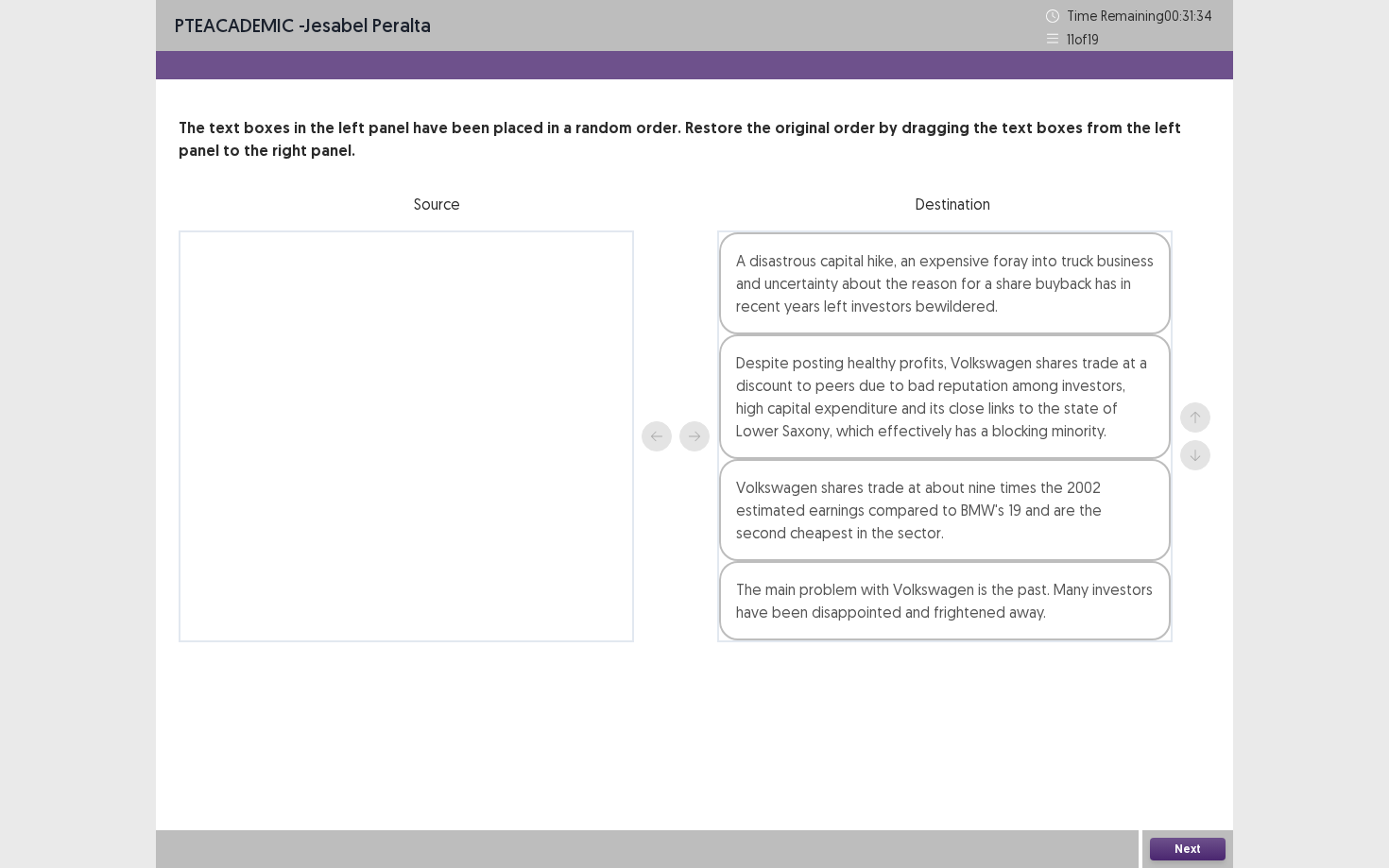 click on "Next" at bounding box center [1188, 849] 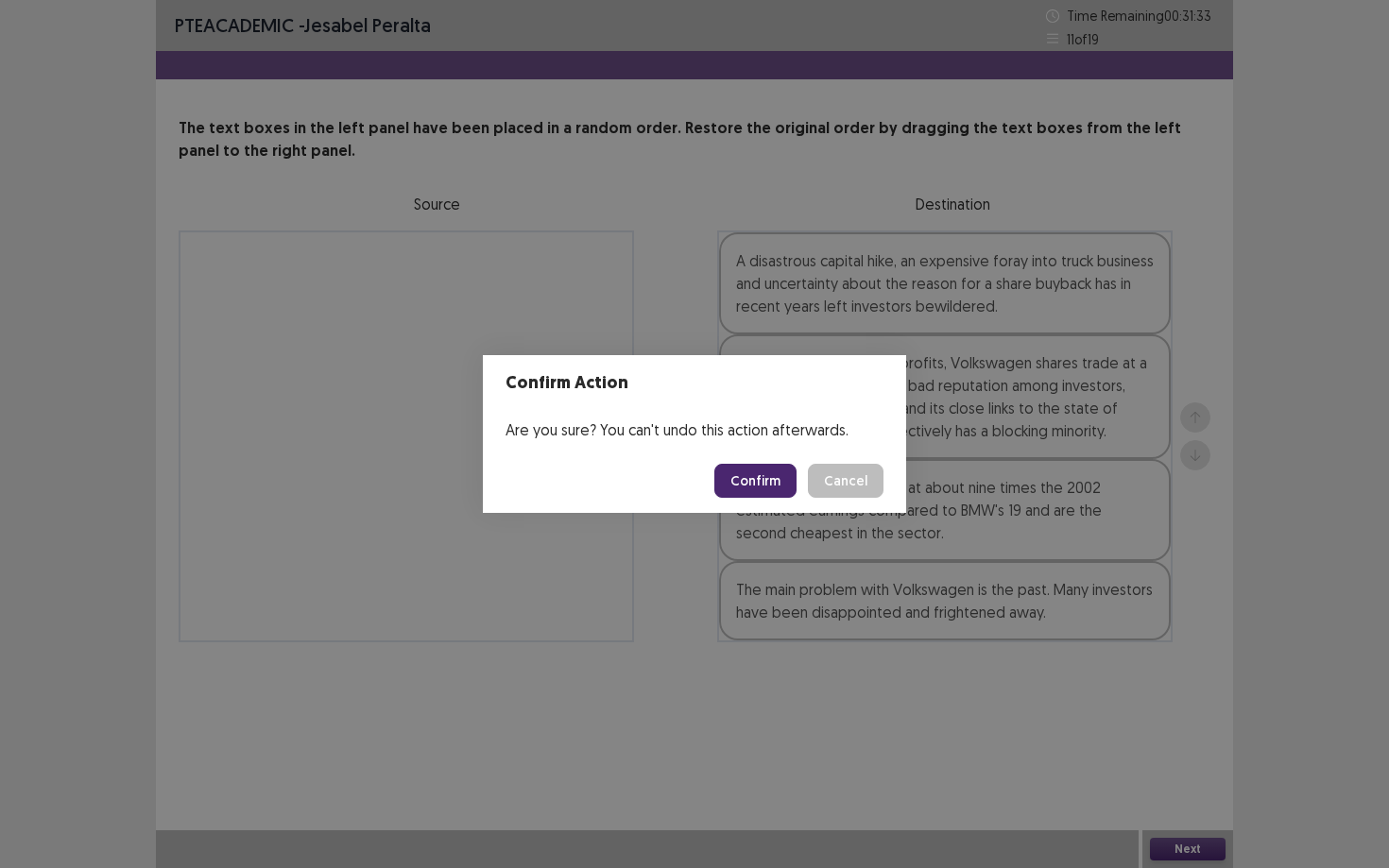 click on "Confirm" at bounding box center (755, 481) 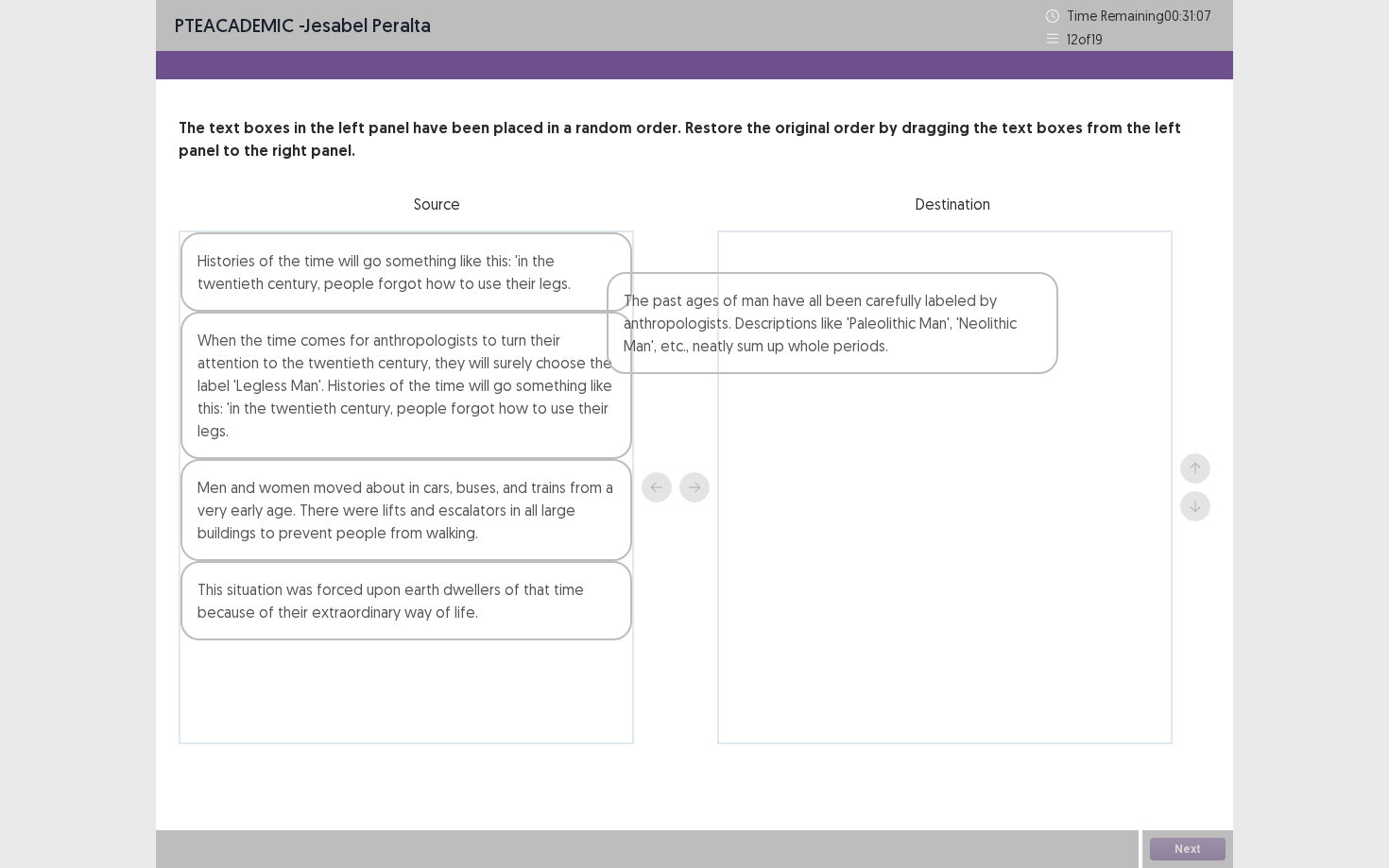 drag, startPoint x: 469, startPoint y: 442, endPoint x: 903, endPoint y: 306, distance: 454.80985 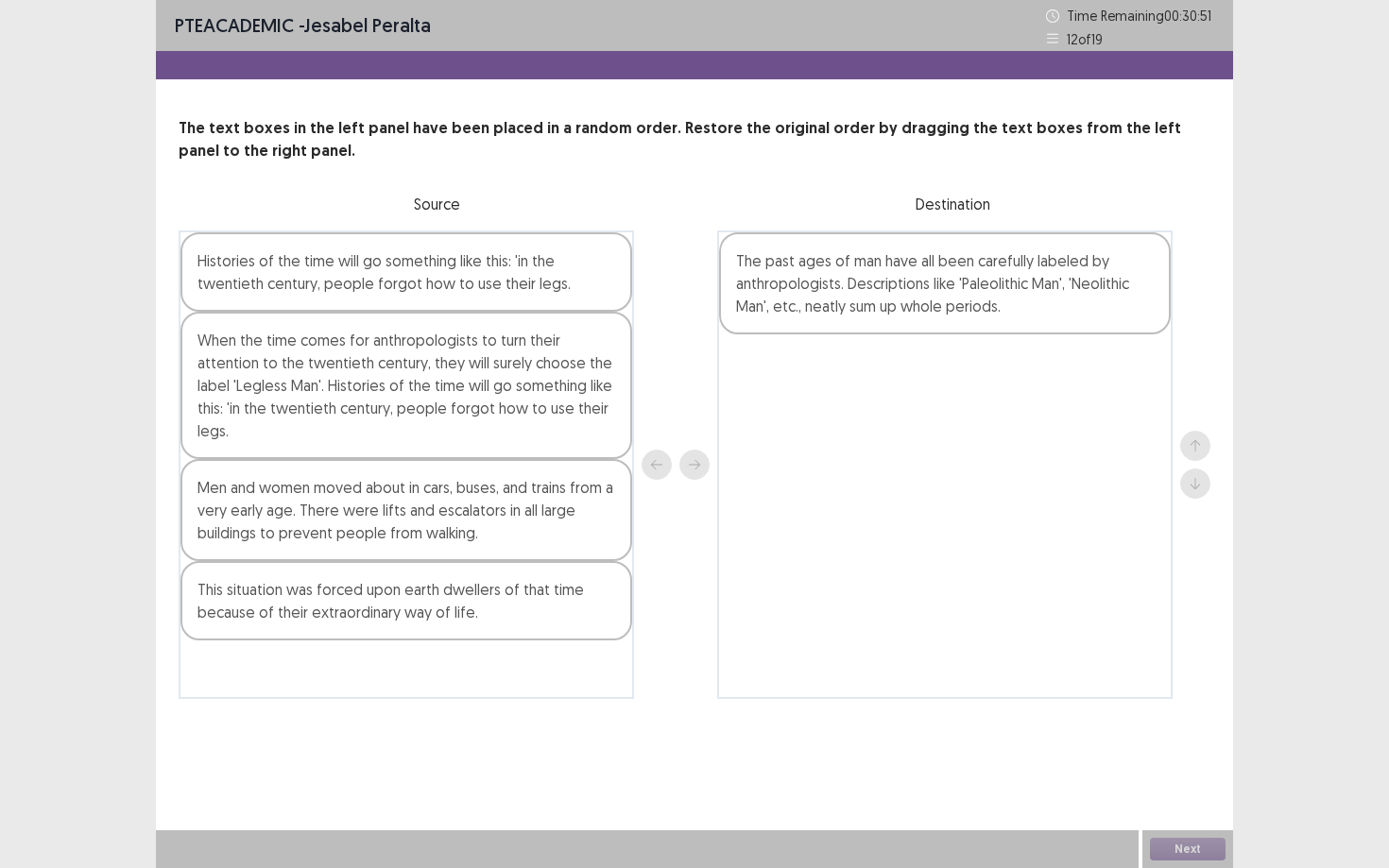click on "When the time comes for anthropologists to turn their attention to the twentieth century, they will surely choose the label 'Legless Man'. Histories of the time will go something like this: 'in the twentieth century, people forgot how to use their legs." at bounding box center (406, 385) 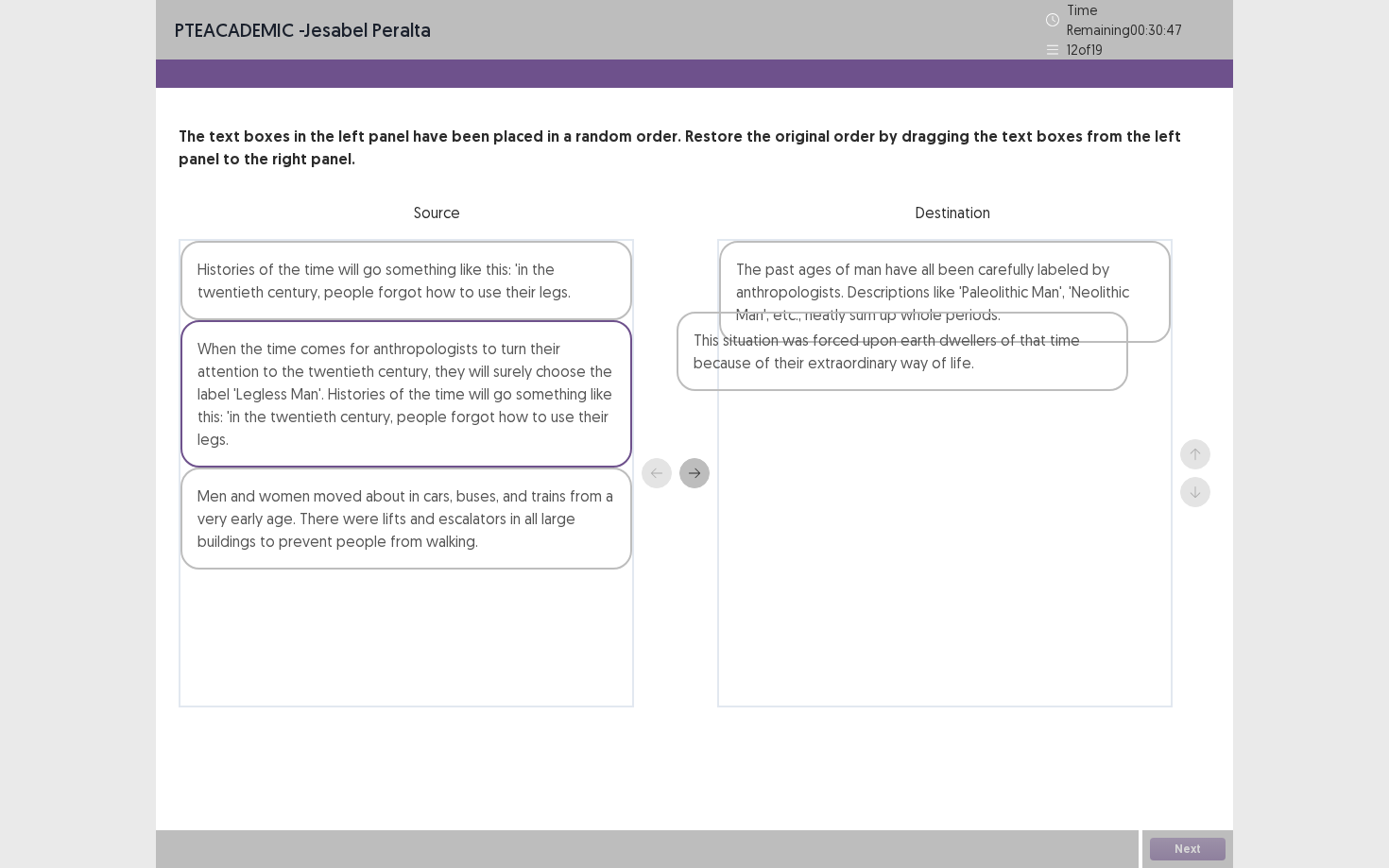 drag, startPoint x: 467, startPoint y: 565, endPoint x: 972, endPoint y: 366, distance: 542.7946 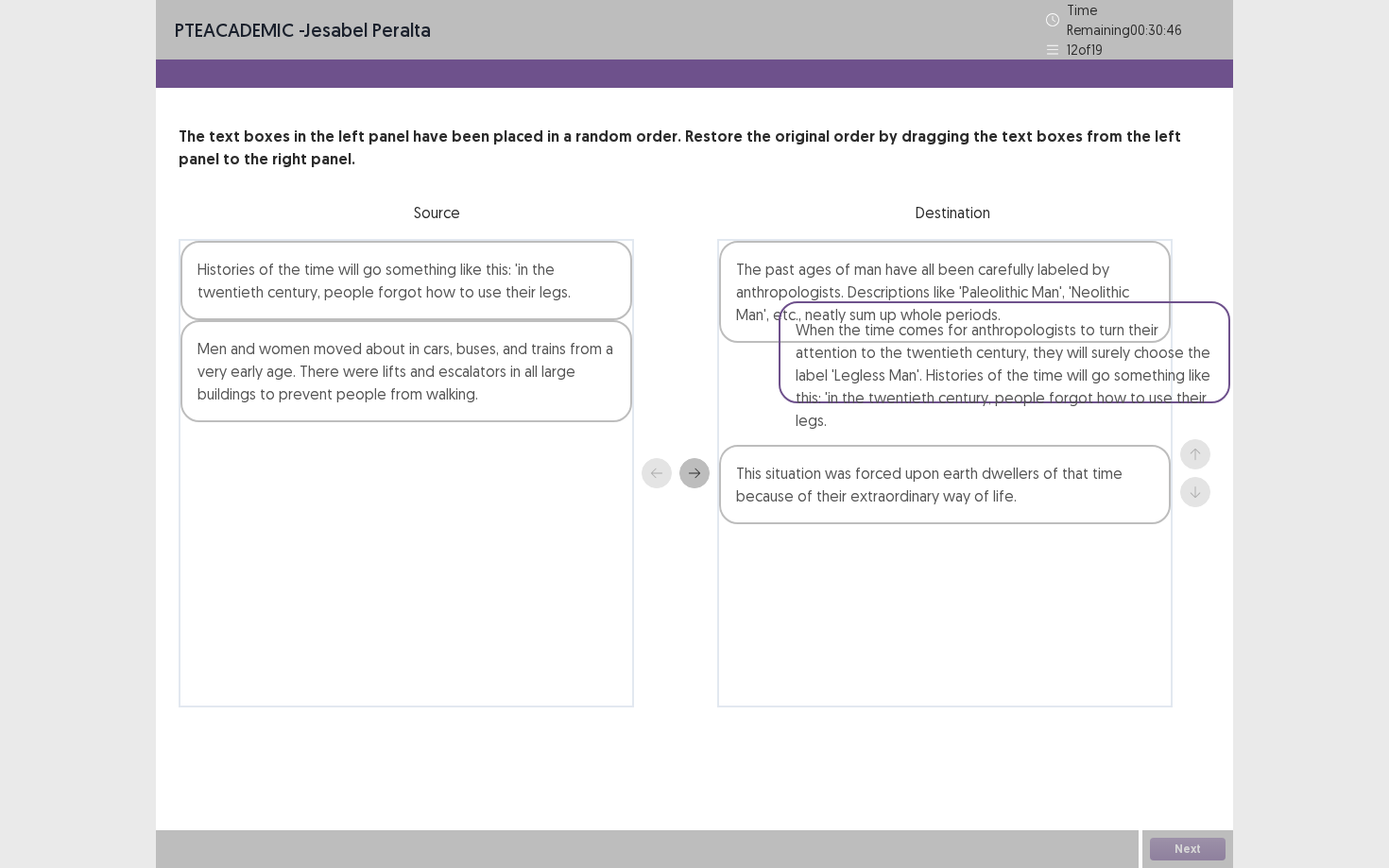 drag, startPoint x: 205, startPoint y: 367, endPoint x: 883, endPoint y: 380, distance: 678.1246 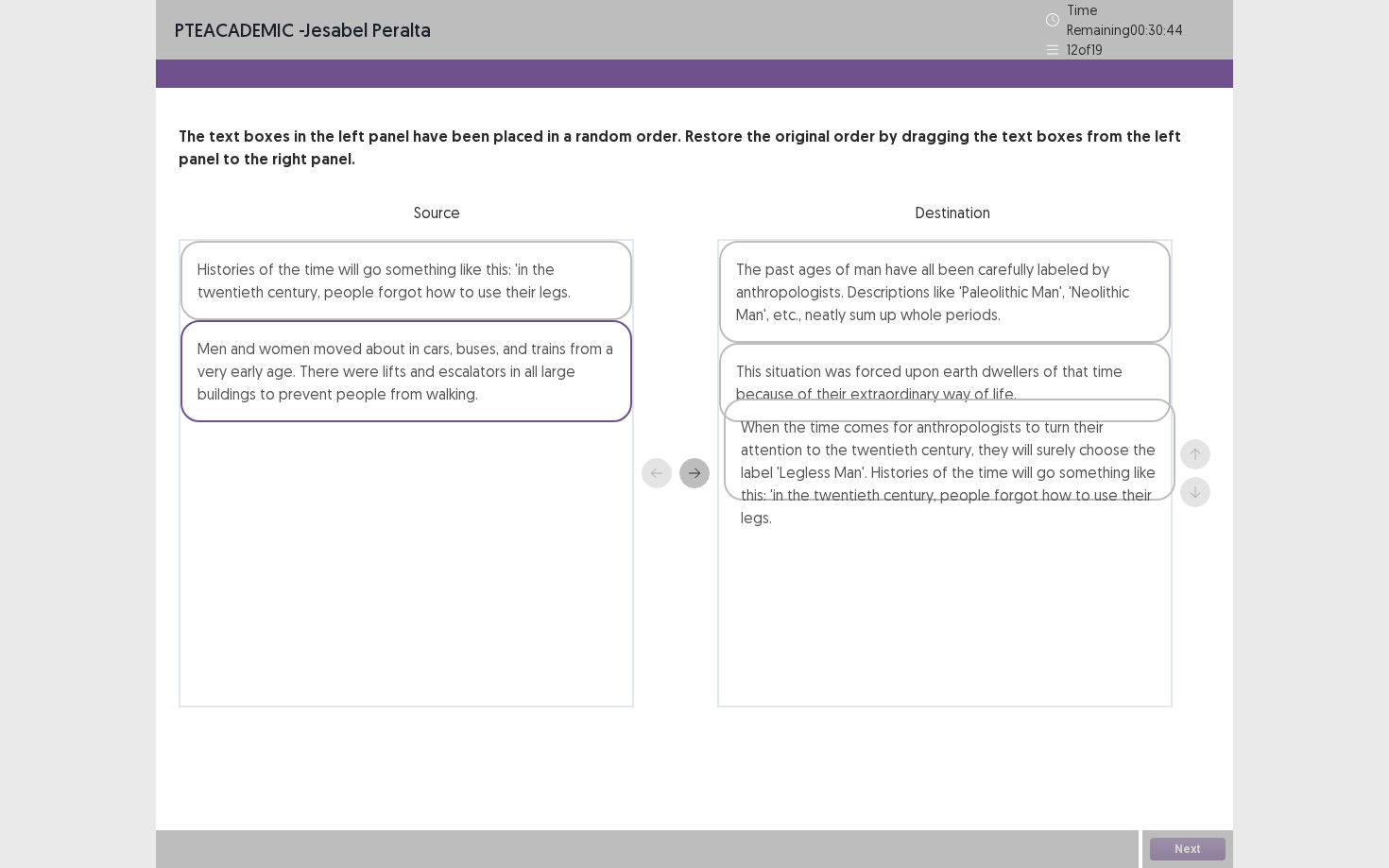 drag, startPoint x: 851, startPoint y: 390, endPoint x: 856, endPoint y: 461, distance: 71.17584 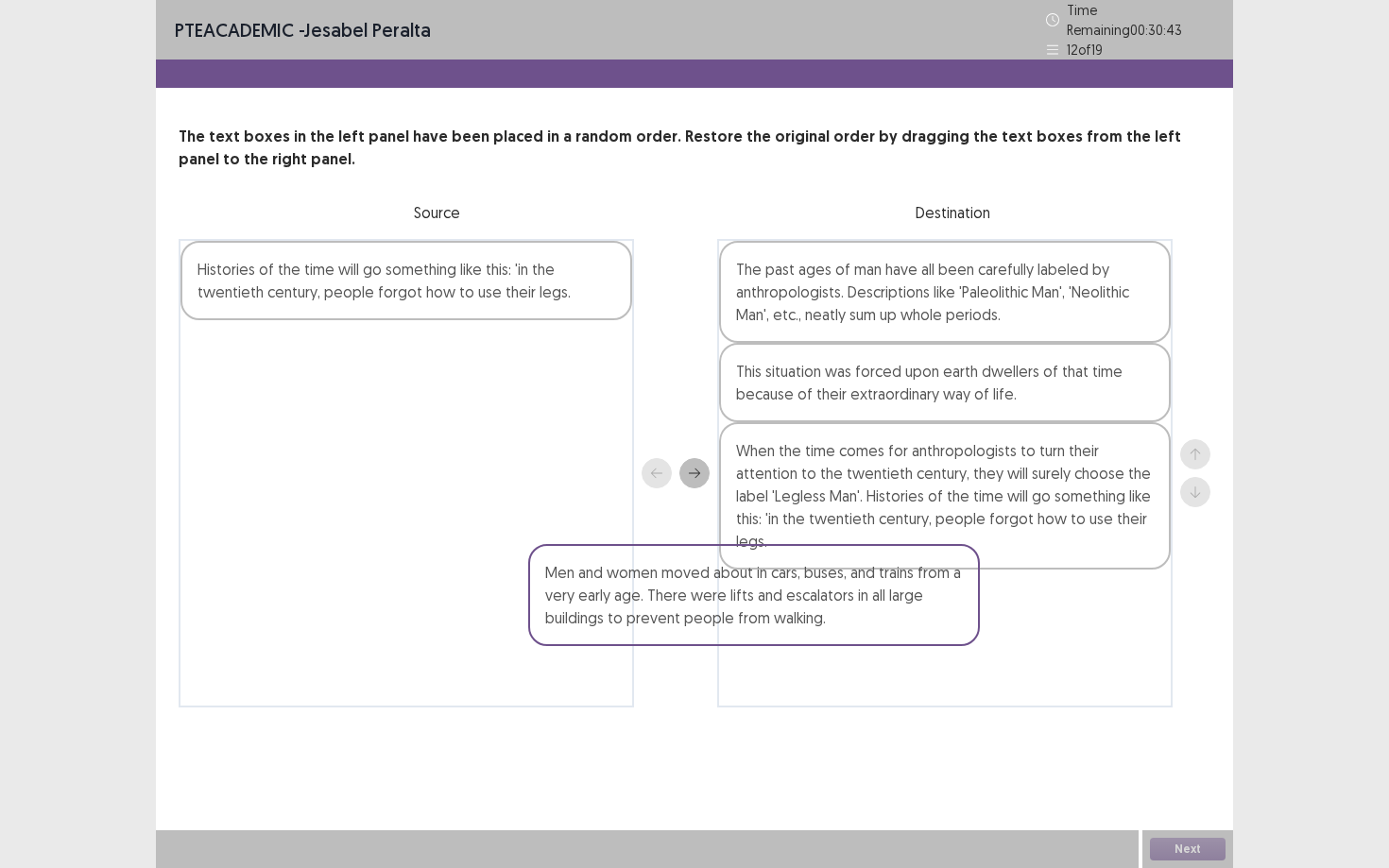 drag, startPoint x: 503, startPoint y: 380, endPoint x: 894, endPoint y: 630, distance: 464.0916 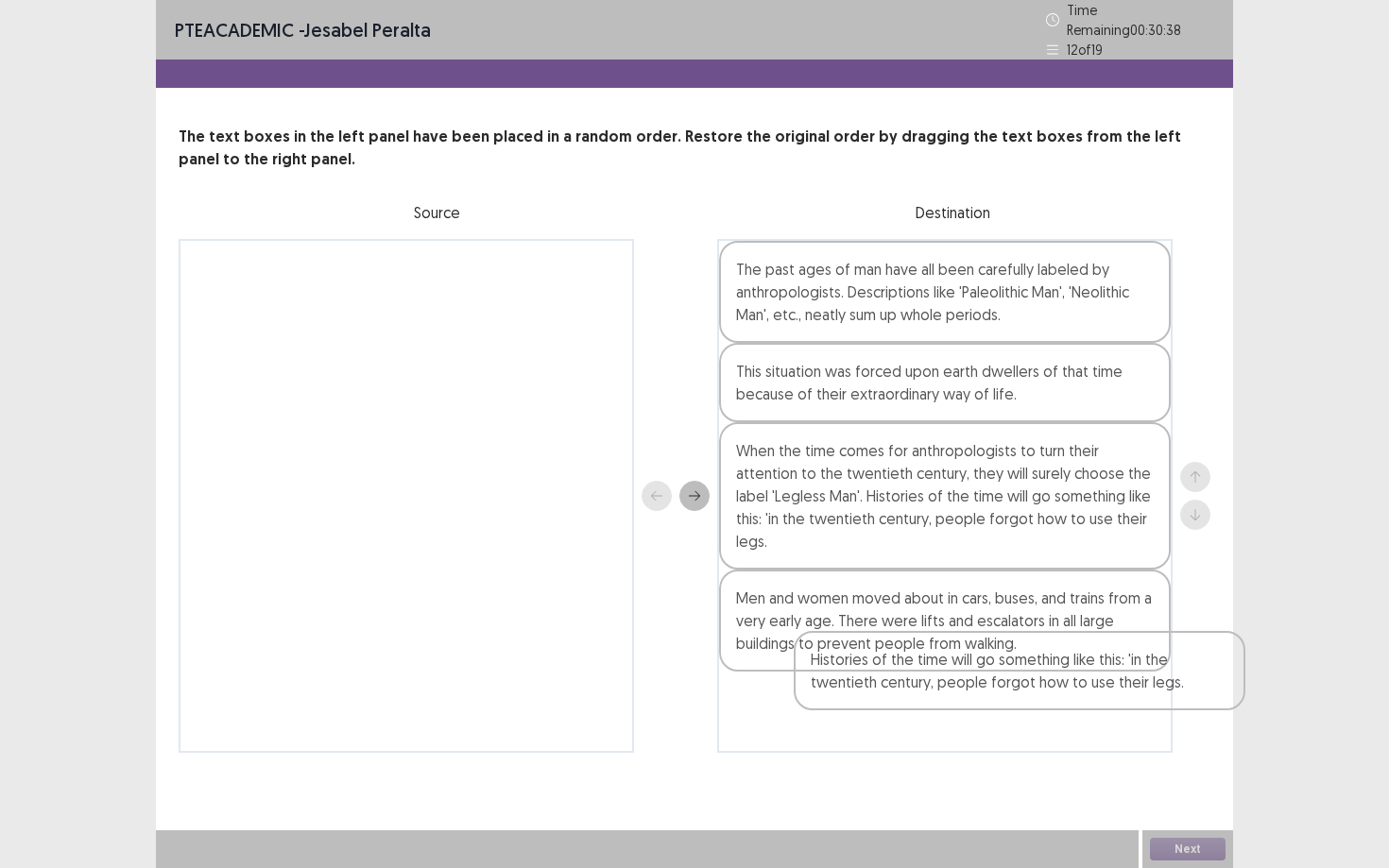 drag, startPoint x: 307, startPoint y: 298, endPoint x: 922, endPoint y: 693, distance: 730.924 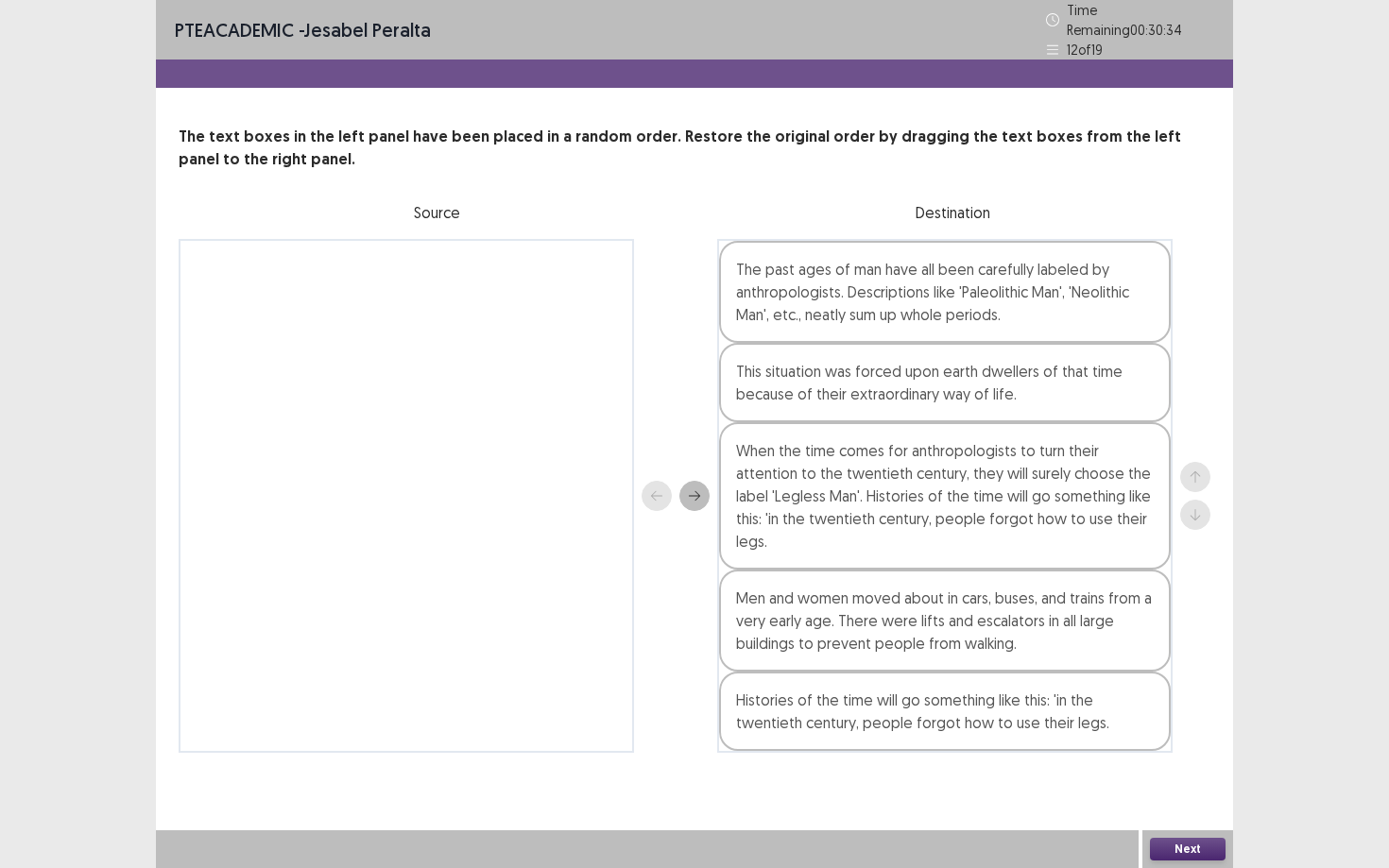 click on "Men and women moved about in cars, buses, and trains from a very early age. There were lifts and escalators in all large buildings to prevent people from walking." at bounding box center [945, 621] 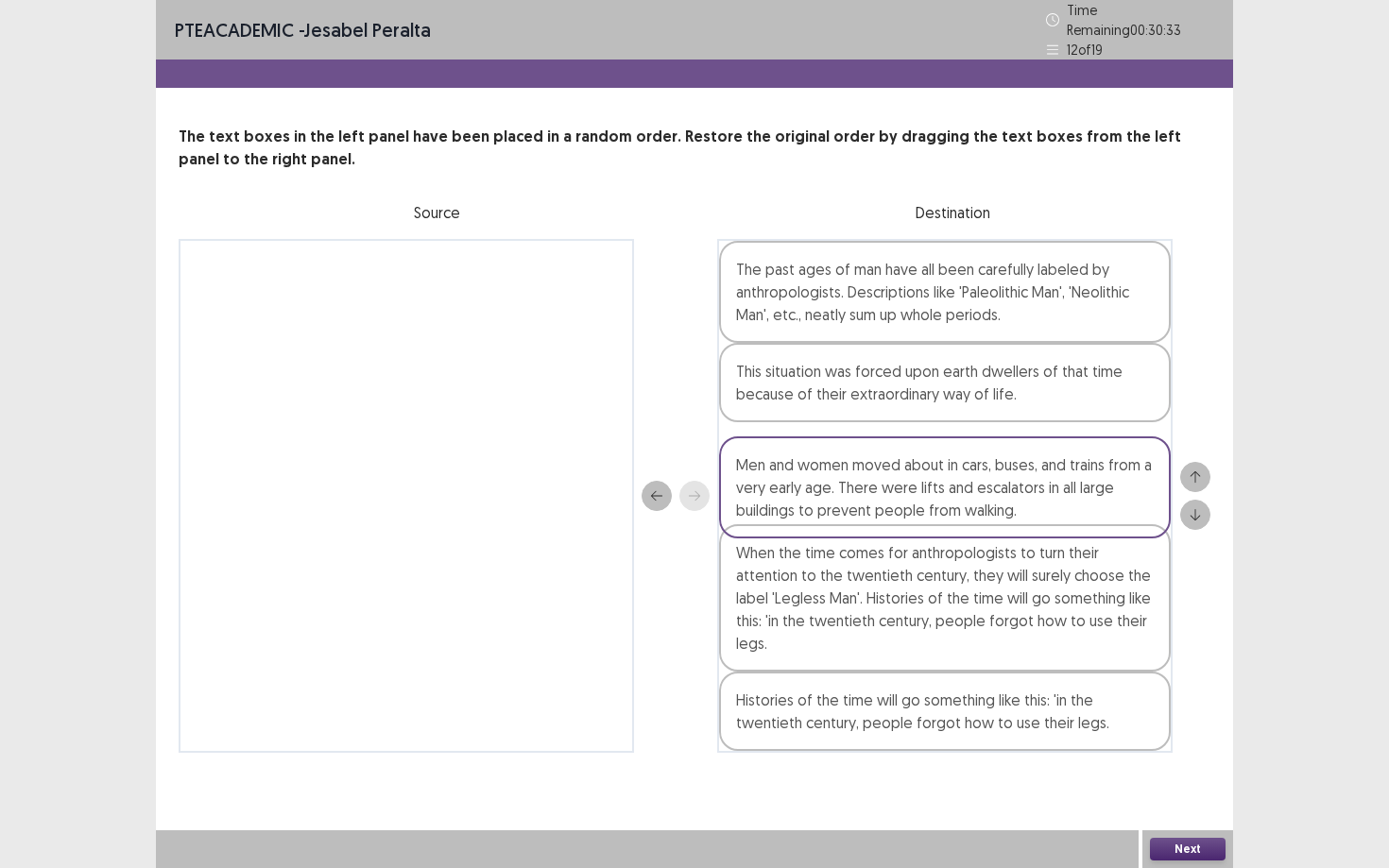 drag, startPoint x: 938, startPoint y: 589, endPoint x: 938, endPoint y: 486, distance: 103 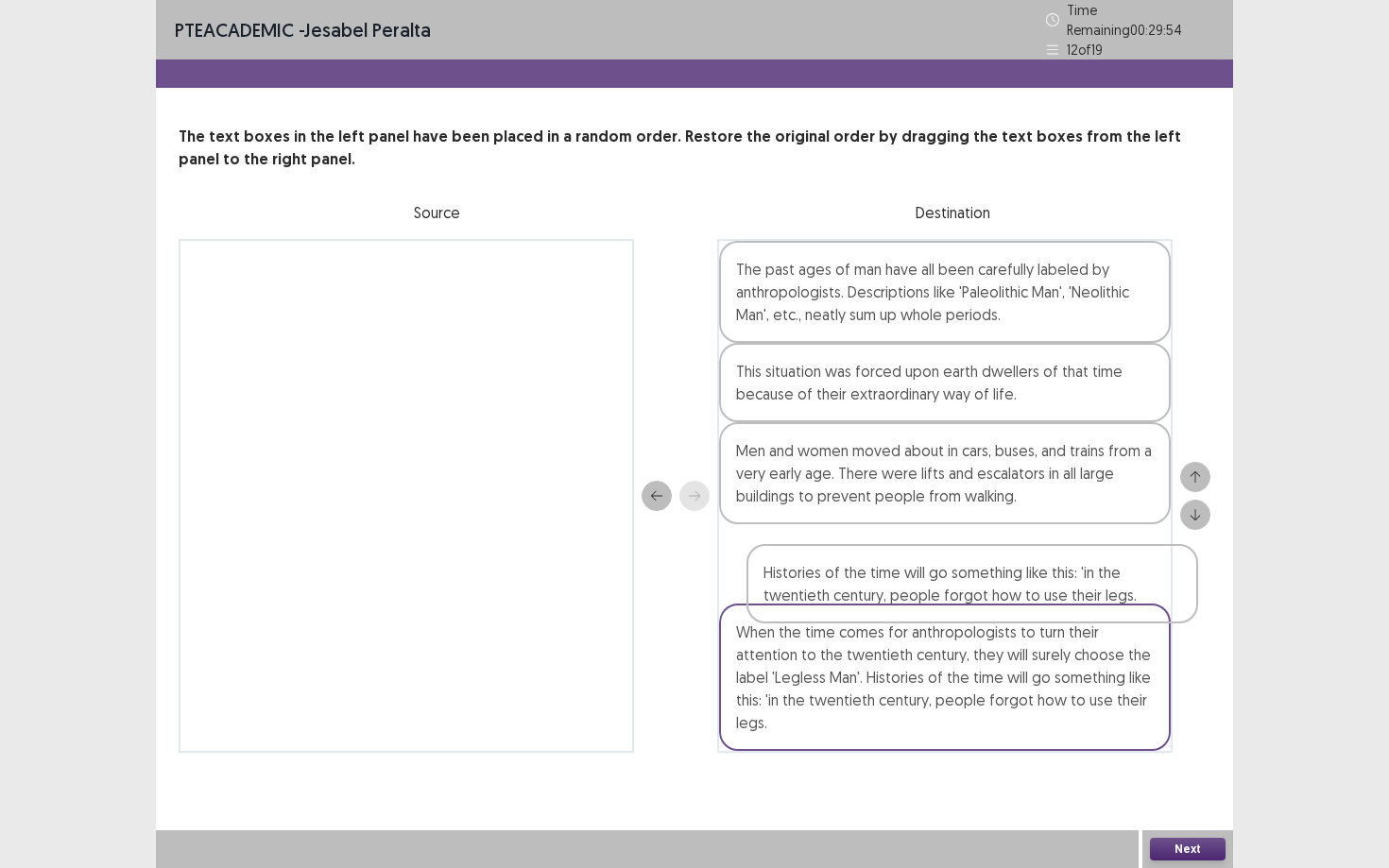 drag, startPoint x: 872, startPoint y: 645, endPoint x: 901, endPoint y: 557, distance: 92.65528 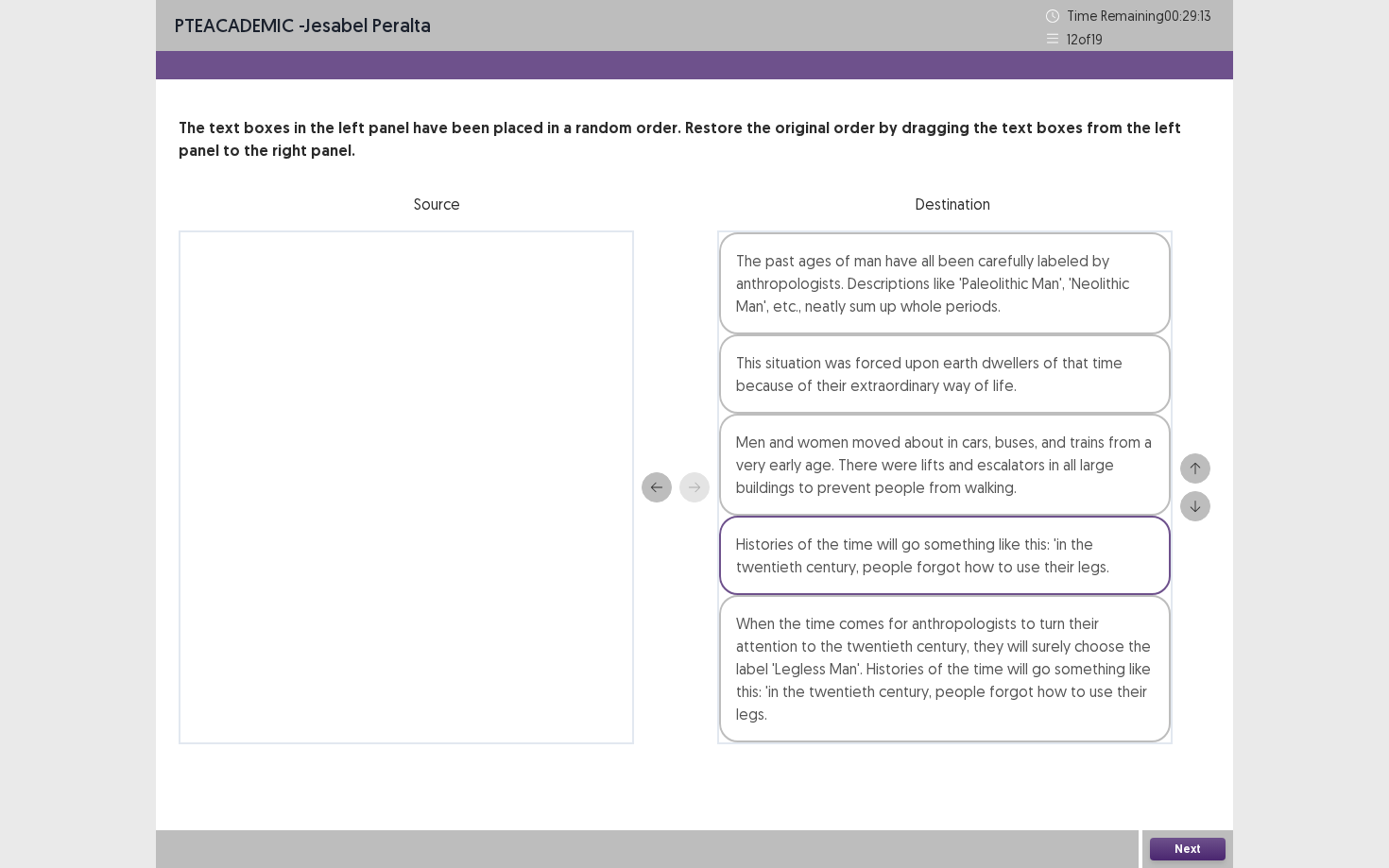 click on "Next" at bounding box center [1188, 849] 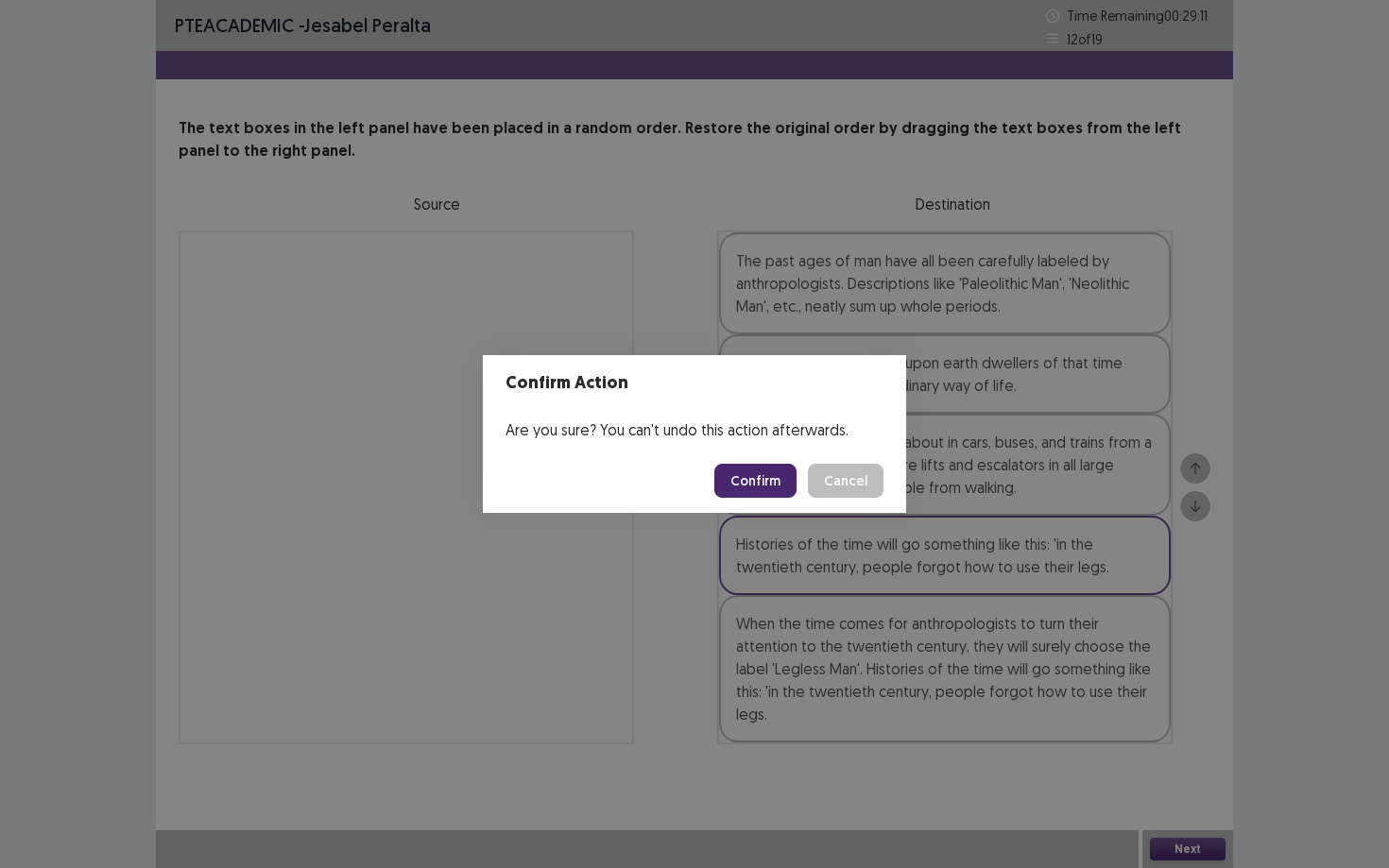 click on "Confirm" at bounding box center (755, 481) 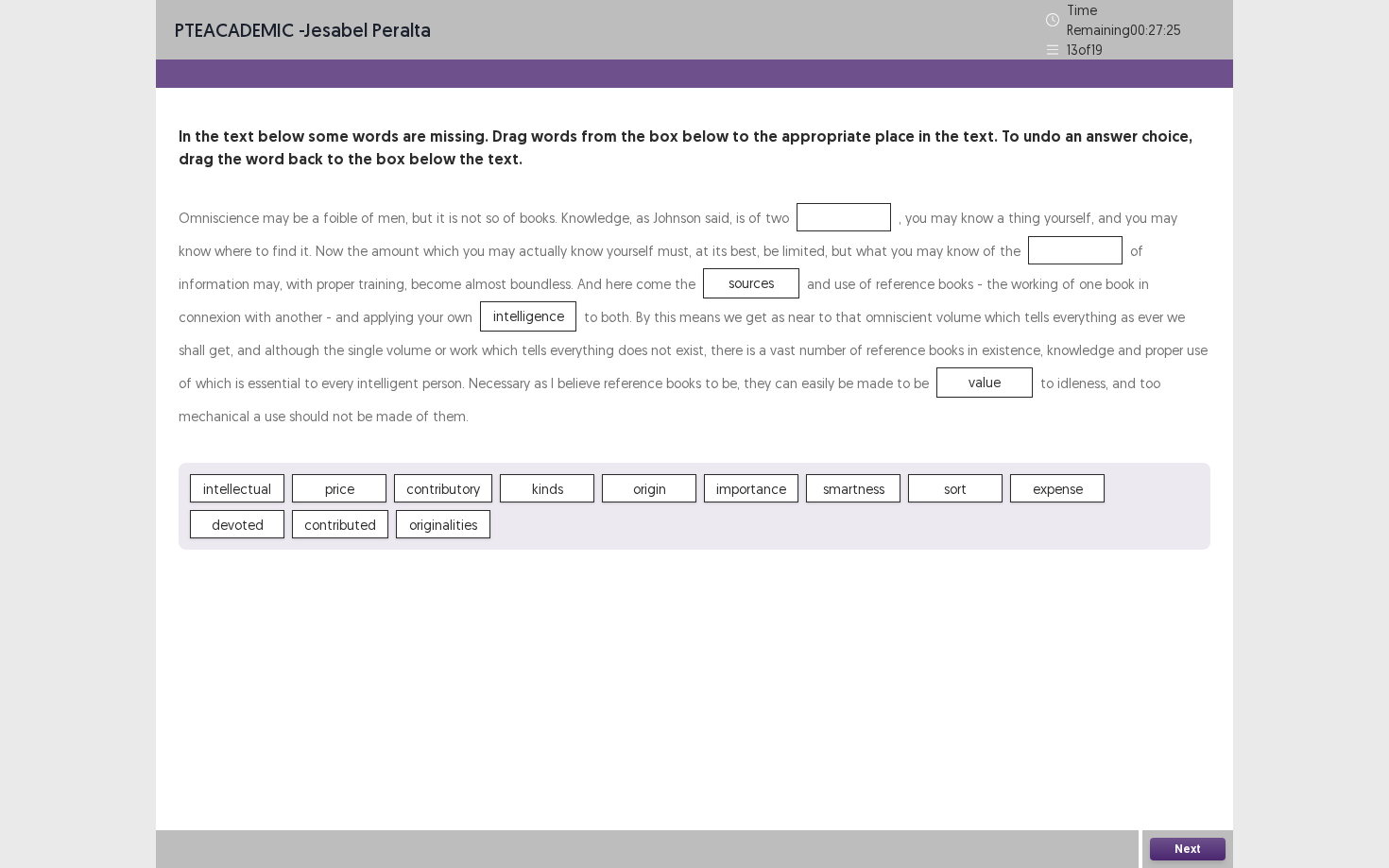 drag, startPoint x: 458, startPoint y: 455, endPoint x: 696, endPoint y: 382, distance: 248.94377 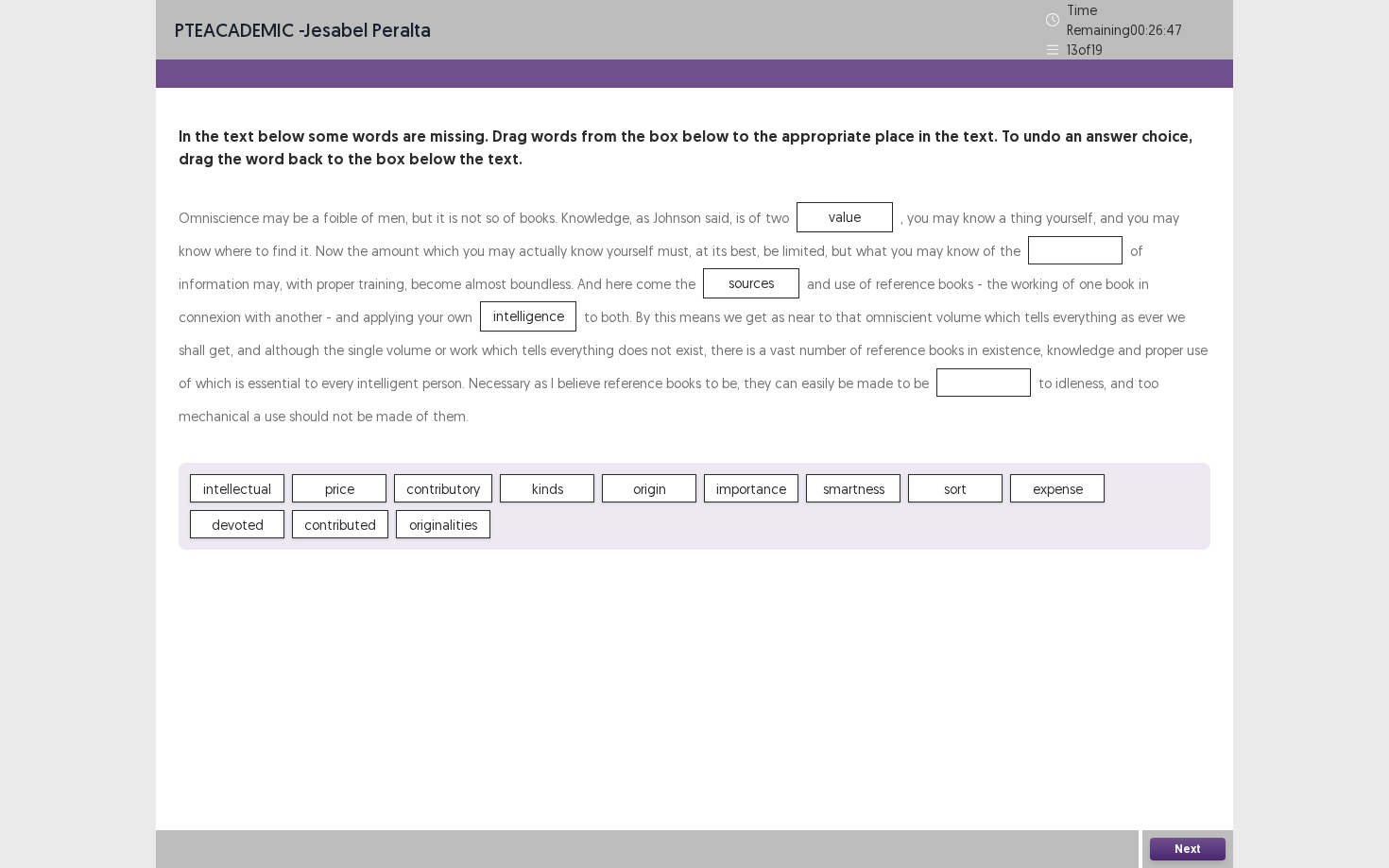 drag, startPoint x: 701, startPoint y: 371, endPoint x: 791, endPoint y: 210, distance: 184.44782 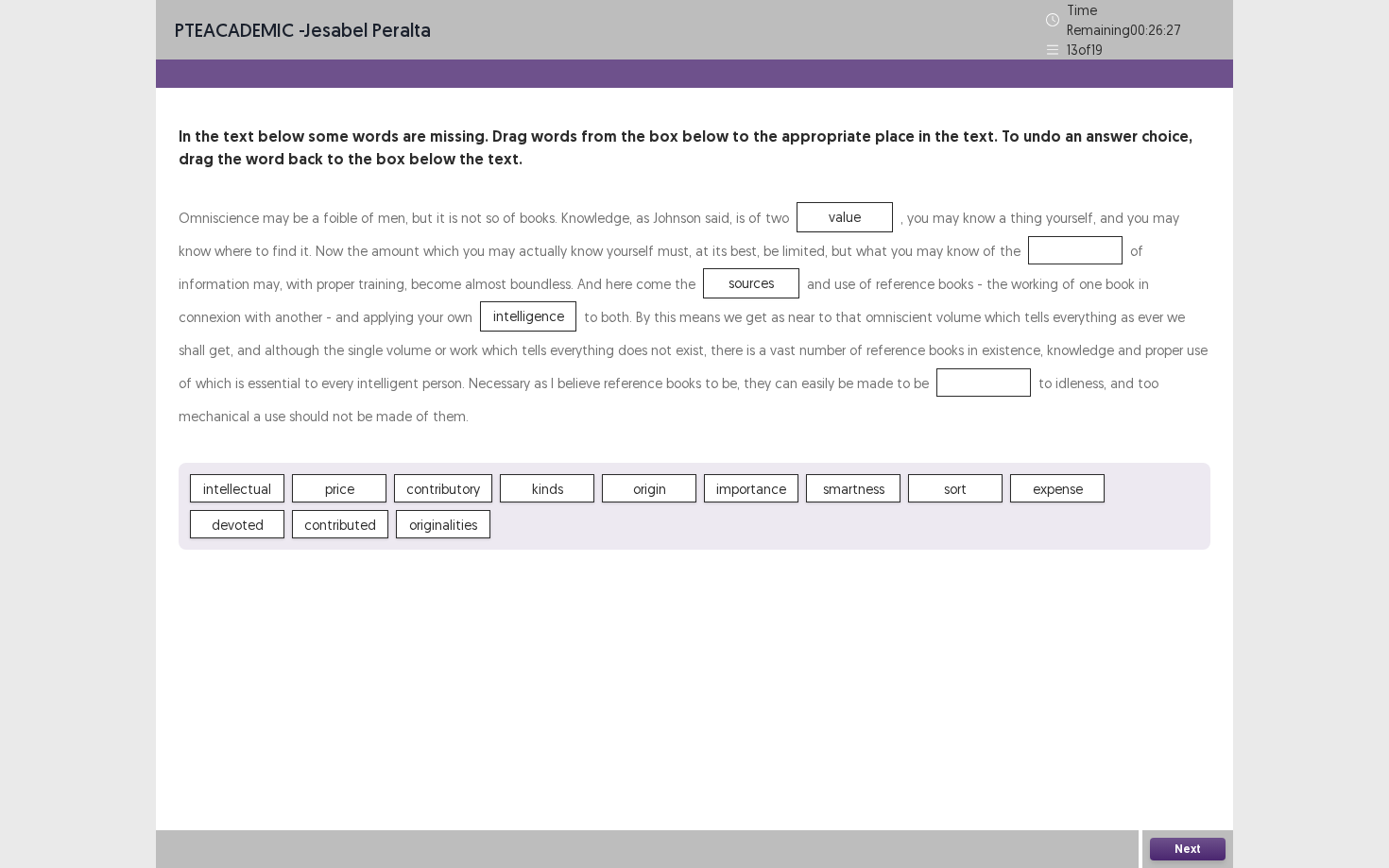 click on "intellectual price contributory kinds origin importance smartness sort expense devoted contributed originalities" at bounding box center (694, 506) 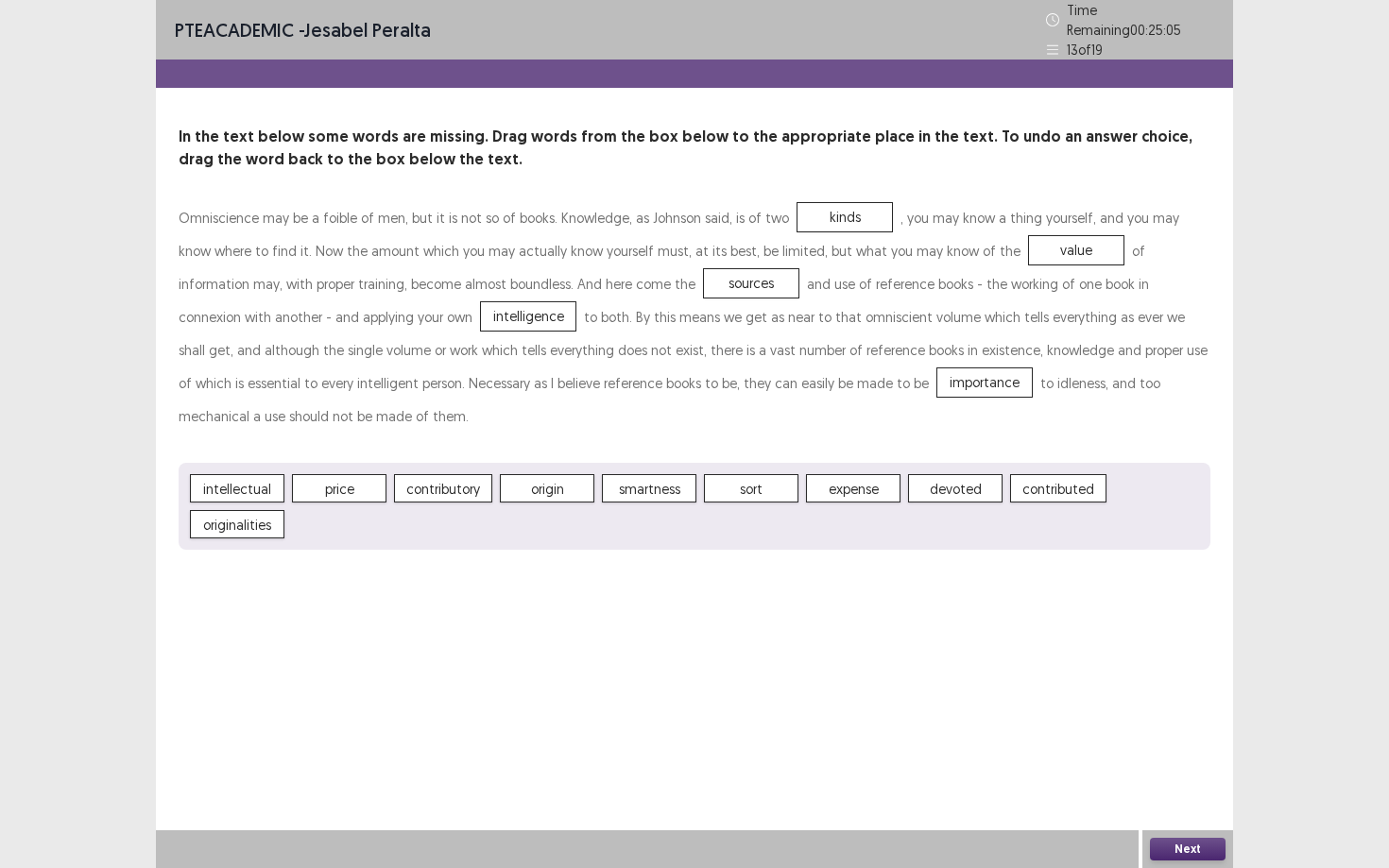 click on "importance" at bounding box center (985, 383) 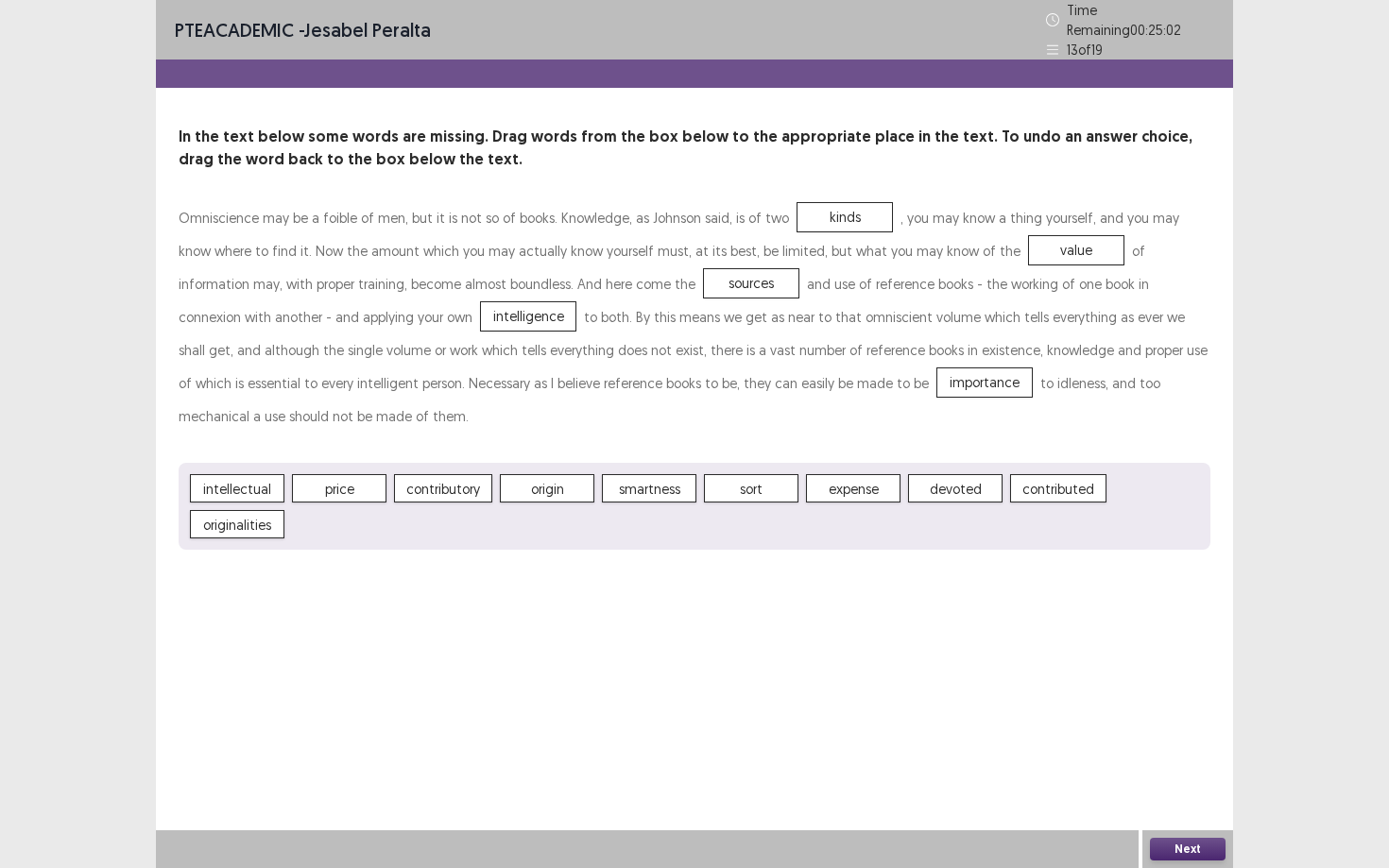 click on "Next" at bounding box center (1188, 849) 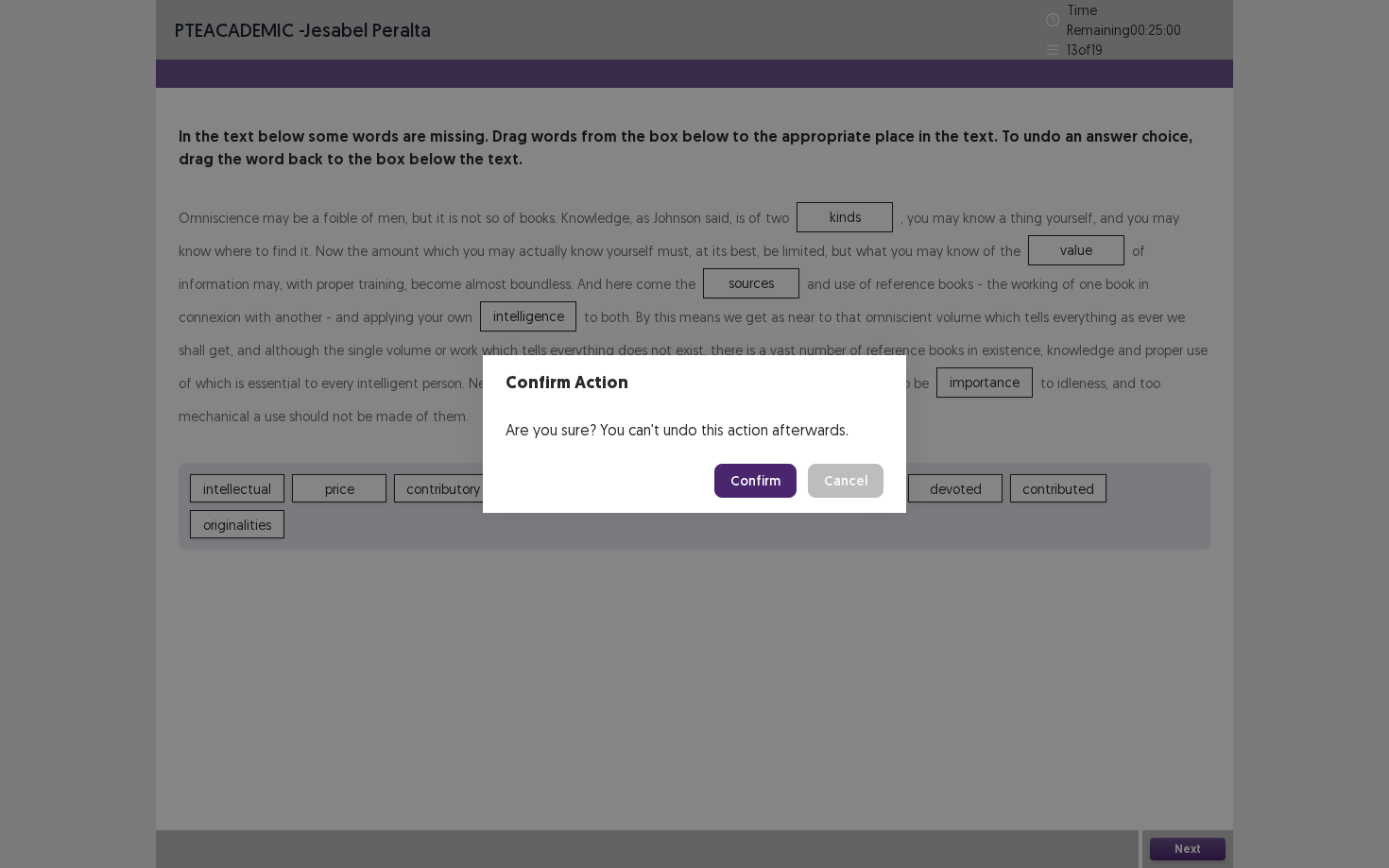 click on "Confirm" at bounding box center (755, 481) 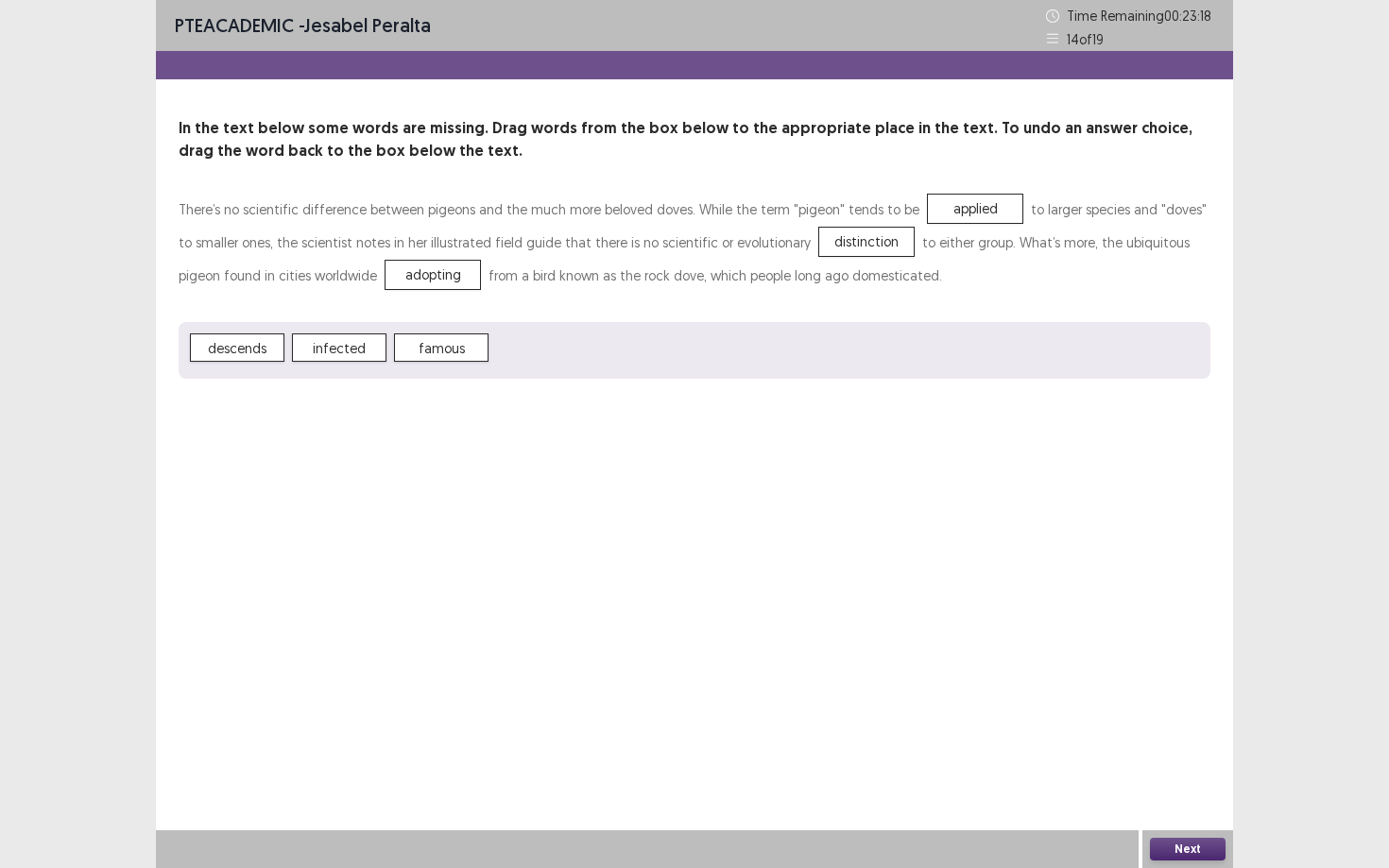 click on "Next" at bounding box center [1188, 849] 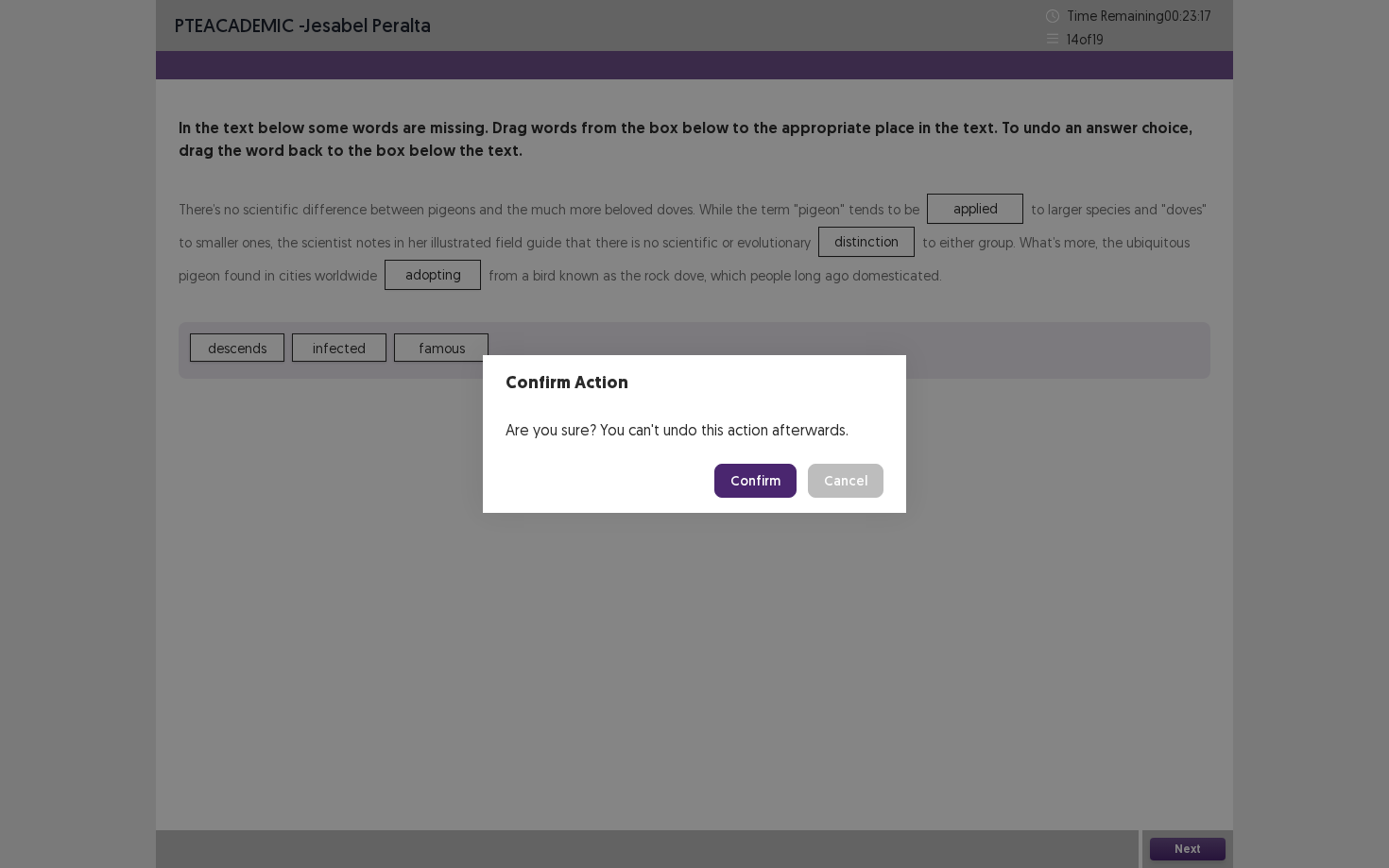 click on "Confirm" at bounding box center (755, 481) 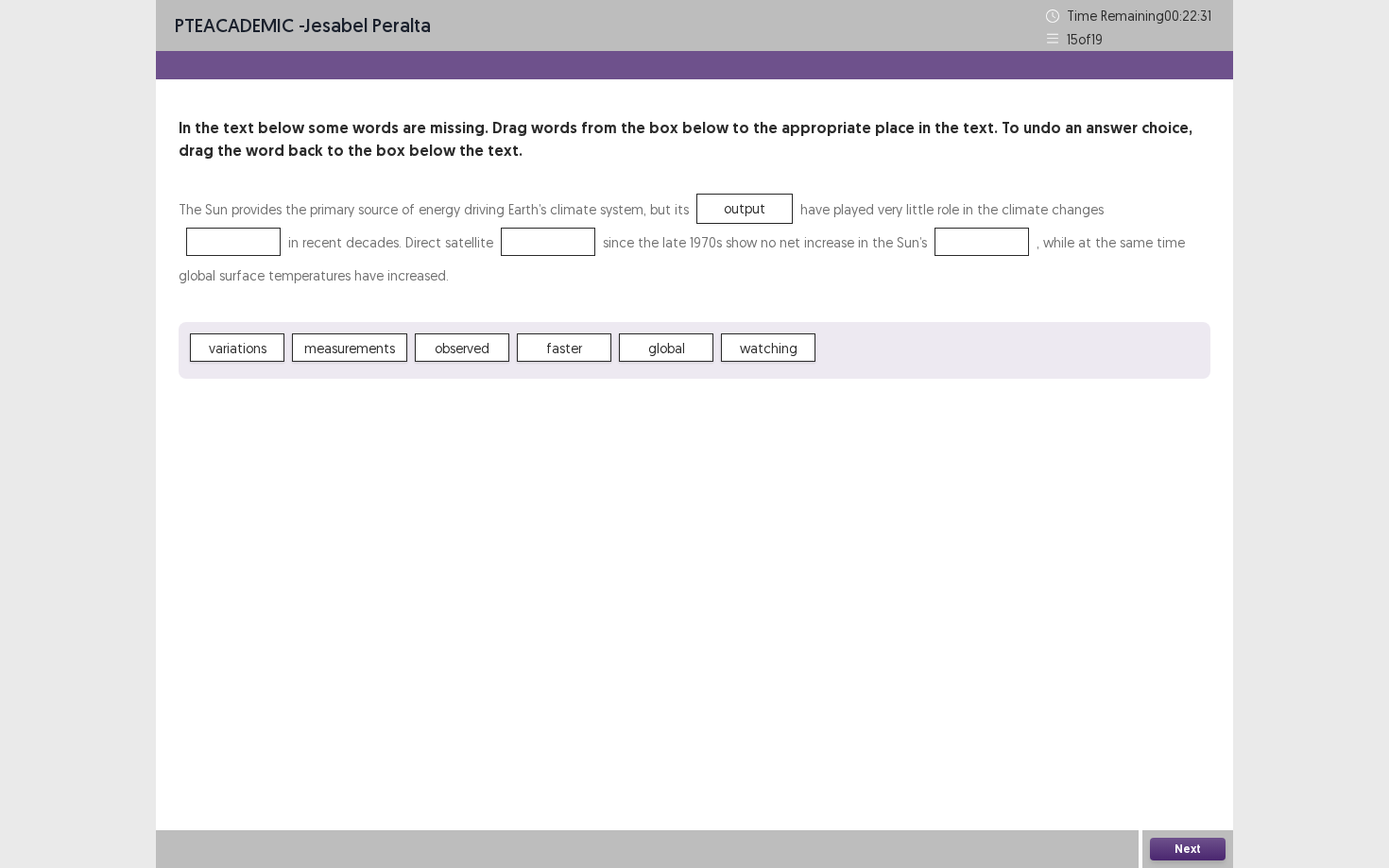 click on "faster" at bounding box center [564, 348] 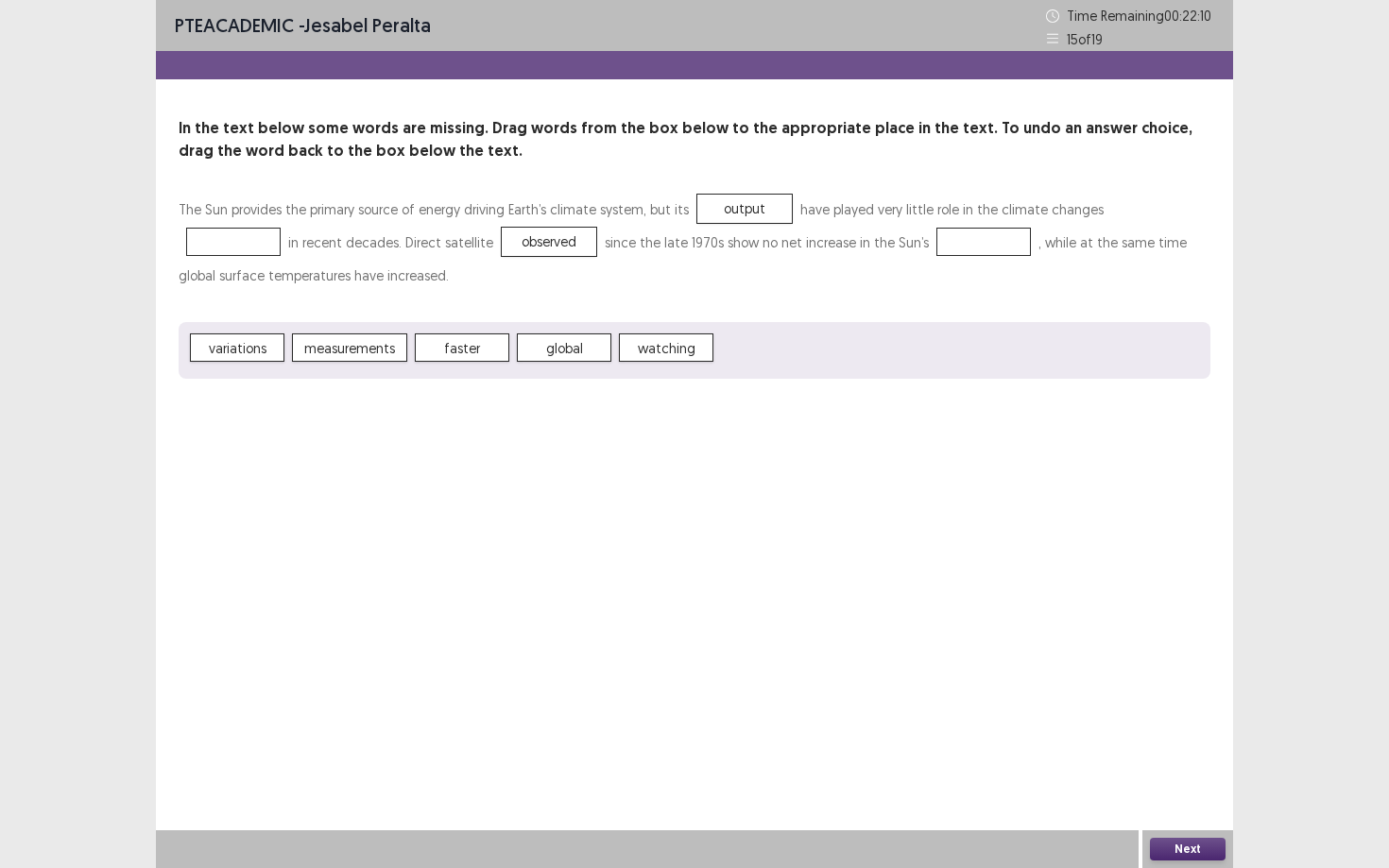 click on "measurements" at bounding box center (350, 348) 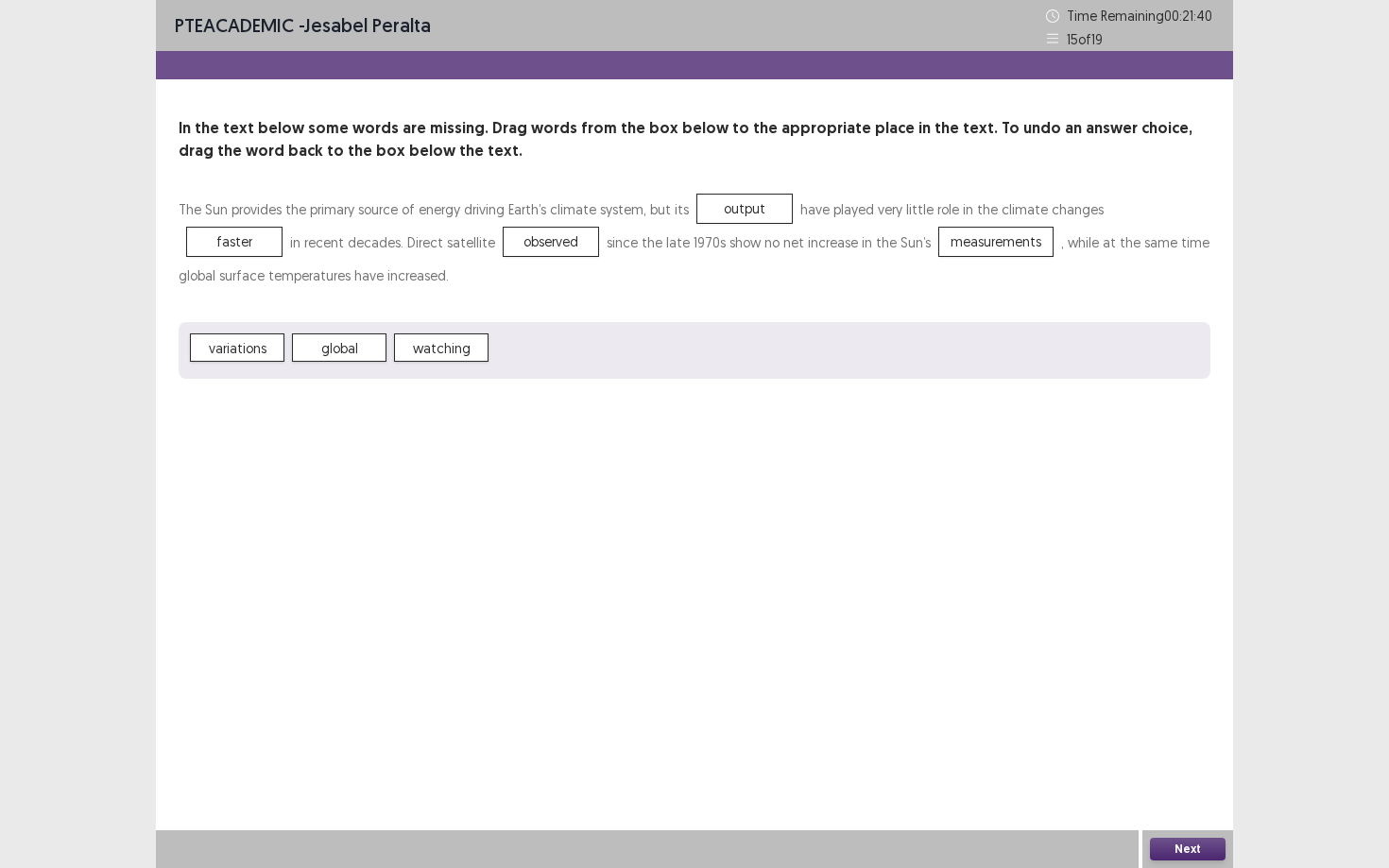 click on "faster" at bounding box center [234, 242] 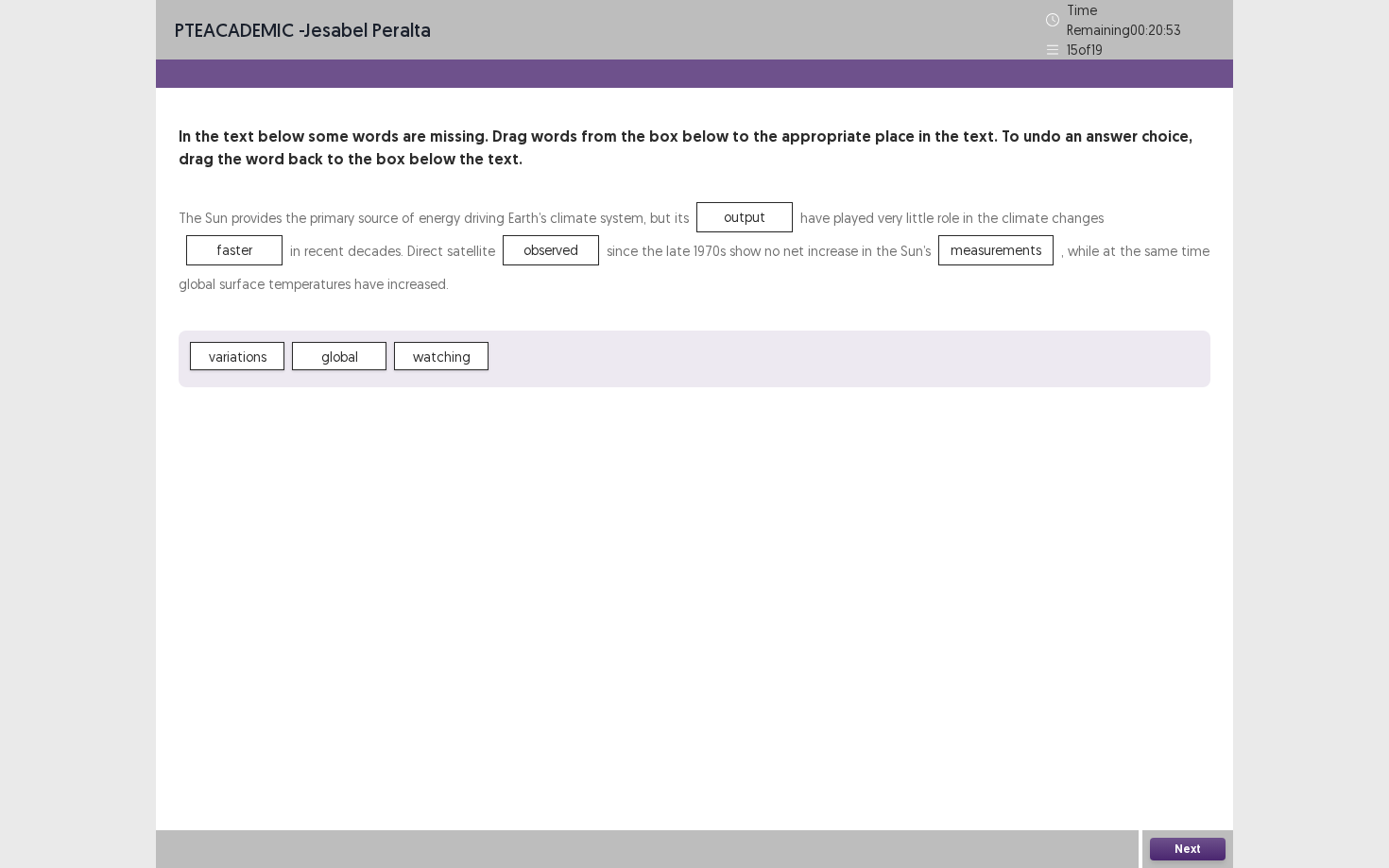 click on "variations" at bounding box center [237, 356] 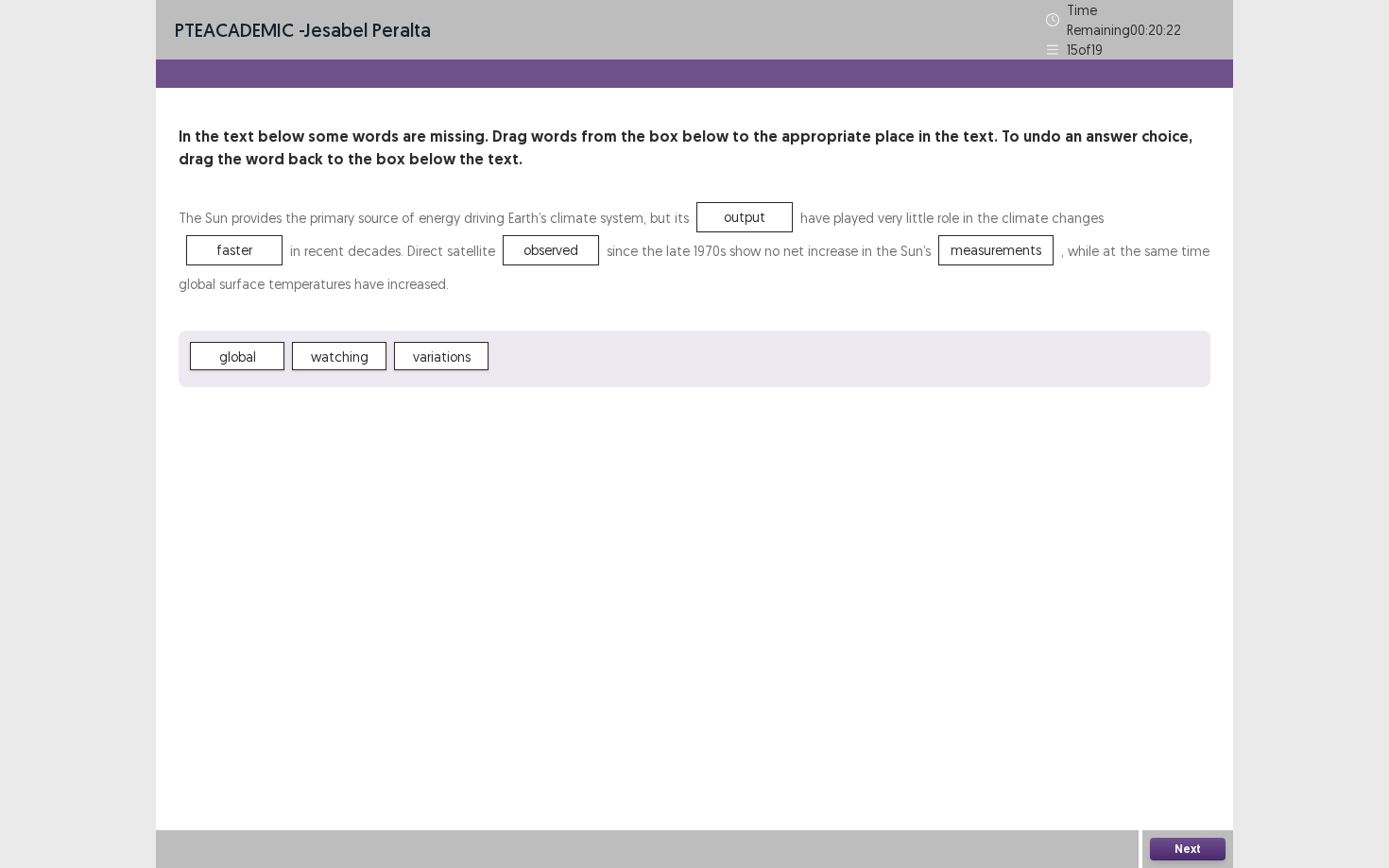 drag, startPoint x: 563, startPoint y: 327, endPoint x: 825, endPoint y: 478, distance: 302.39874 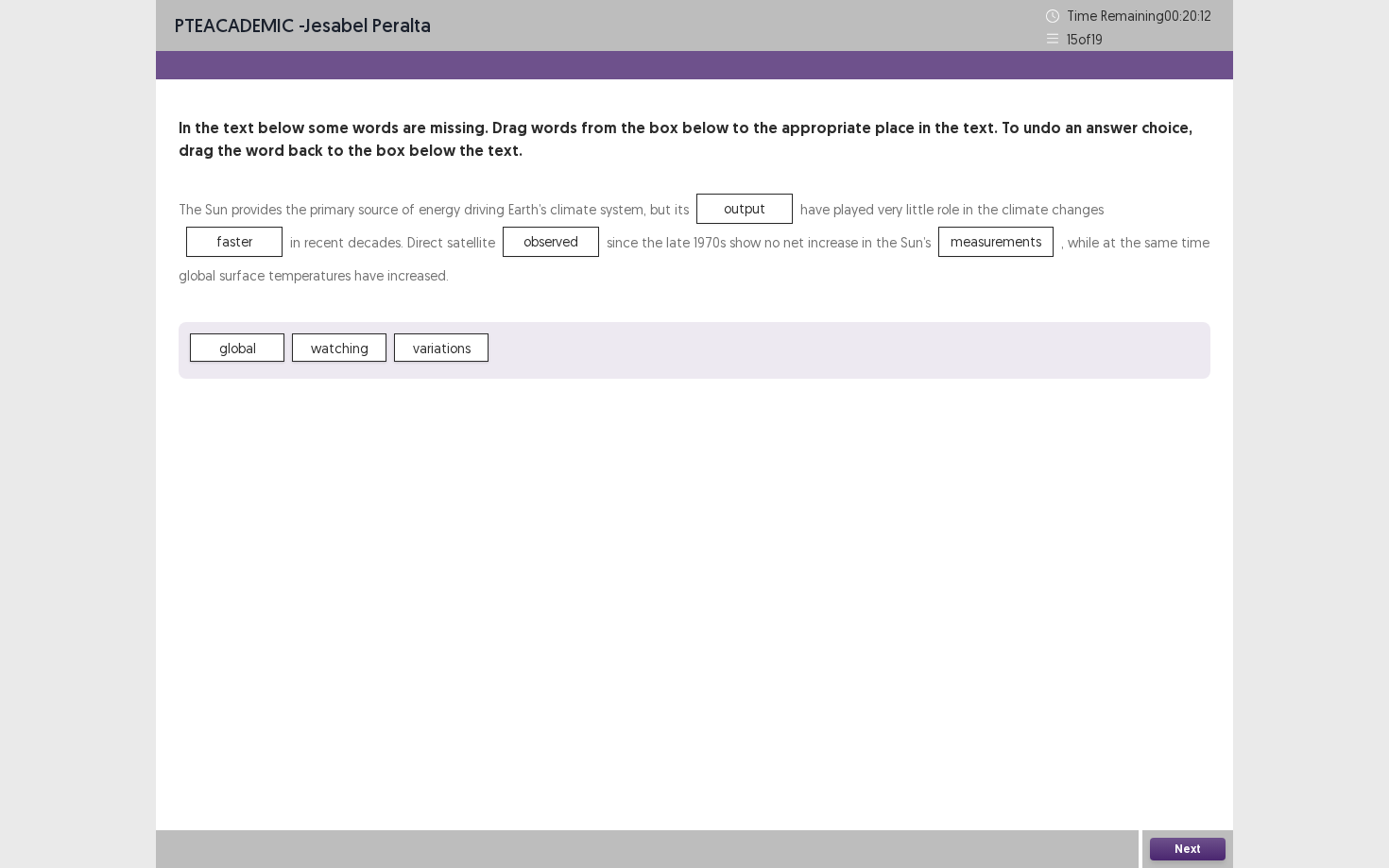 click on "Next" at bounding box center [1188, 849] 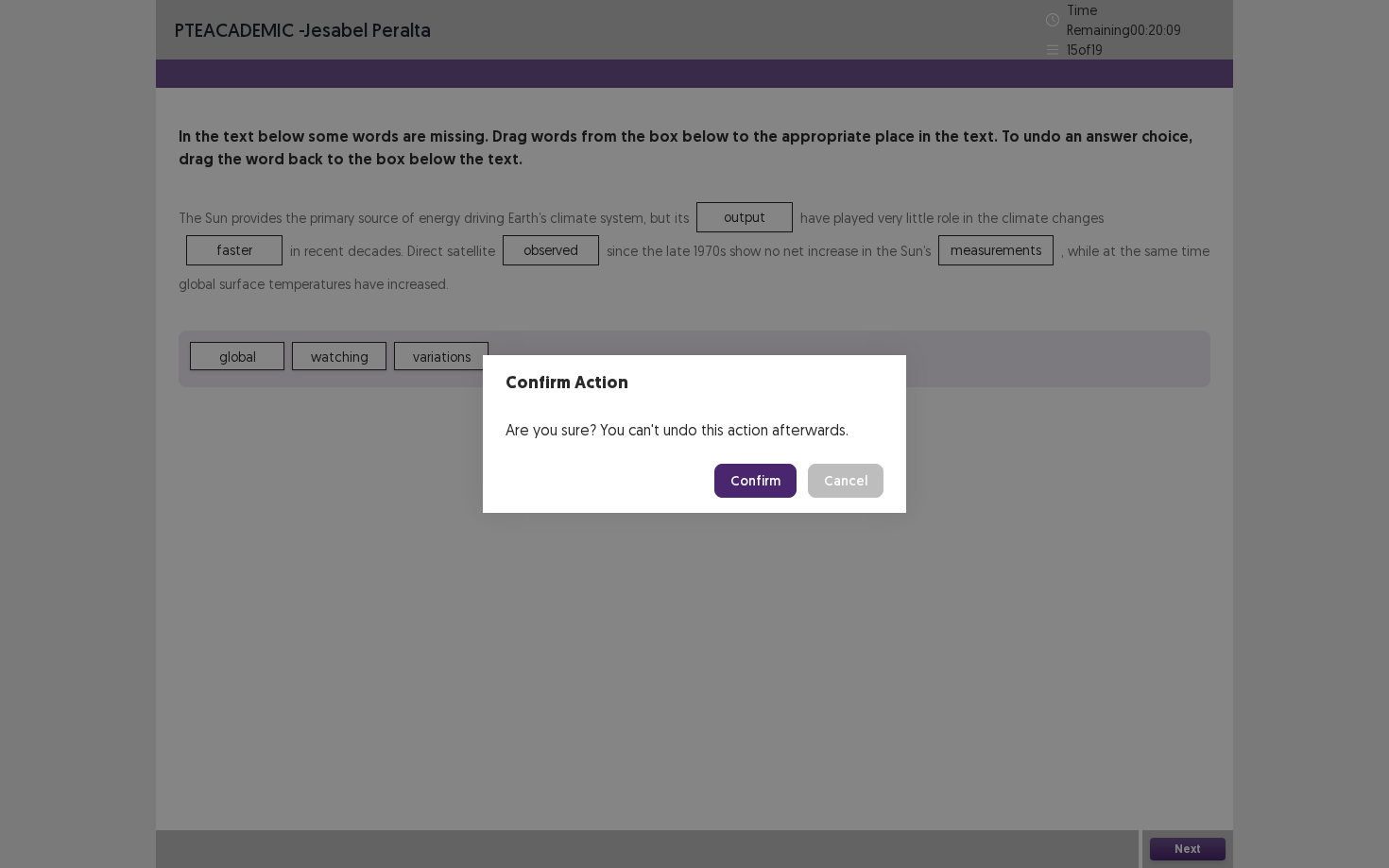click on "Confirm Cancel" at bounding box center (694, 481) 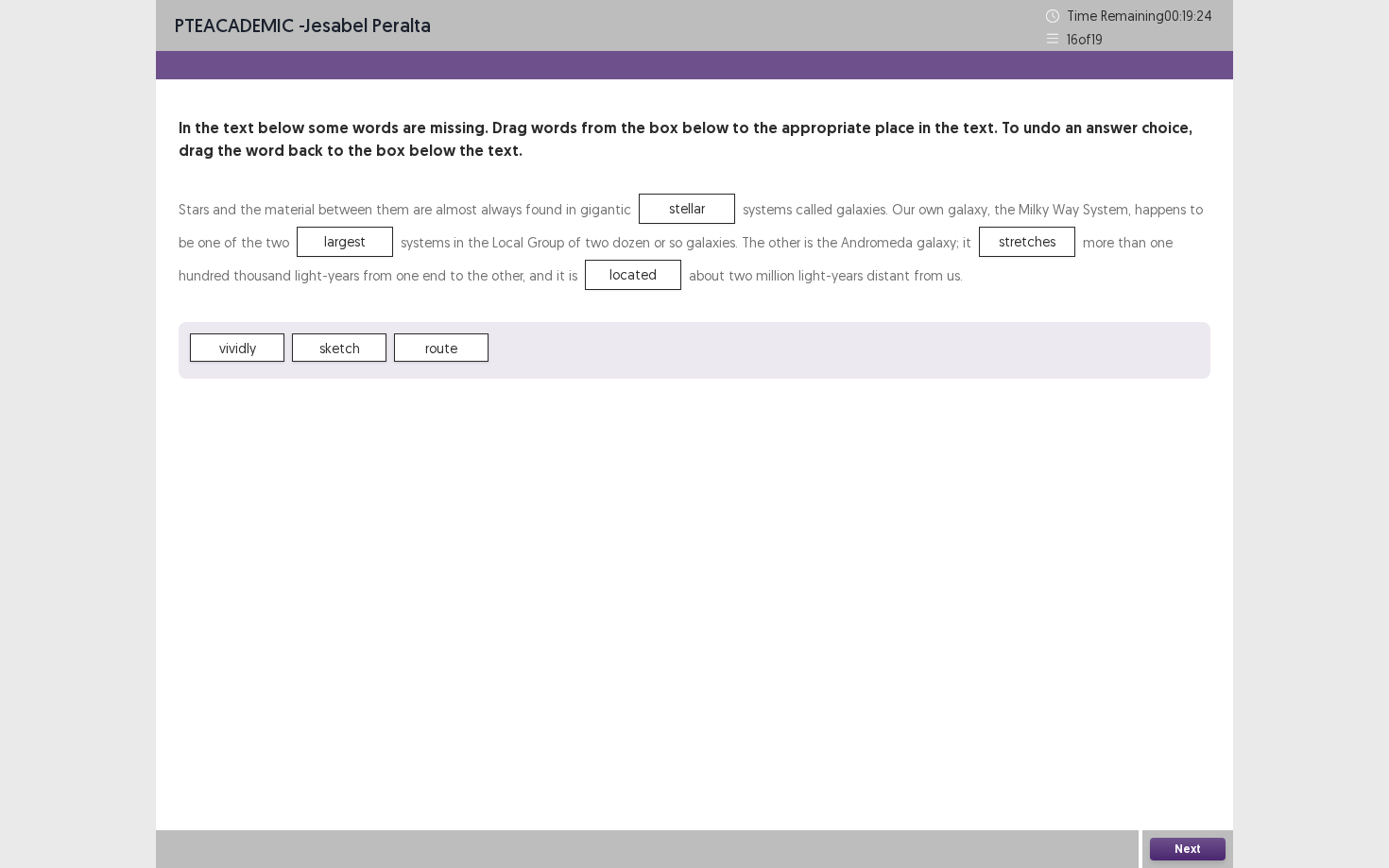 click on "Next" at bounding box center (1188, 849) 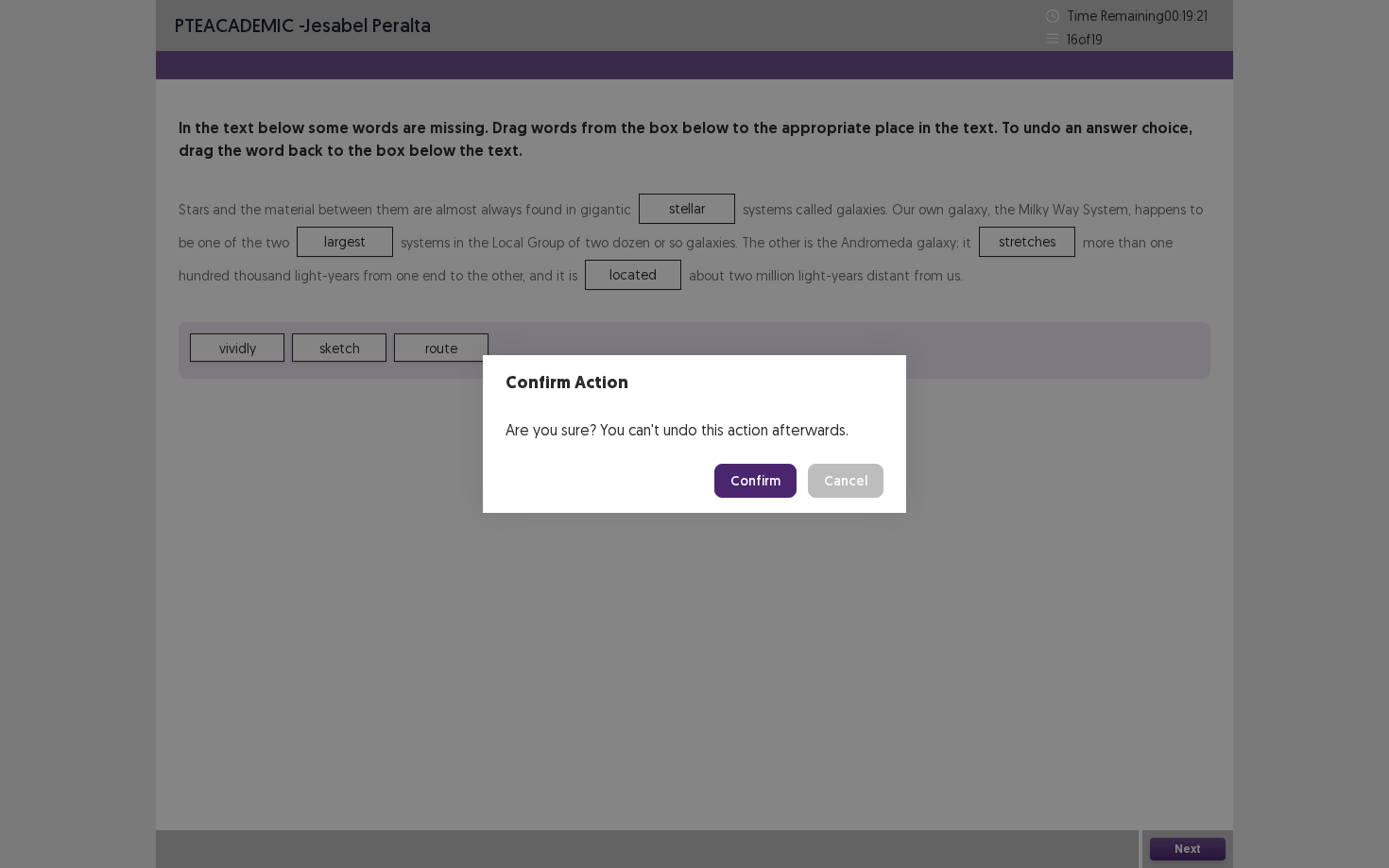 click on "Confirm" at bounding box center (755, 481) 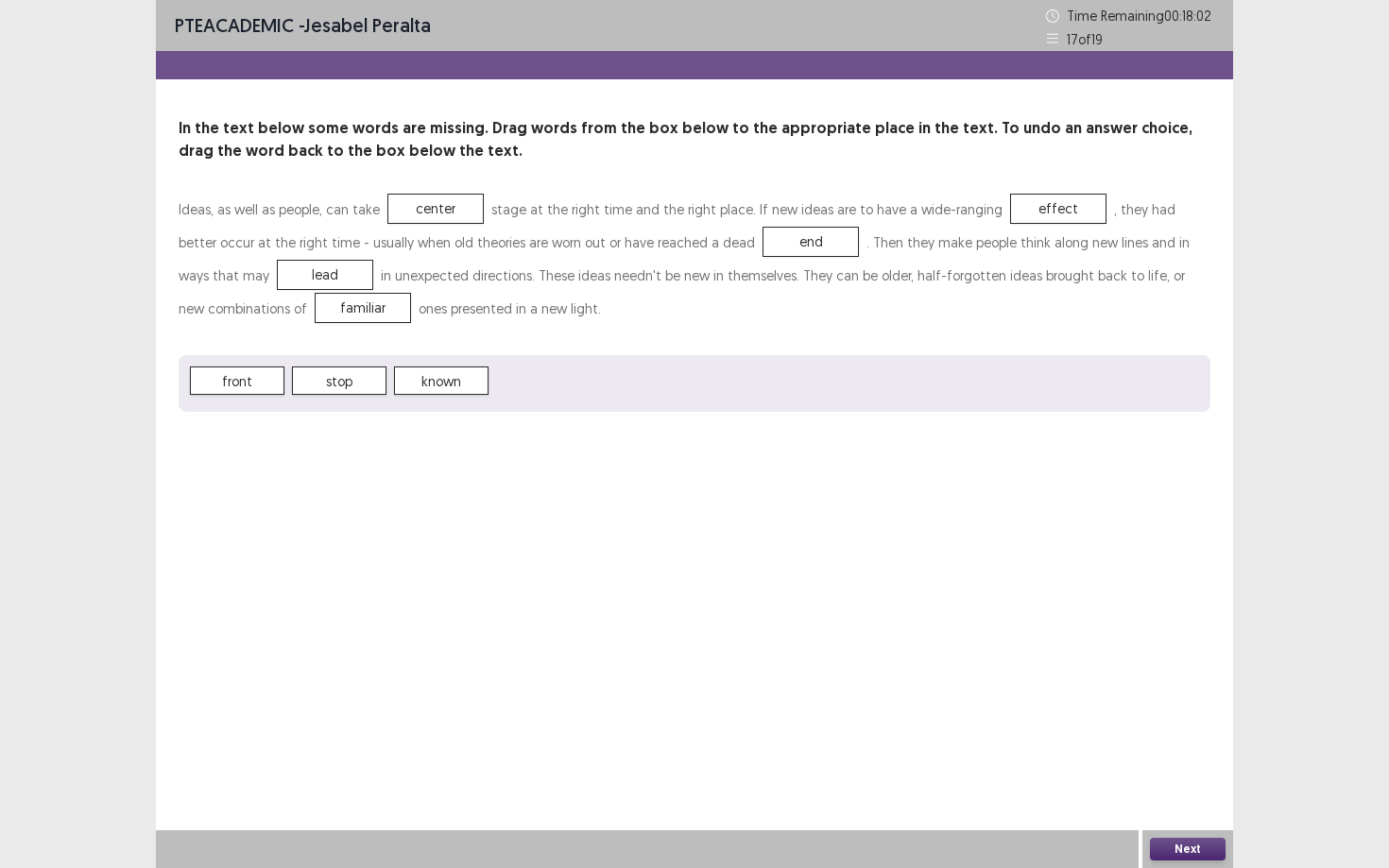 click on "Next" at bounding box center (1188, 849) 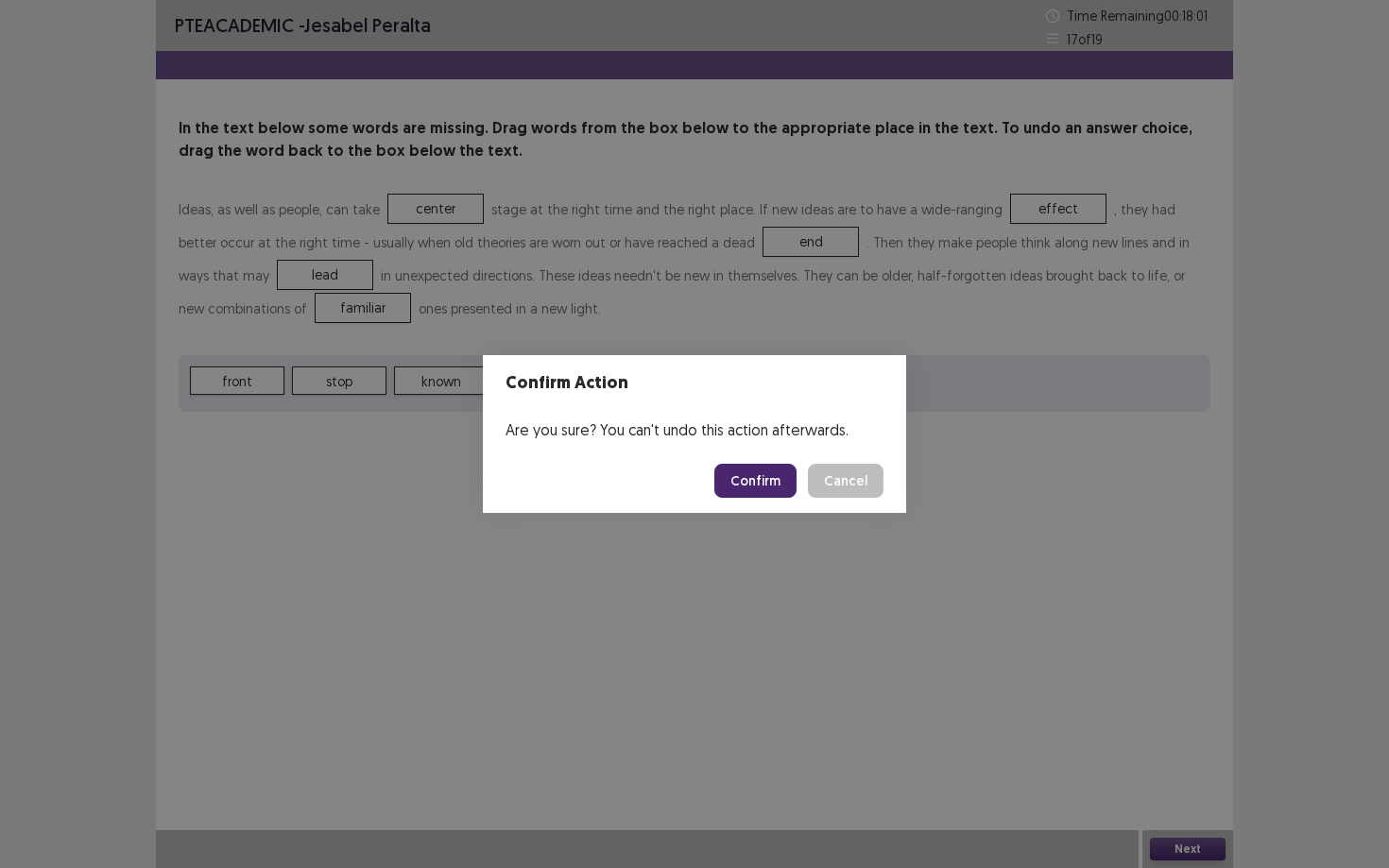 click on "Confirm" at bounding box center [755, 481] 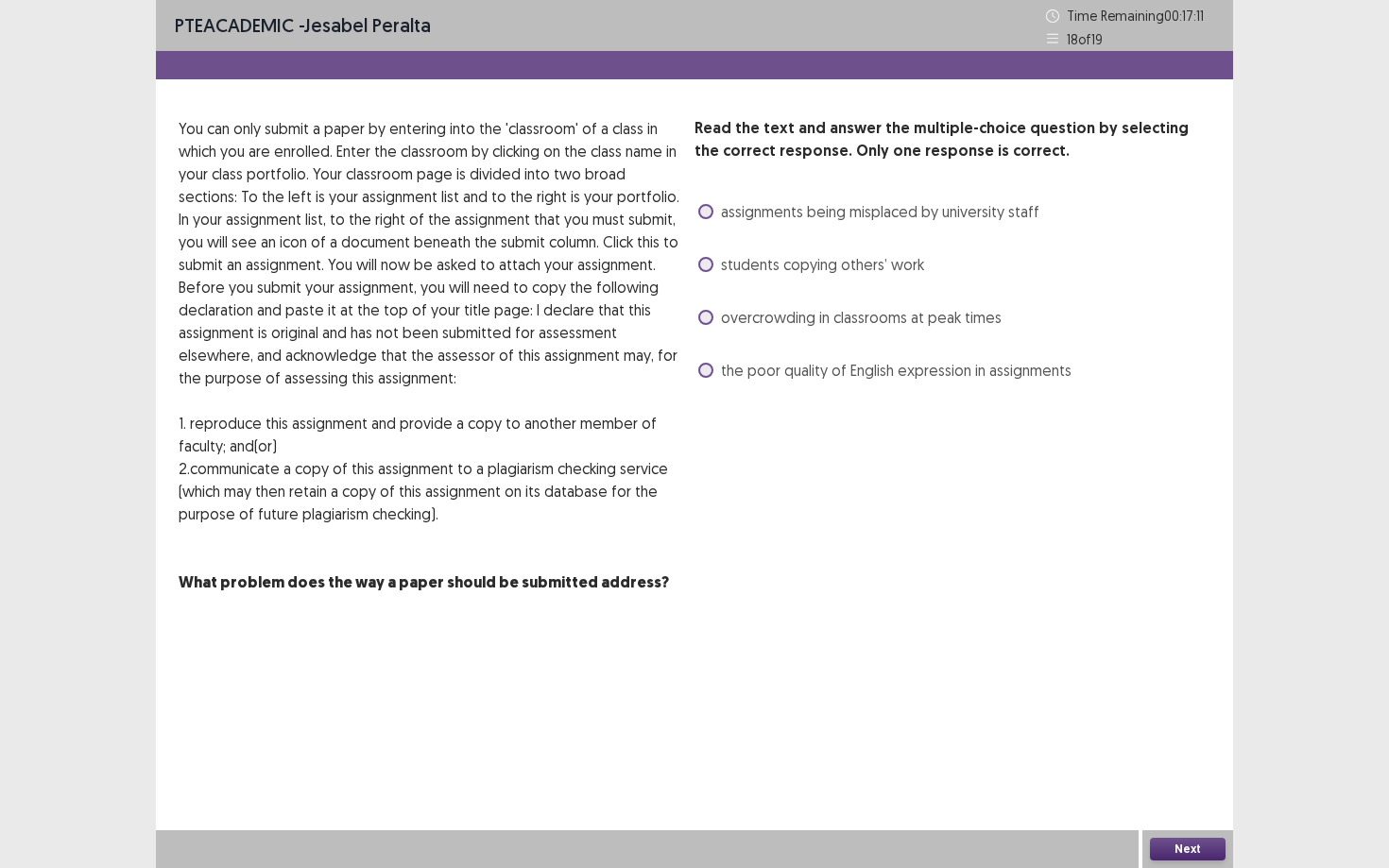 click on "students copying others’ work" at bounding box center [822, 264] 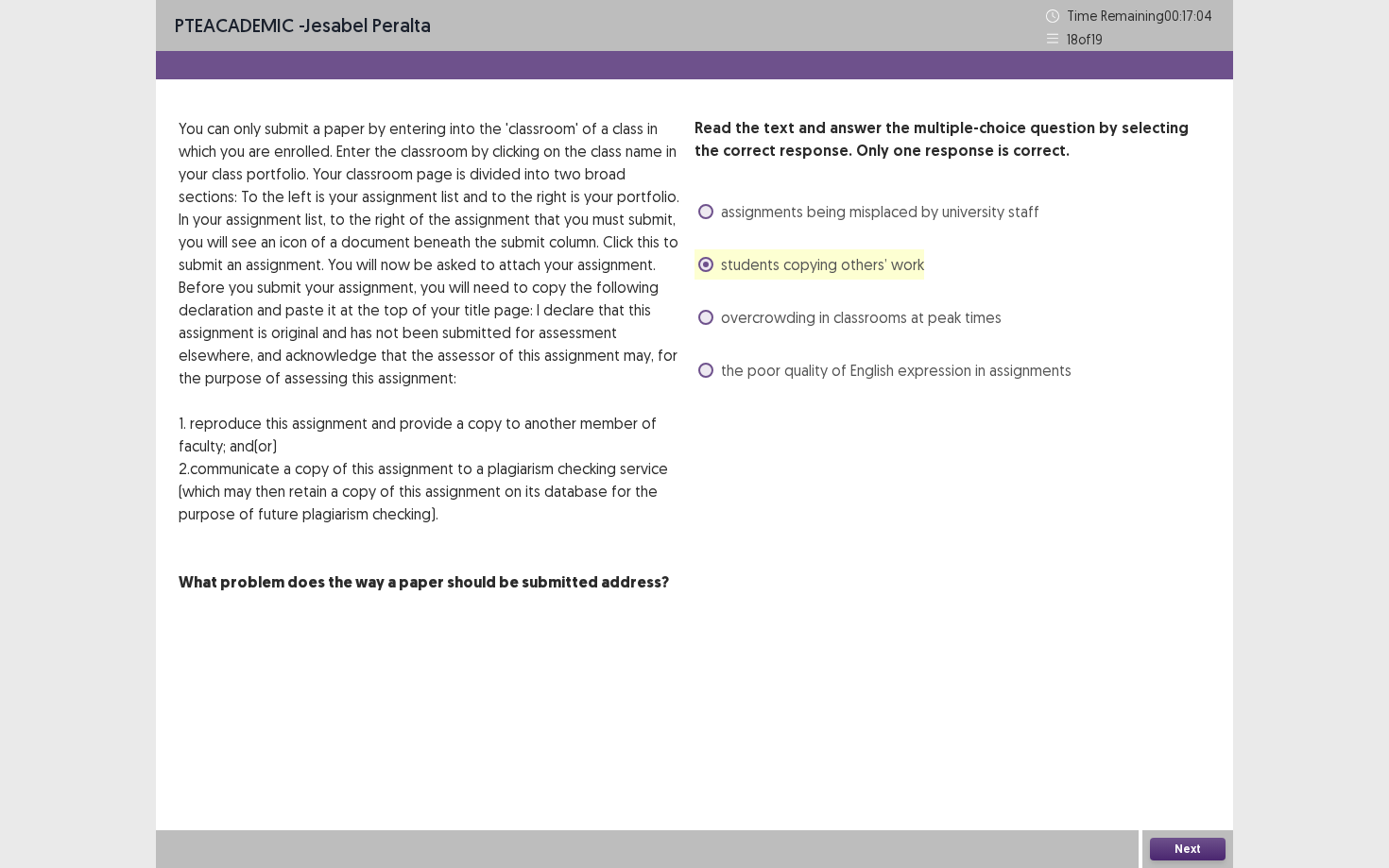 click on "Next" at bounding box center (1188, 849) 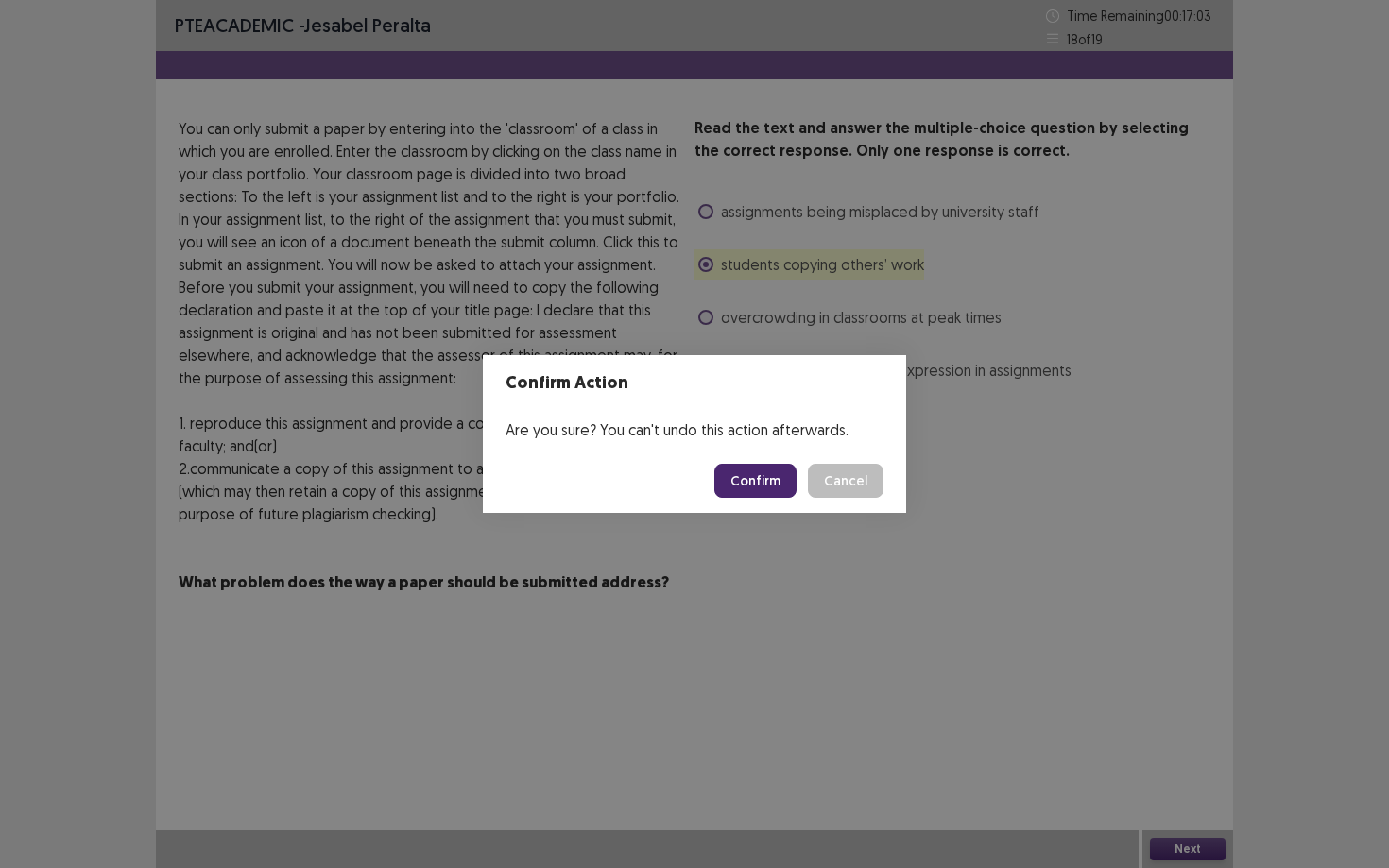 click on "Confirm" at bounding box center (755, 481) 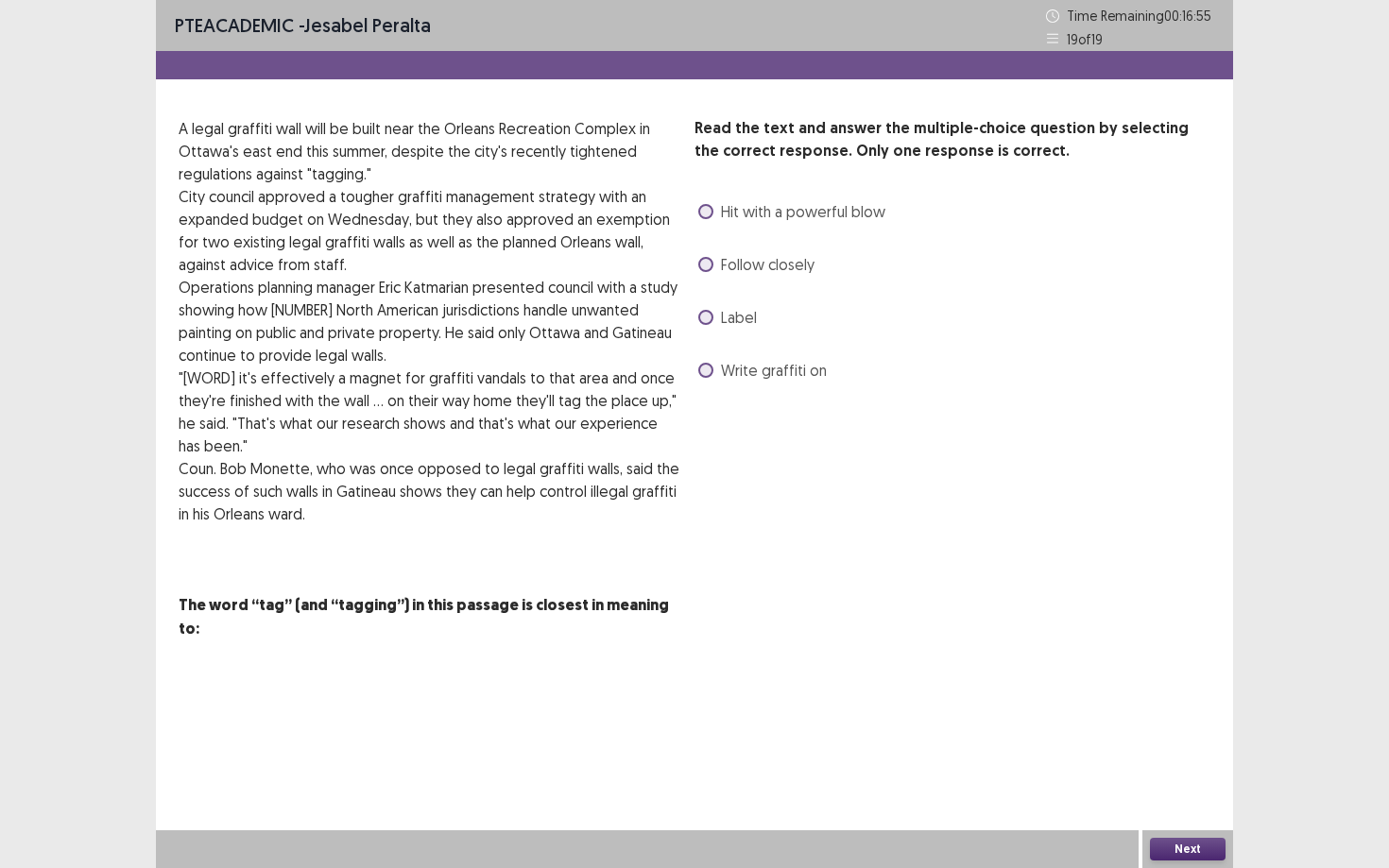 click on "Follow closely" at bounding box center (767, 264) 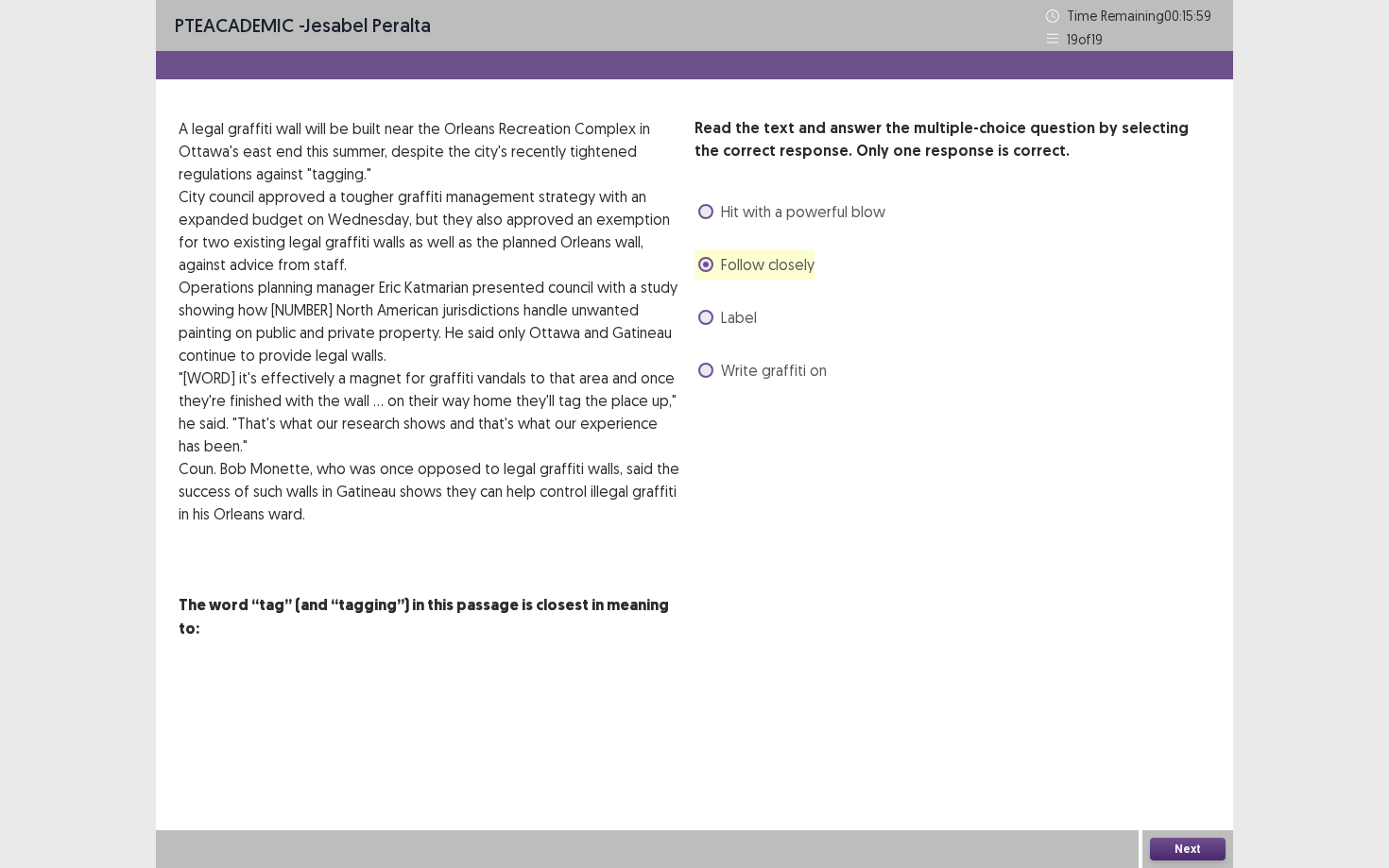 click on "Write graffiti on" at bounding box center (774, 370) 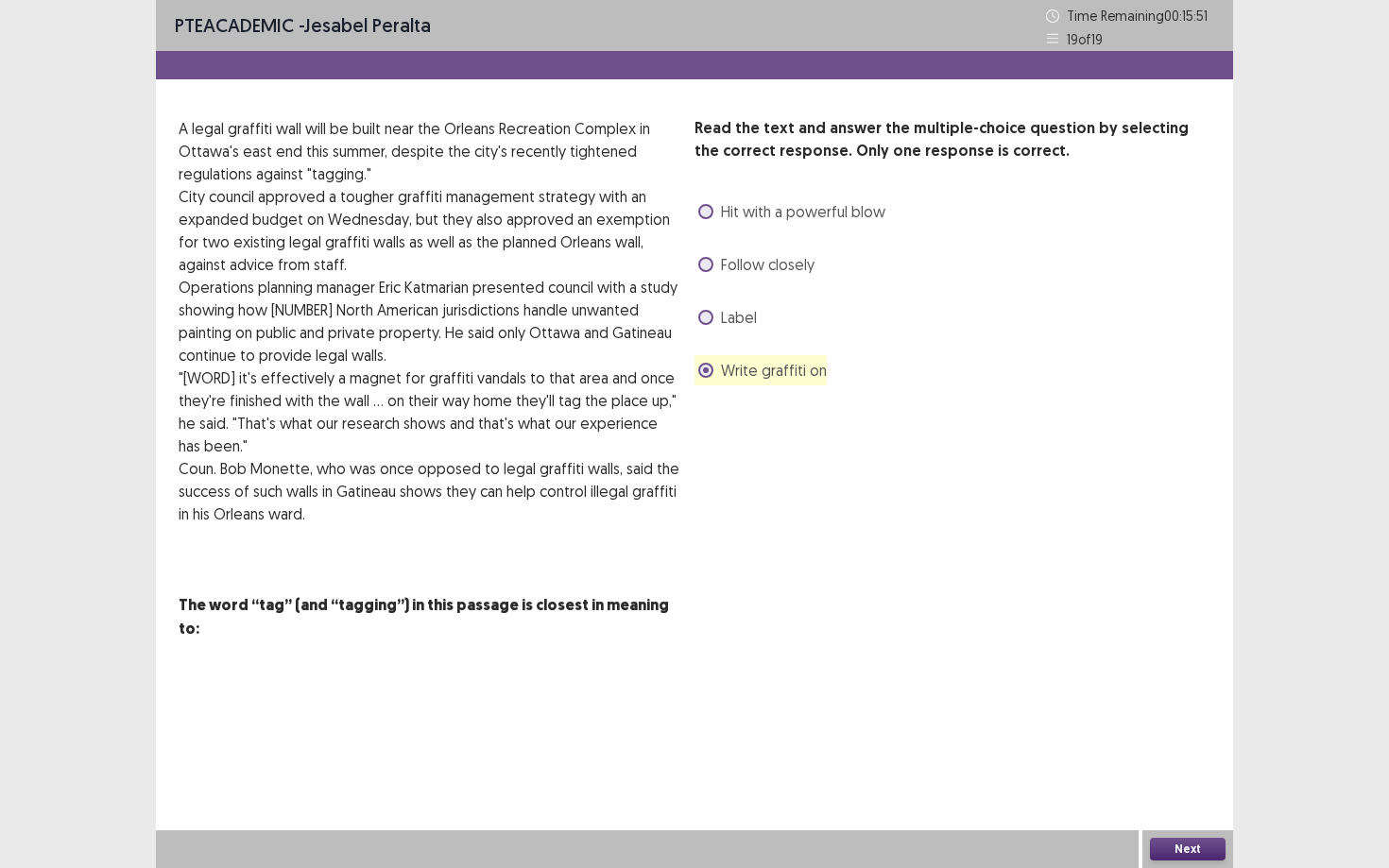 click on "Next" at bounding box center (1188, 849) 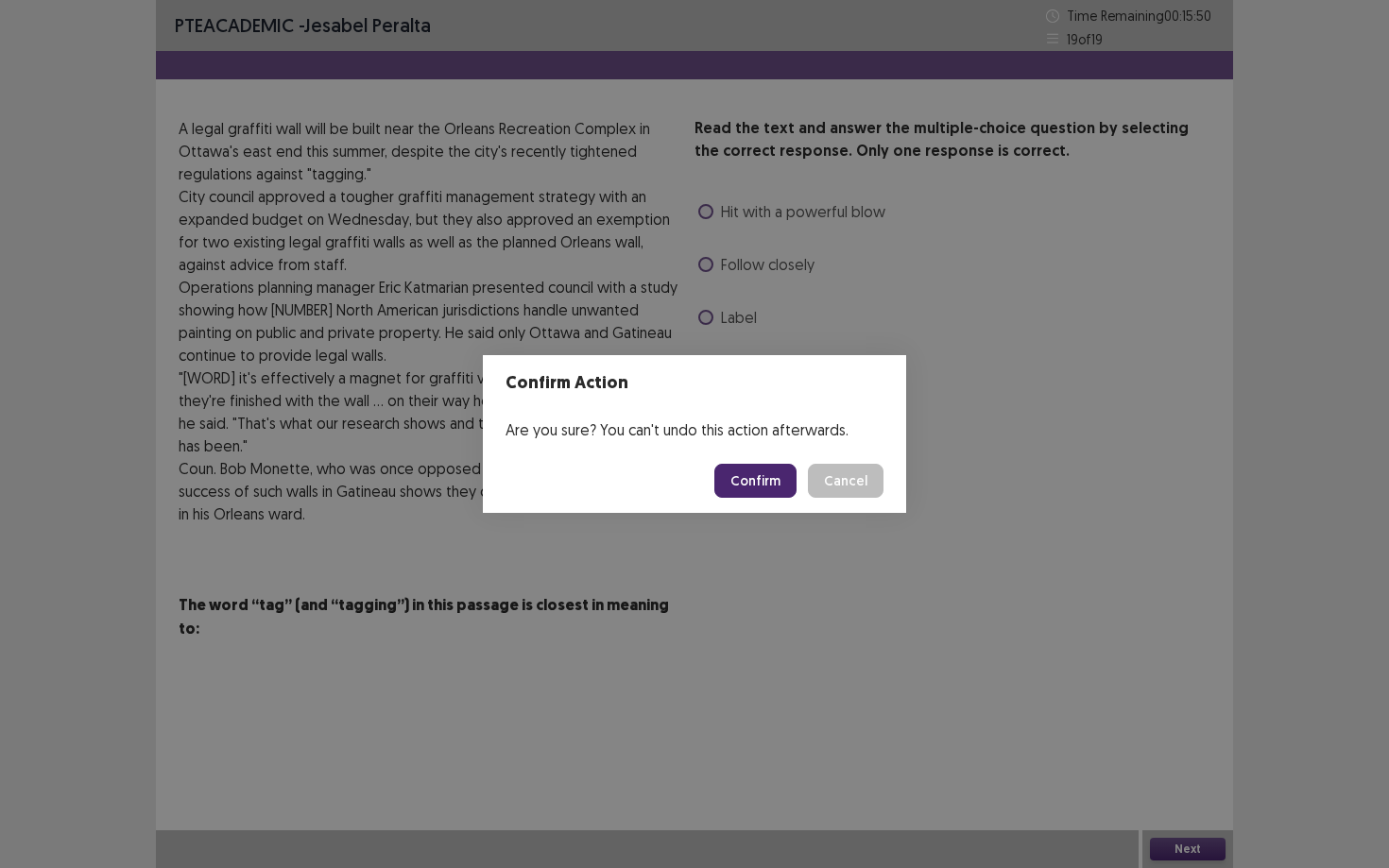 click on "Confirm" at bounding box center [755, 481] 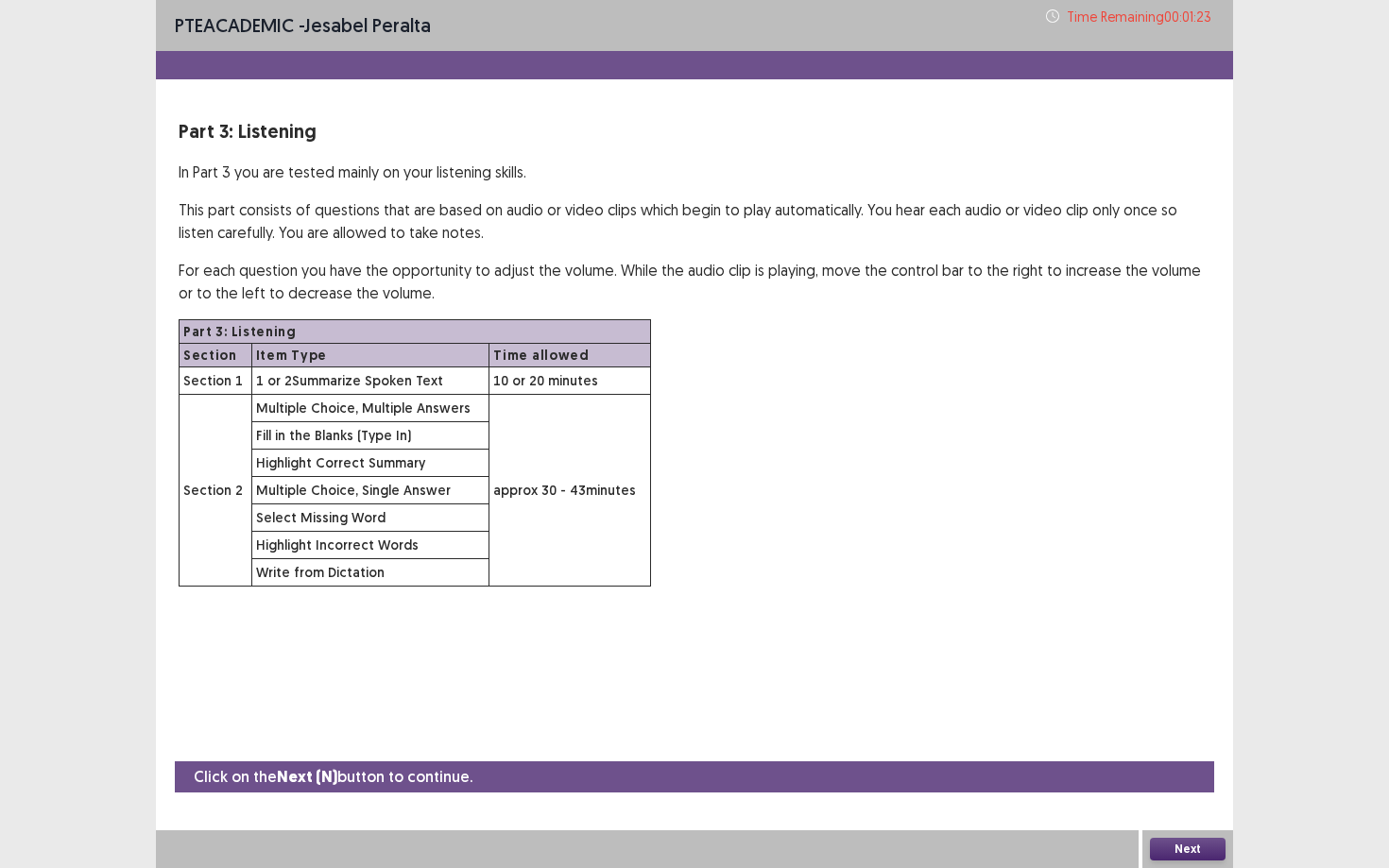 click on "Next" at bounding box center [1188, 849] 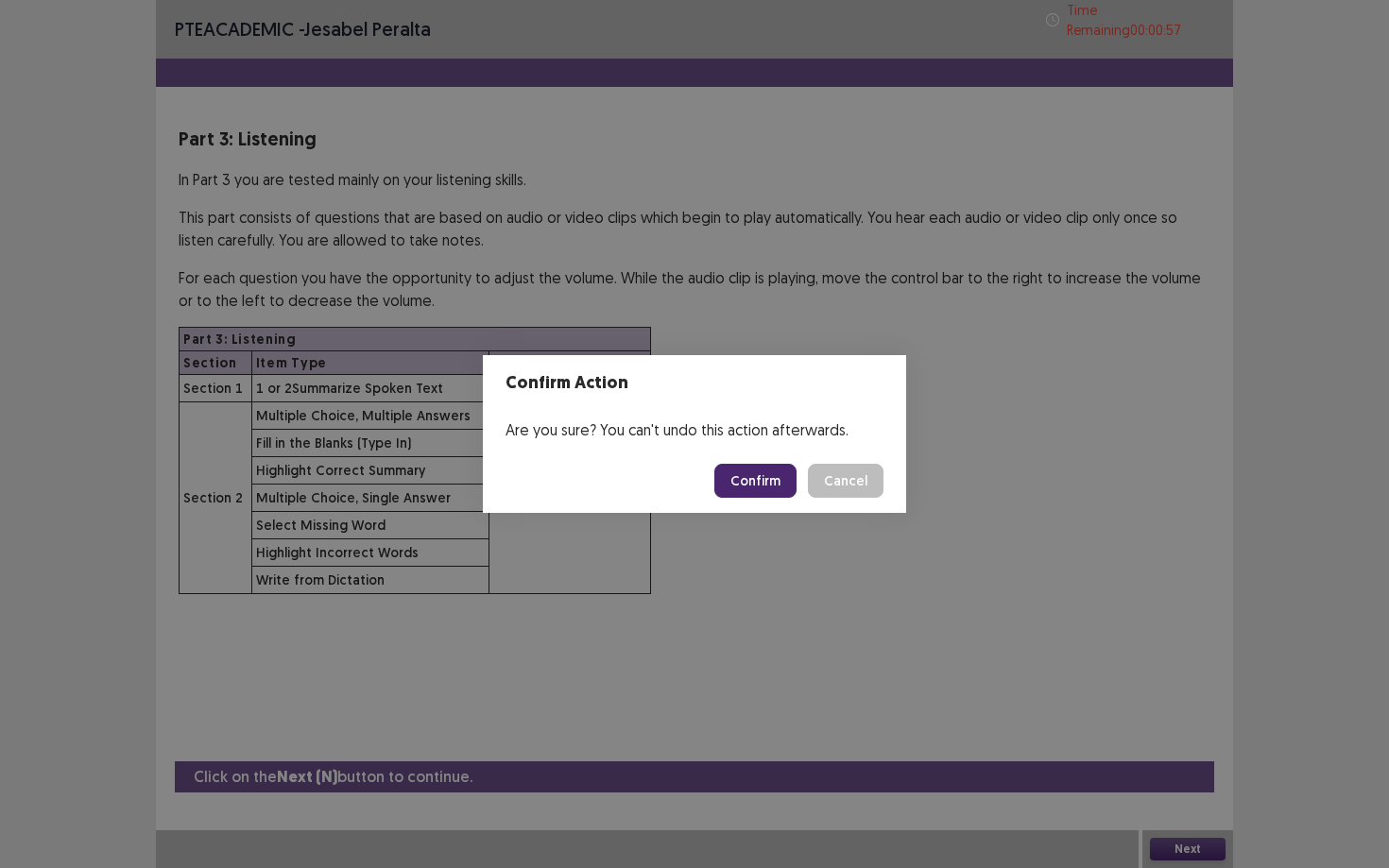 click on "Confirm" at bounding box center (755, 481) 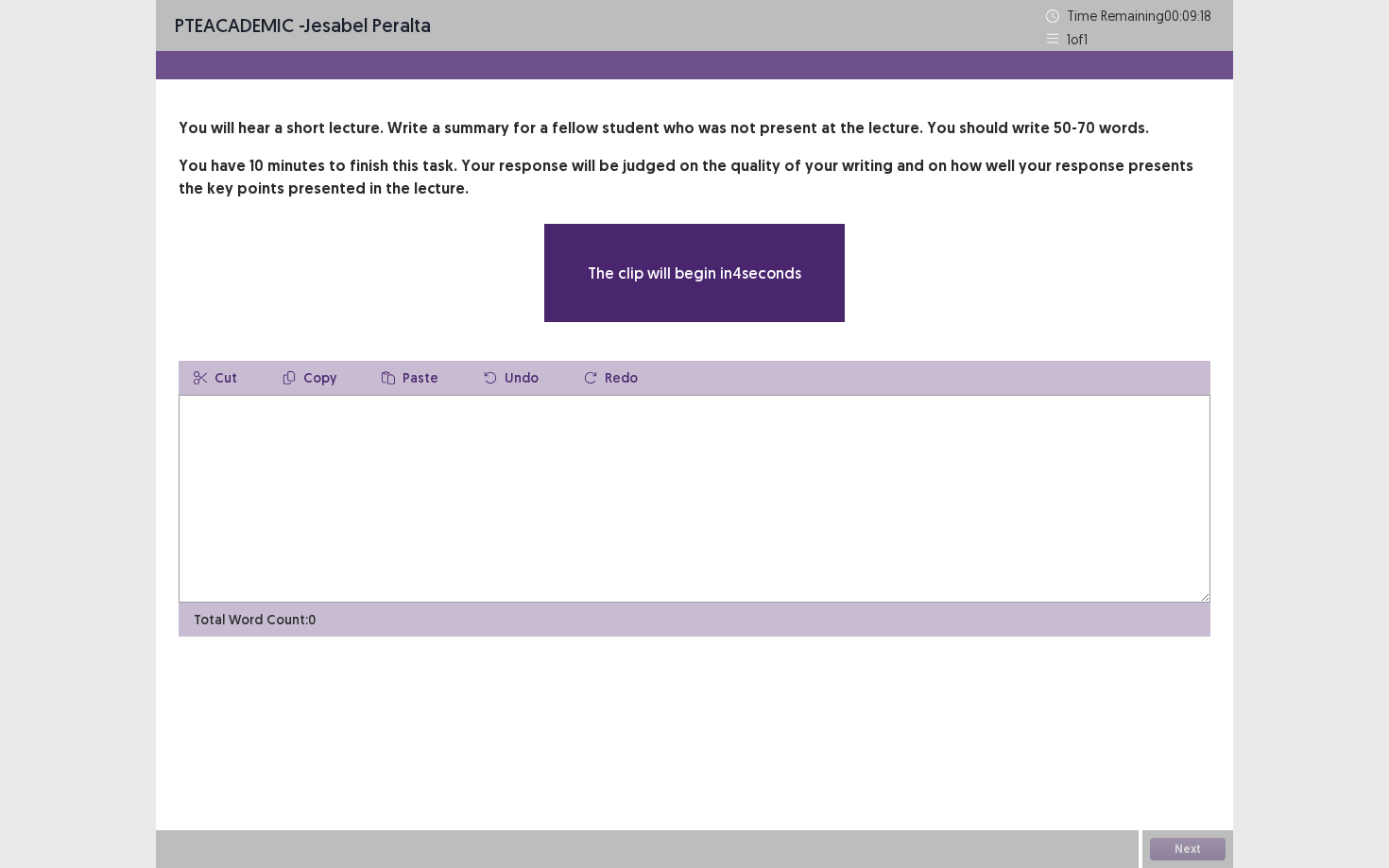 click on "**********" at bounding box center (694, 337) 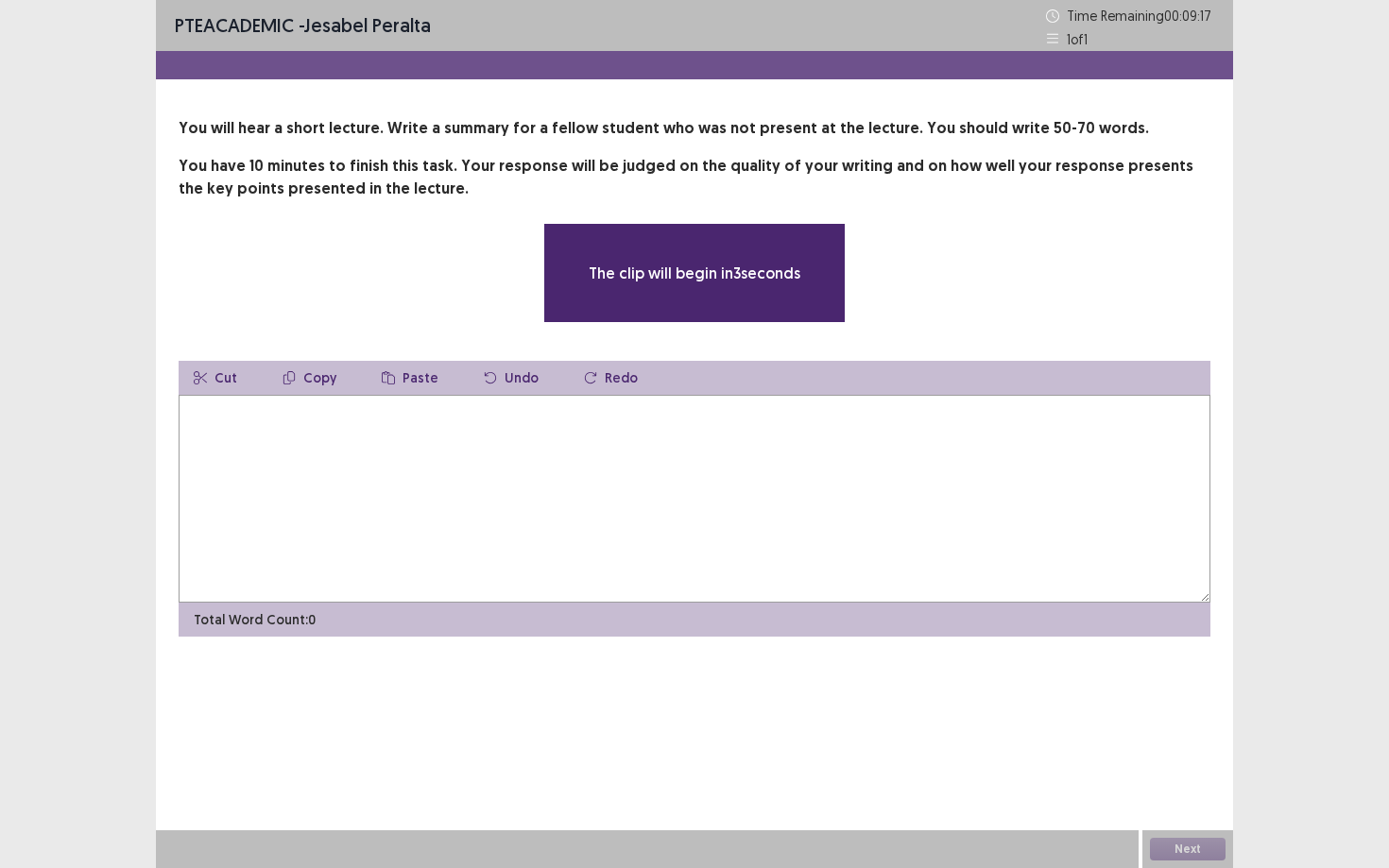 click on "**********" at bounding box center (694, 337) 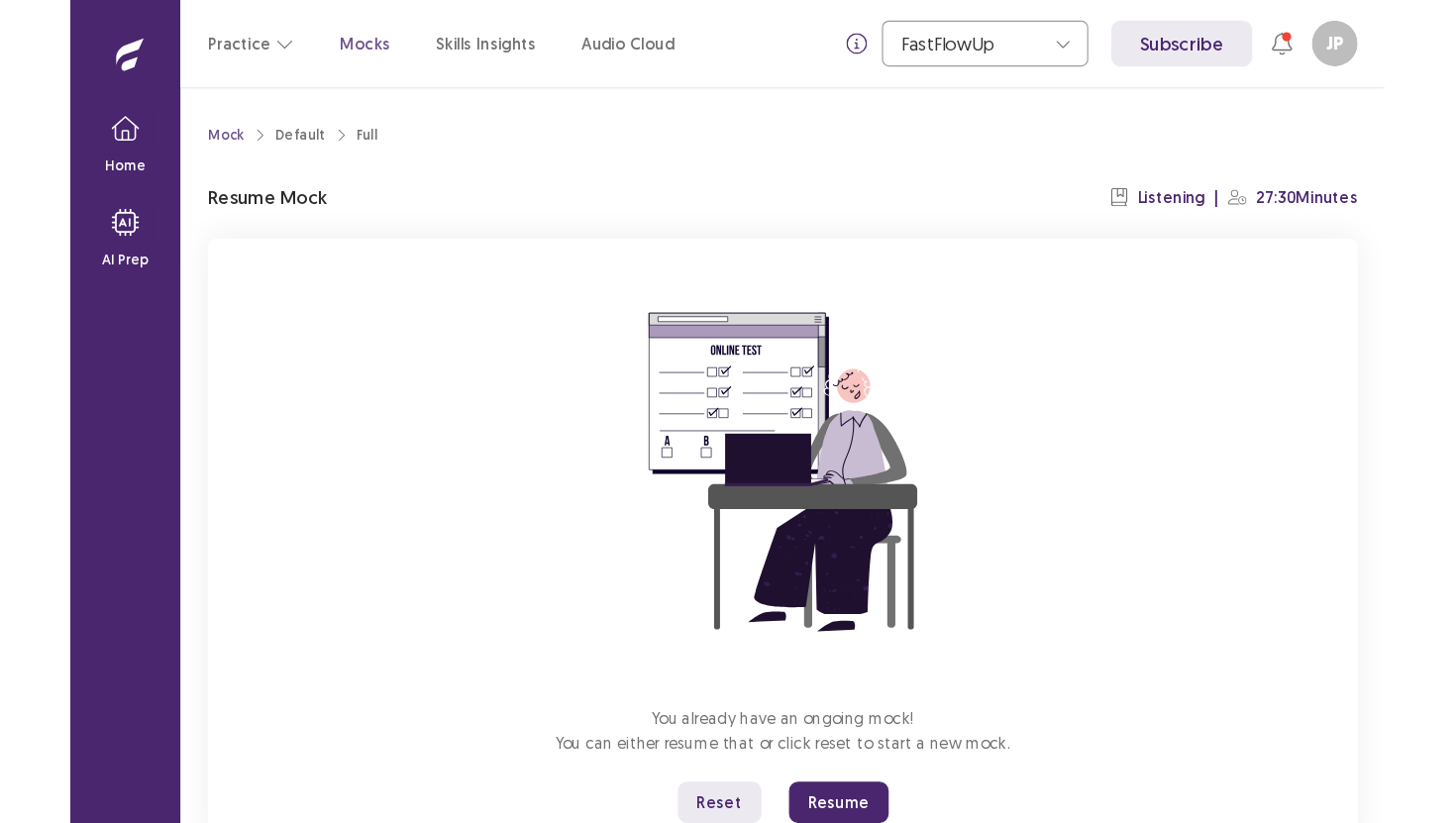 scroll, scrollTop: 0, scrollLeft: 0, axis: both 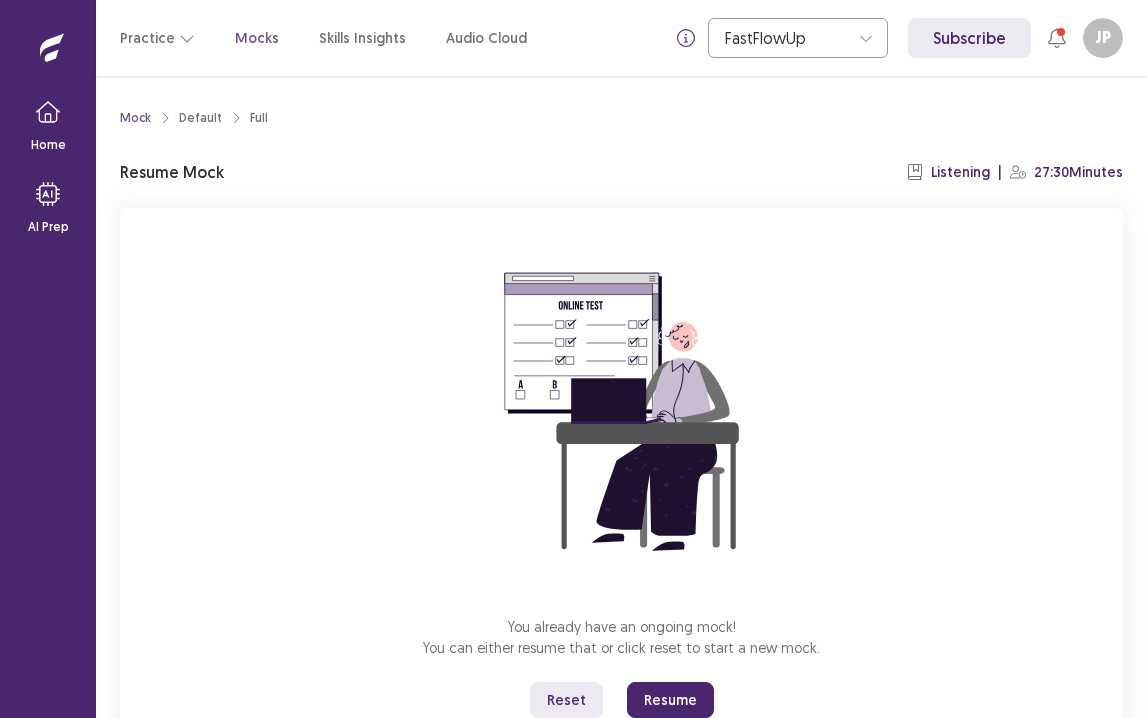 click on "Resume" at bounding box center [670, 700] 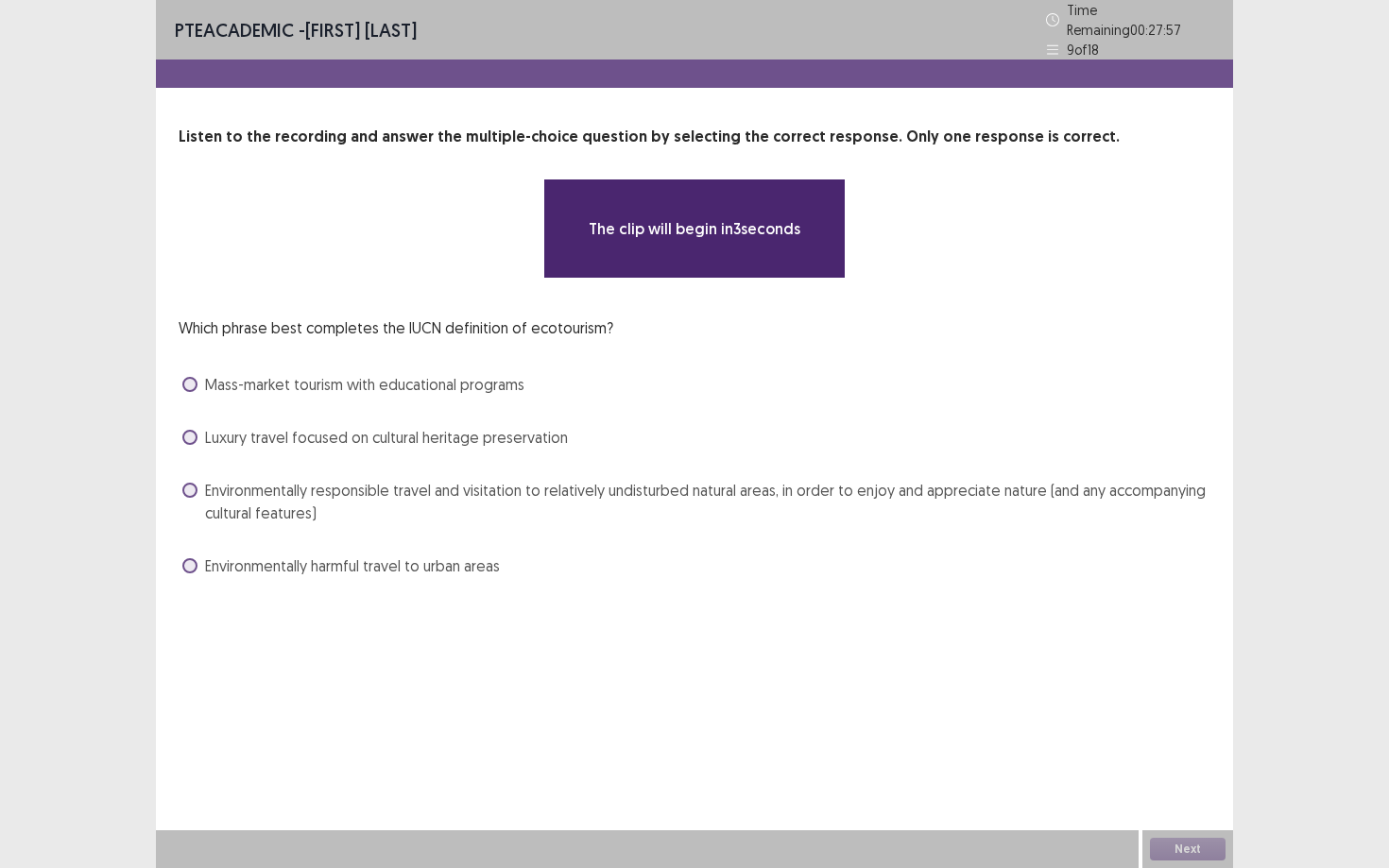 click on "Environmentally responsible travel and visitation to relatively undisturbed natural areas, in order to enjoy and appreciate nature (and any accompanying cultural features)" at bounding box center [708, 502] 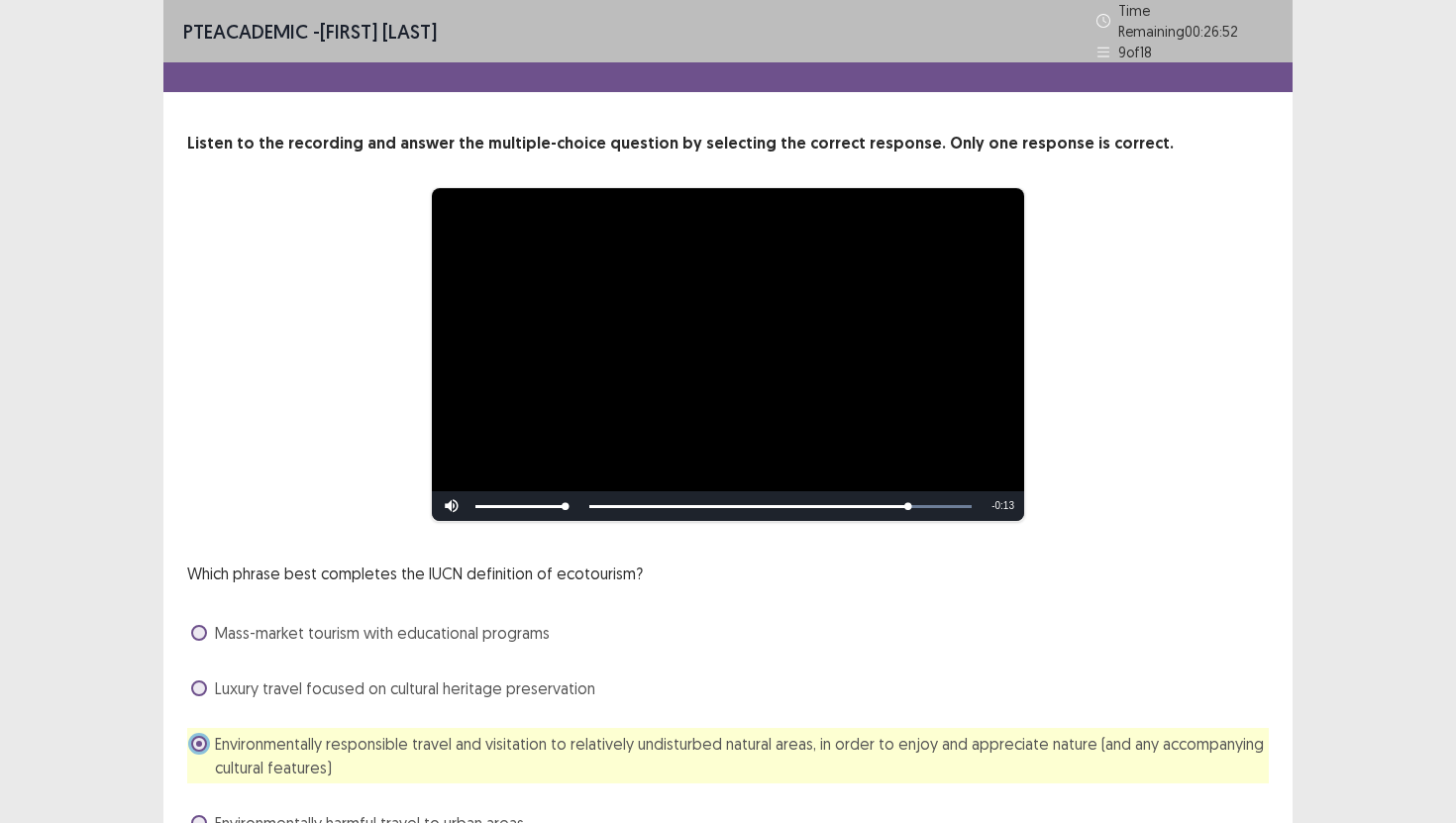 click on "**********" at bounding box center [728, 355] 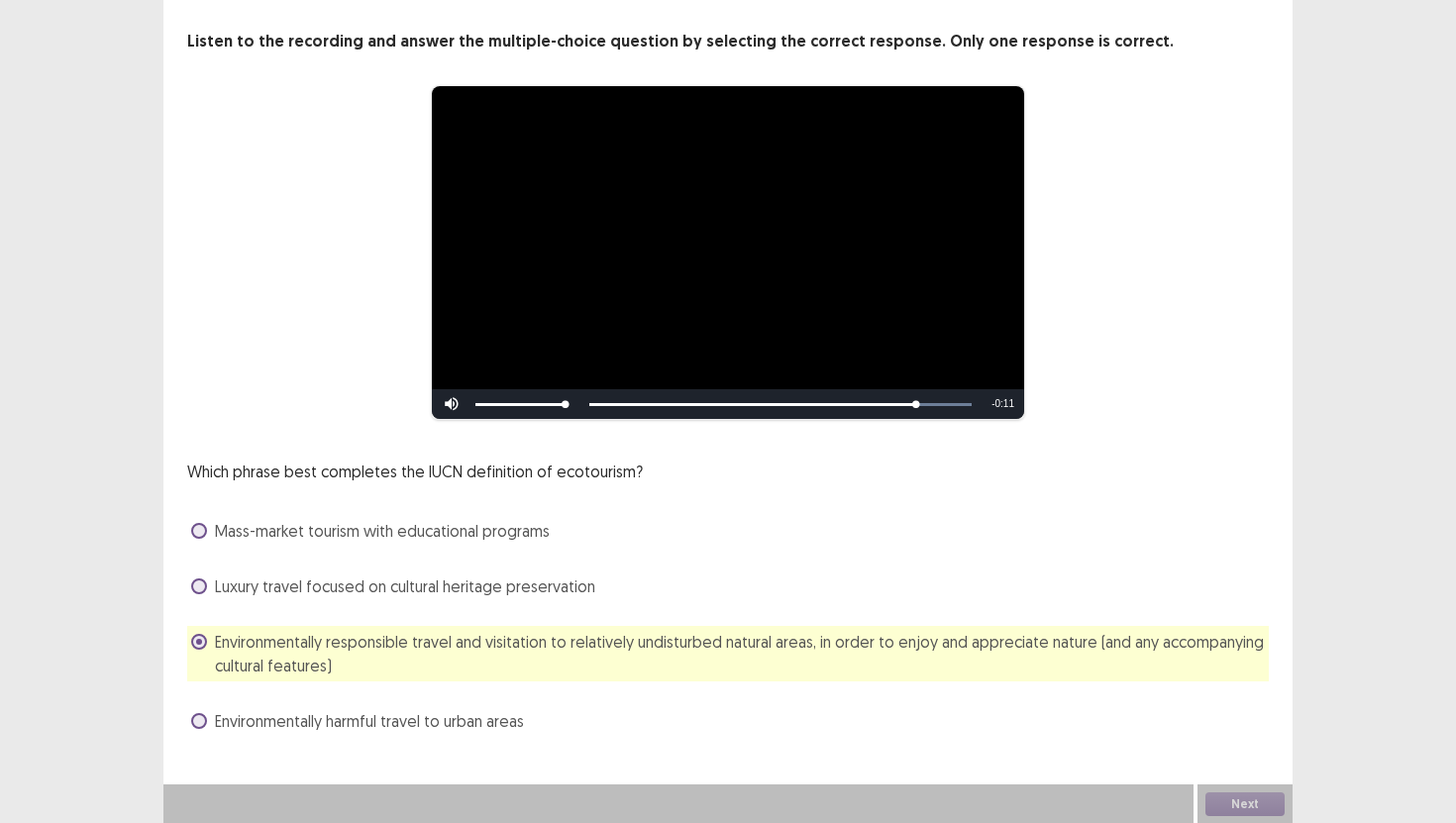 scroll, scrollTop: 94, scrollLeft: 0, axis: vertical 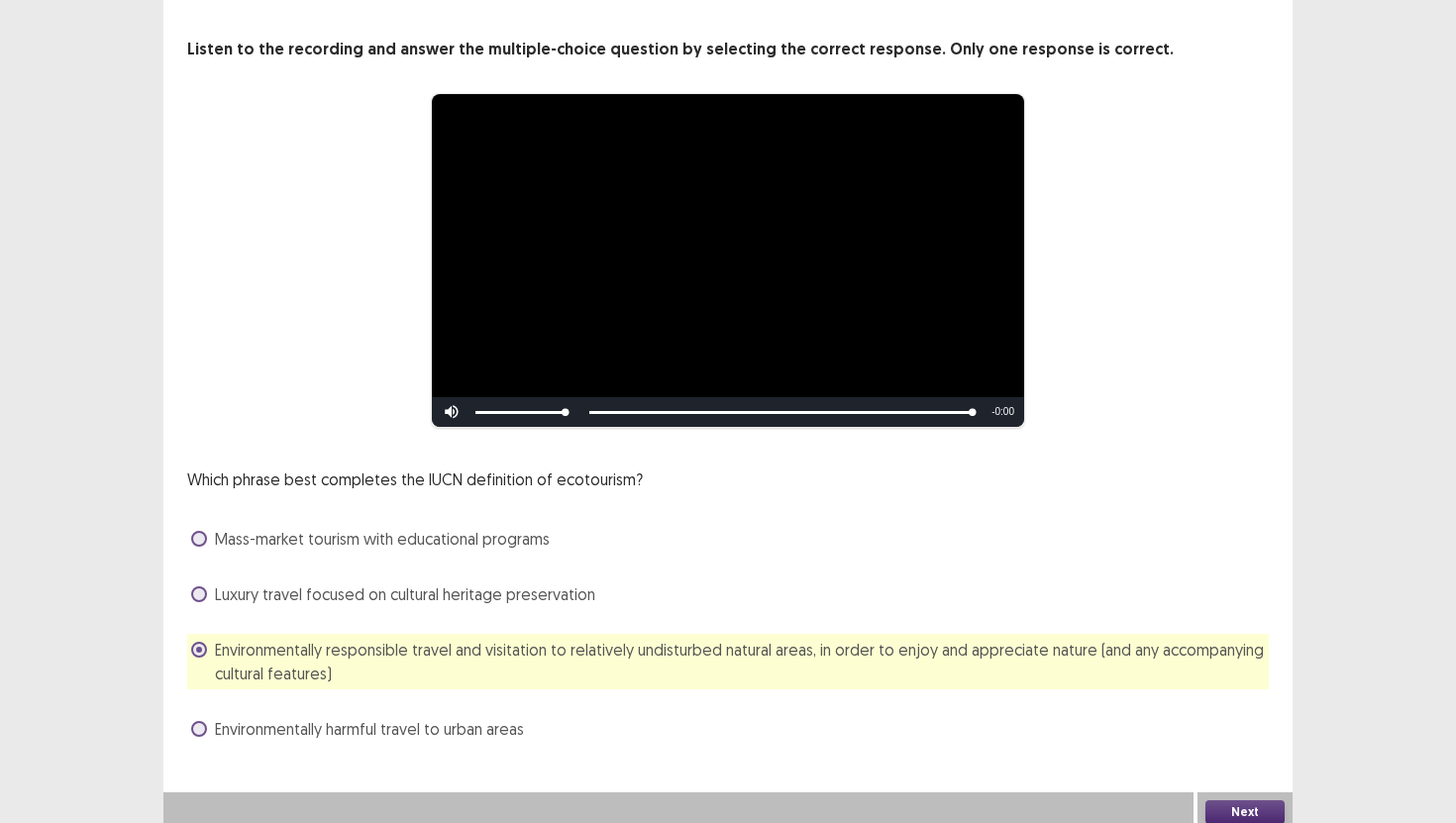 click on "Next" at bounding box center (1245, 812) 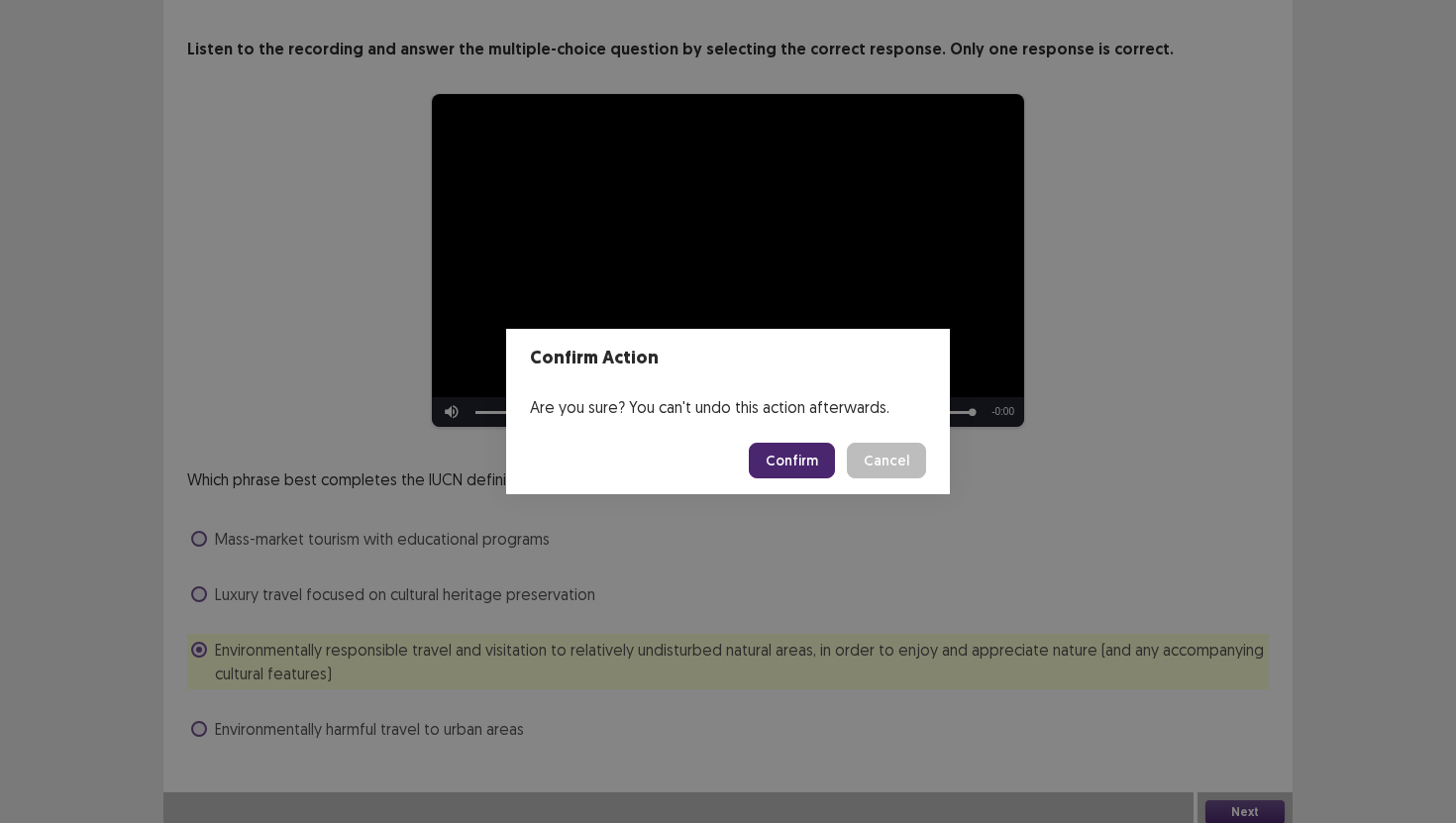 click on "Confirm" at bounding box center [791, 461] 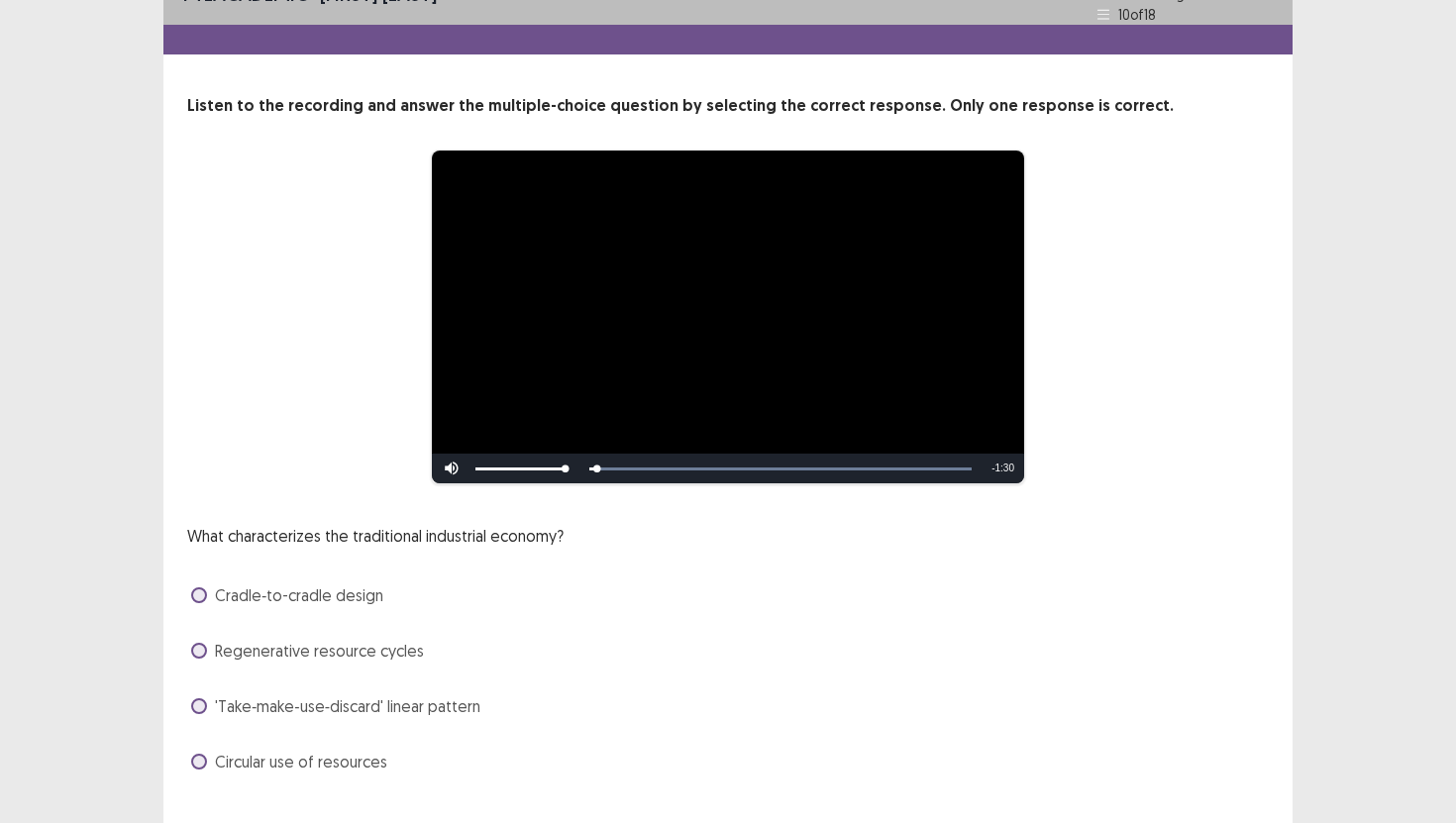 scroll, scrollTop: 70, scrollLeft: 0, axis: vertical 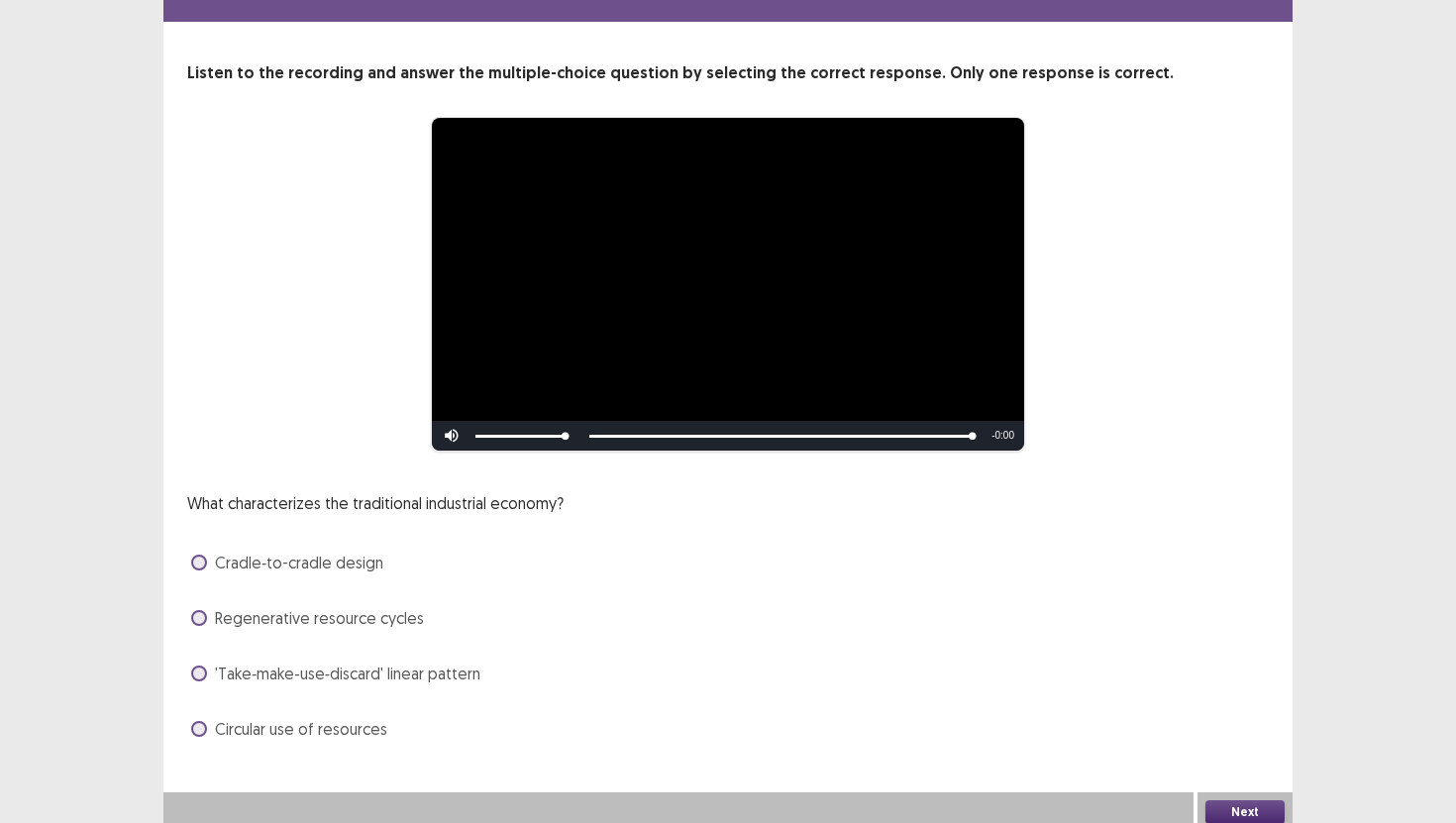 click on "Circular use of resources" at bounding box center [301, 729] 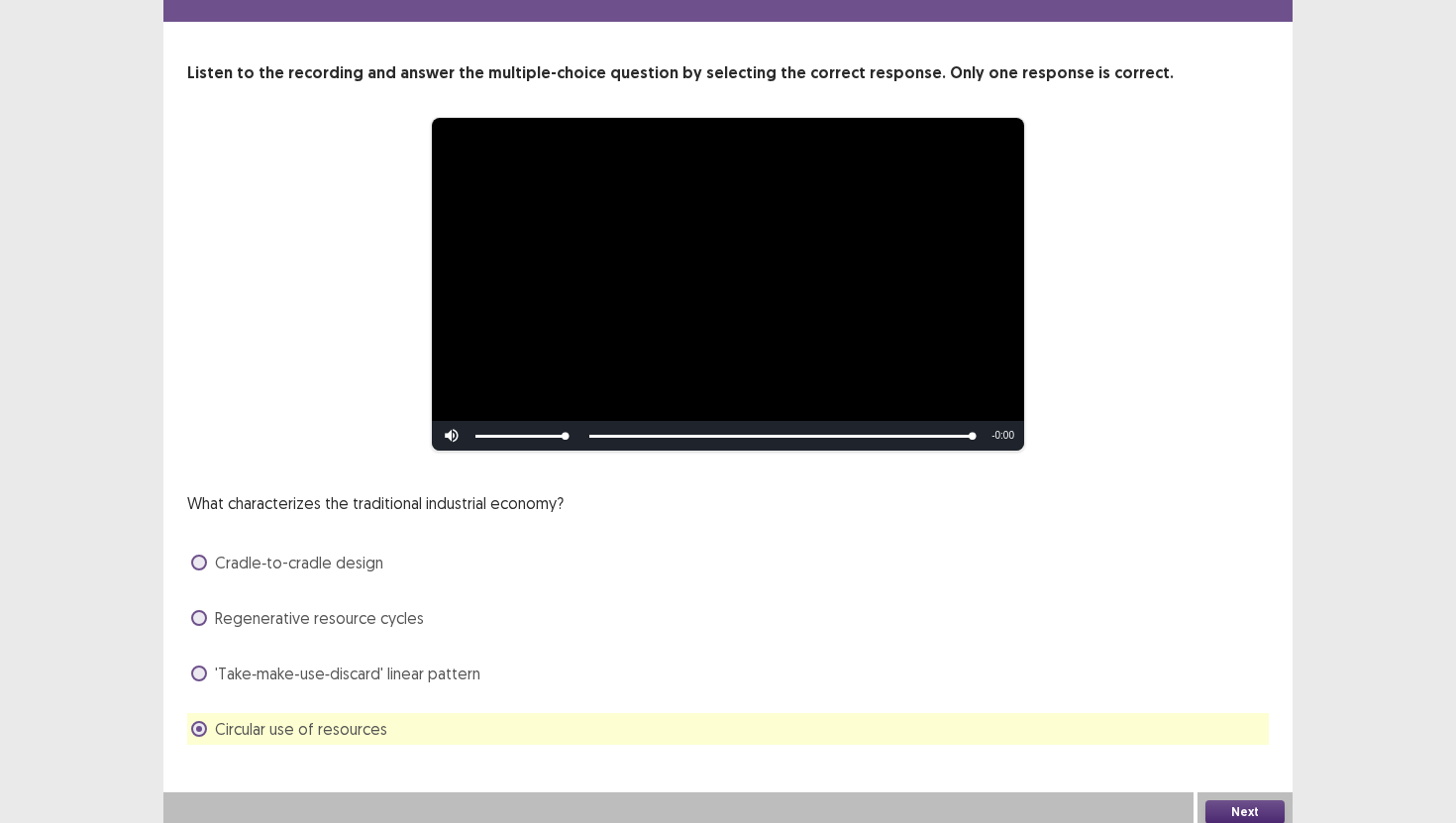 click on "Next" at bounding box center (1245, 812) 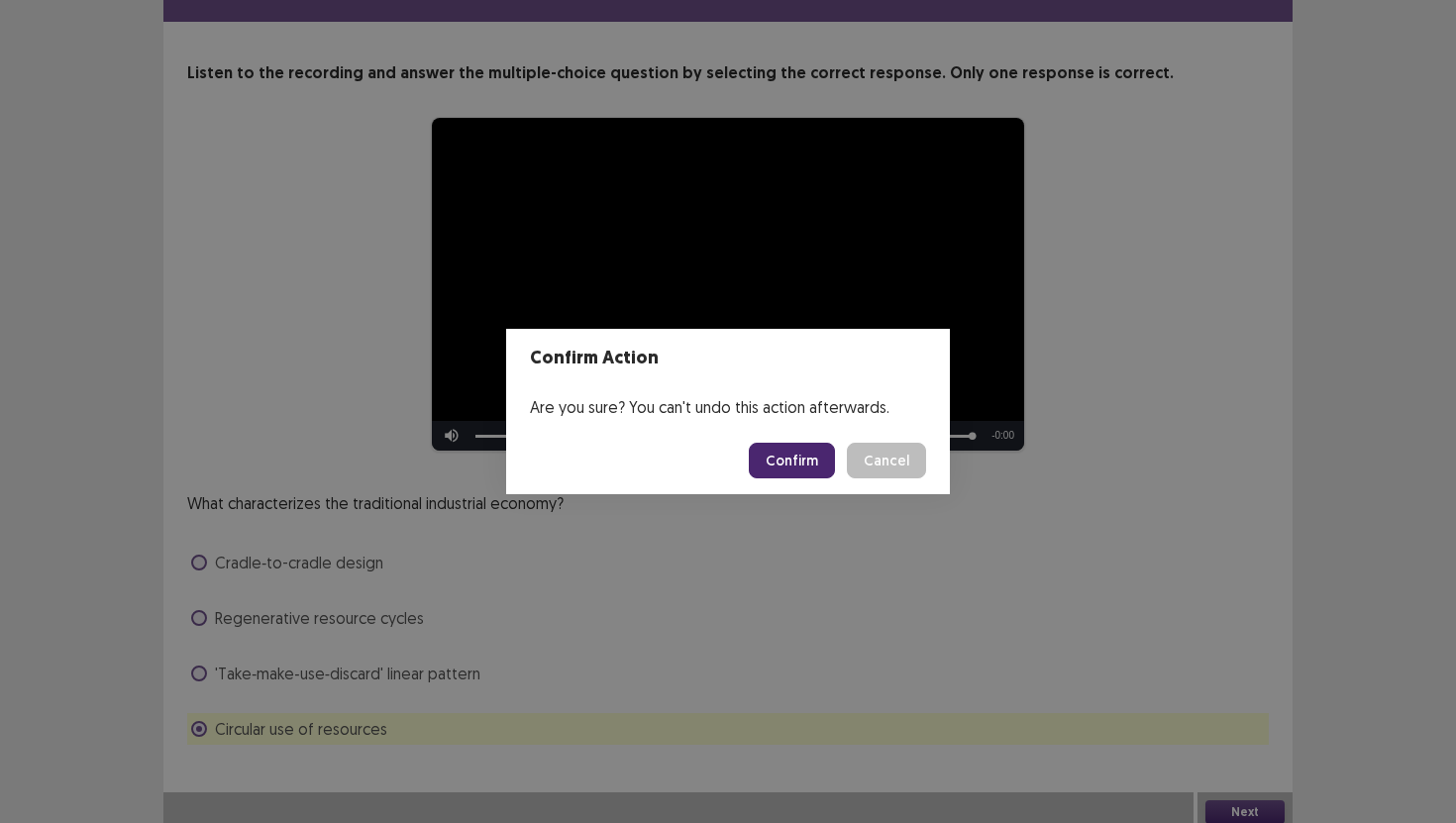 click on "Confirm" at bounding box center (791, 461) 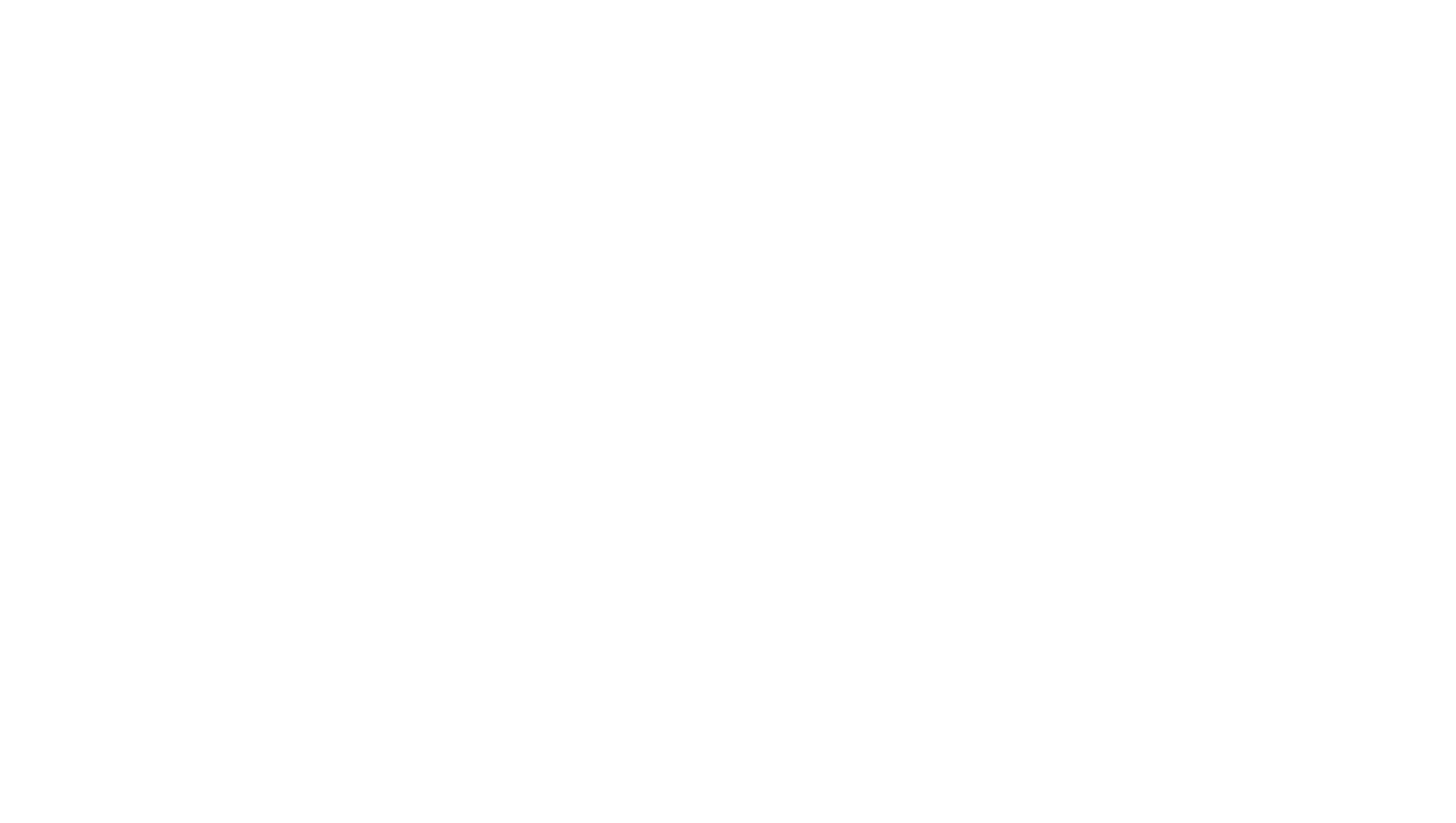 scroll, scrollTop: 0, scrollLeft: 0, axis: both 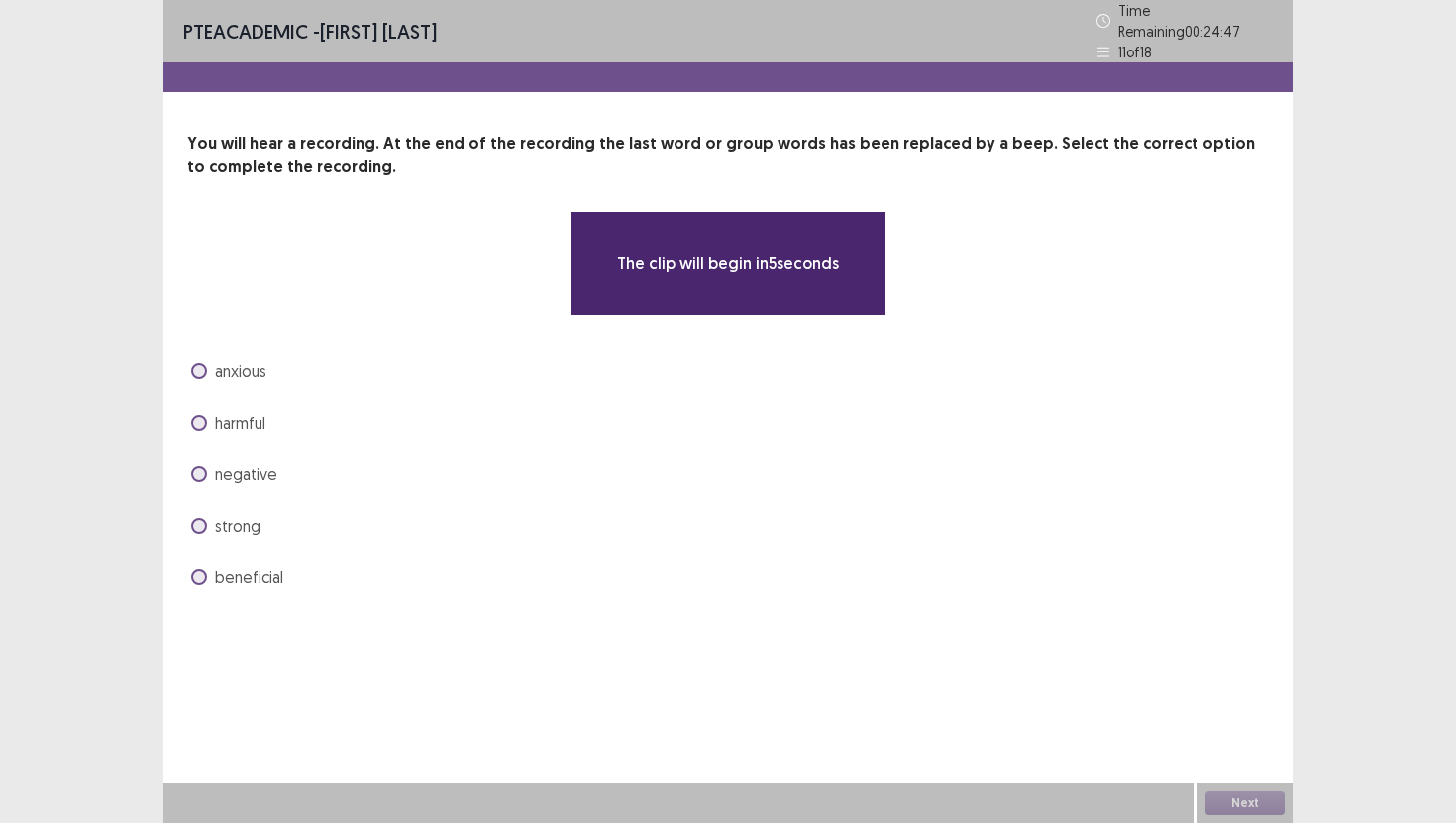 click on "harmful" at bounding box center [728, 423] 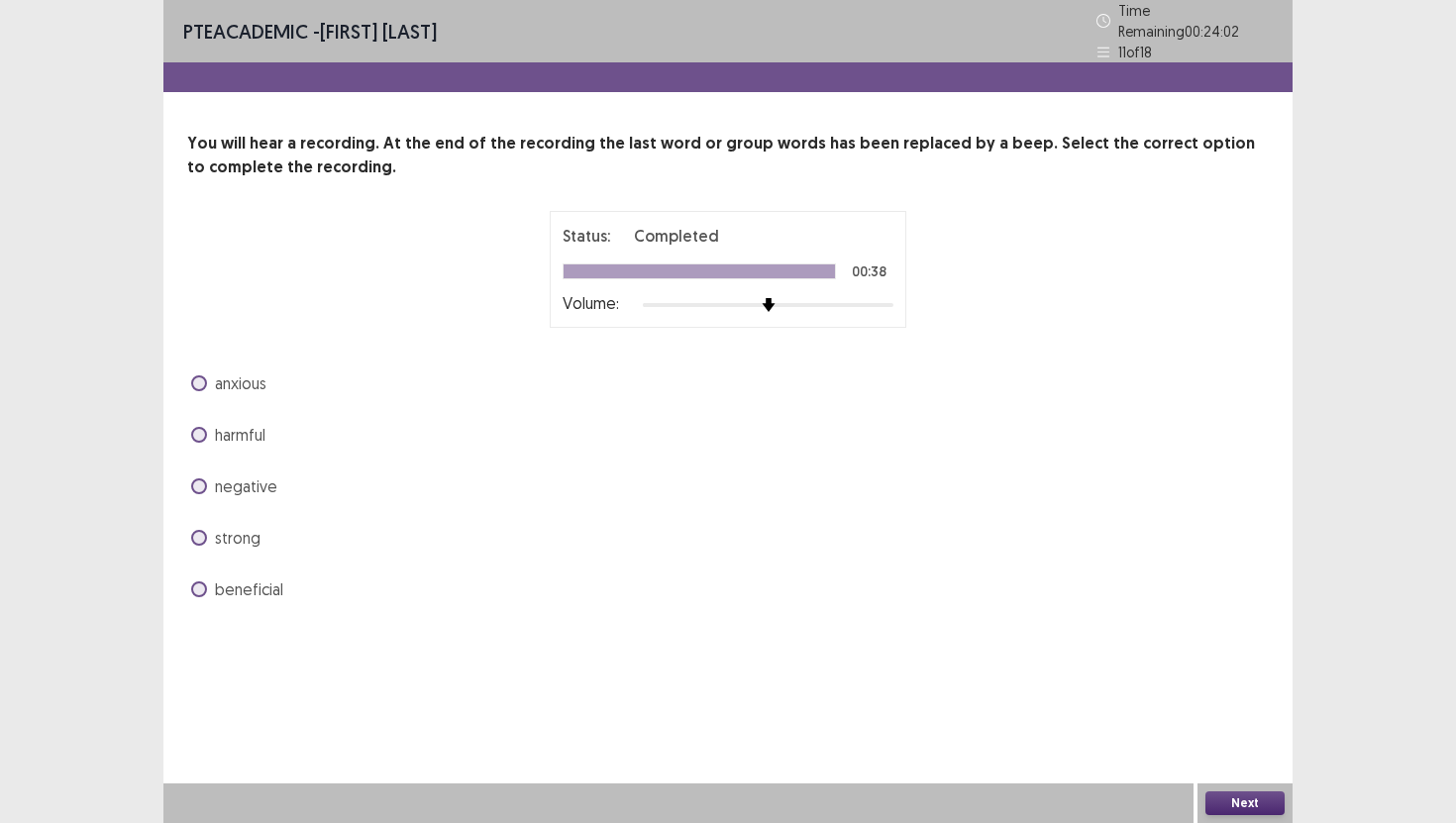 click on "beneficial" at bounding box center (249, 589) 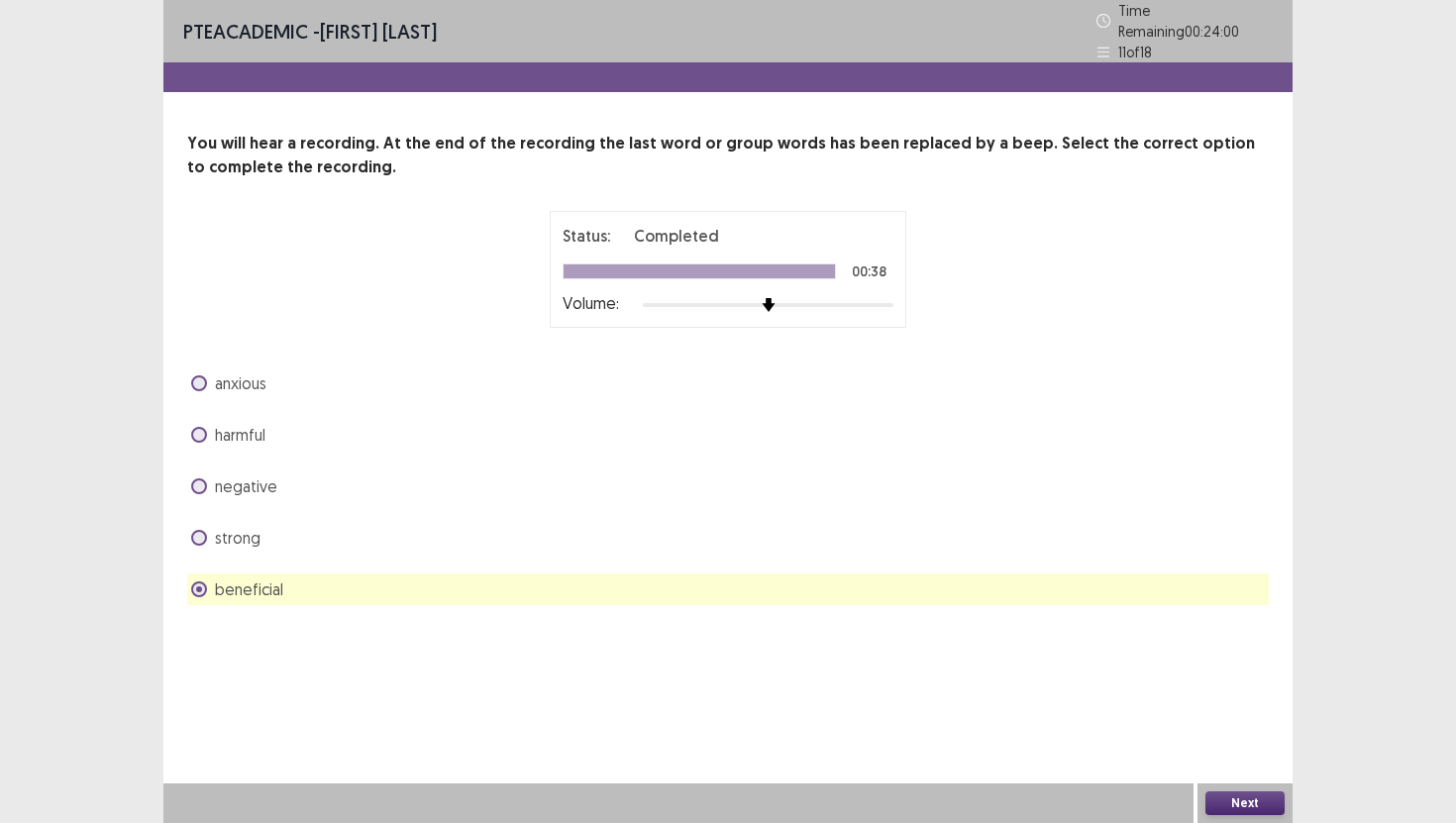 click on "Next" at bounding box center (1245, 803) 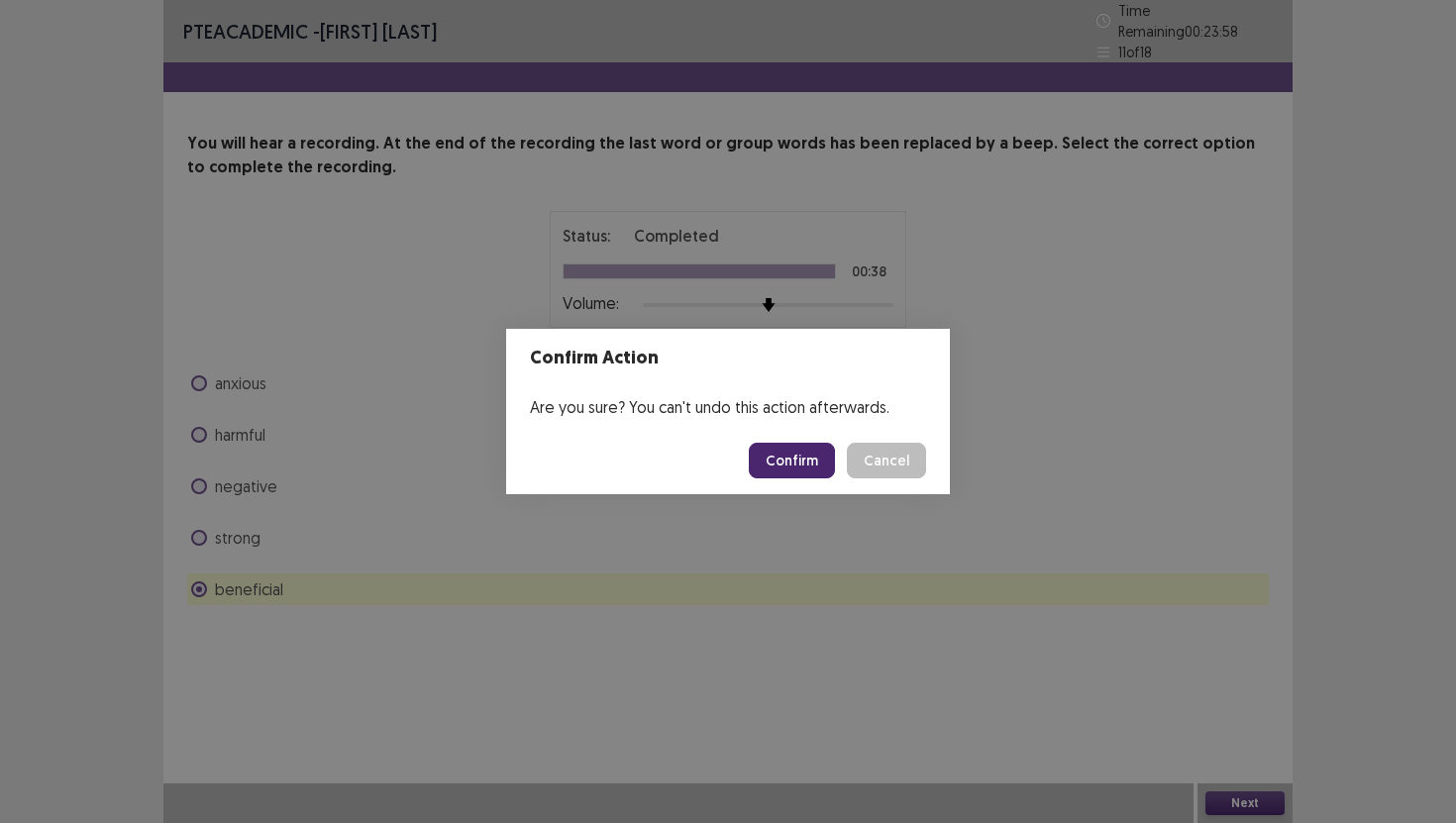 click on "Confirm" at bounding box center (791, 461) 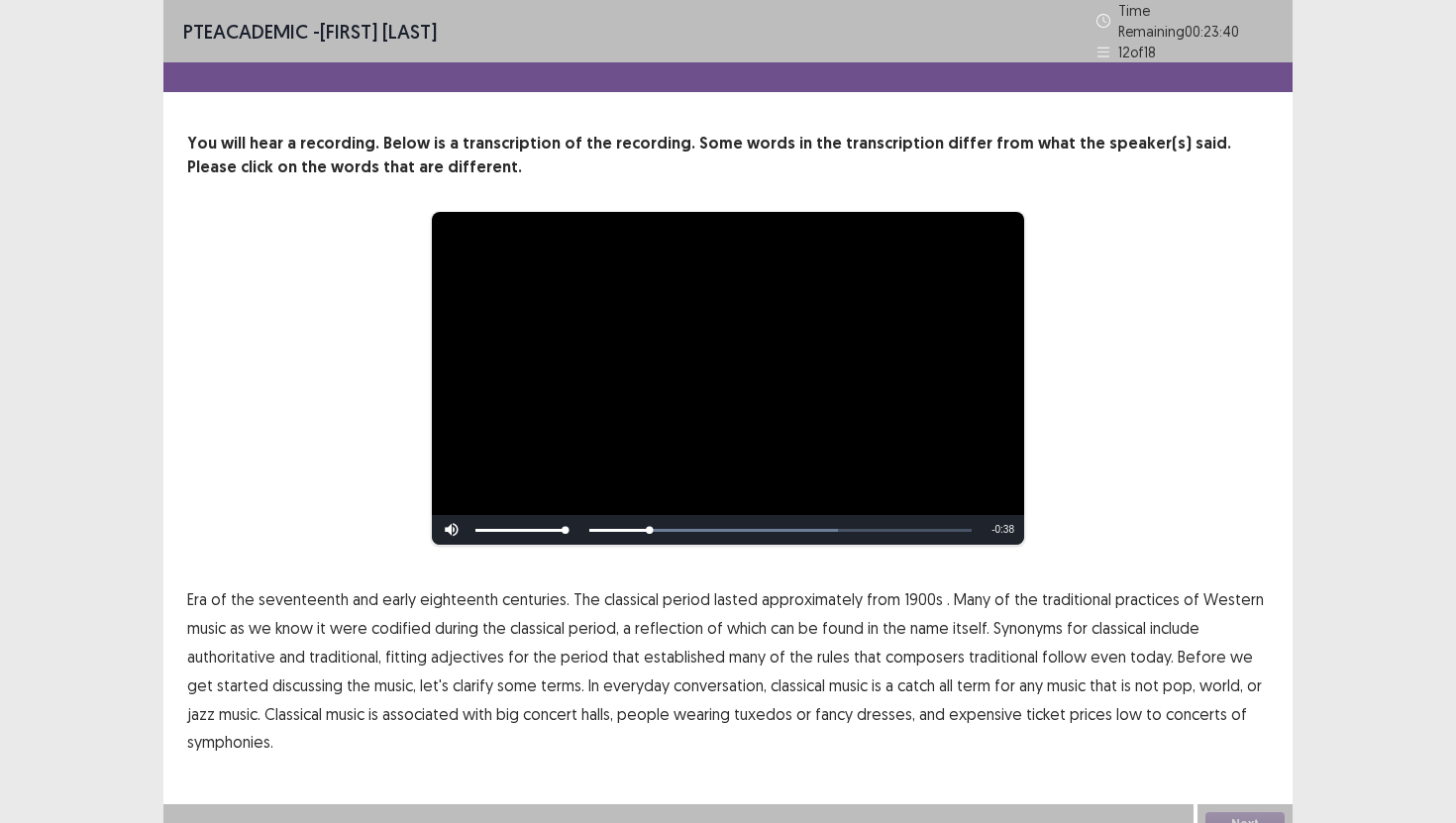 click on "1900s" at bounding box center (923, 599) 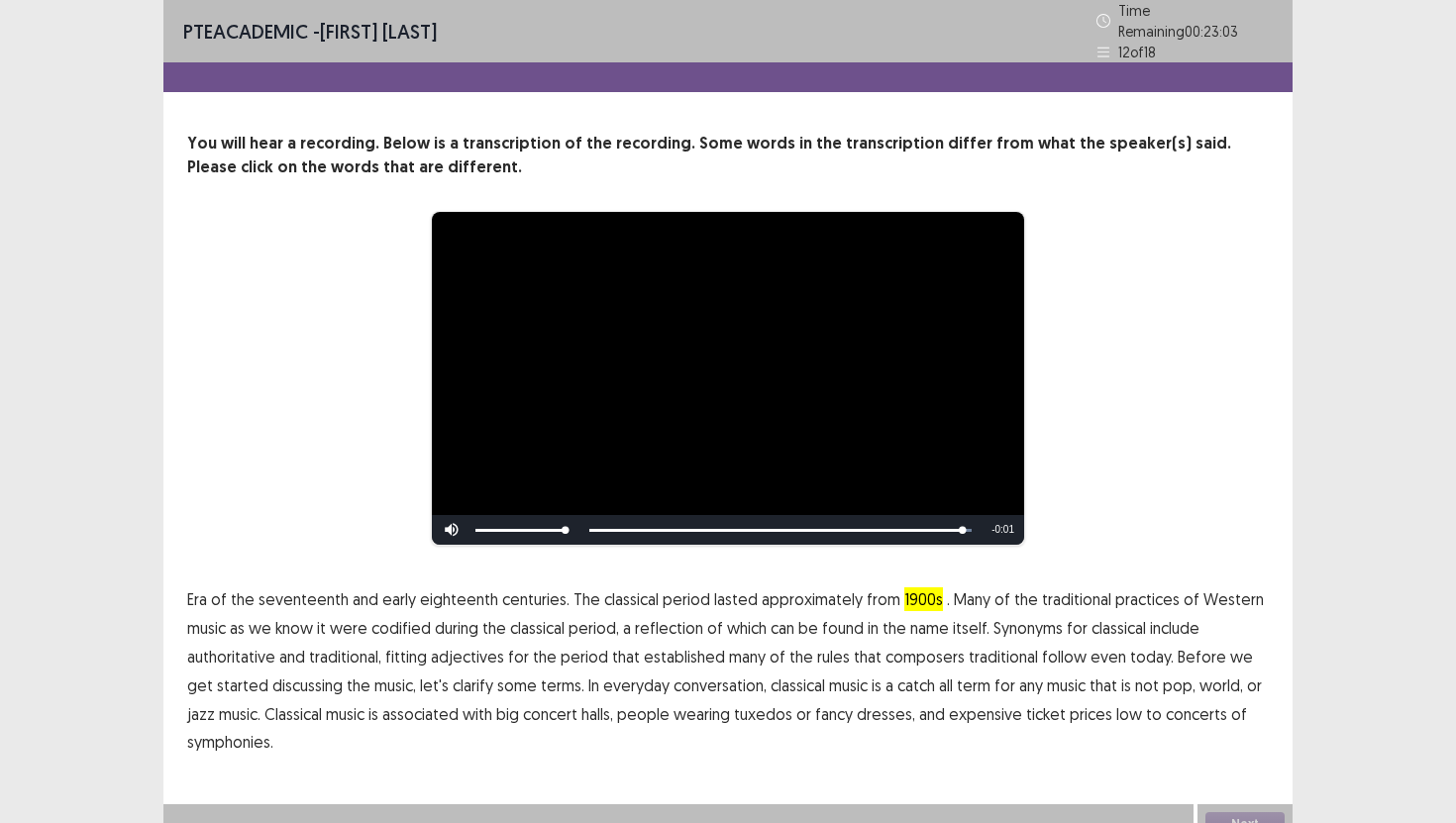 click on "low" at bounding box center (1129, 714) 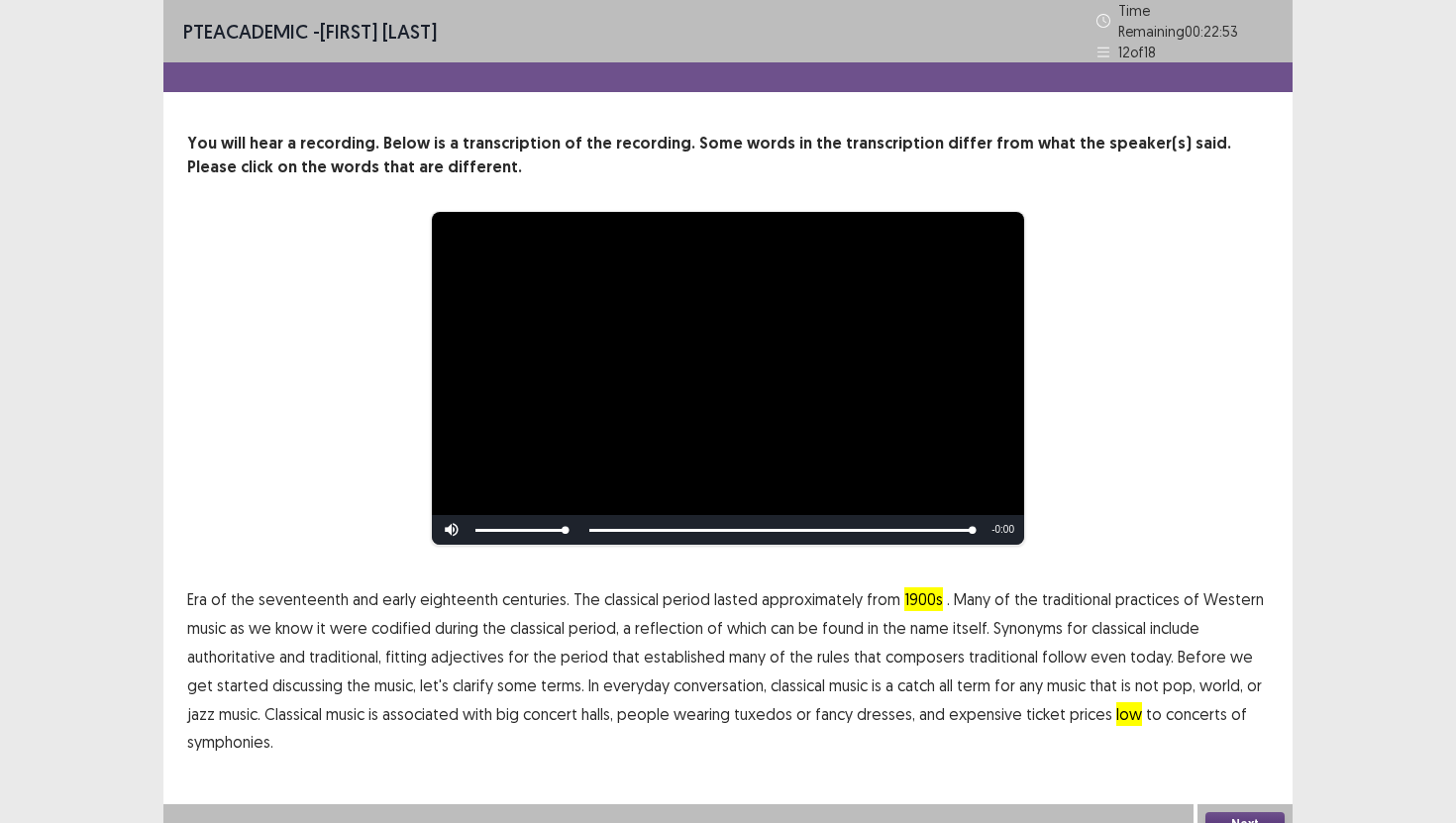 click on "Next" at bounding box center (1245, 824) 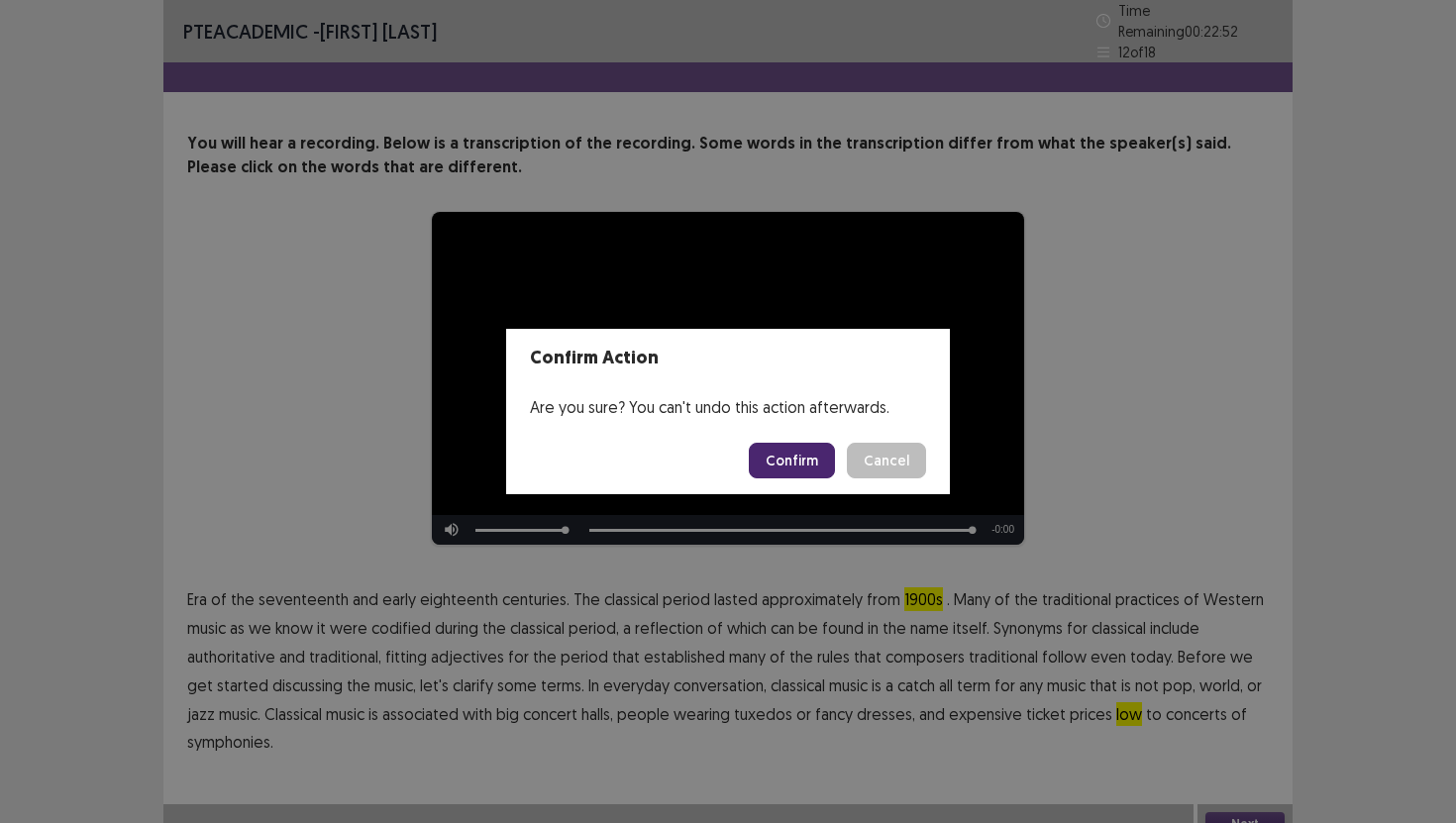 click on "Confirm" at bounding box center [791, 461] 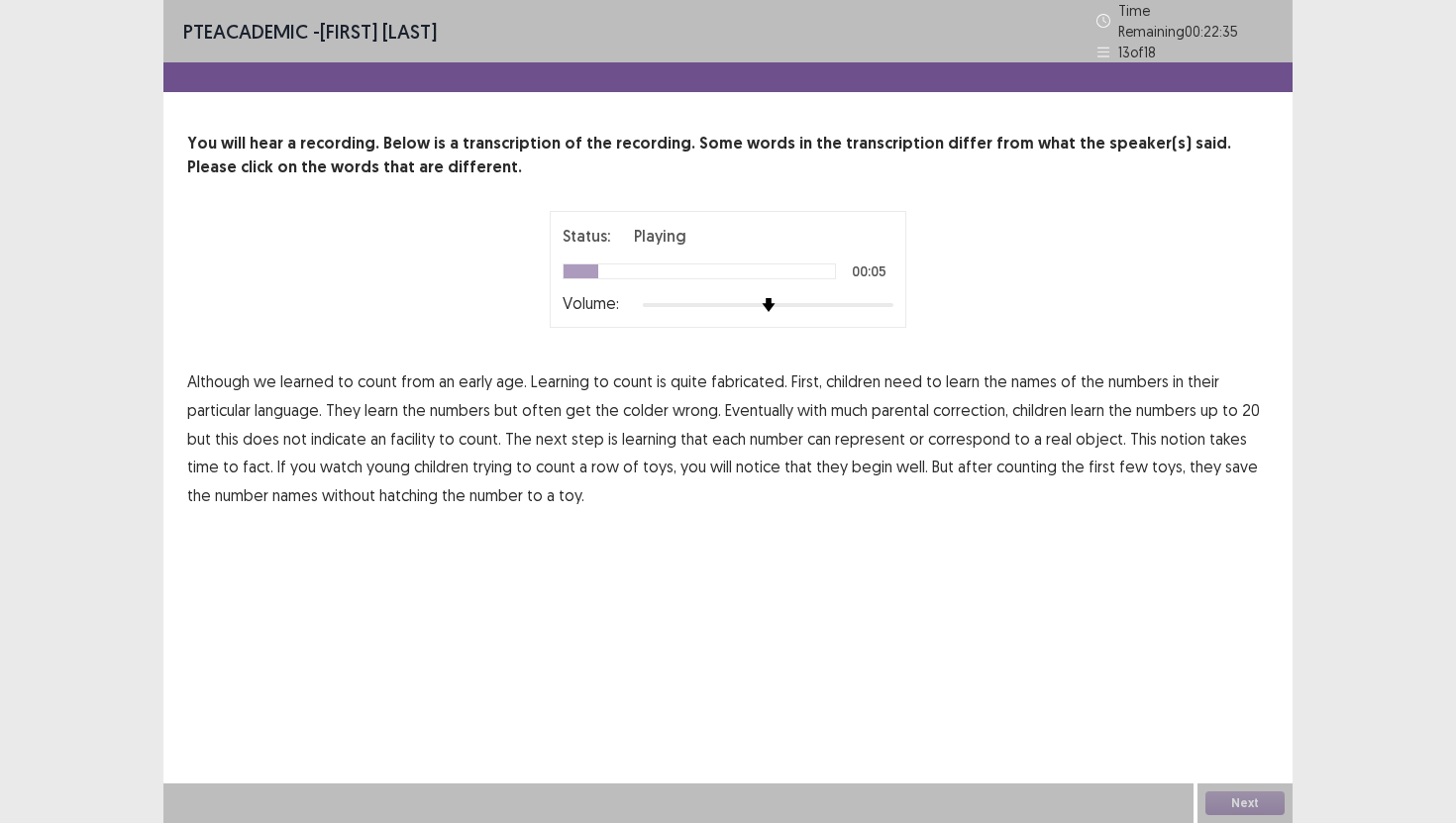 click on "fabricated." at bounding box center (749, 381) 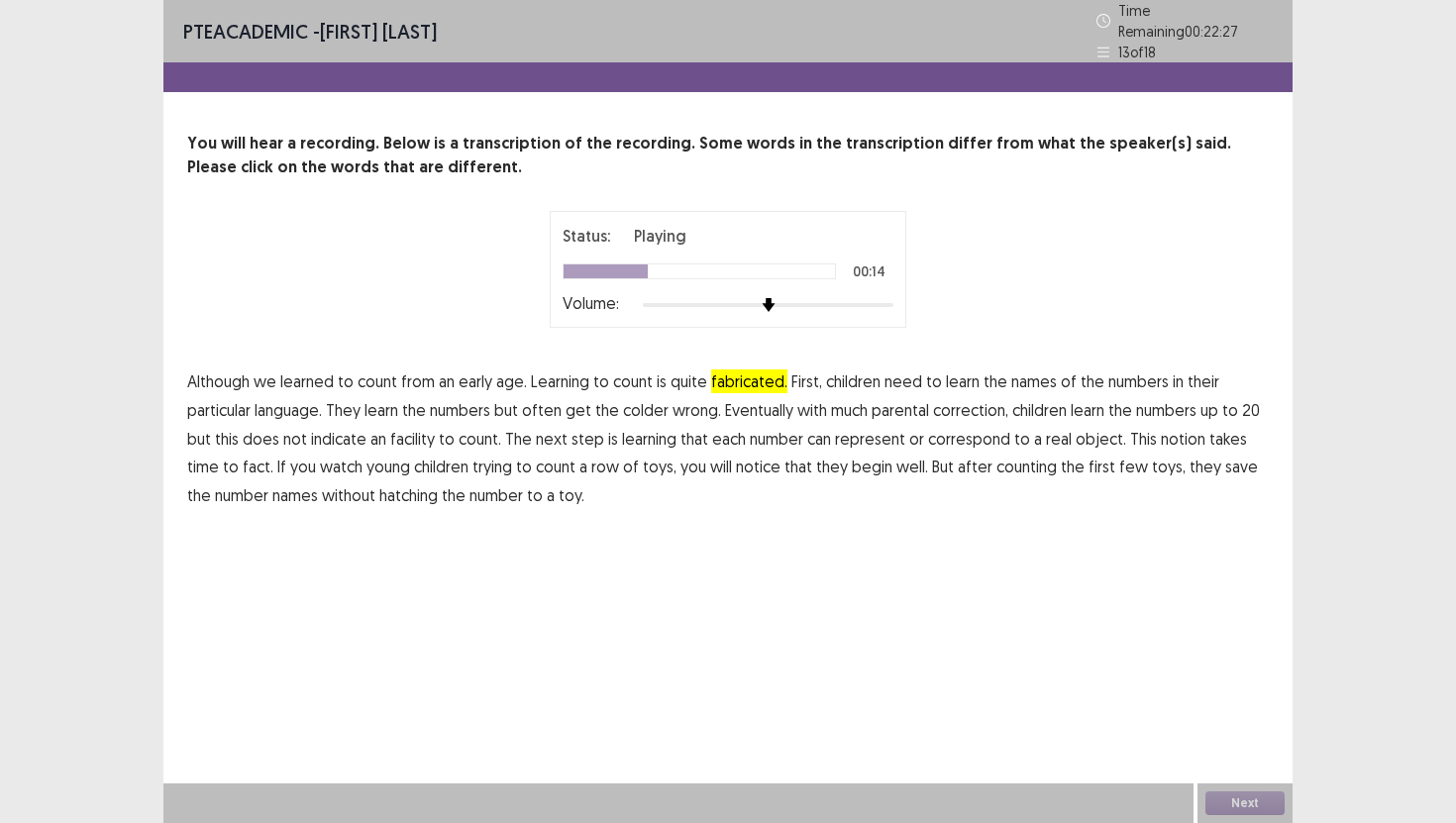 click on "colder" at bounding box center (646, 410) 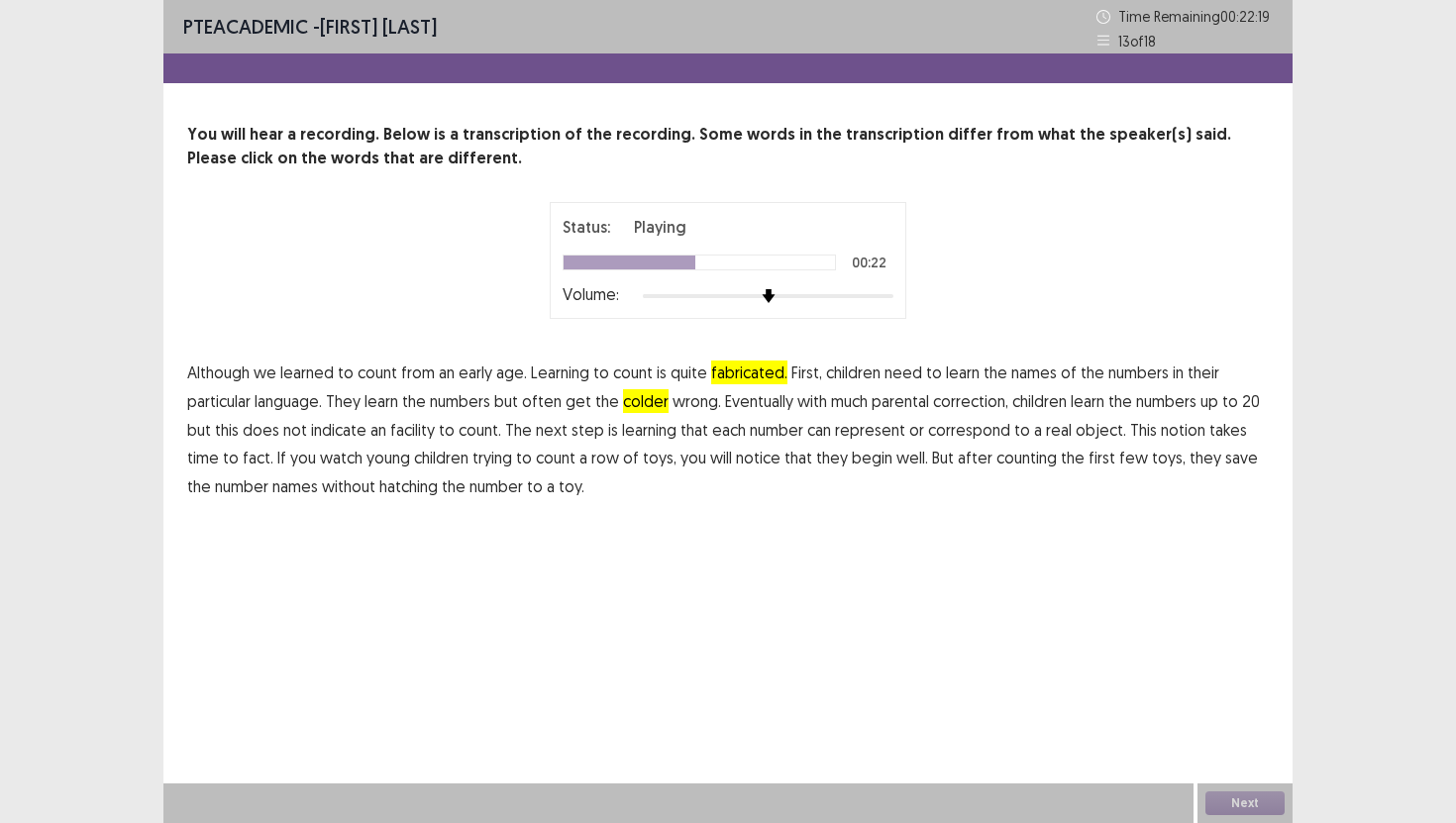 click on "facility" at bounding box center [412, 430] 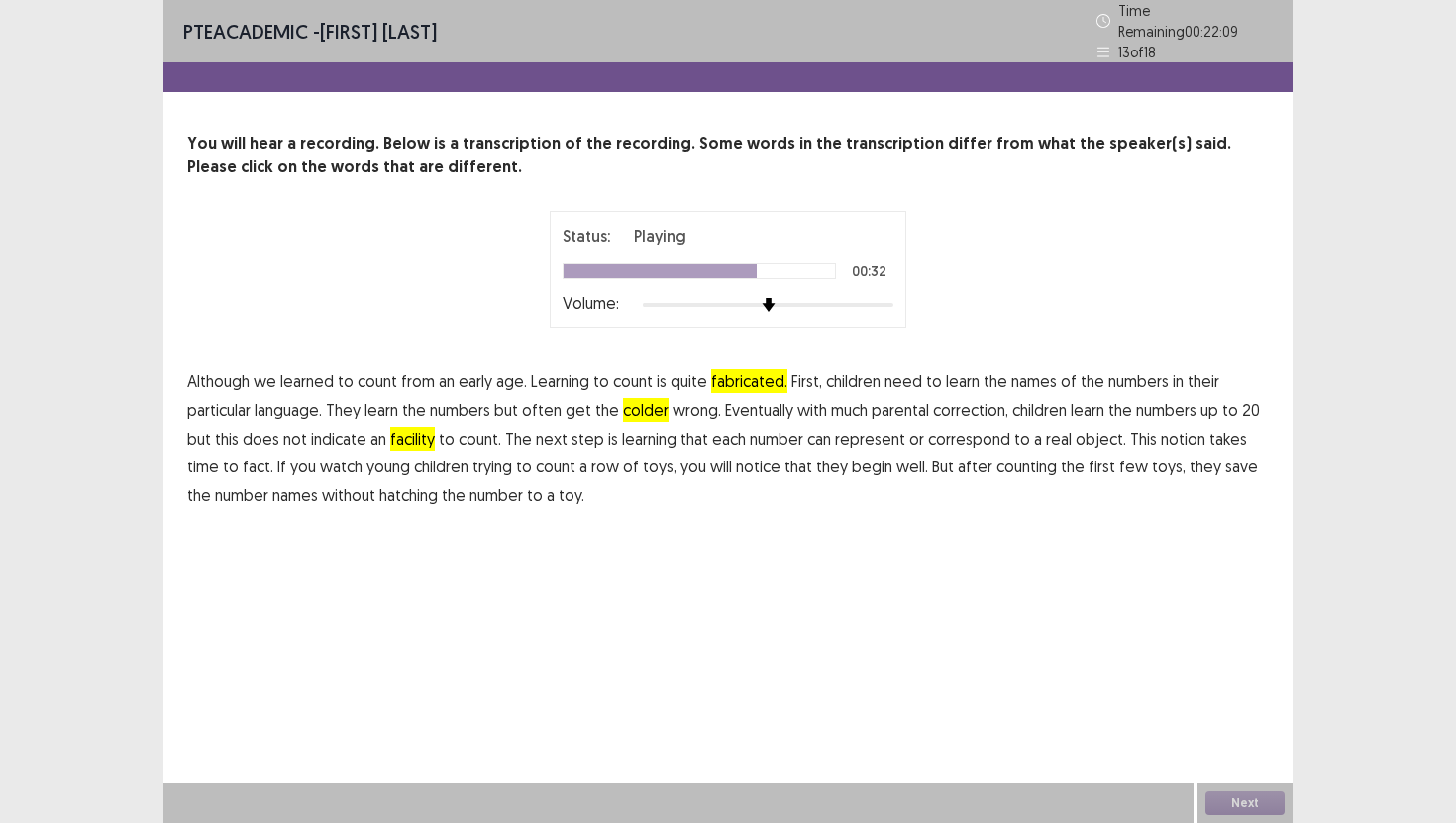 click on "fact." at bounding box center [258, 466] 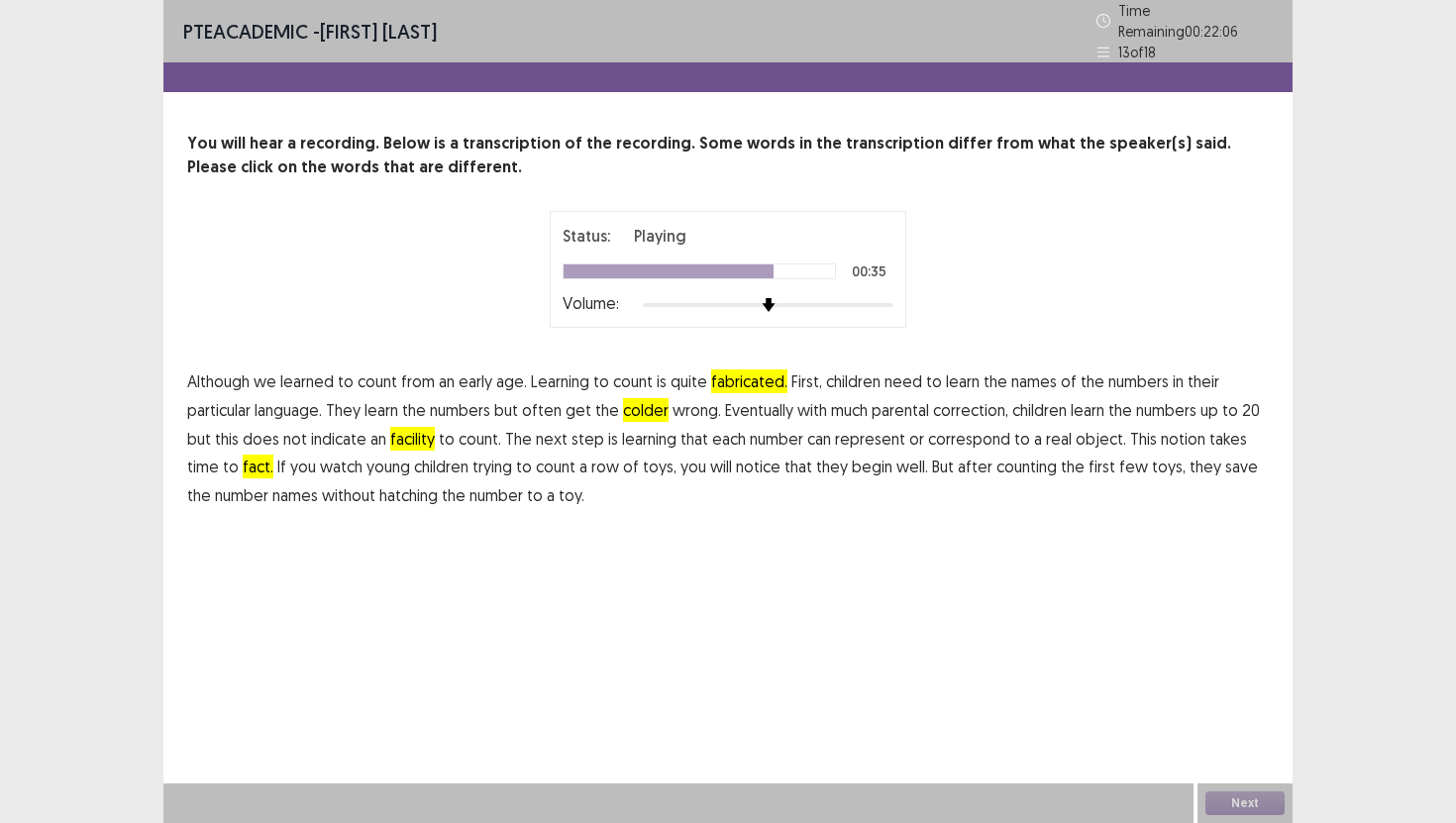 drag, startPoint x: 567, startPoint y: 469, endPoint x: 600, endPoint y: 494, distance: 41.400483 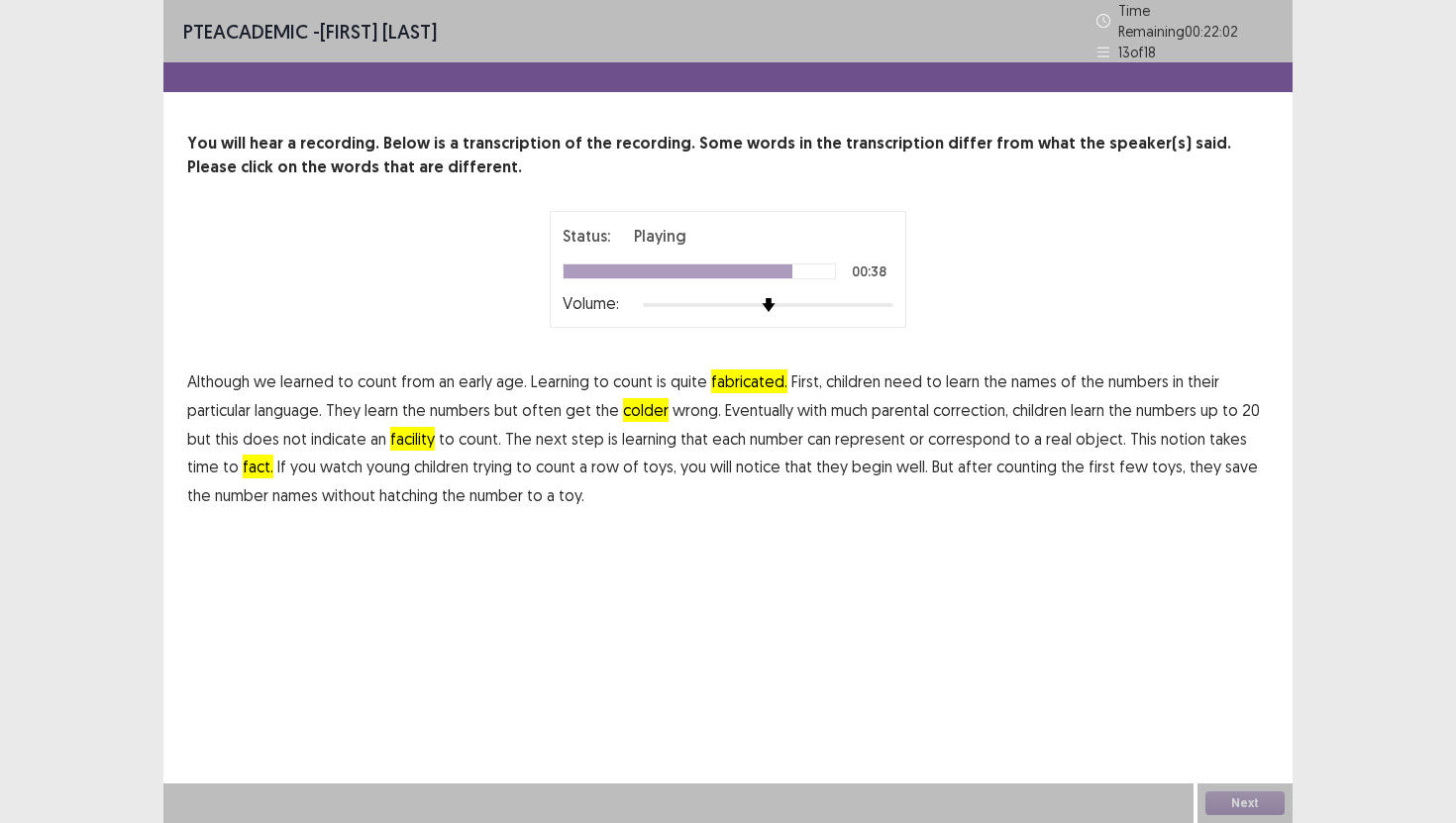 drag, startPoint x: 928, startPoint y: 473, endPoint x: 939, endPoint y: 473, distance: 11 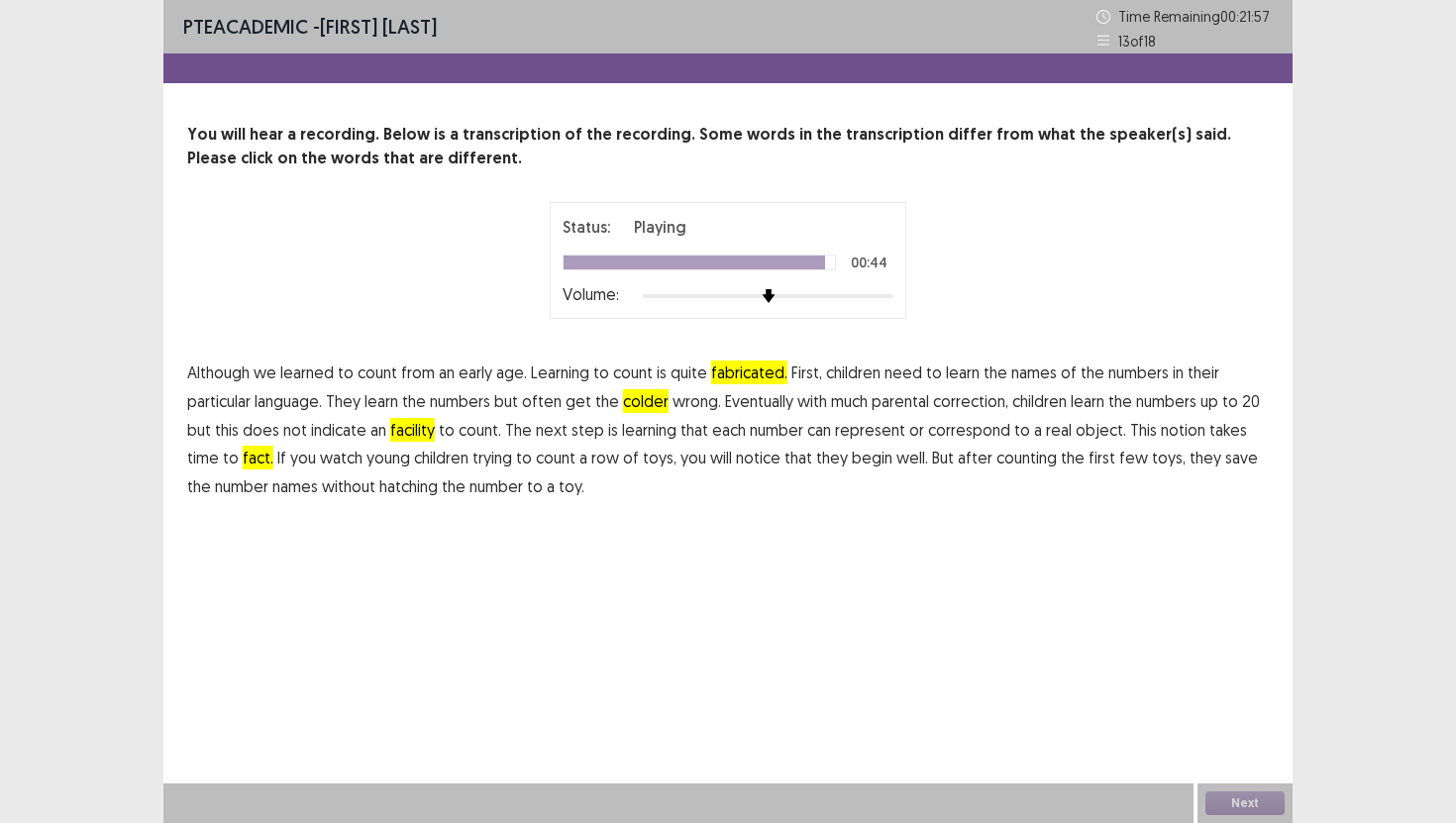 click on "hatching" at bounding box center (408, 486) 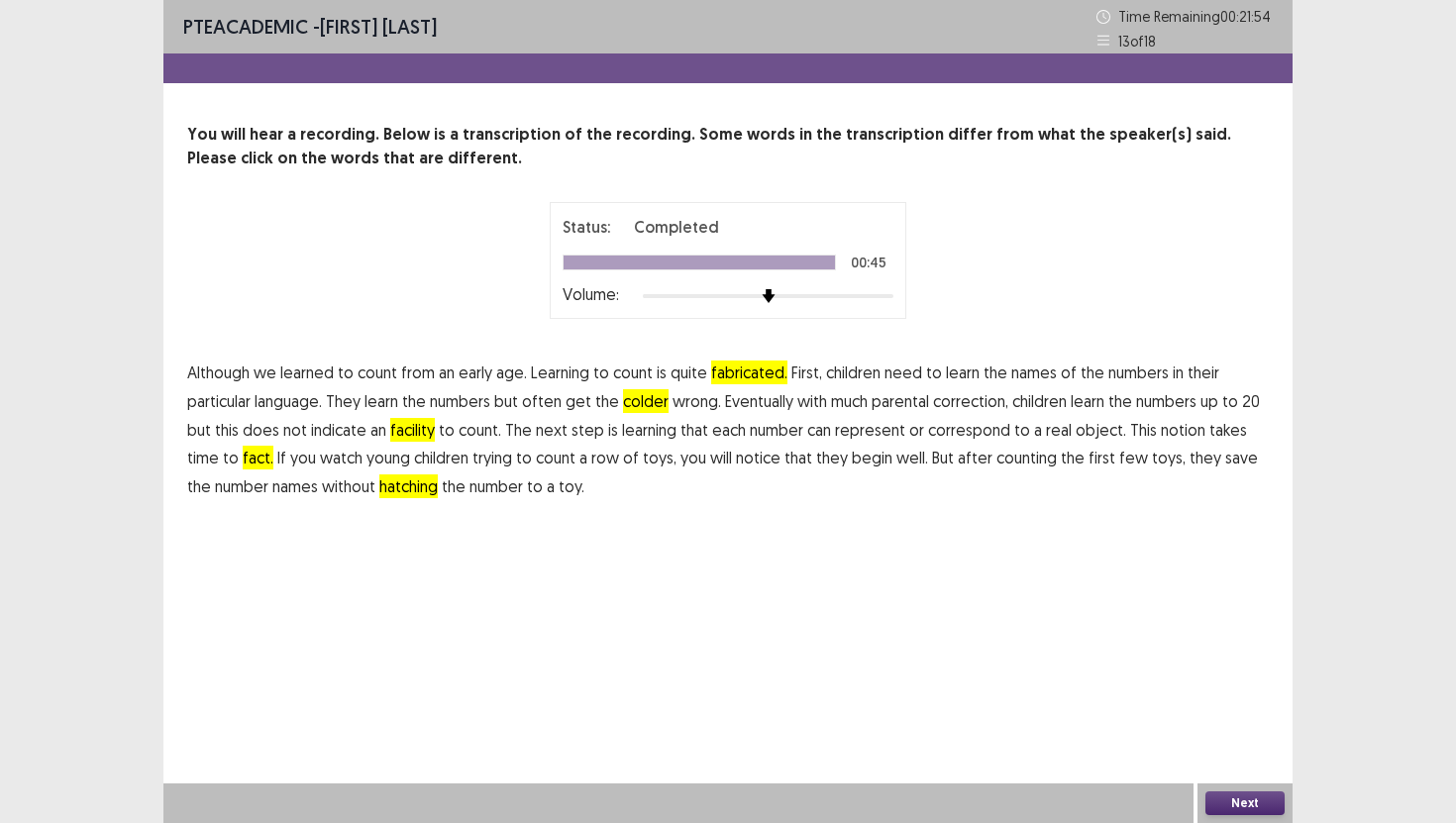 click on "Next" at bounding box center (1245, 803) 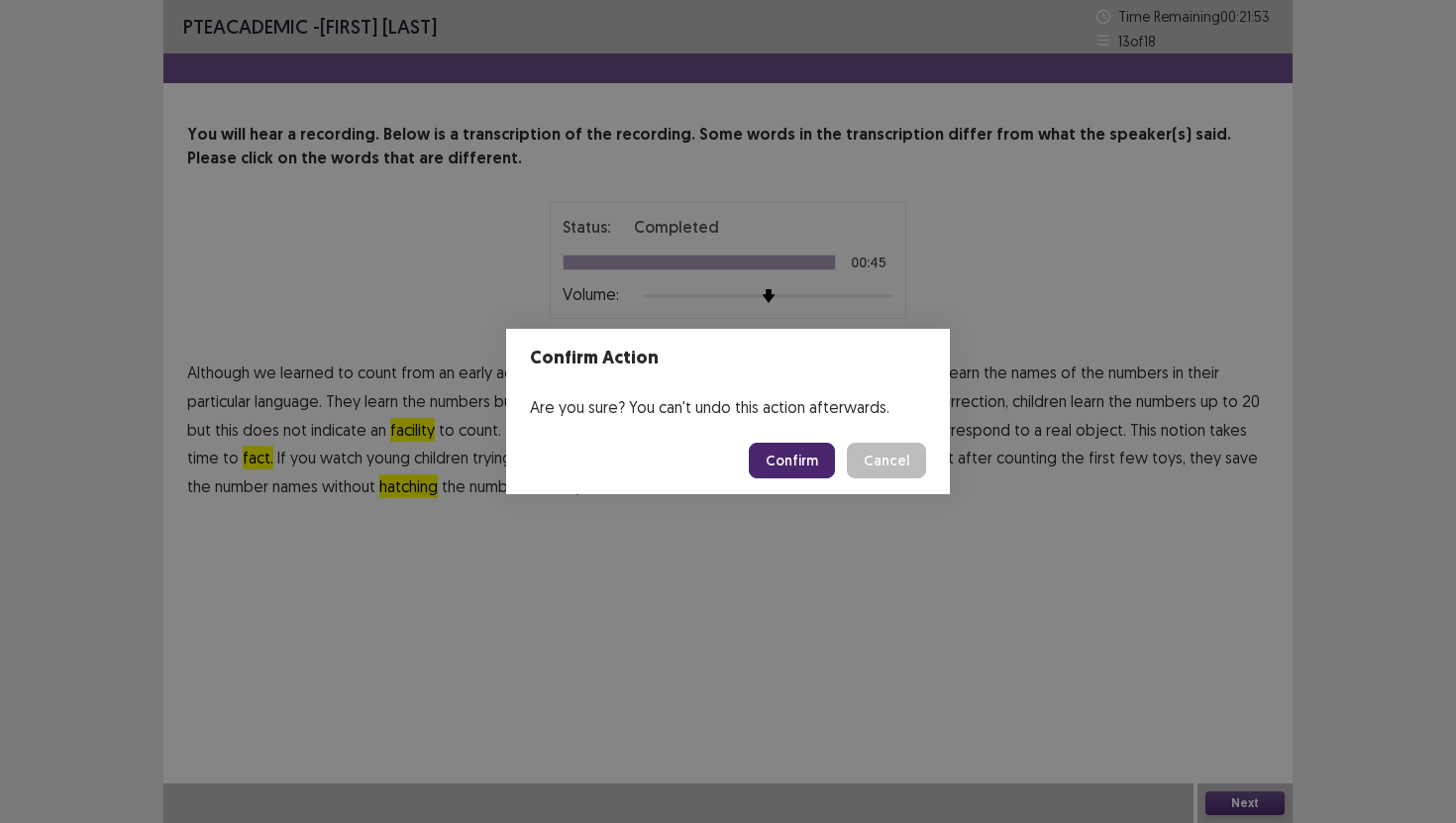click on "Confirm" at bounding box center (791, 461) 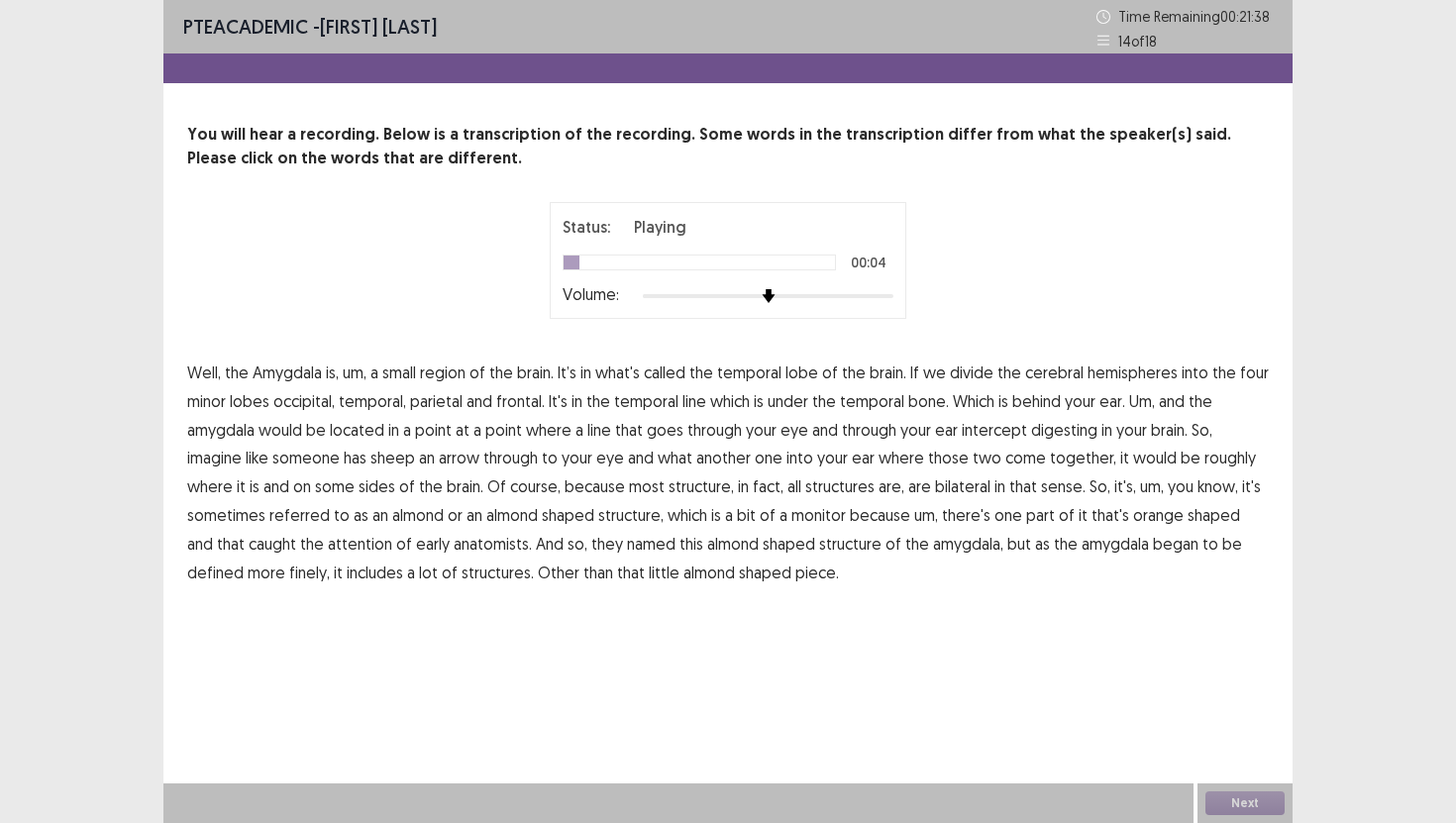 drag, startPoint x: 400, startPoint y: 387, endPoint x: 613, endPoint y: 378, distance: 213.1901 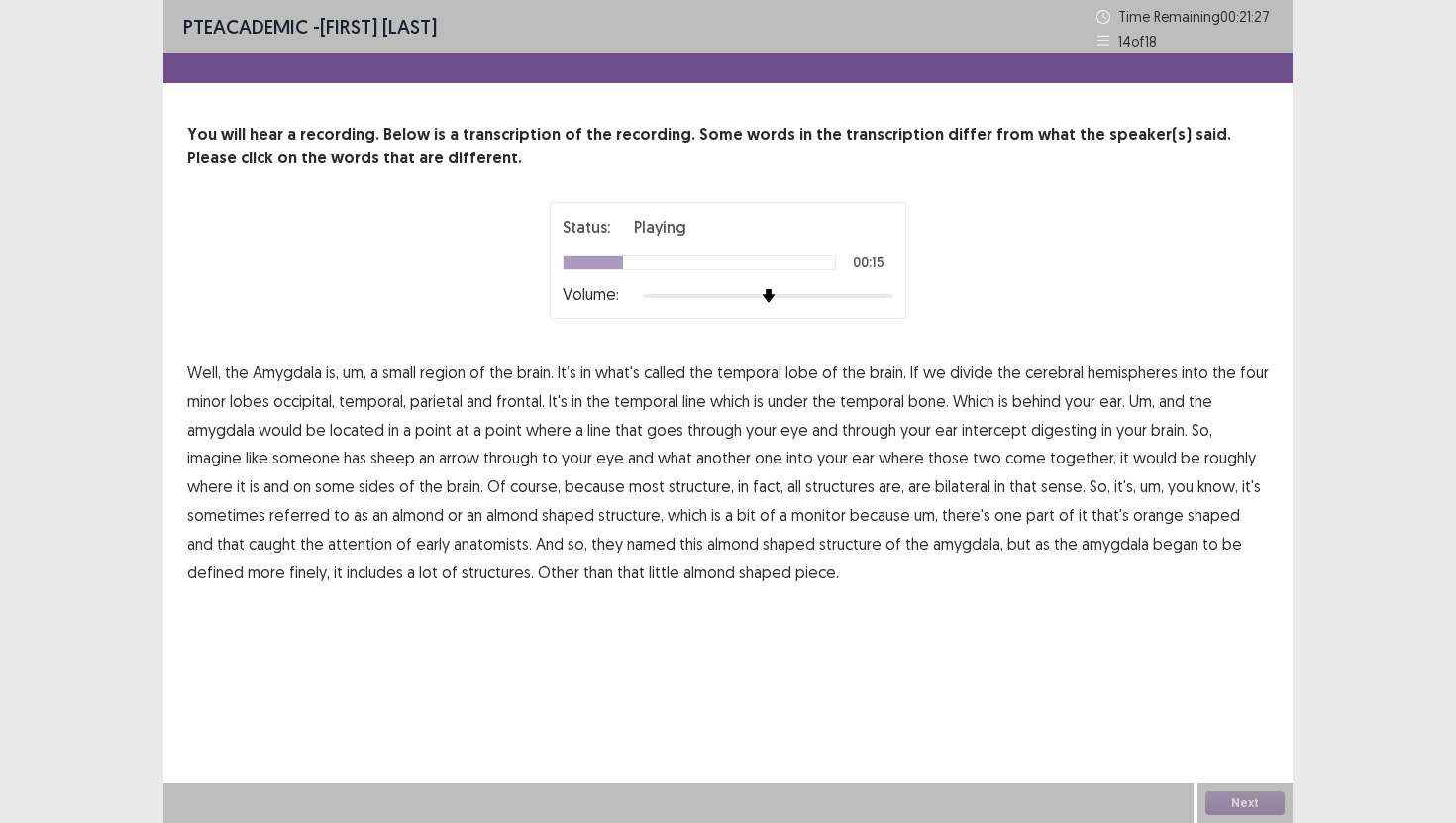 click on "Well,   the   Amygdala   is,   um,   a   small   region   of   the   brain.   It’s   in   what's   called   the   temporal   lobe   of   the   brain.   If   we   divide   the   cerebral   hemispheres   into   the   four   minor   lobes   occipital,   temporal,   parietal   and   frontal.   It's   in   the   temporal   line   which   is   under   the   temporal   bone.   Which   is   behind   your   ear.   Um,   and   the   amygdala   would   be   located   in   a   point   at   a   point   where   a   line   that   goes   through   your   eye   and   through   your   ear   intercept   digesting   in   your   brain.   So,   imagine   like   someone   has   sheep   an   arrow   through   to   your   eye   and   what   another   one   into   your   ear   where   those   two   come   together,   it   would   be   roughly   where   it   is   and   on   some   sides   of   the   brain.   Of   course,   because   most   structure,   in   fact,   all   structures   are,   are   bilateral   in   that   sense.   So," at bounding box center (728, 472) 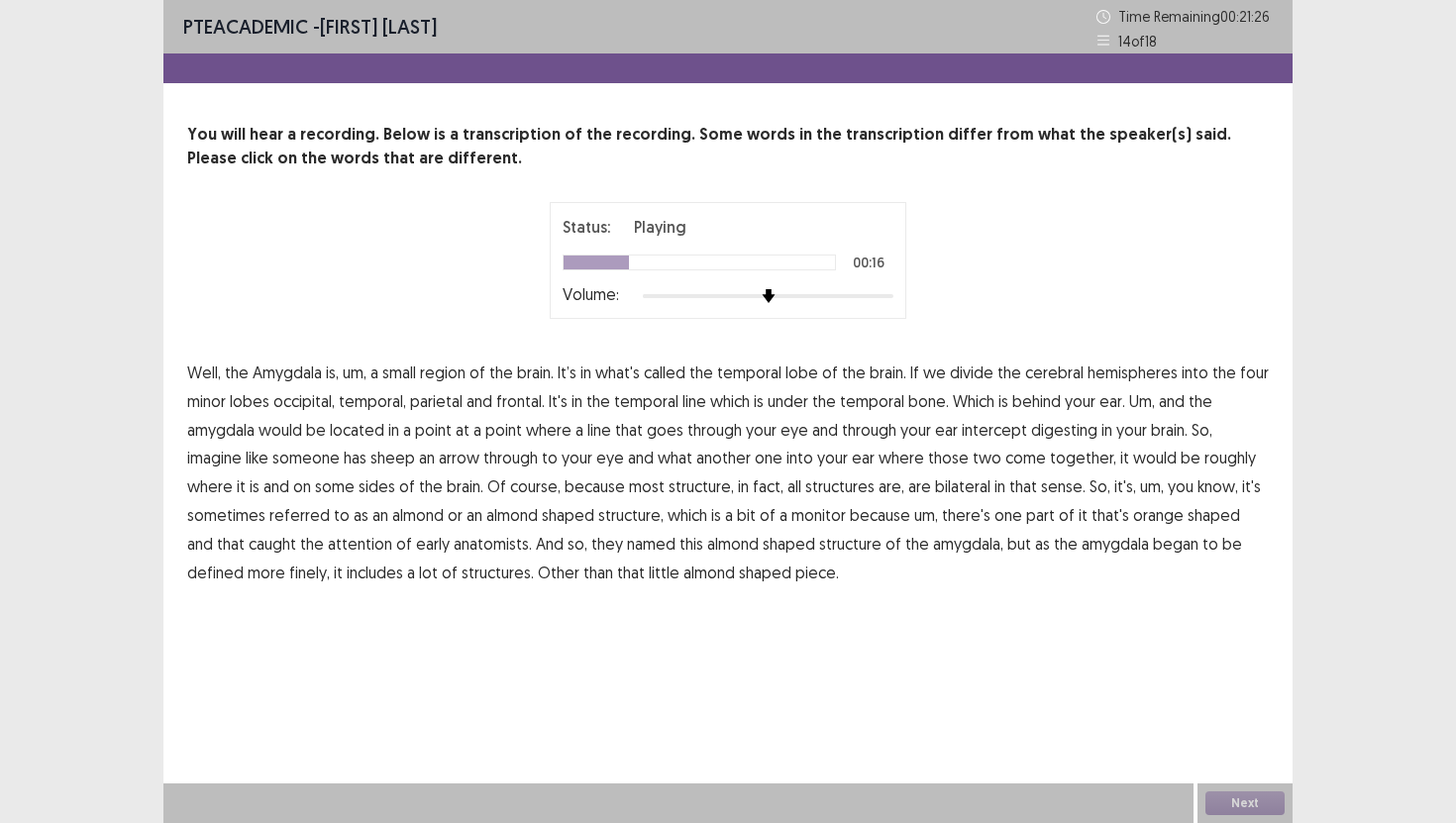 click on "Well,   the   Amygdala   is,   um,   a   small   region   of   the   brain.   It’s   in   what's   called   the   temporal   lobe   of   the   brain.   If   we   divide   the   cerebral   hemispheres   into   the   four   minor   lobes   occipital,   temporal,   parietal   and   frontal.   It's   in   the   temporal   line   which   is   under   the   temporal   bone.   Which   is   behind   your   ear.   Um,   and   the   amygdala   would   be   located   in   a   point   at   a   point   where   a   line   that   goes   through   your   eye   and   through   your   ear   intercept   digesting   in   your   brain.   So,   imagine   like   someone   has   sheep   an   arrow   through   to   your   eye   and   what   another   one   into   your   ear   where   those   two   come   together,   it   would   be   roughly   where   it   is   and   on   some   sides   of   the   brain.   Of   course,   because   most   structure,   in   fact,   all   structures   are,   are   bilateral   in   that   sense.   So," at bounding box center (728, 472) 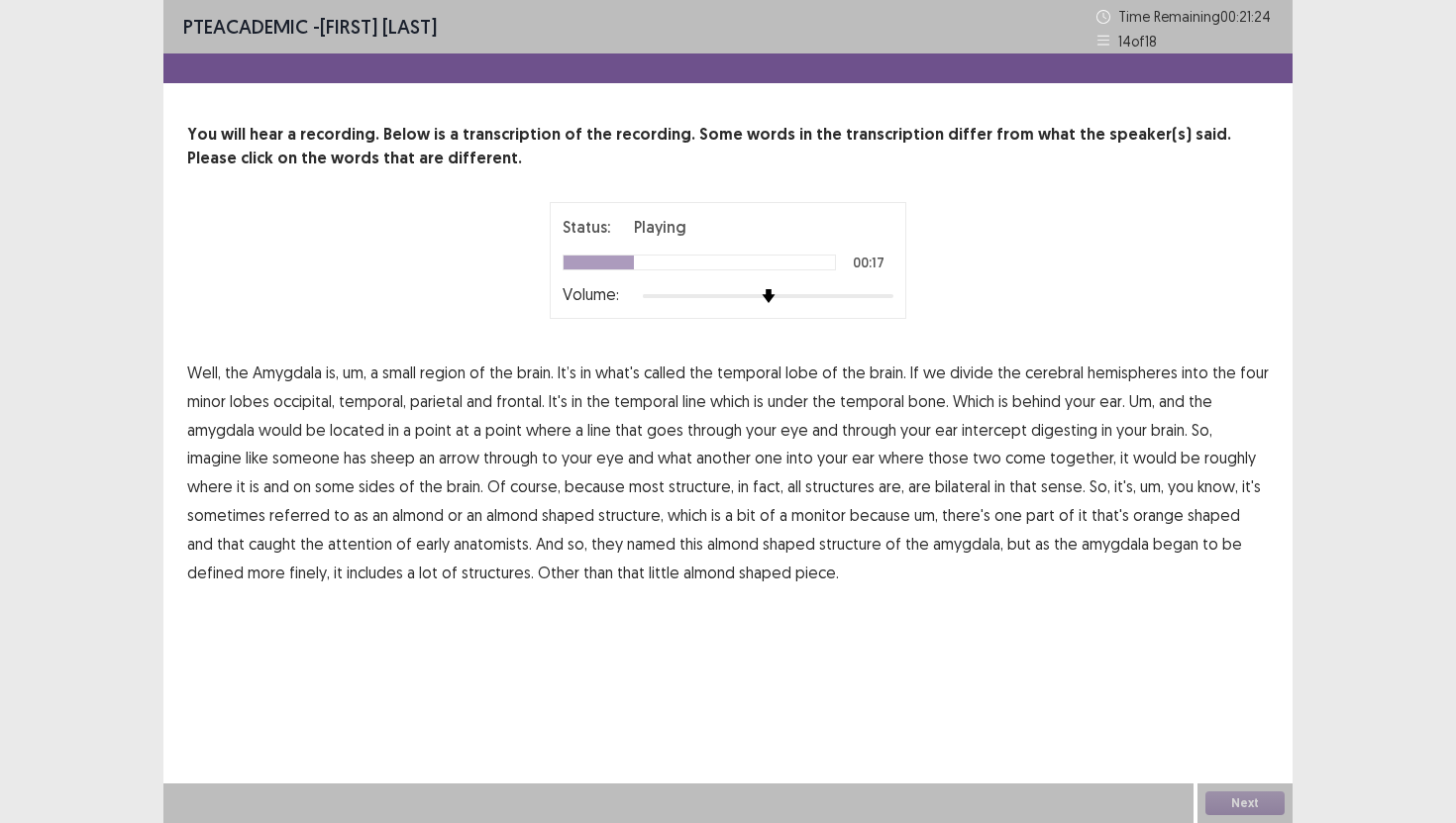 click on "line" at bounding box center (694, 401) 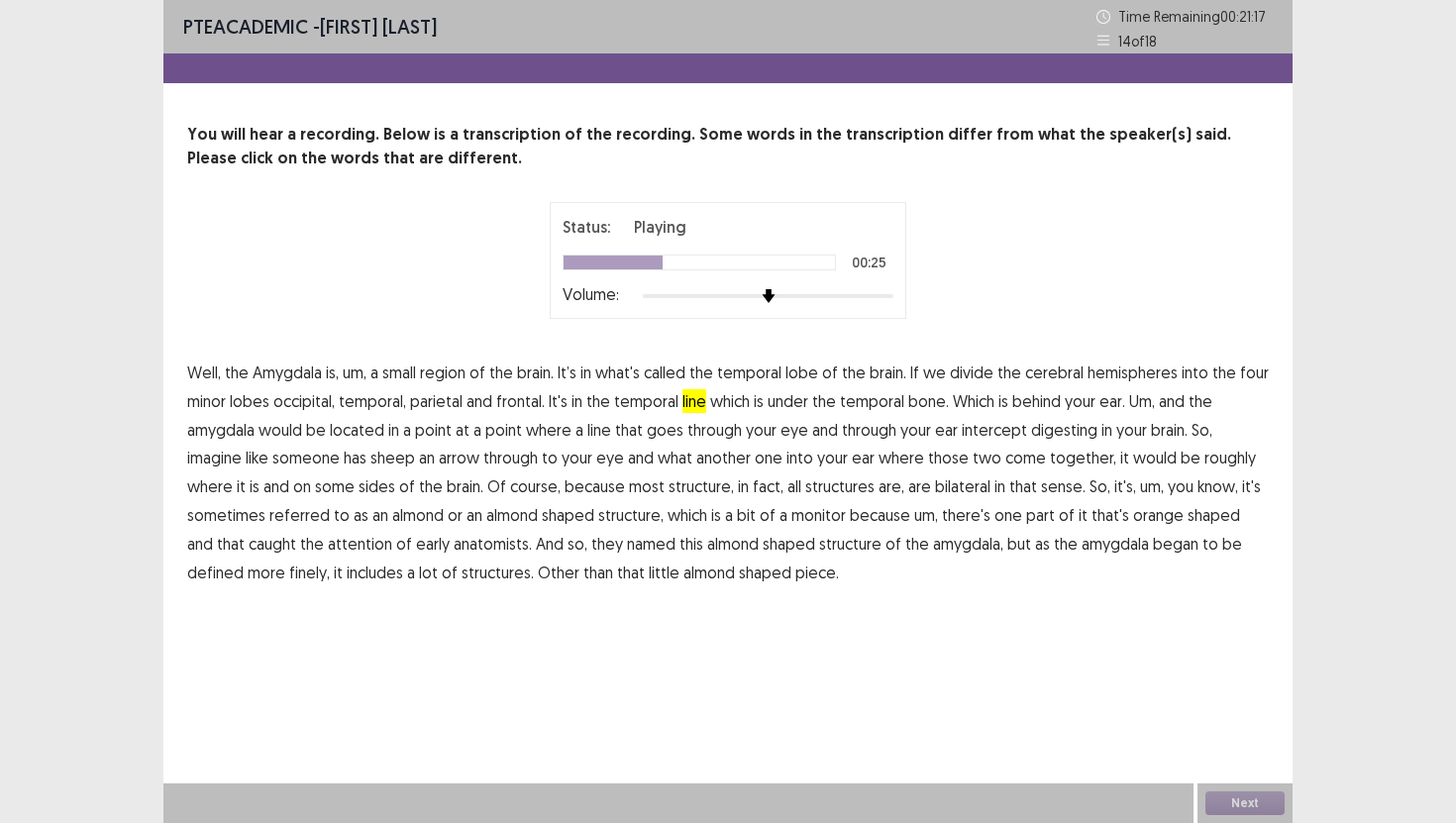drag, startPoint x: 629, startPoint y: 448, endPoint x: 895, endPoint y: 442, distance: 266.0677 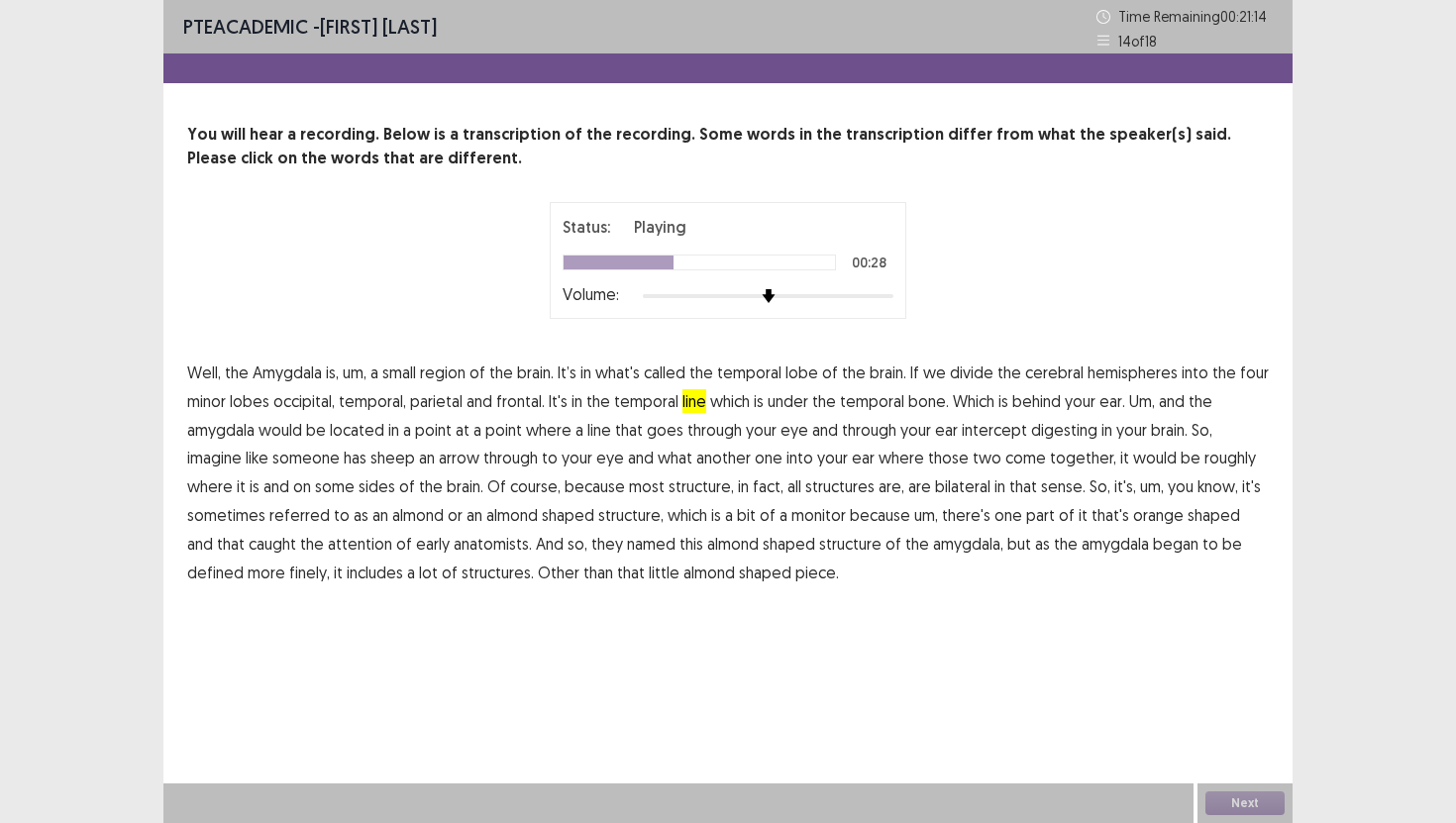 click on "digesting" at bounding box center (1064, 430) 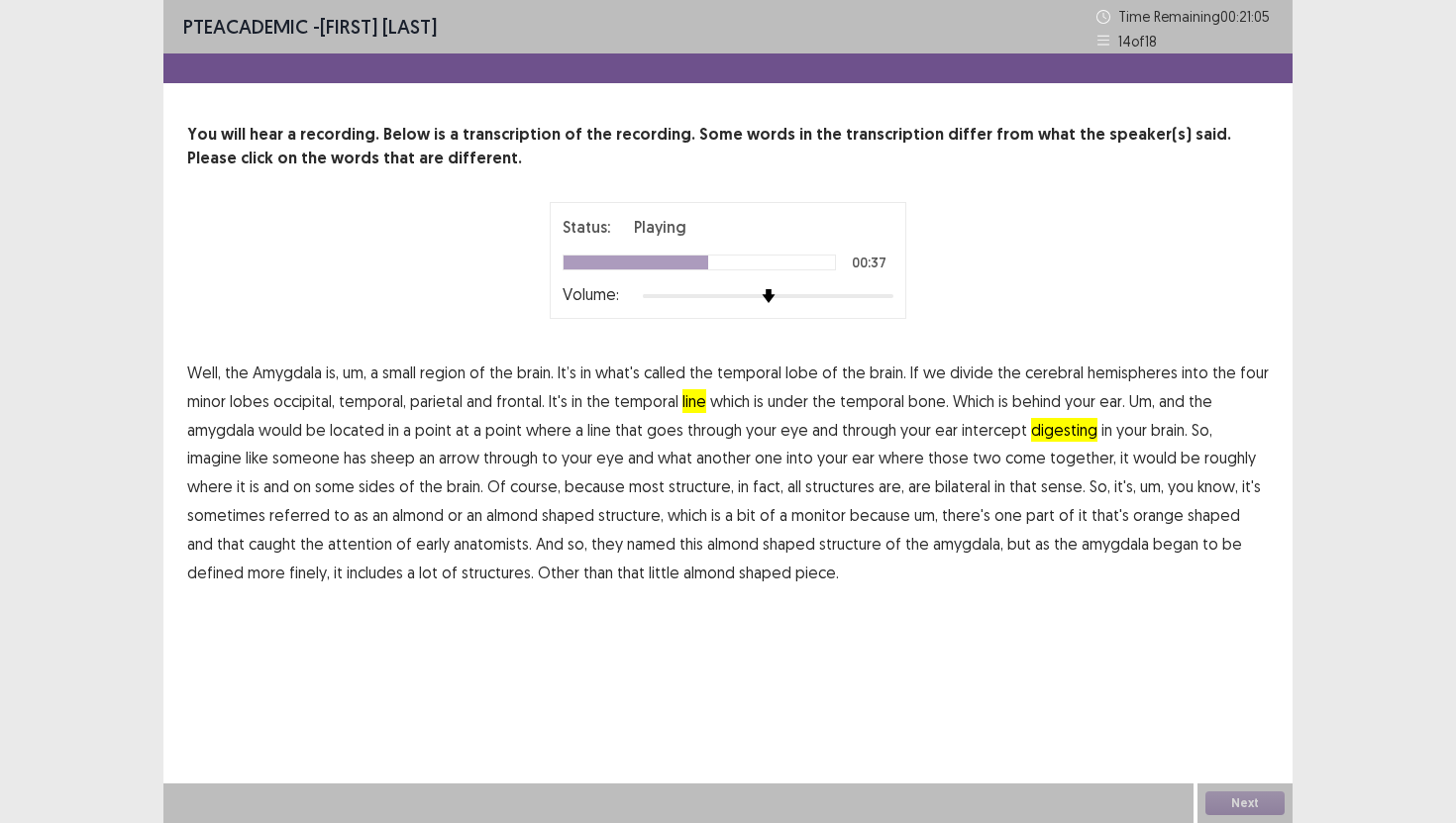 drag, startPoint x: 647, startPoint y: 460, endPoint x: 868, endPoint y: 451, distance: 221.18318 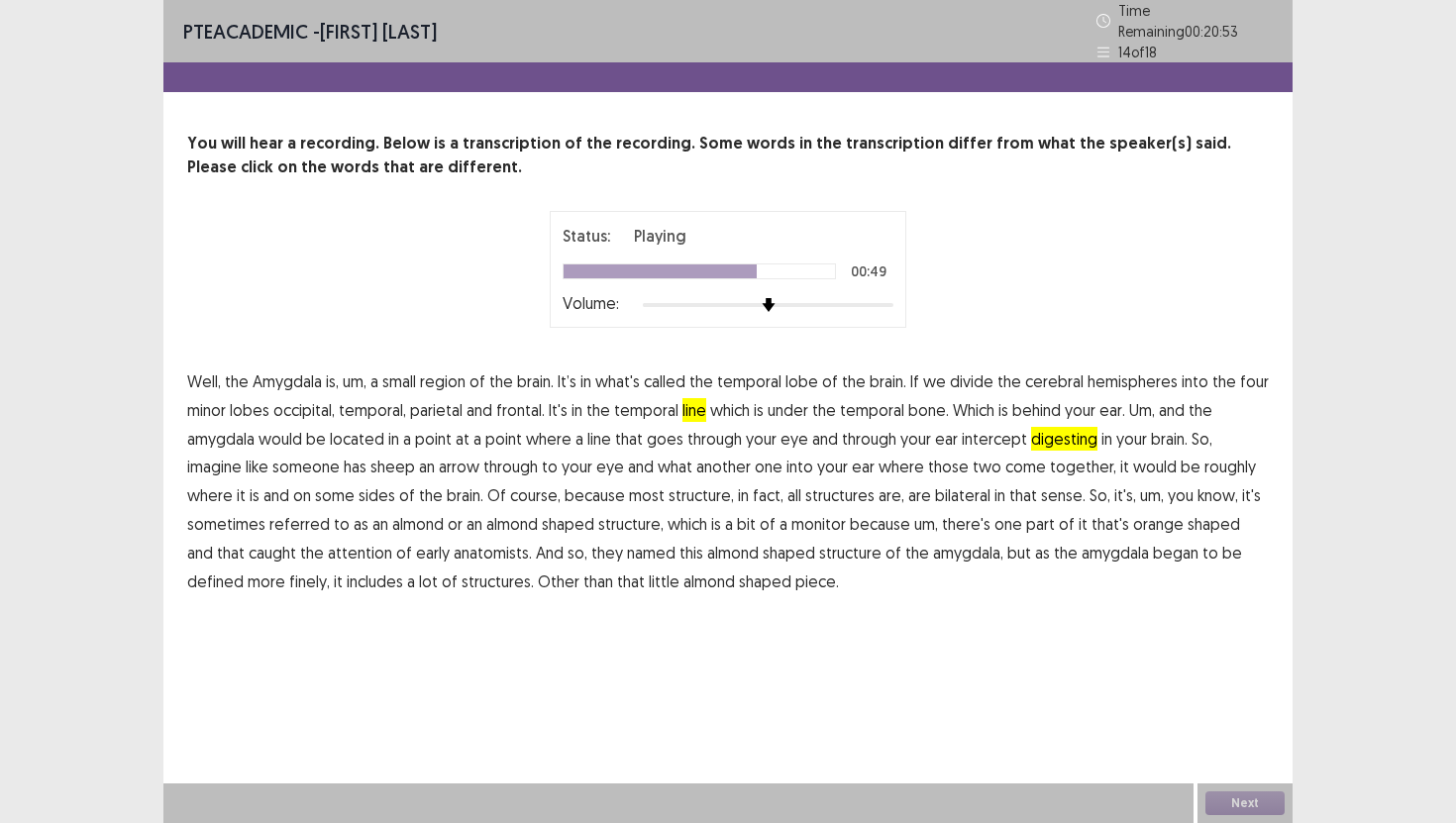 drag, startPoint x: 322, startPoint y: 512, endPoint x: 540, endPoint y: 514, distance: 218.0092 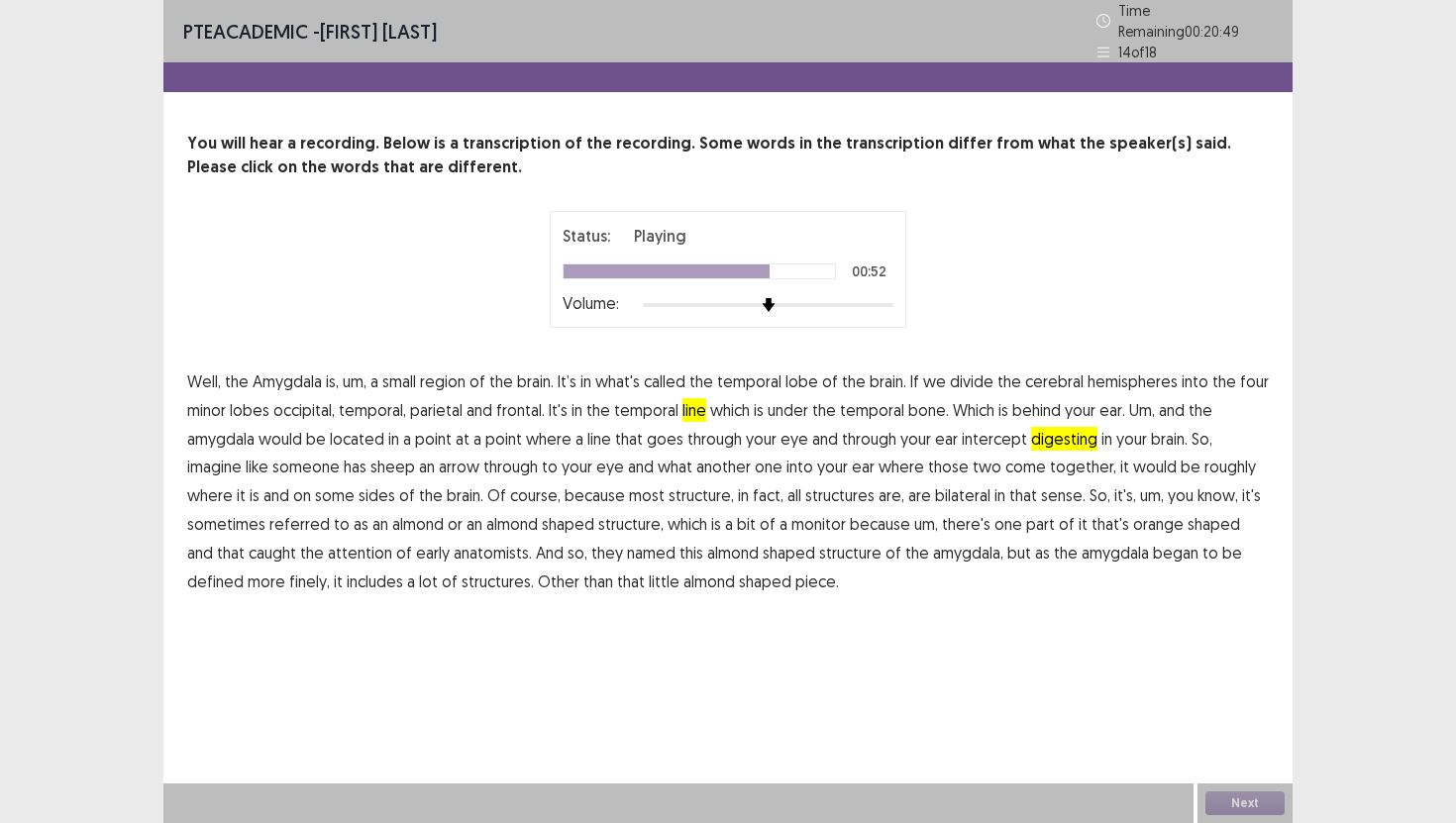 click on "monitor" at bounding box center (818, 524) 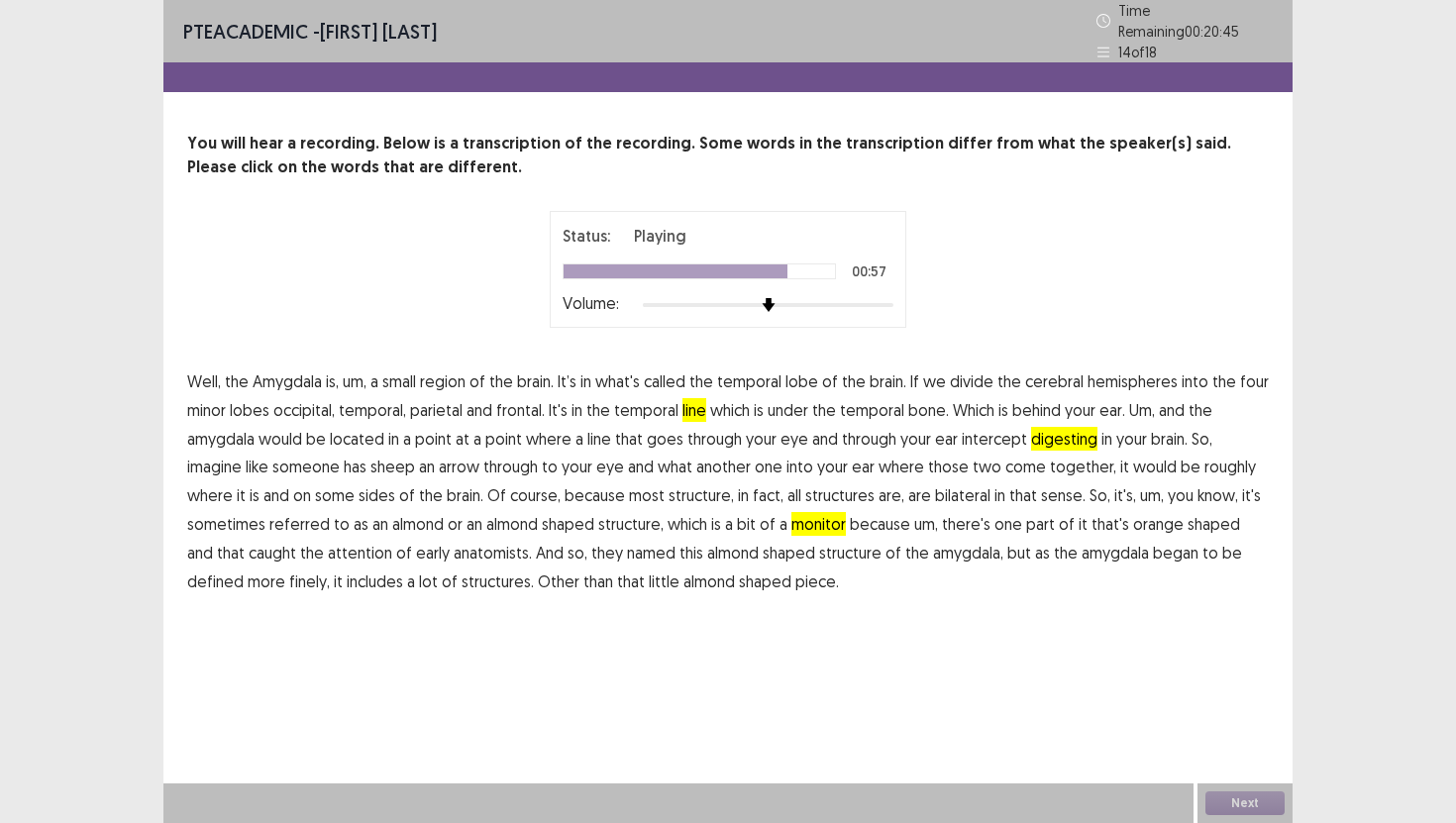 click on "orange" at bounding box center [1158, 524] 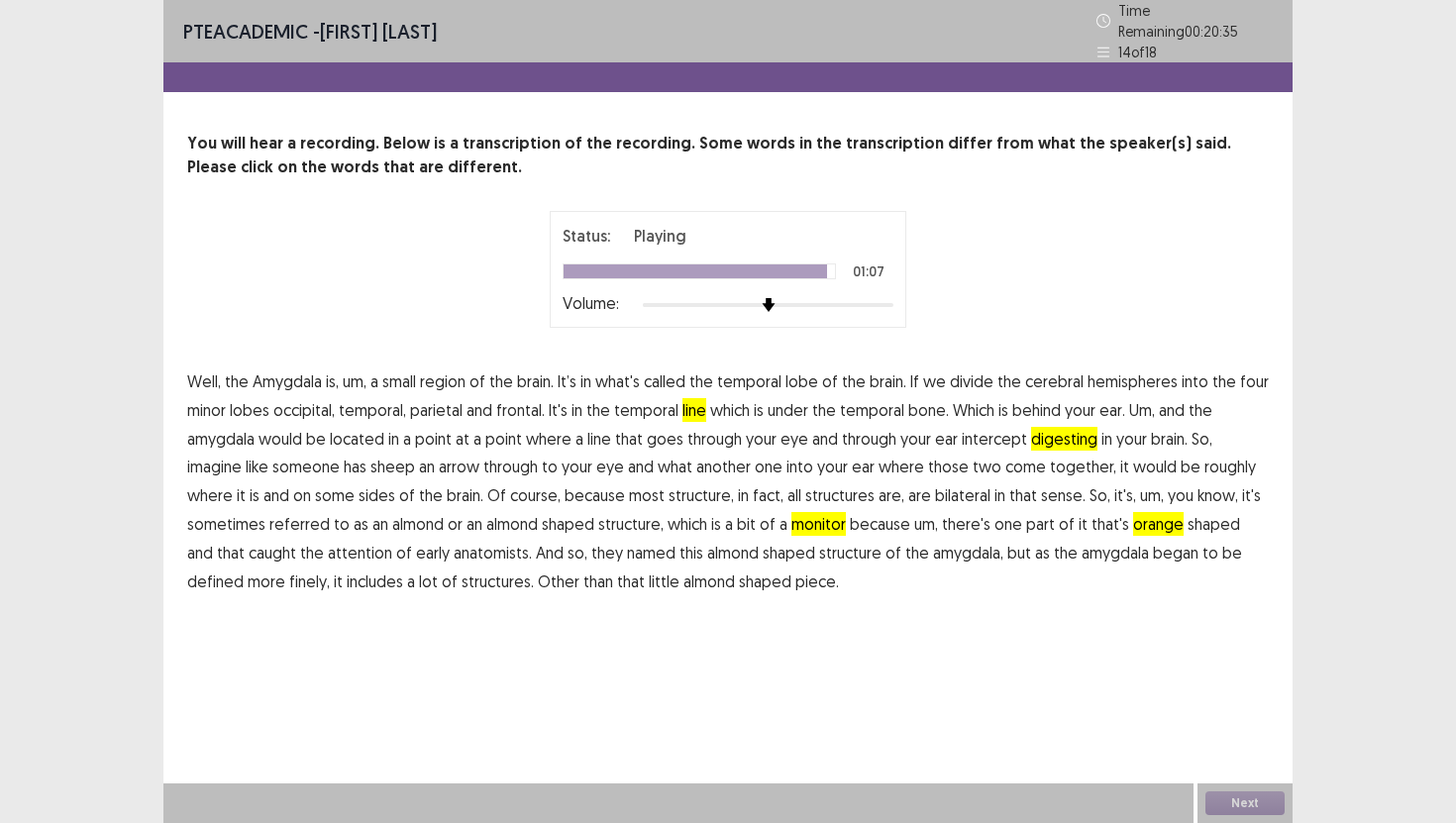click on "finely," at bounding box center (309, 581) 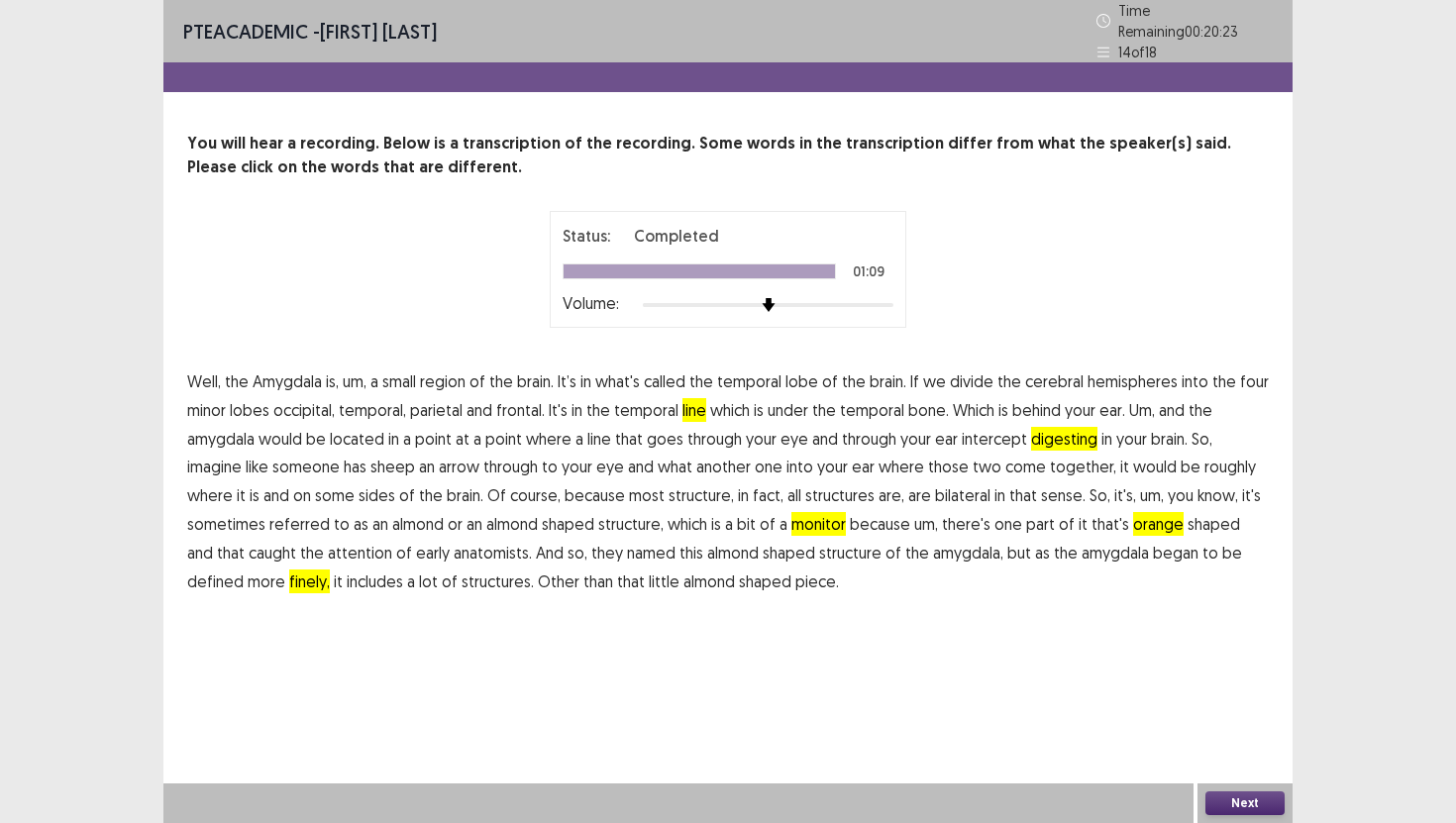 click on "sheep" at bounding box center [392, 466] 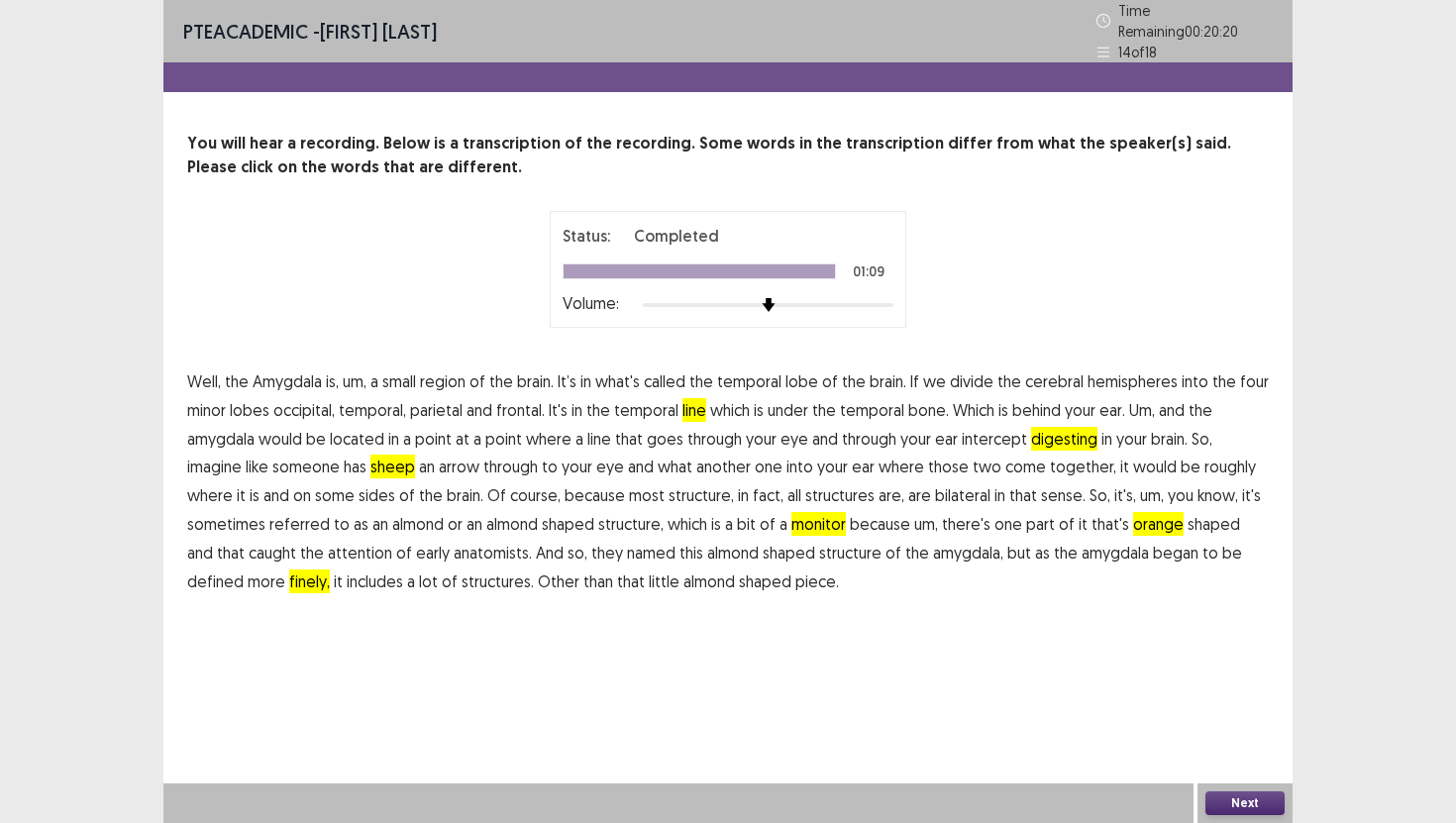 click on "Next" at bounding box center [1245, 803] 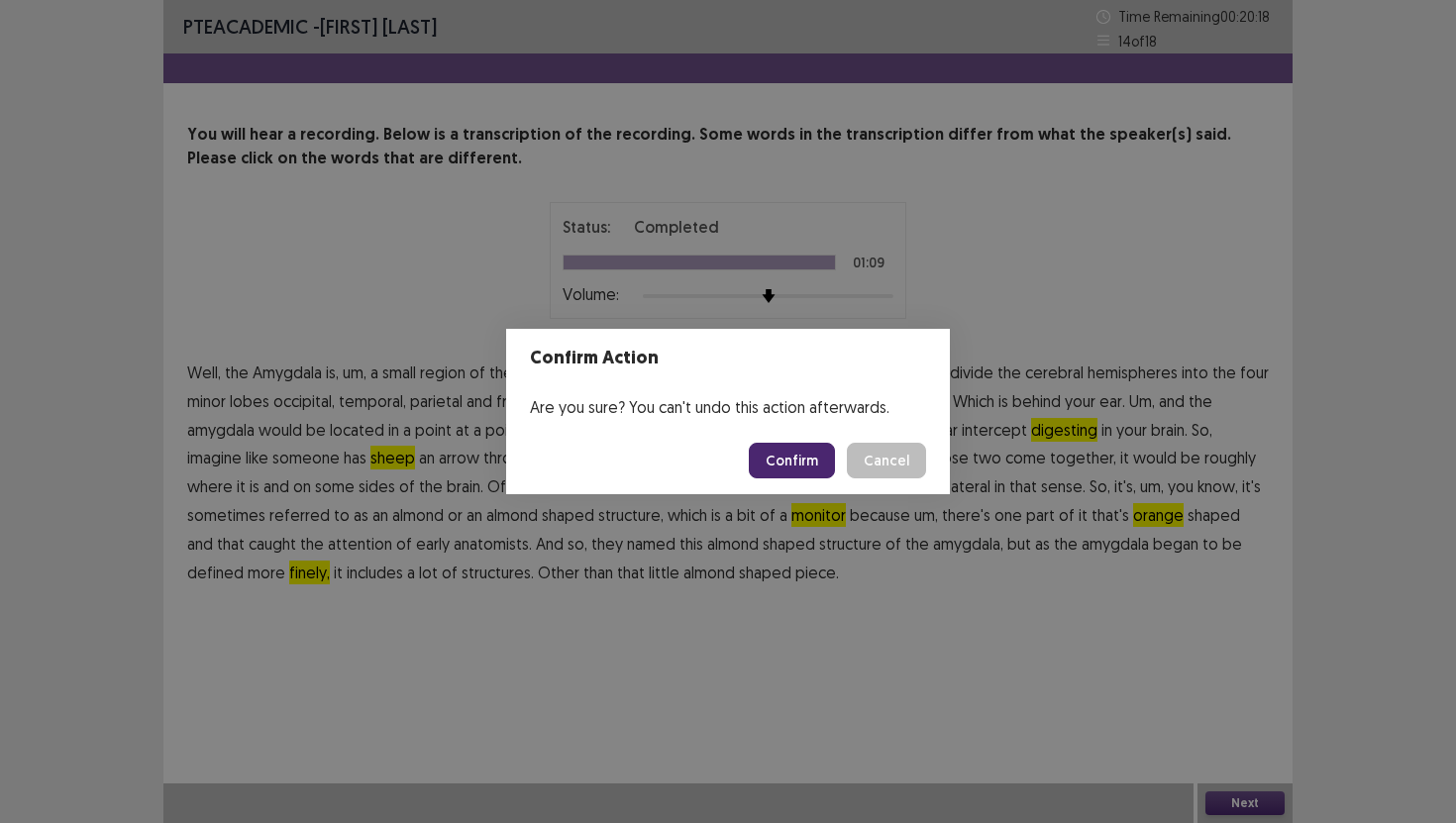 click on "Confirm" at bounding box center [791, 461] 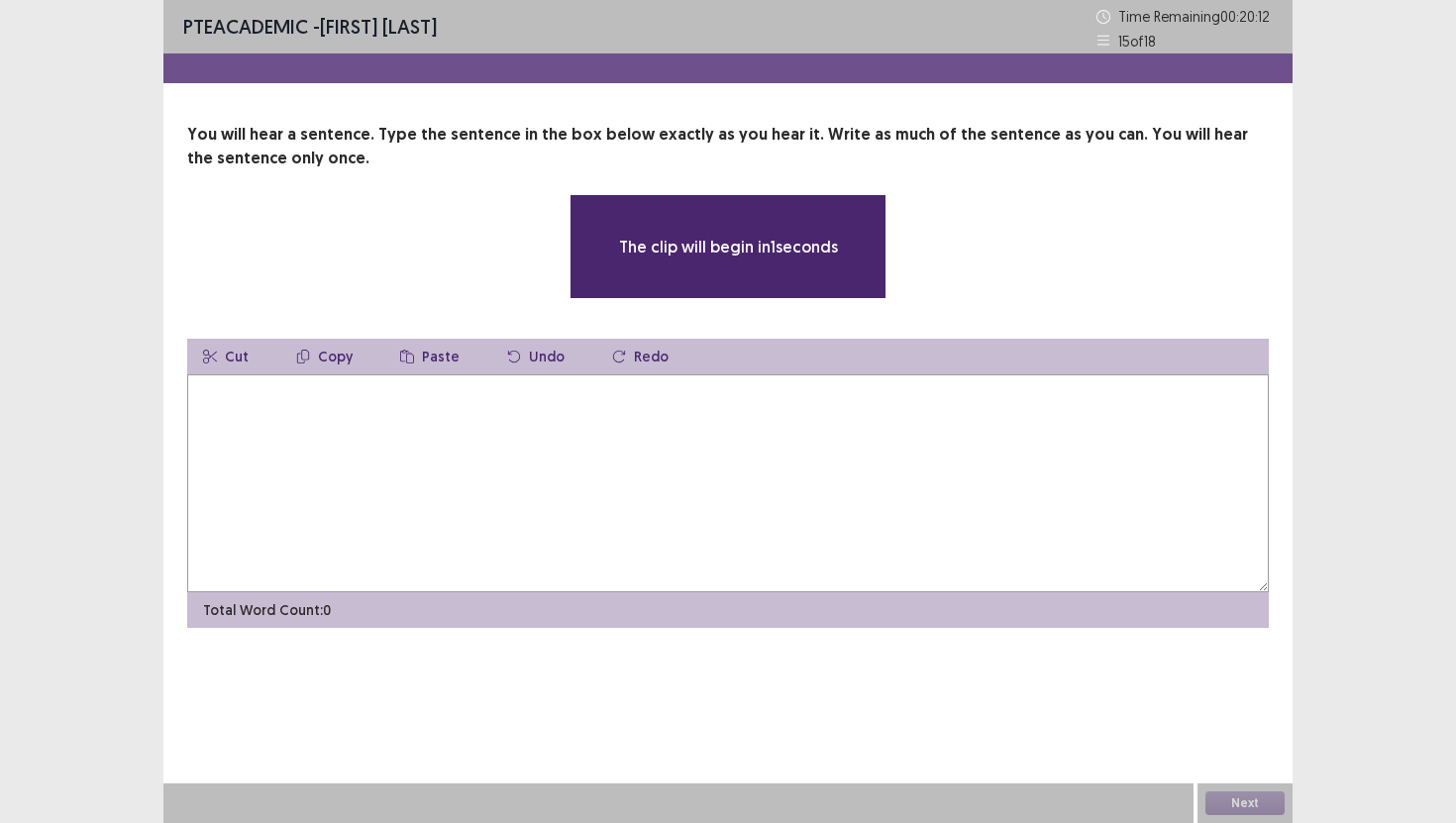 click at bounding box center (728, 483) 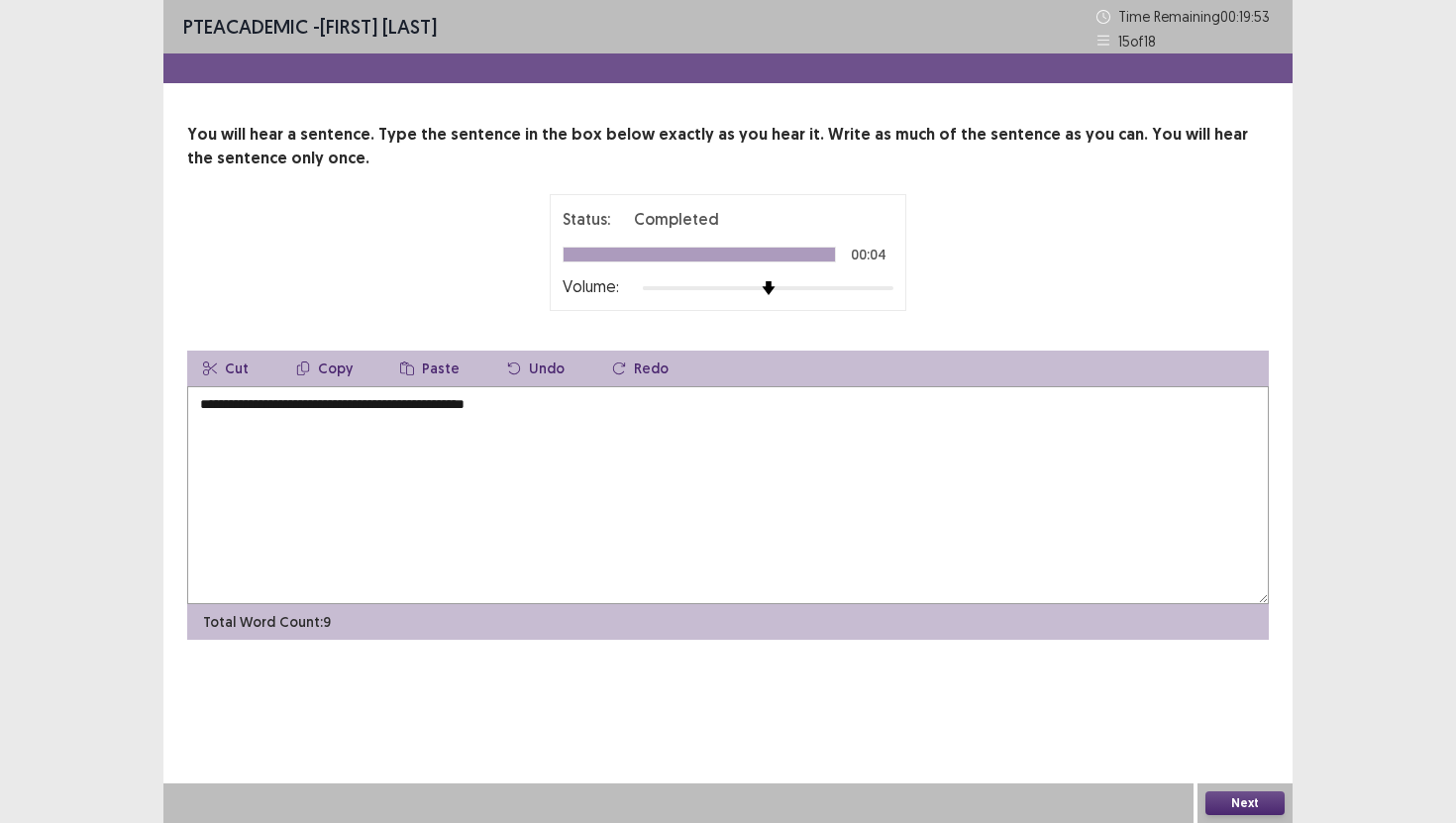 click on "**********" at bounding box center [728, 495] 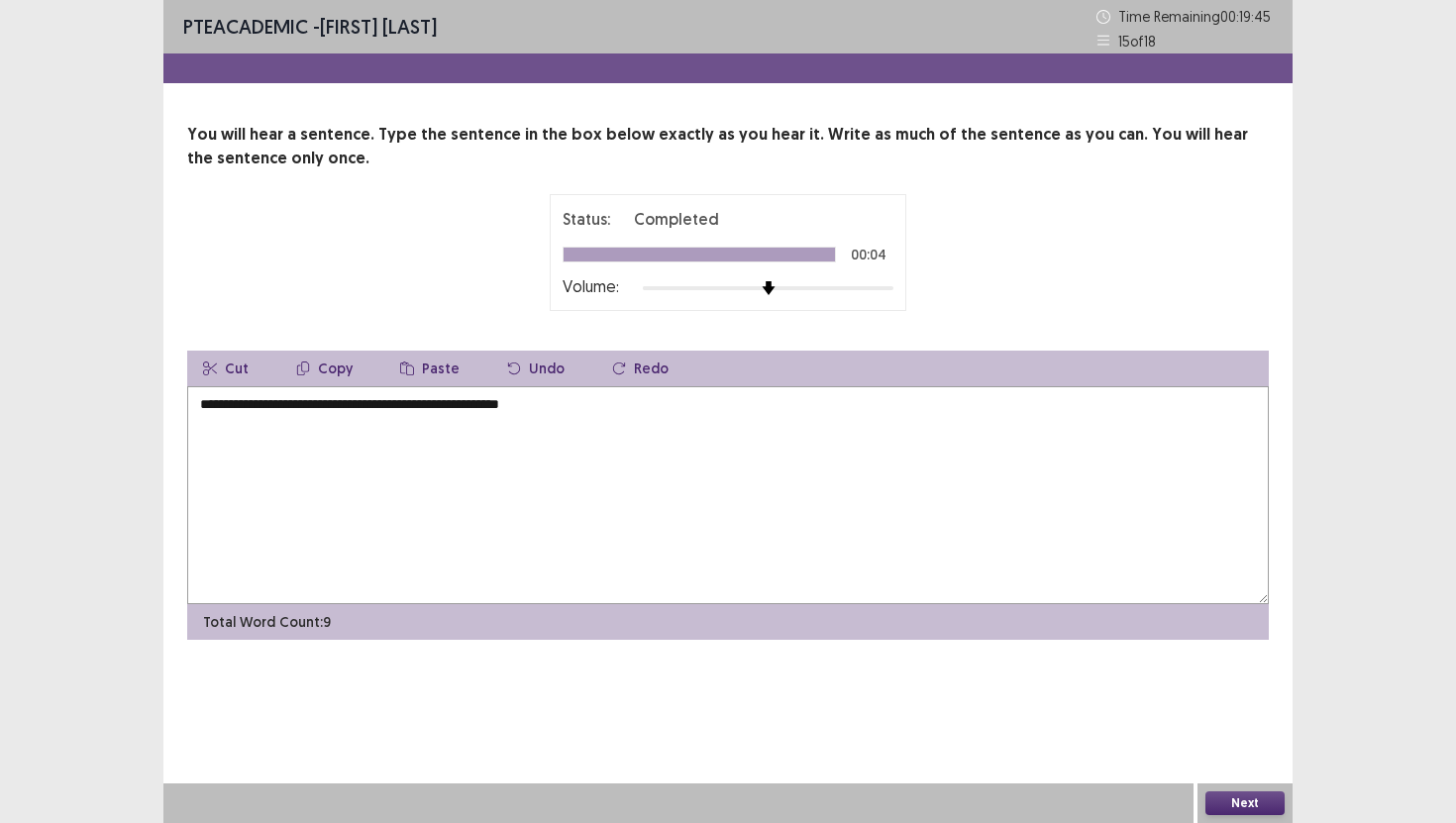 type on "**********" 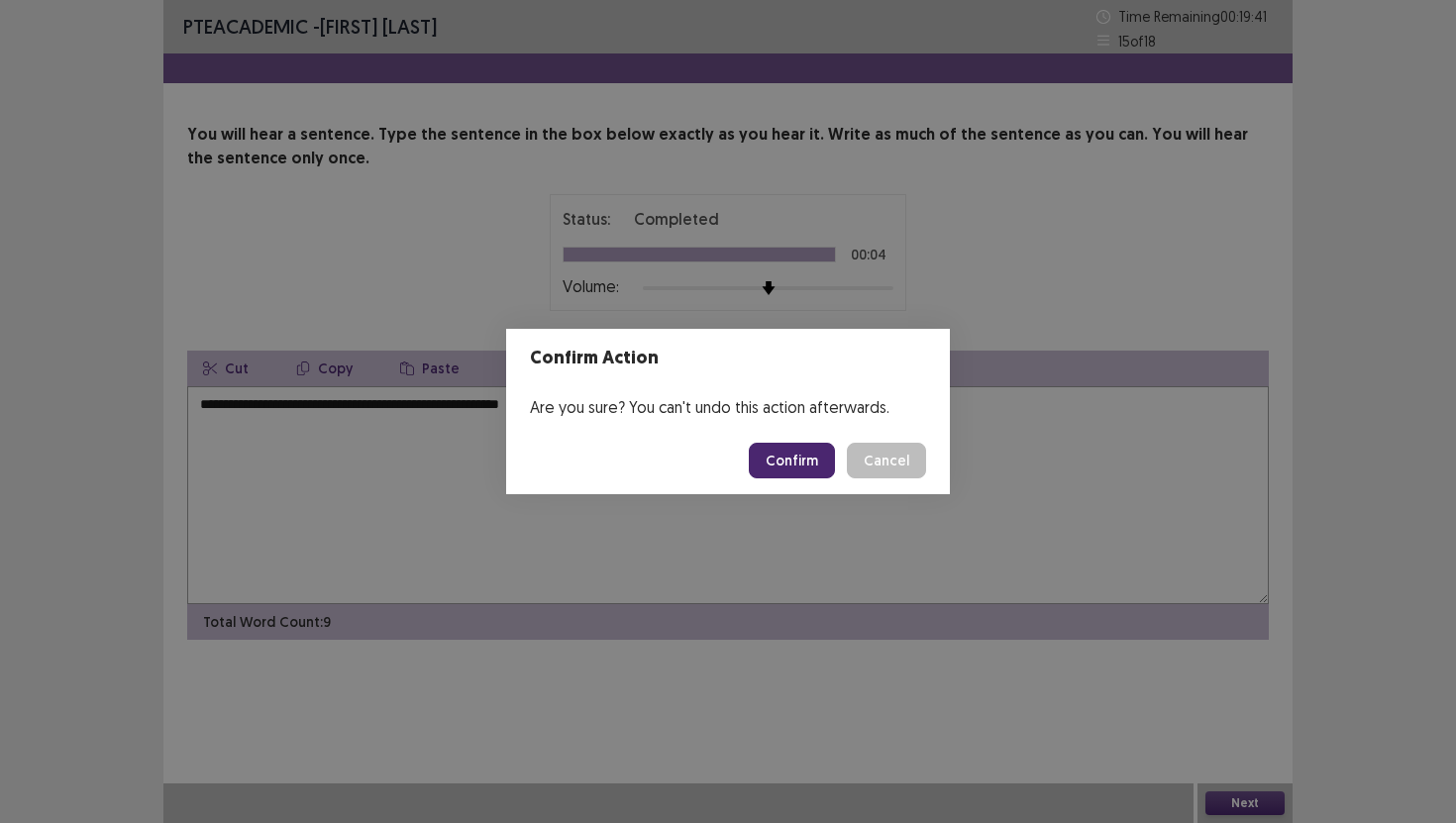 click on "Cancel" at bounding box center (886, 461) 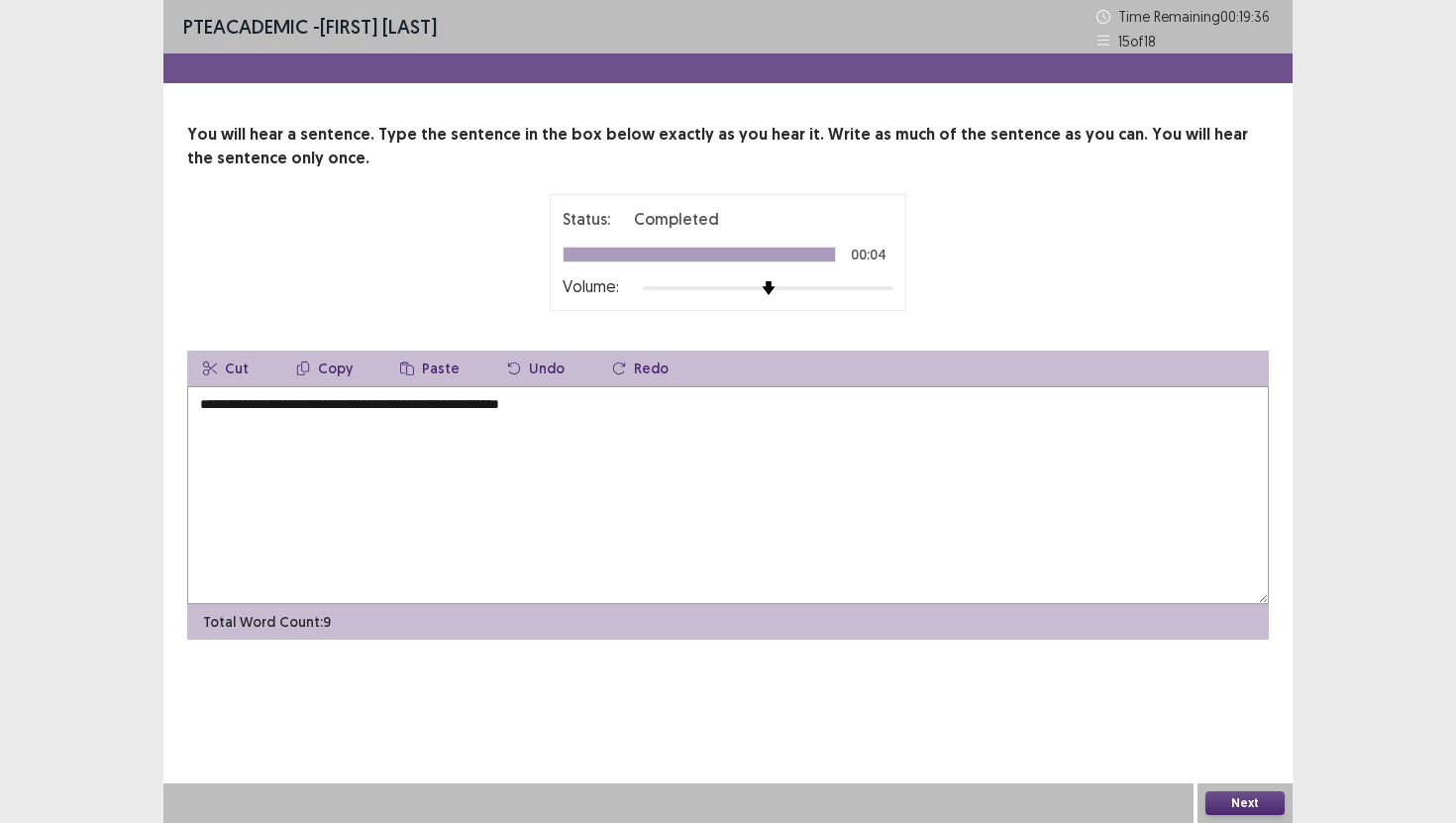 click on "Next" at bounding box center [1245, 803] 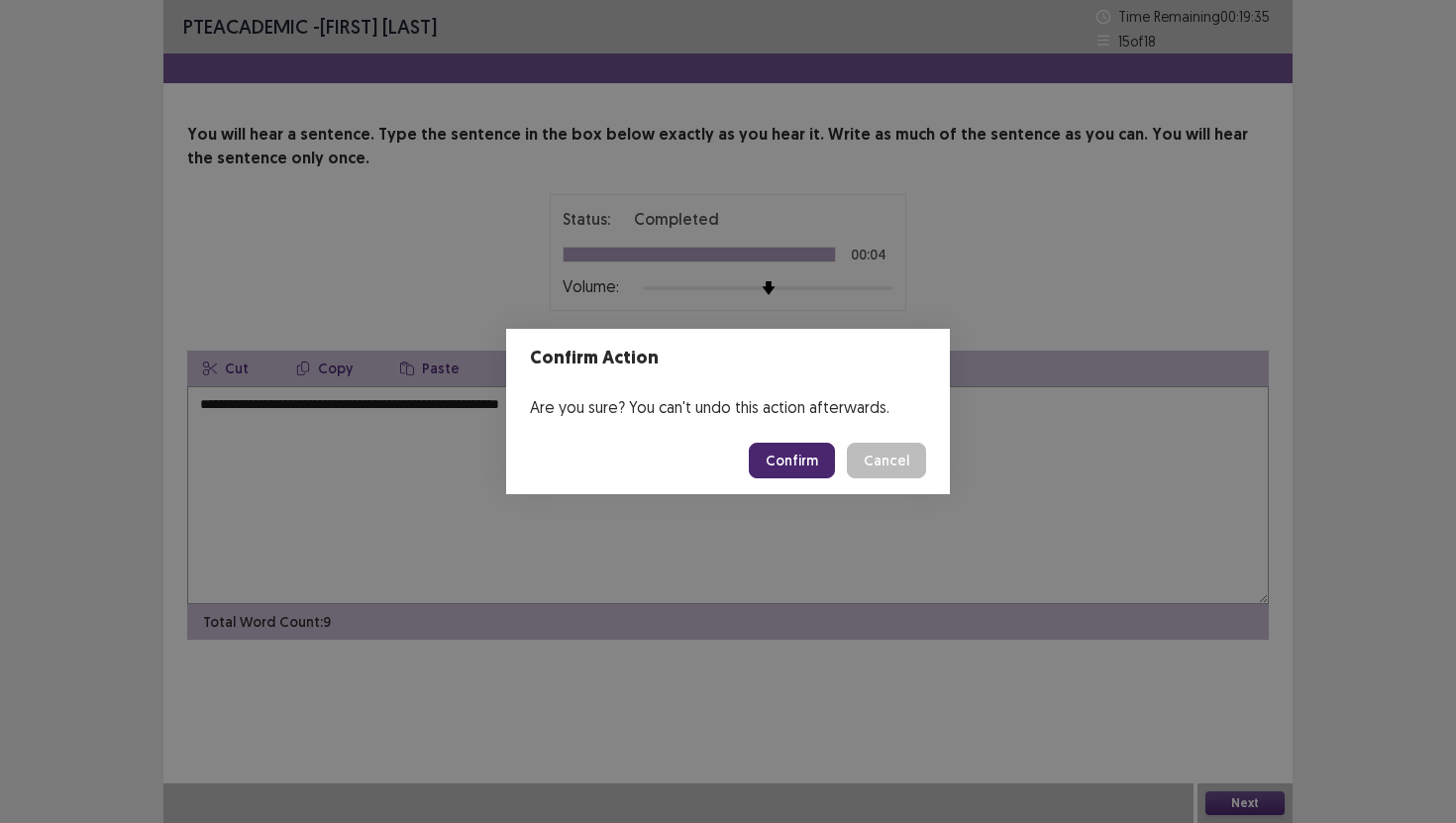 click on "Confirm" at bounding box center [791, 461] 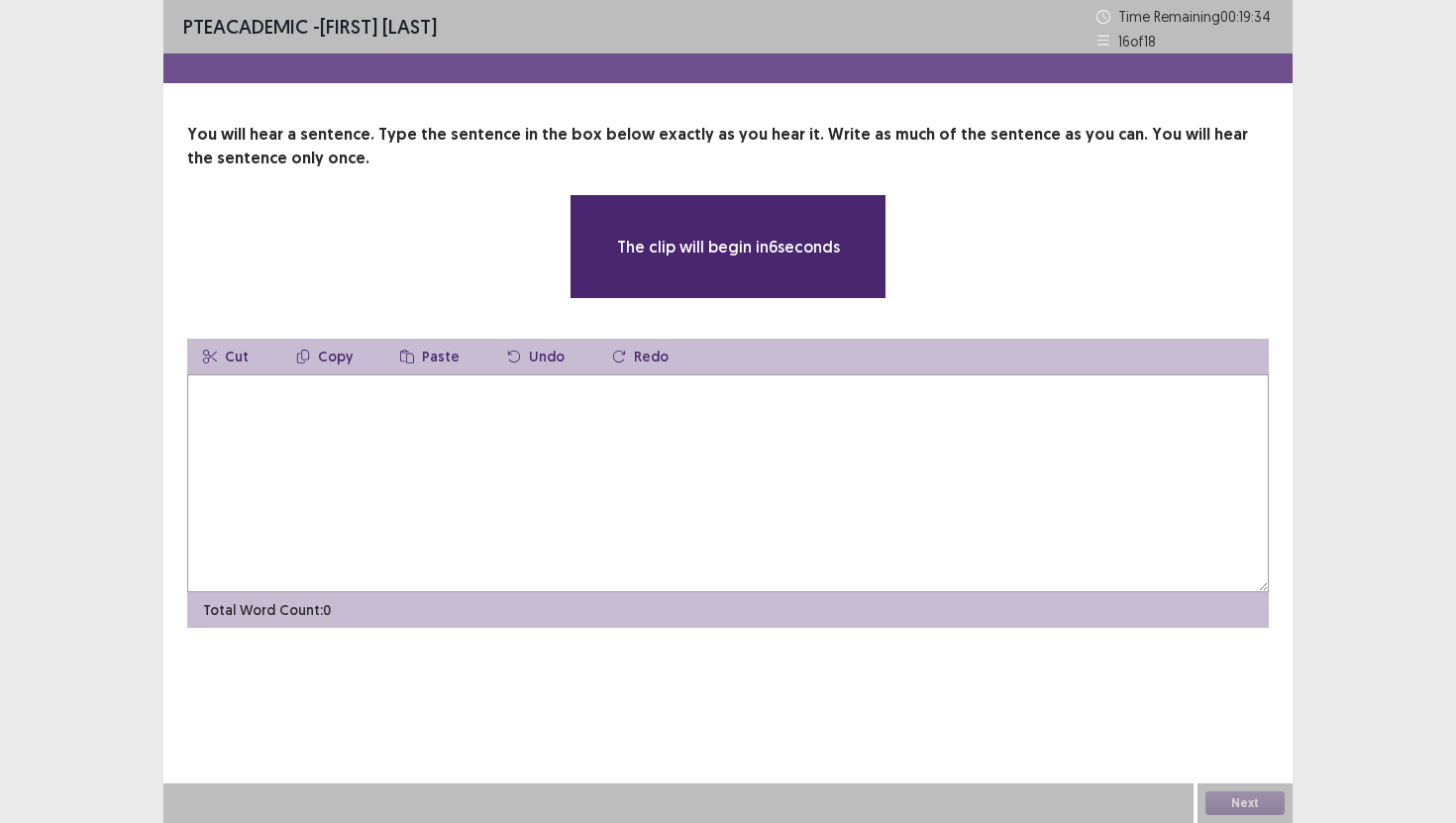click at bounding box center [728, 483] 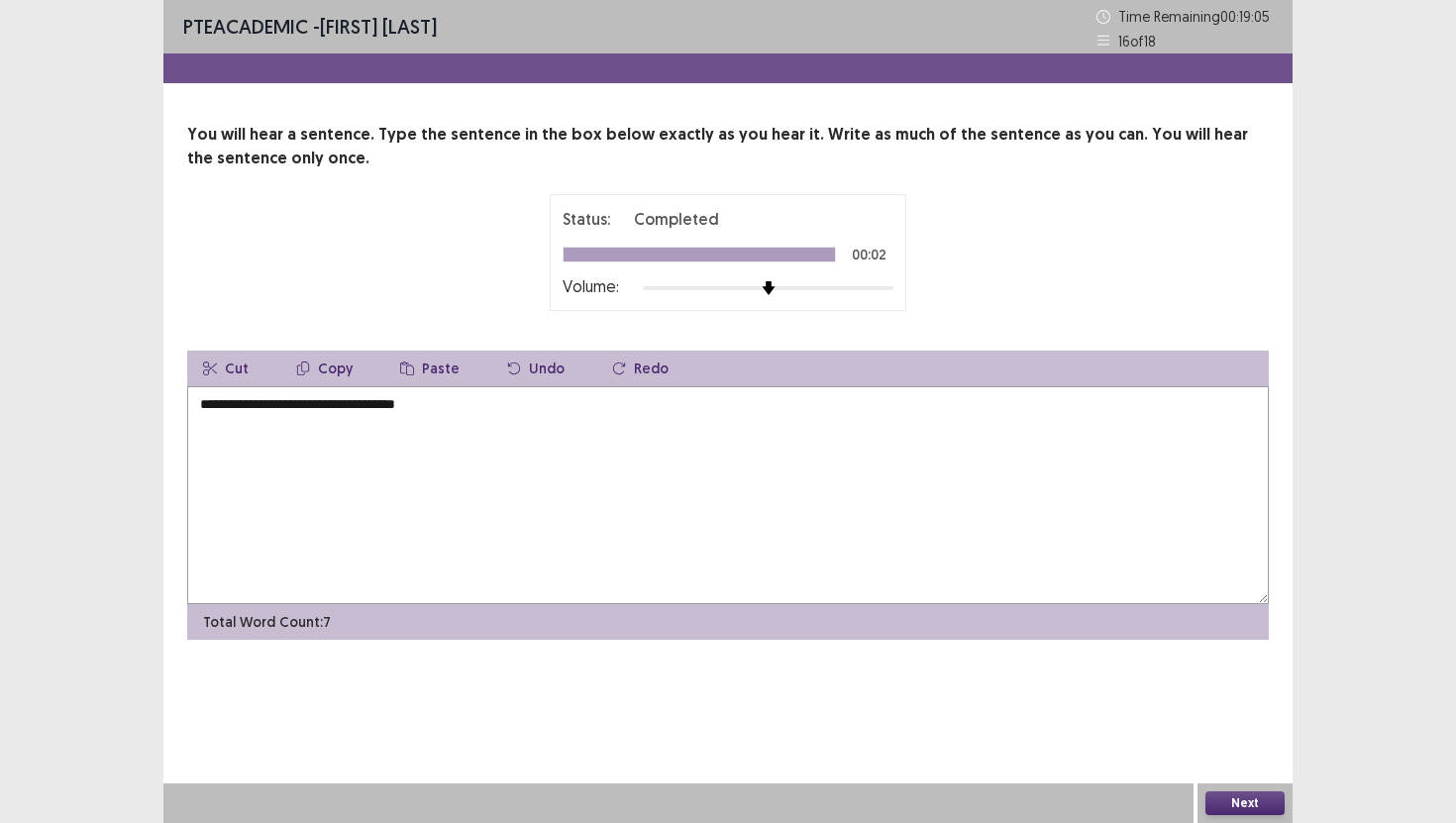 type on "**********" 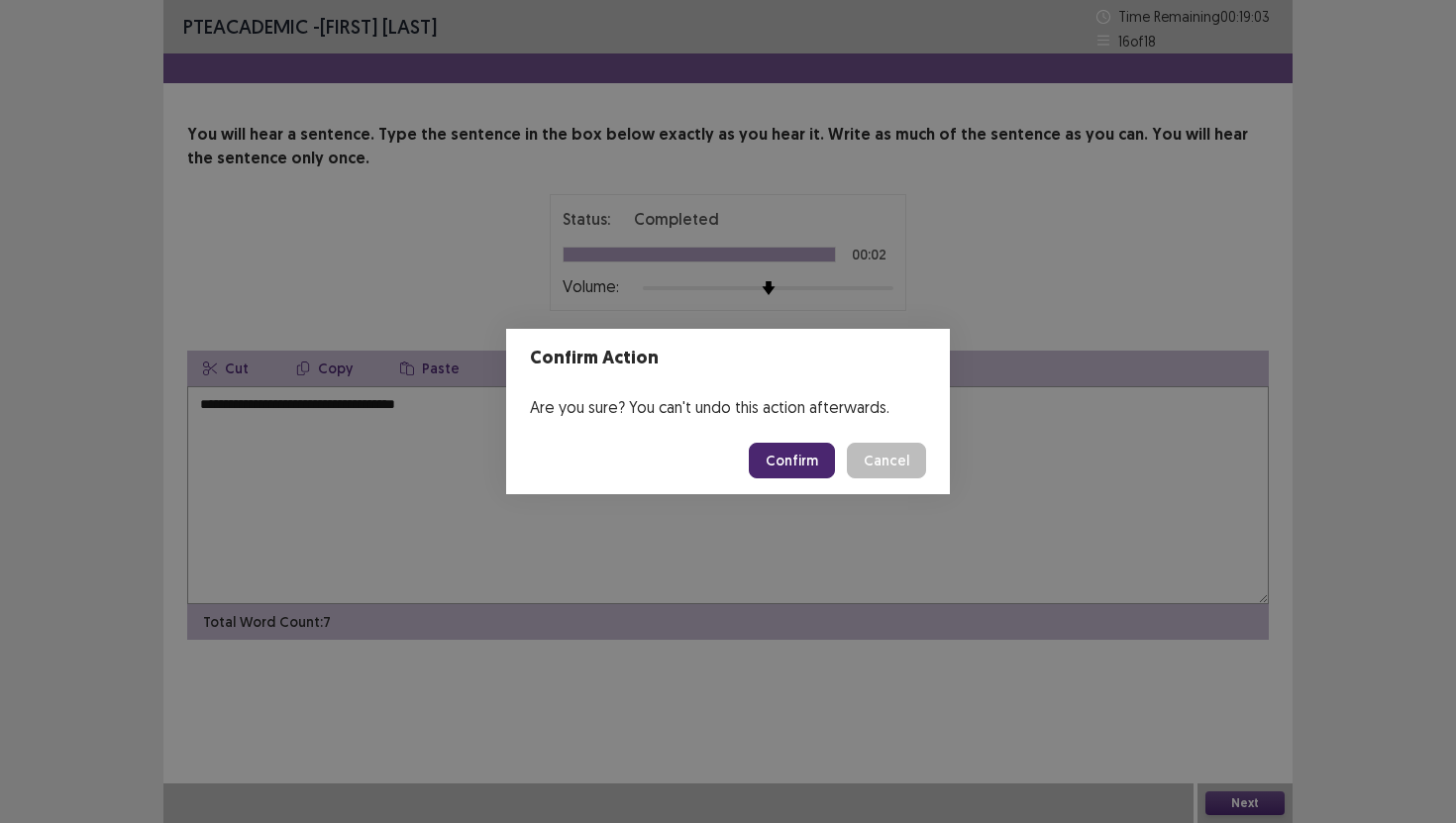 click on "Confirm" at bounding box center (791, 461) 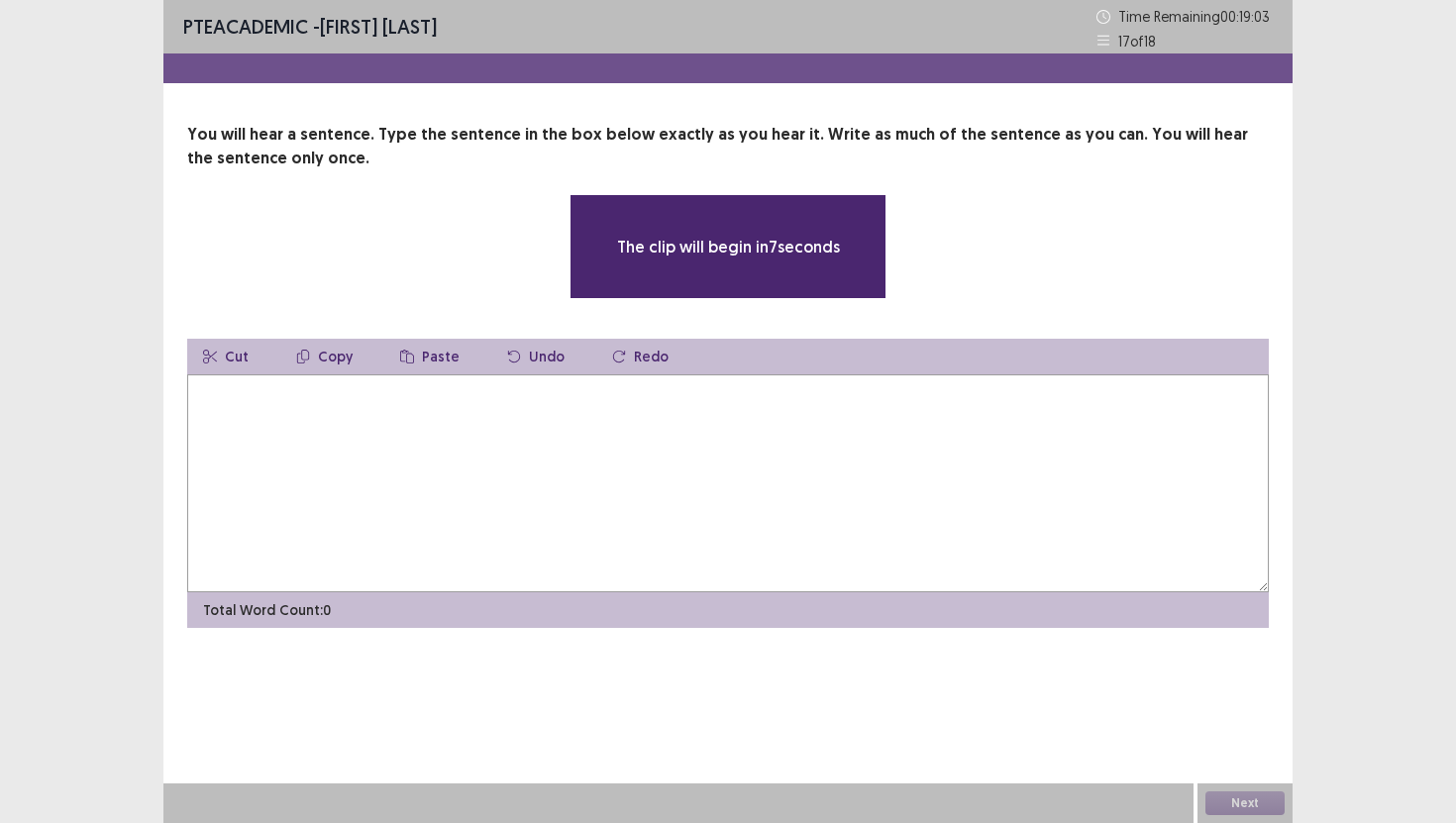 click at bounding box center [728, 483] 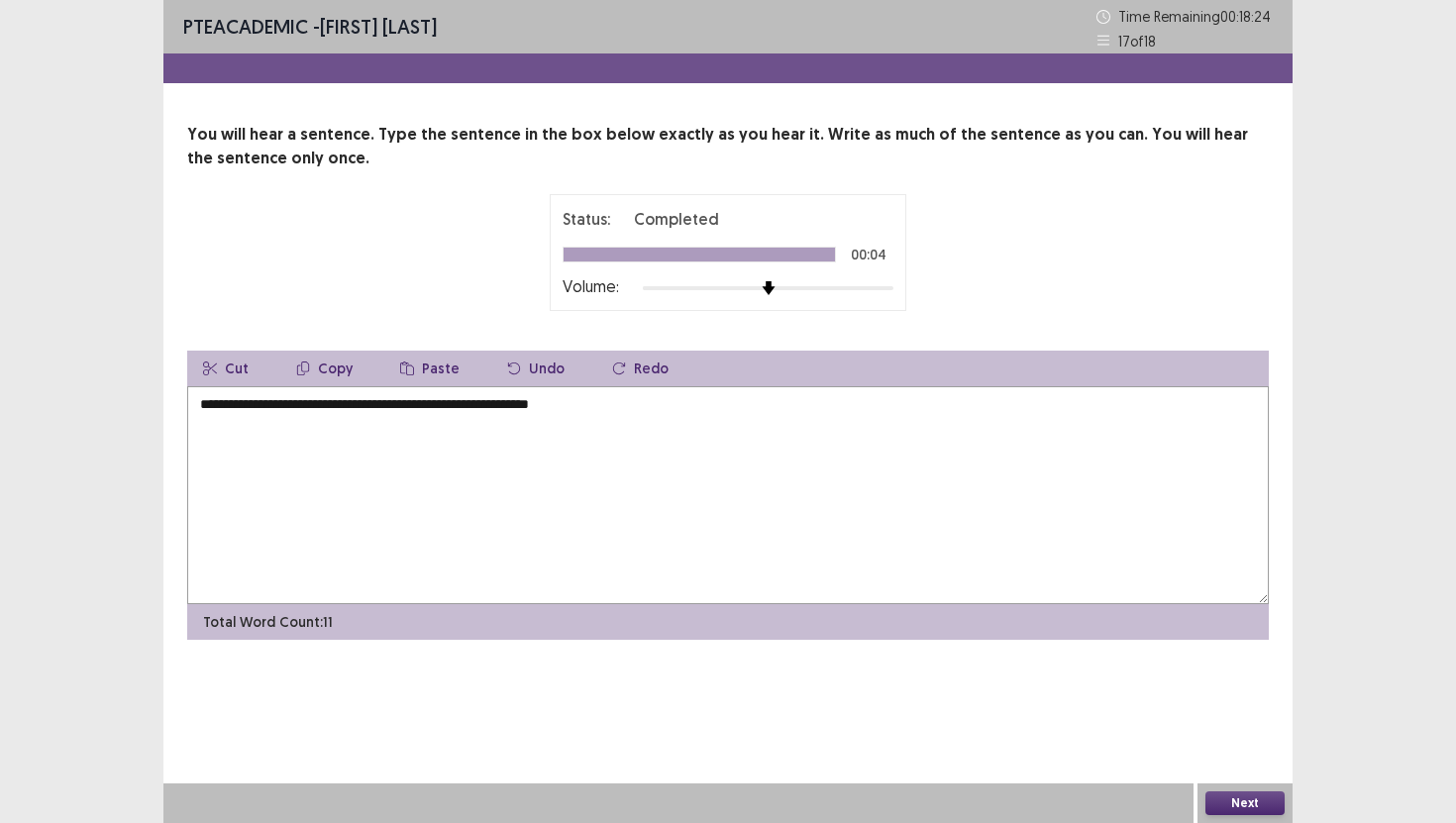 type on "**********" 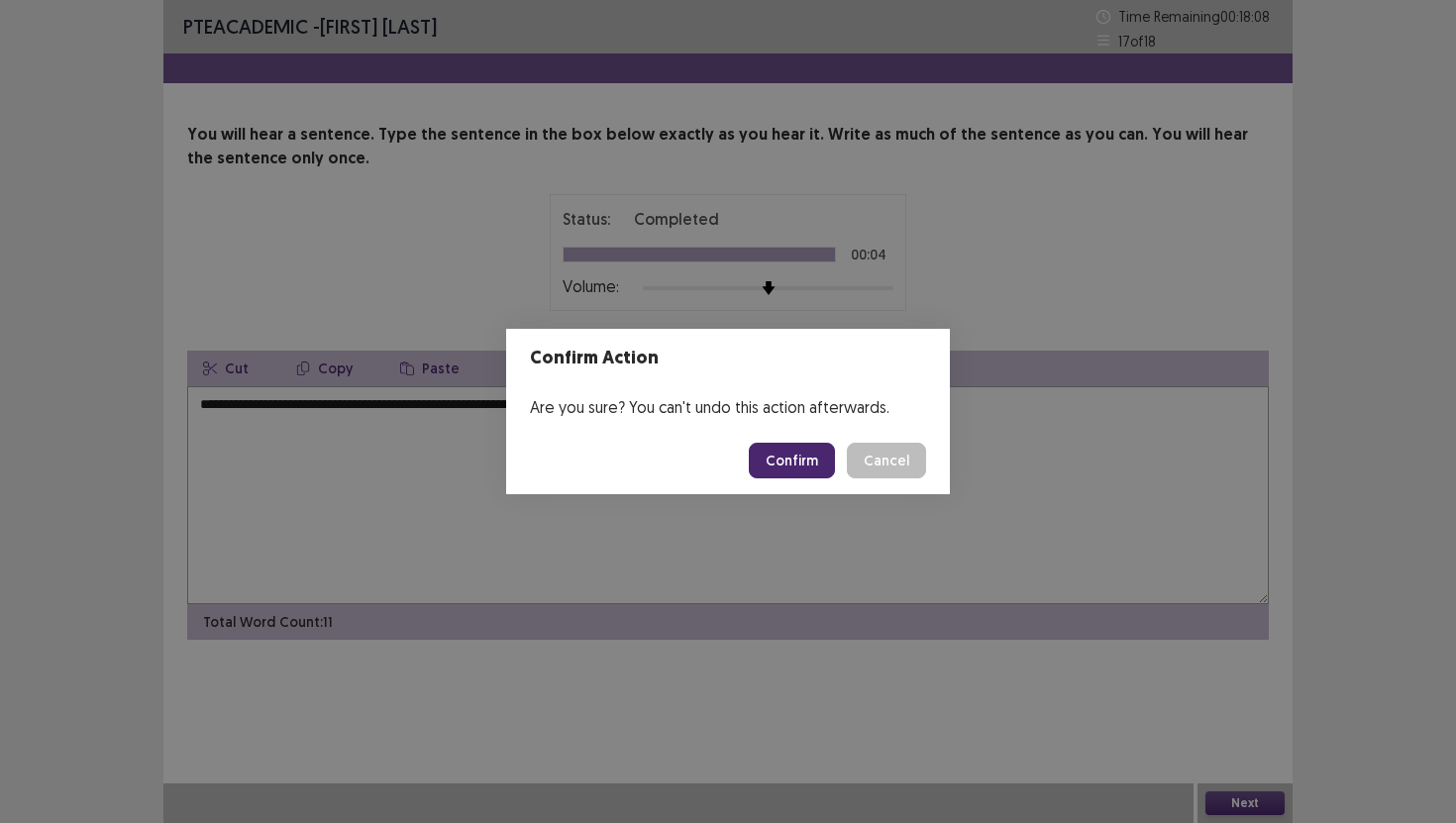 click on "Confirm" at bounding box center (791, 461) 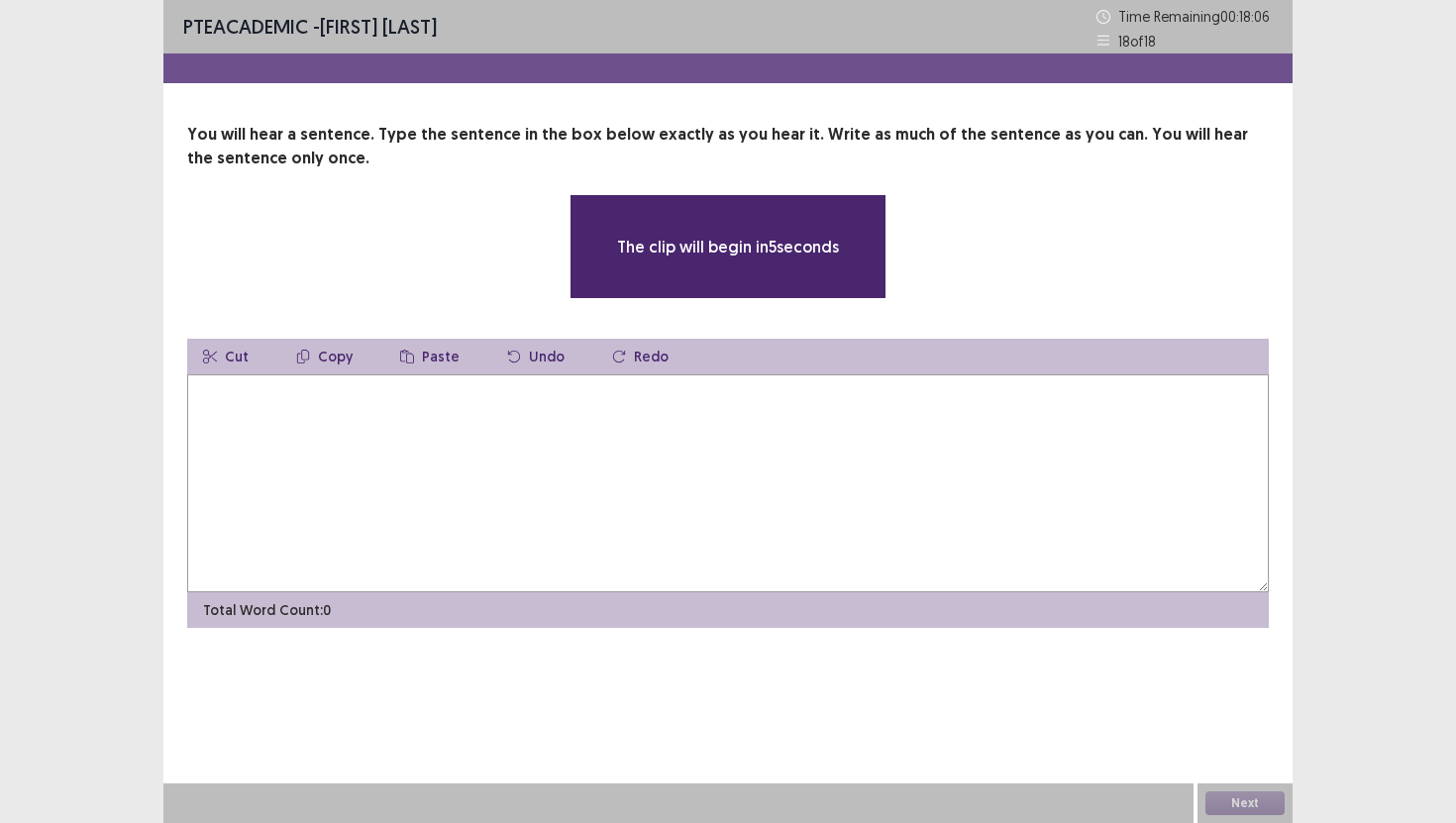 click at bounding box center (728, 483) 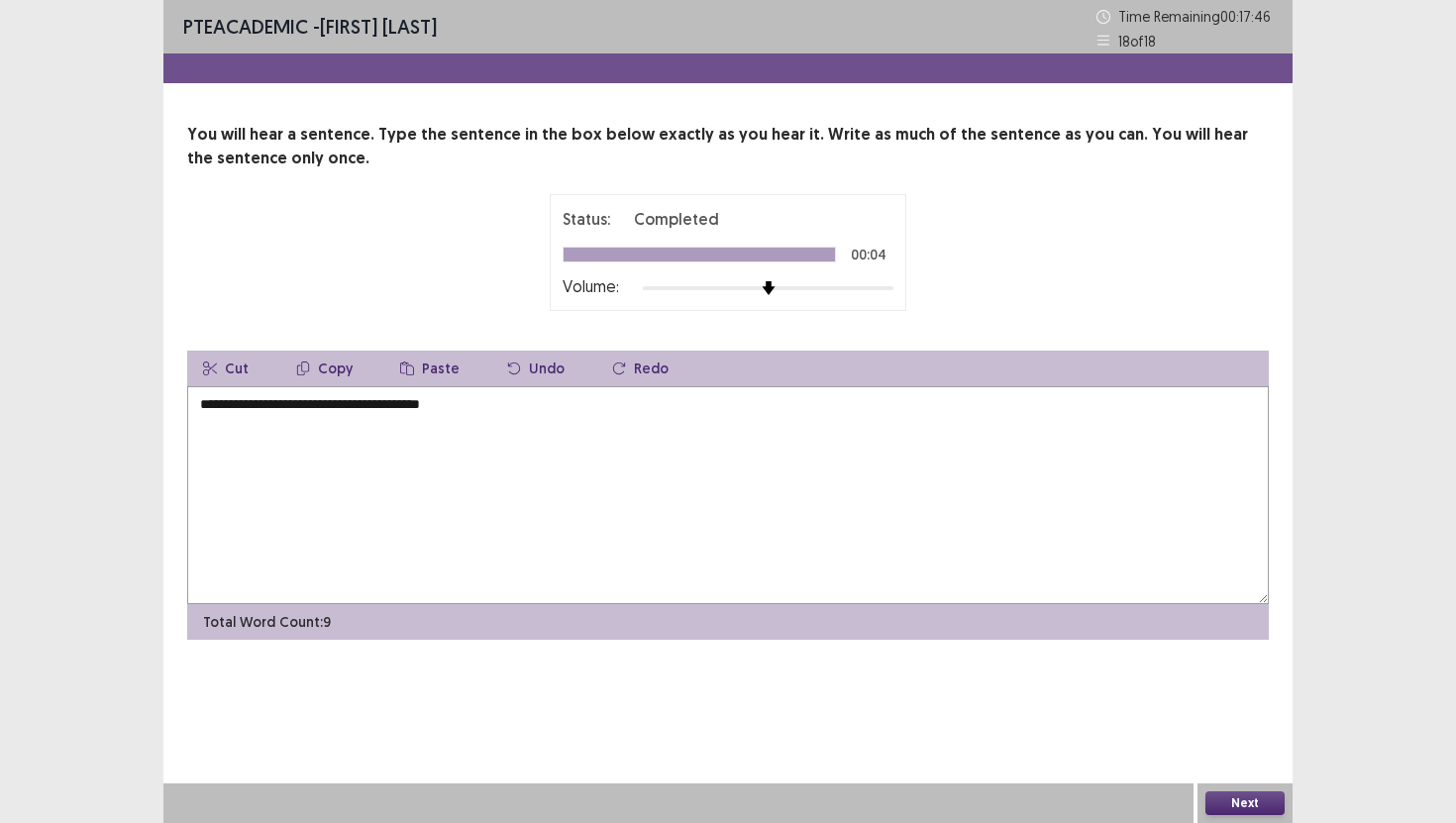 click on "**********" at bounding box center (728, 495) 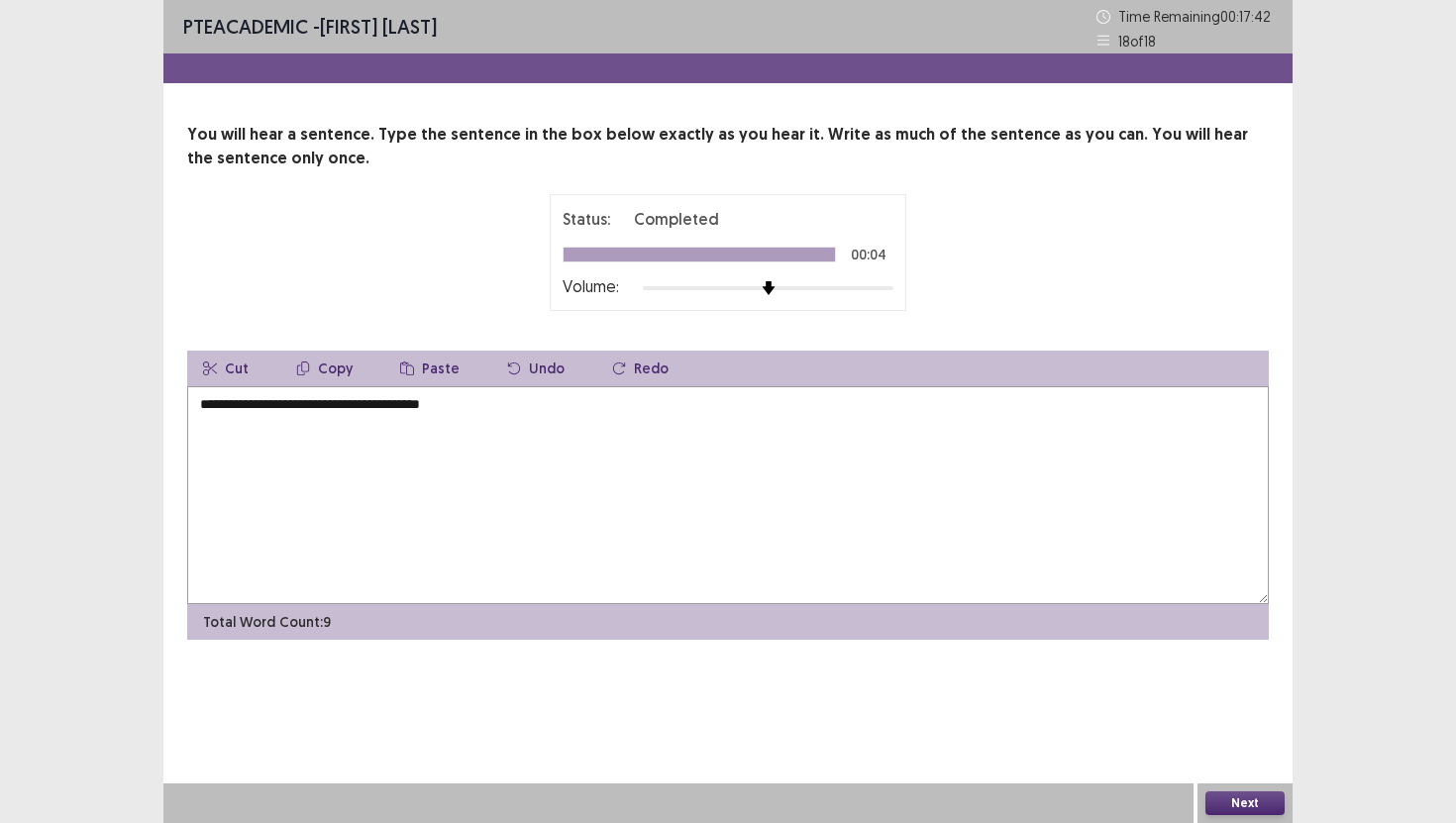 type on "**********" 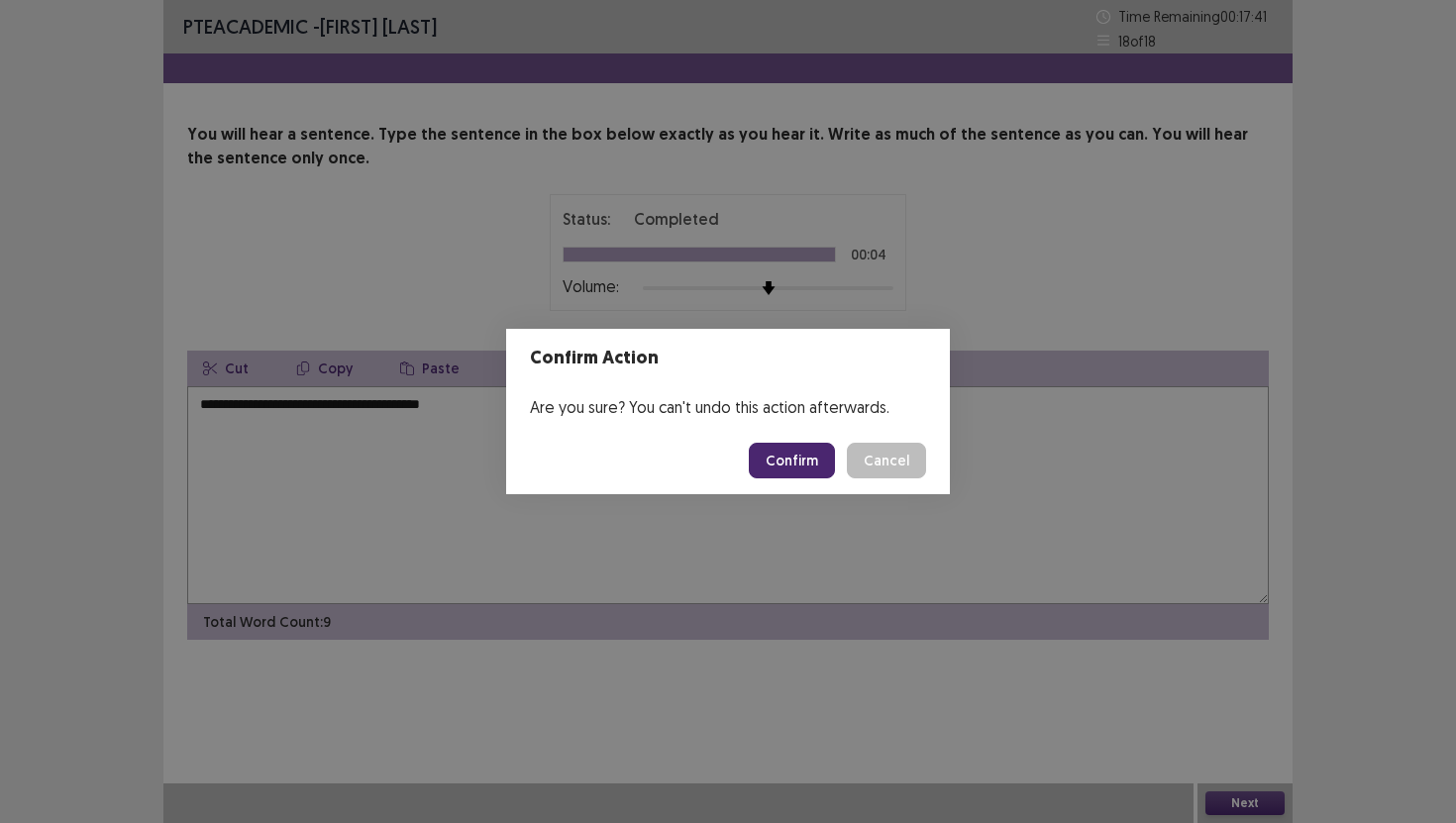 click on "Confirm" at bounding box center [791, 461] 